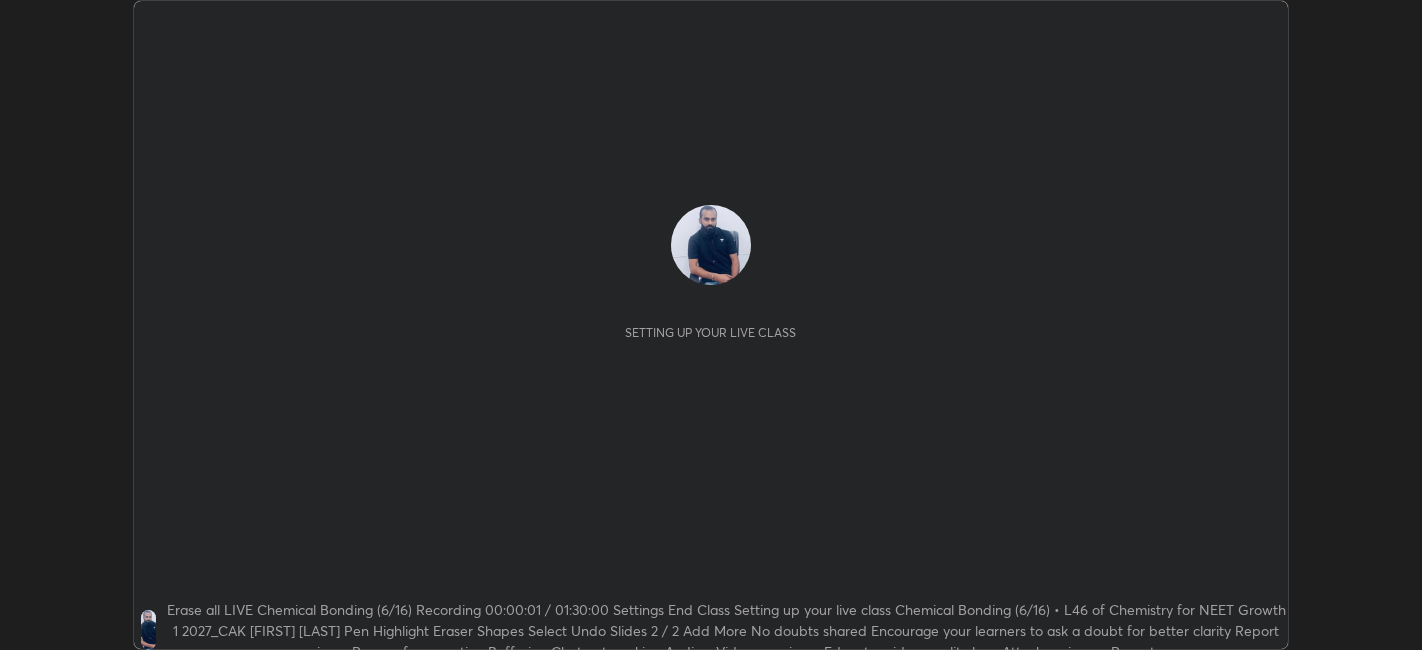scroll, scrollTop: 0, scrollLeft: 0, axis: both 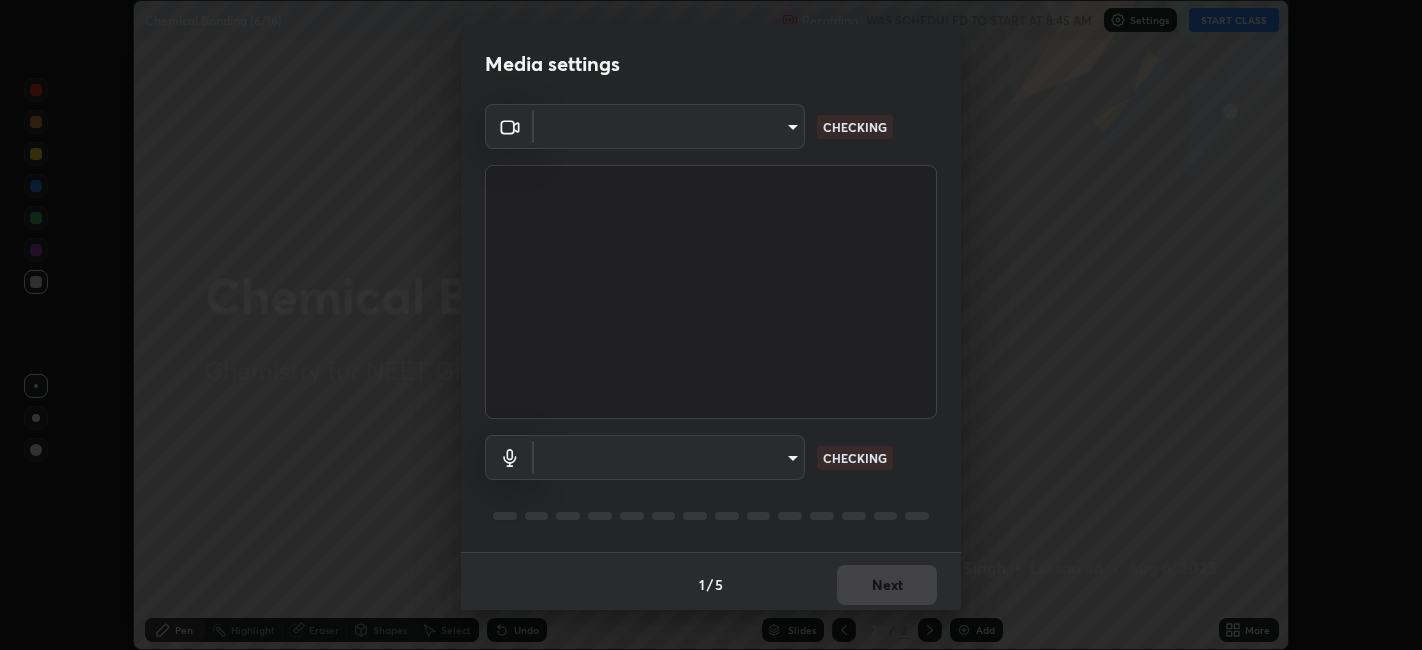 type on "052f9b30e05f62bb2e590cb50044ac96a00de3eab8a32c7a625fc31ec407be61" 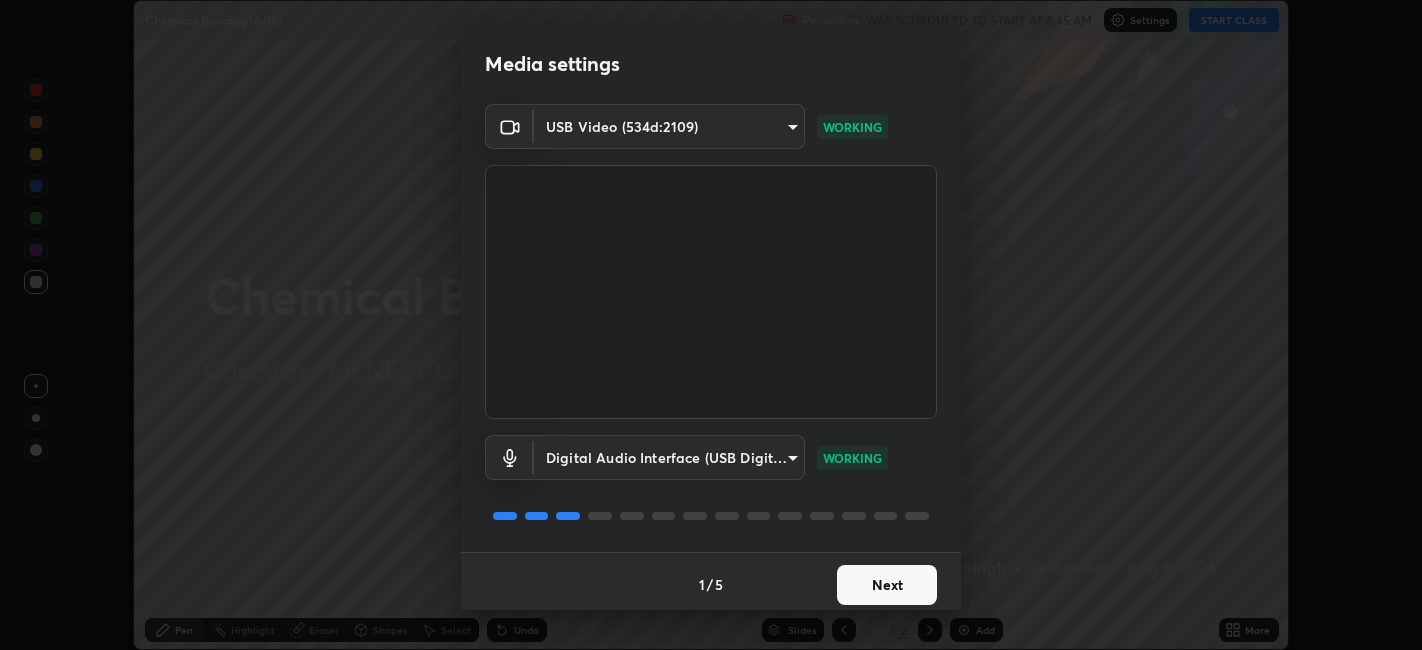 scroll, scrollTop: 5, scrollLeft: 0, axis: vertical 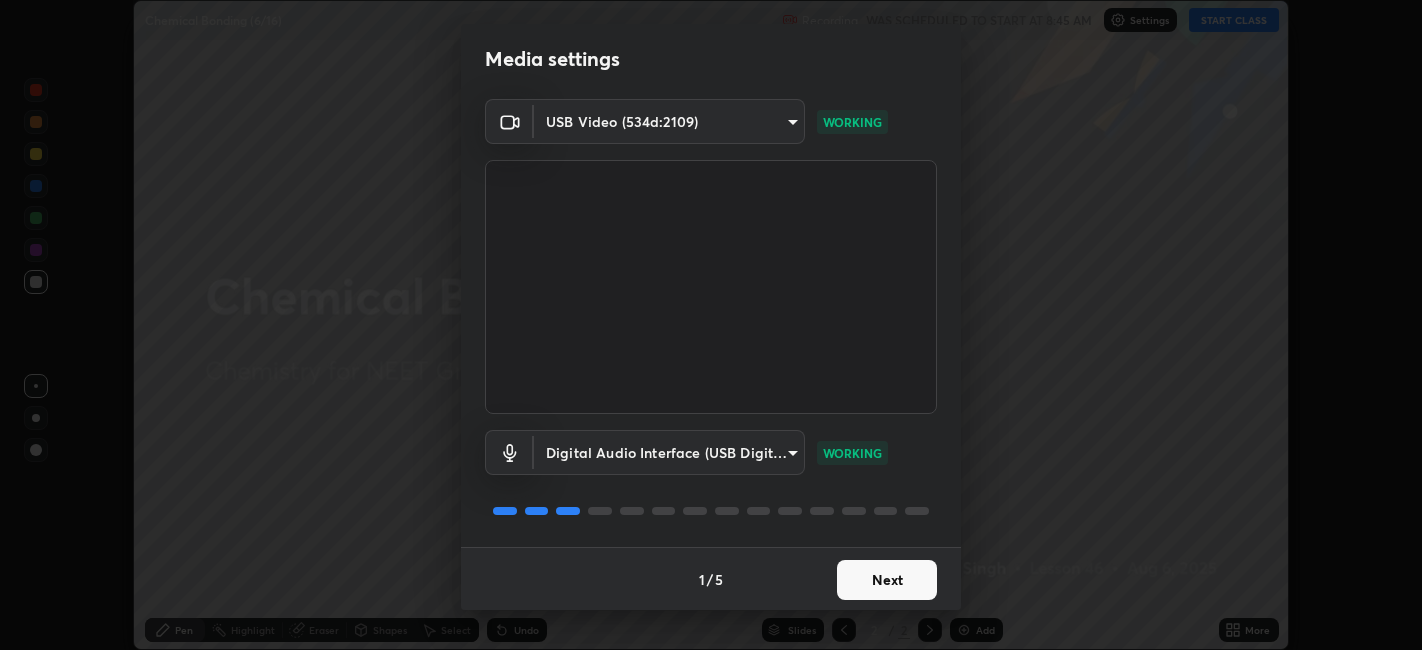 click on "Next" at bounding box center (887, 580) 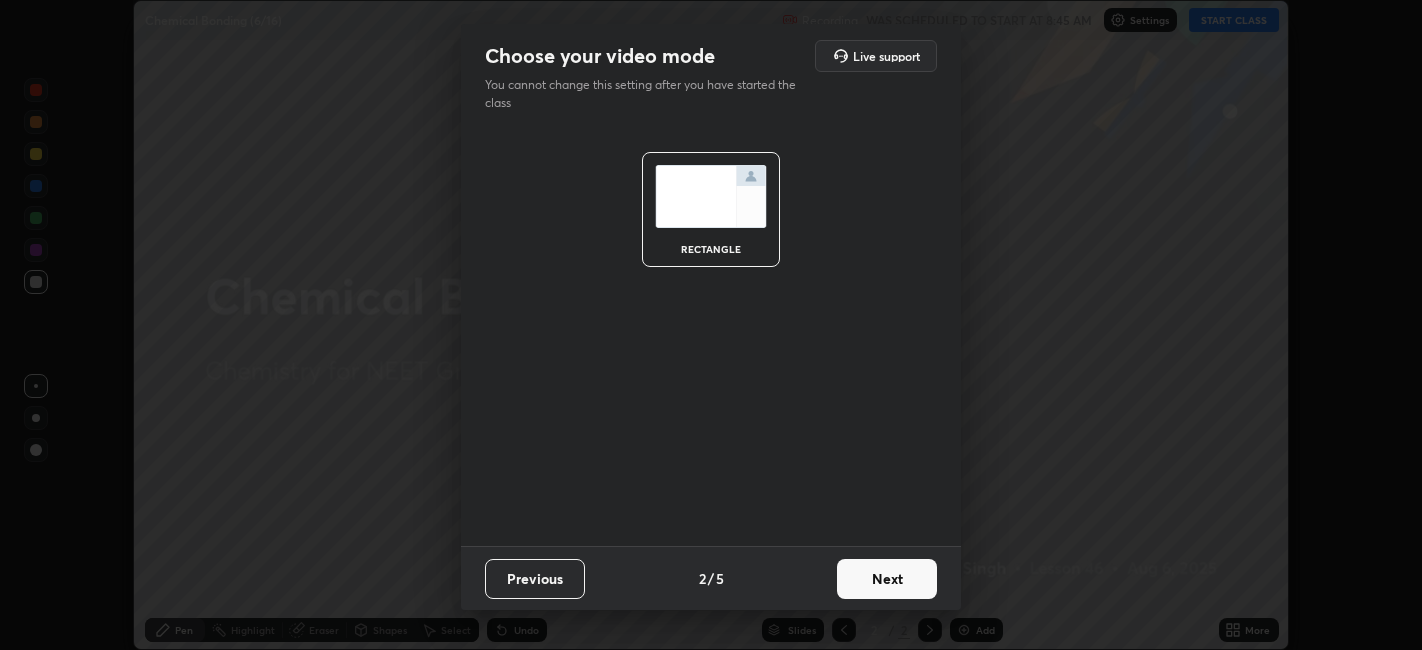 scroll, scrollTop: 0, scrollLeft: 0, axis: both 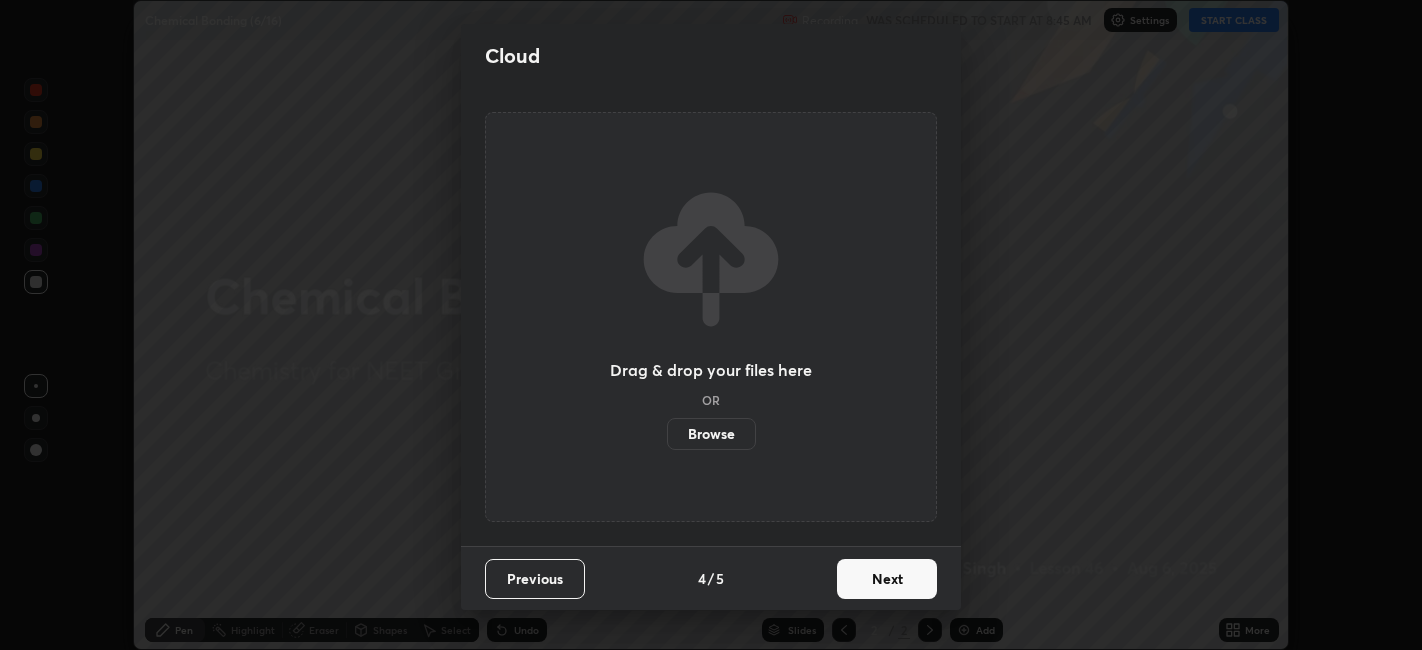 click on "Next" at bounding box center (887, 579) 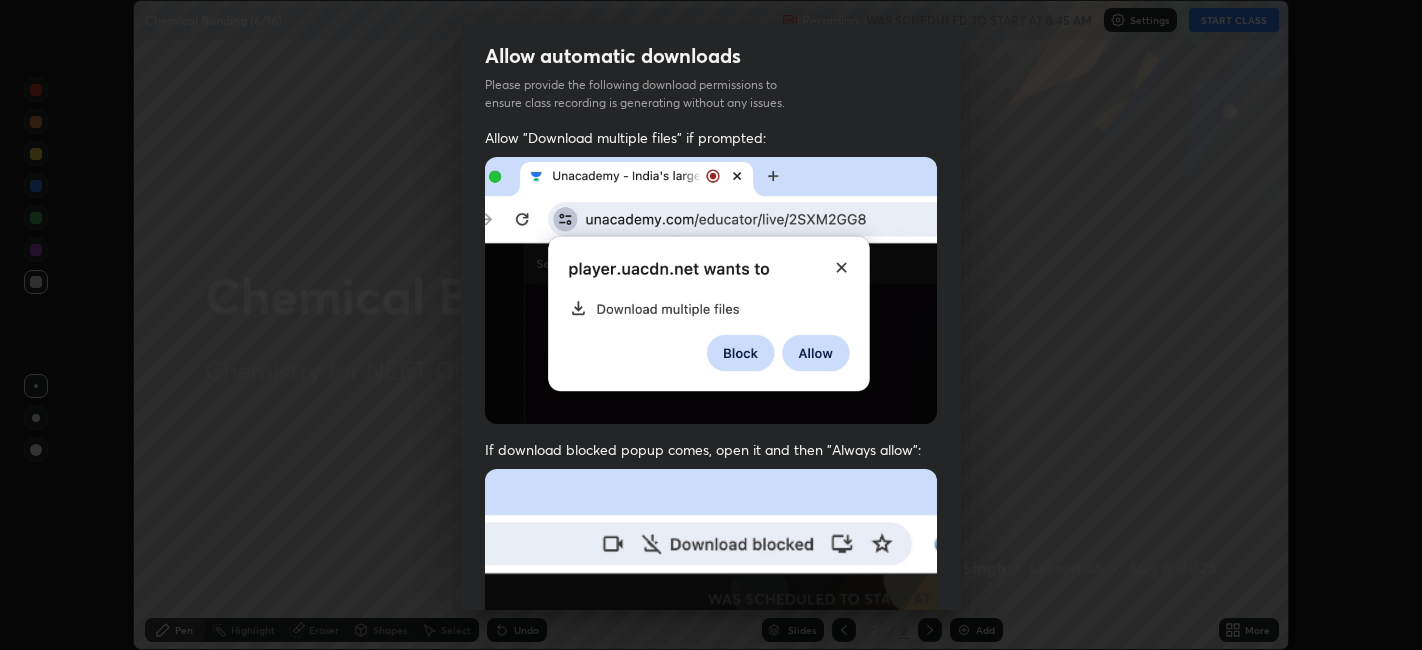 click on "Previous 5 / 5 Done" at bounding box center (711, 1002) 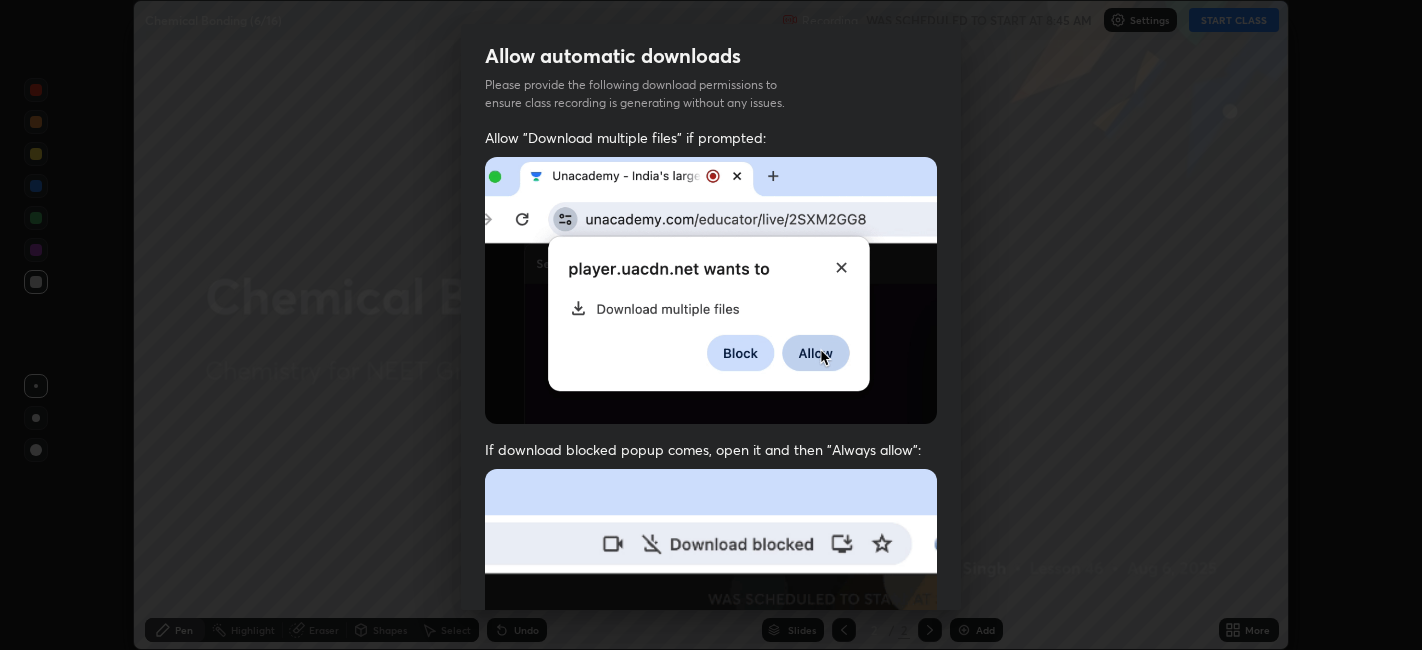 click on "Previous 5 / 5 Done" at bounding box center (711, 1002) 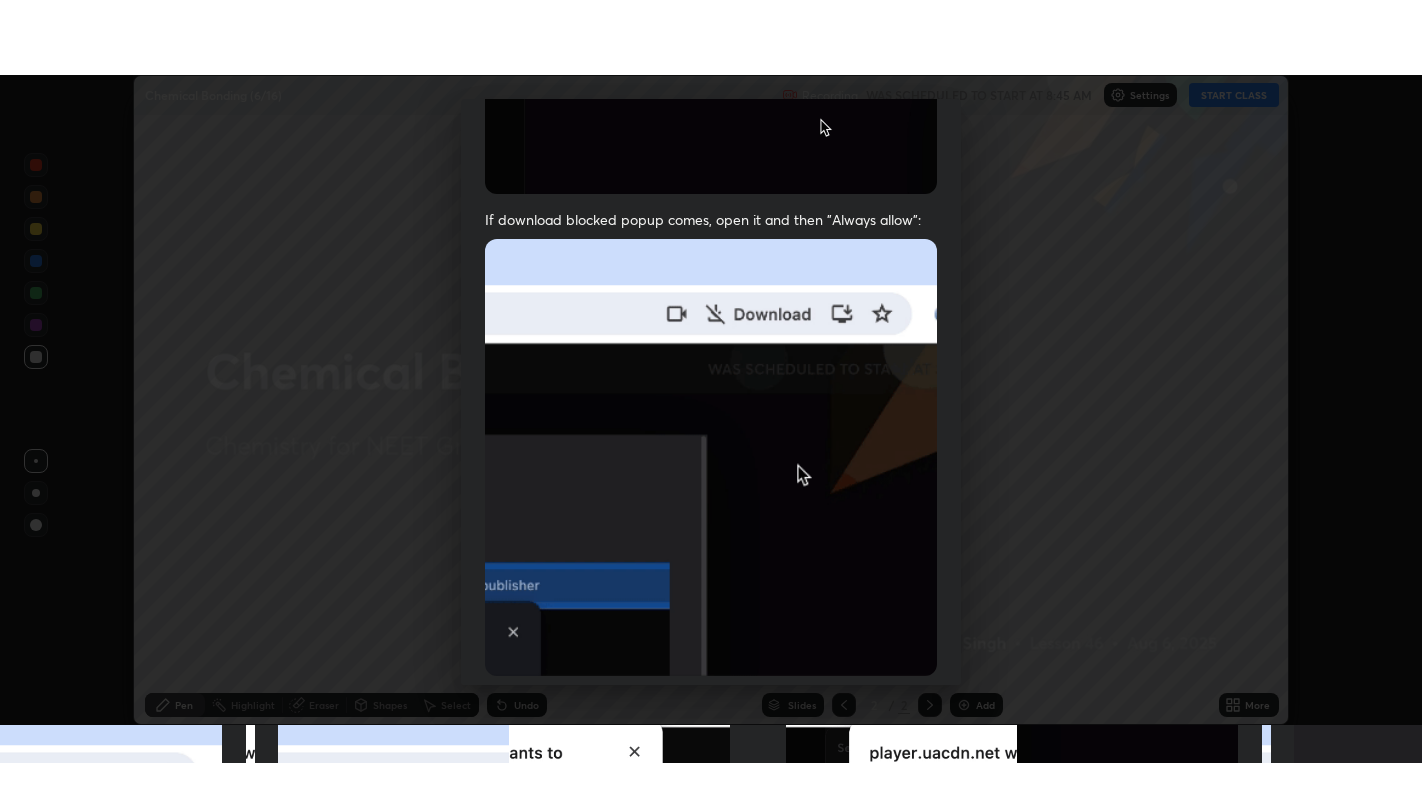 scroll, scrollTop: 413, scrollLeft: 0, axis: vertical 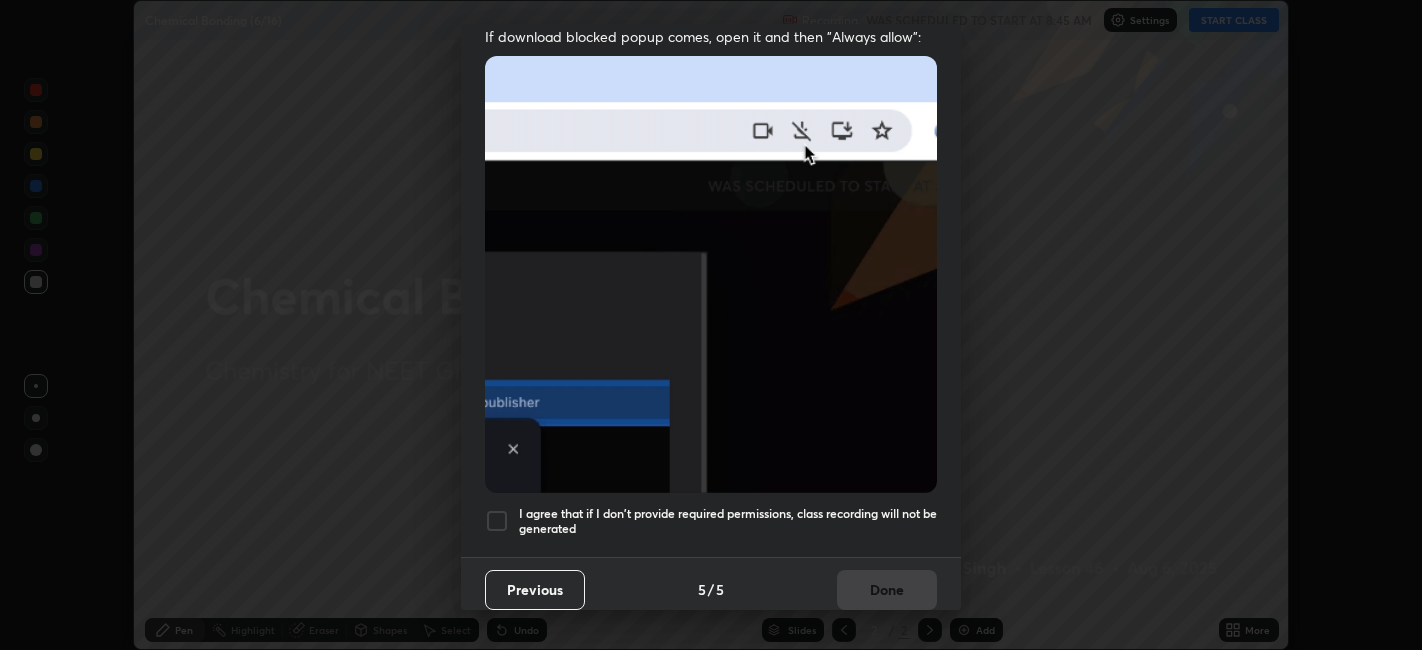 click at bounding box center [497, 521] 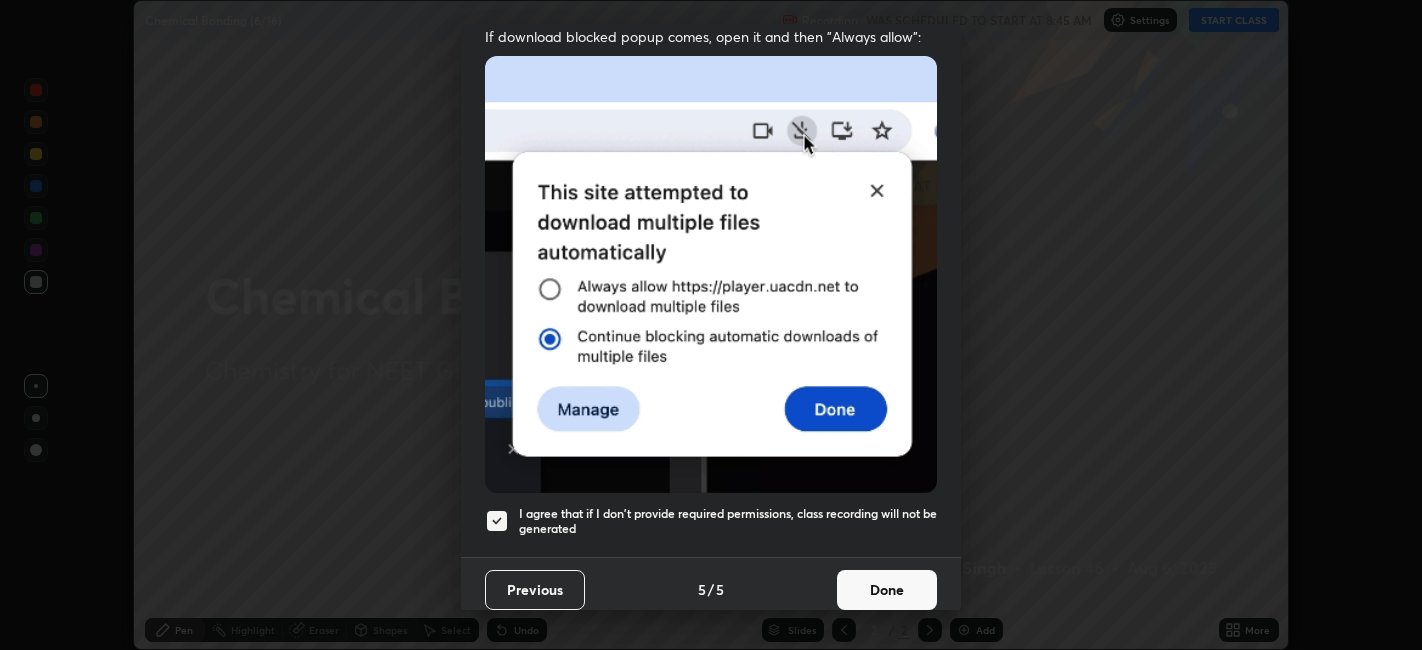 click on "Done" at bounding box center [887, 590] 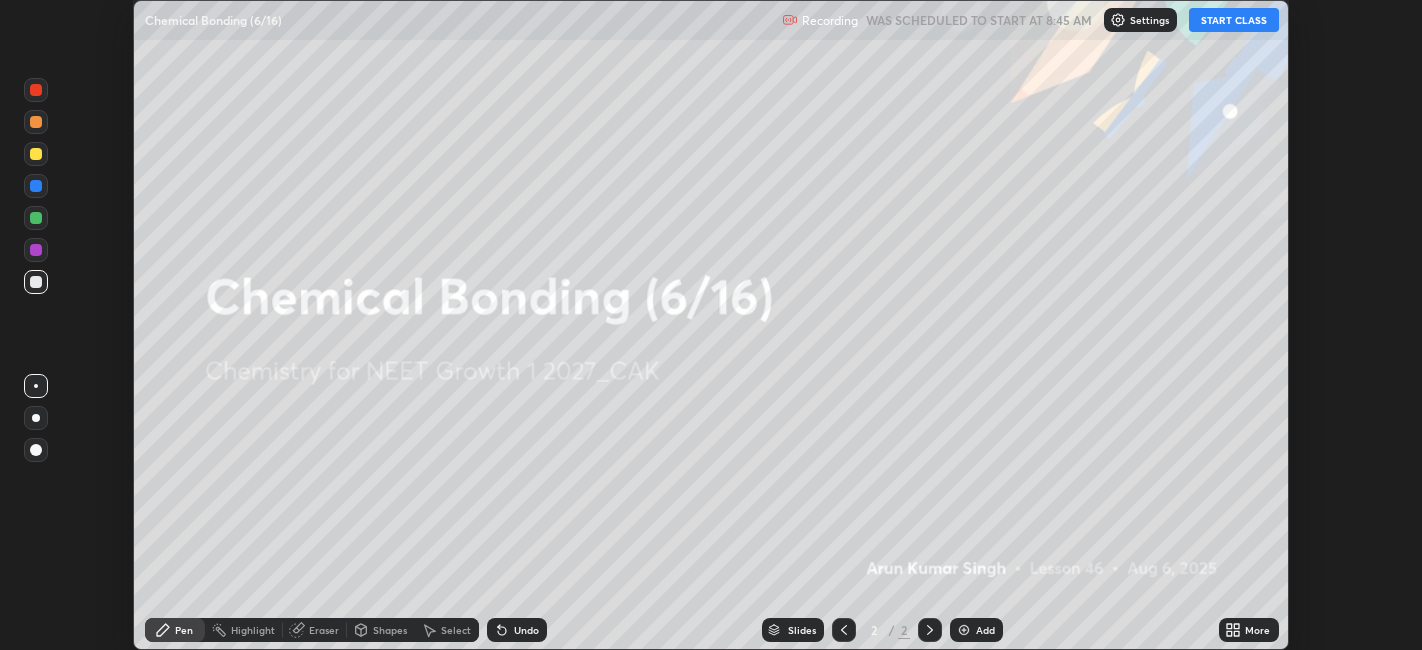 click 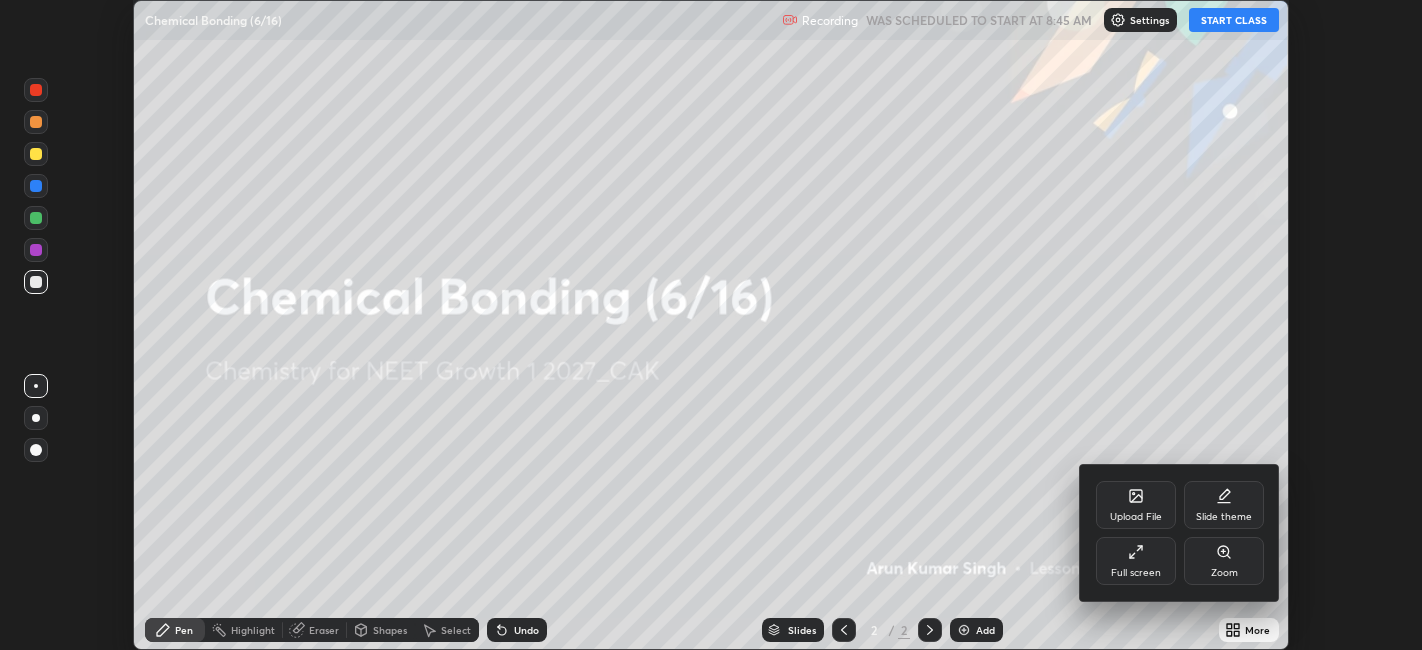 click 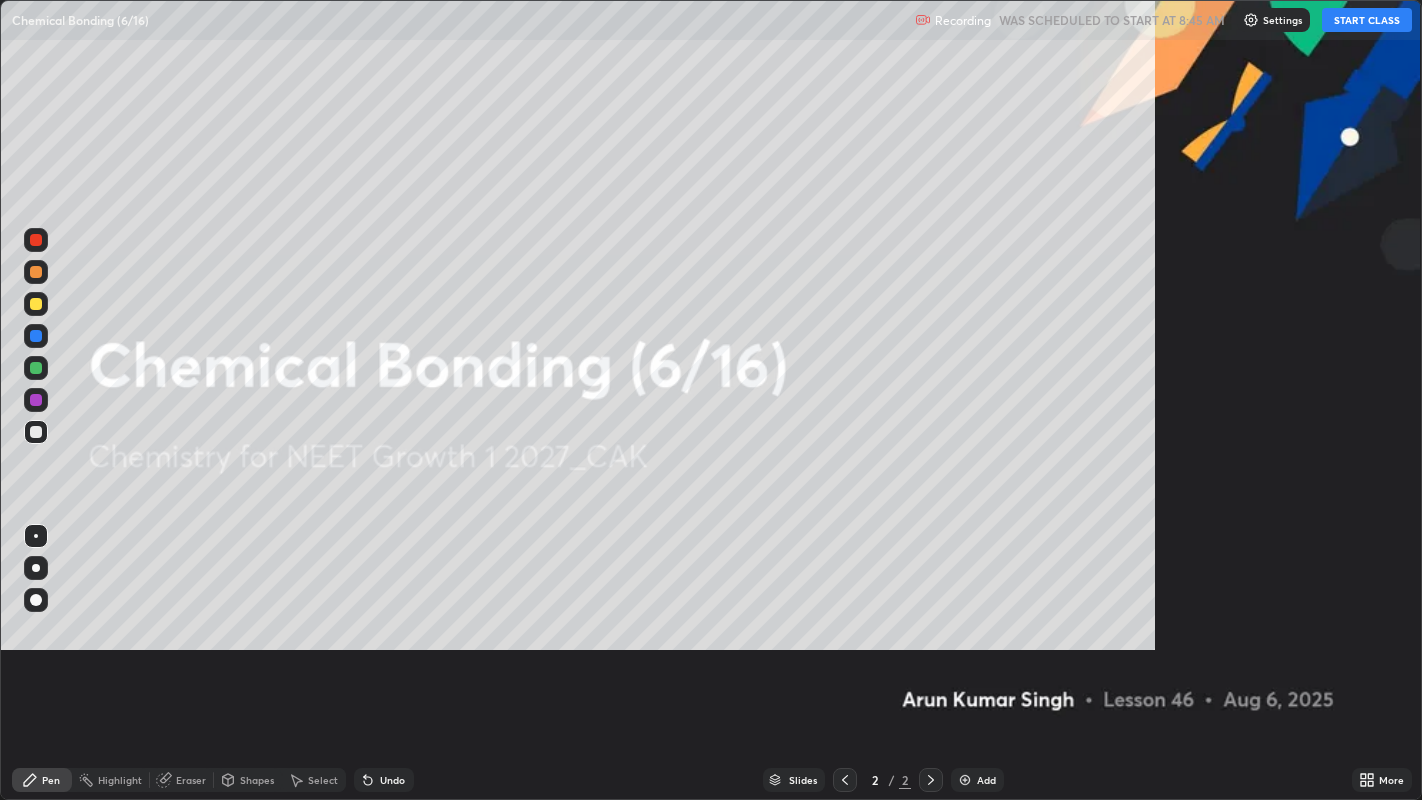 scroll, scrollTop: 99200, scrollLeft: 98577, axis: both 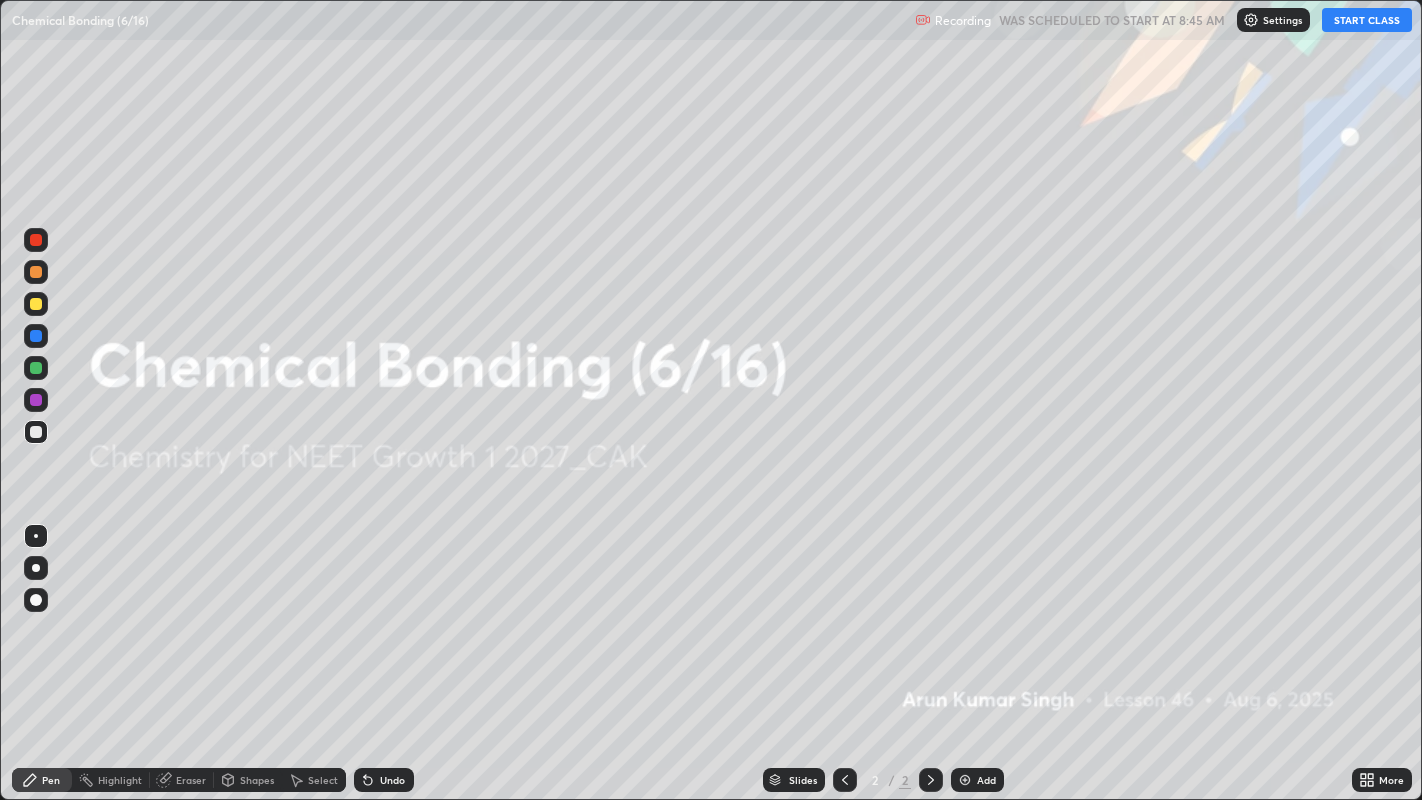 click on "START CLASS" at bounding box center (1367, 20) 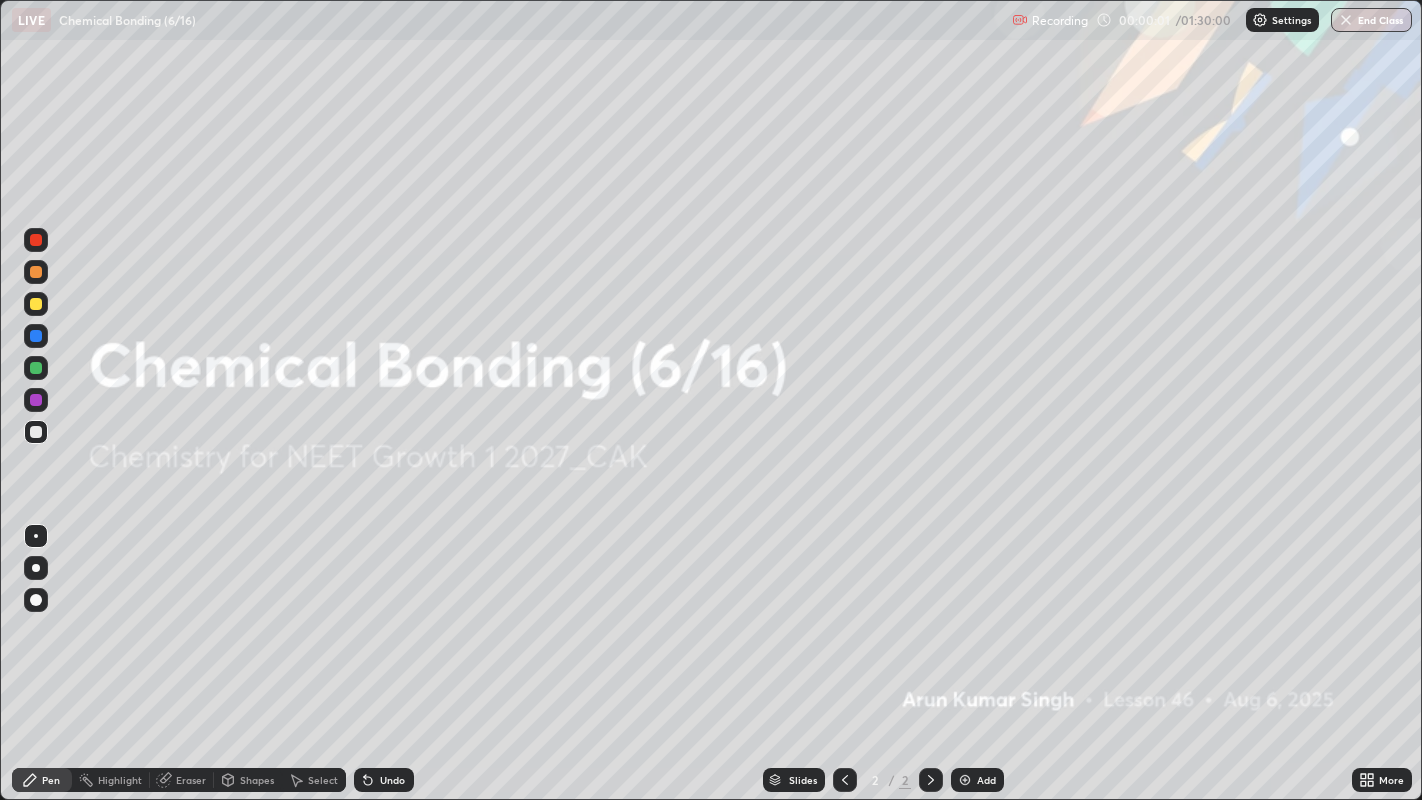click at bounding box center [965, 780] 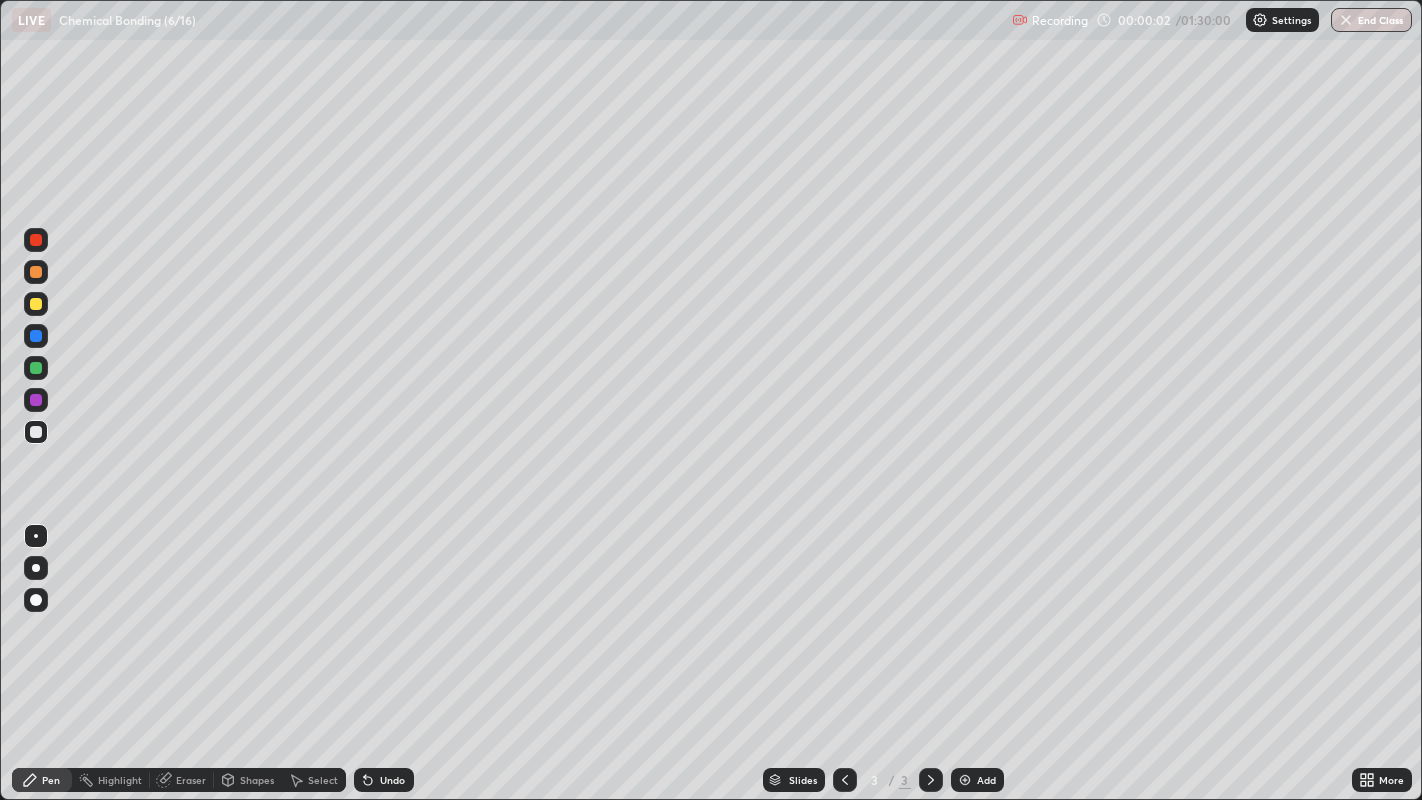 click at bounding box center (965, 780) 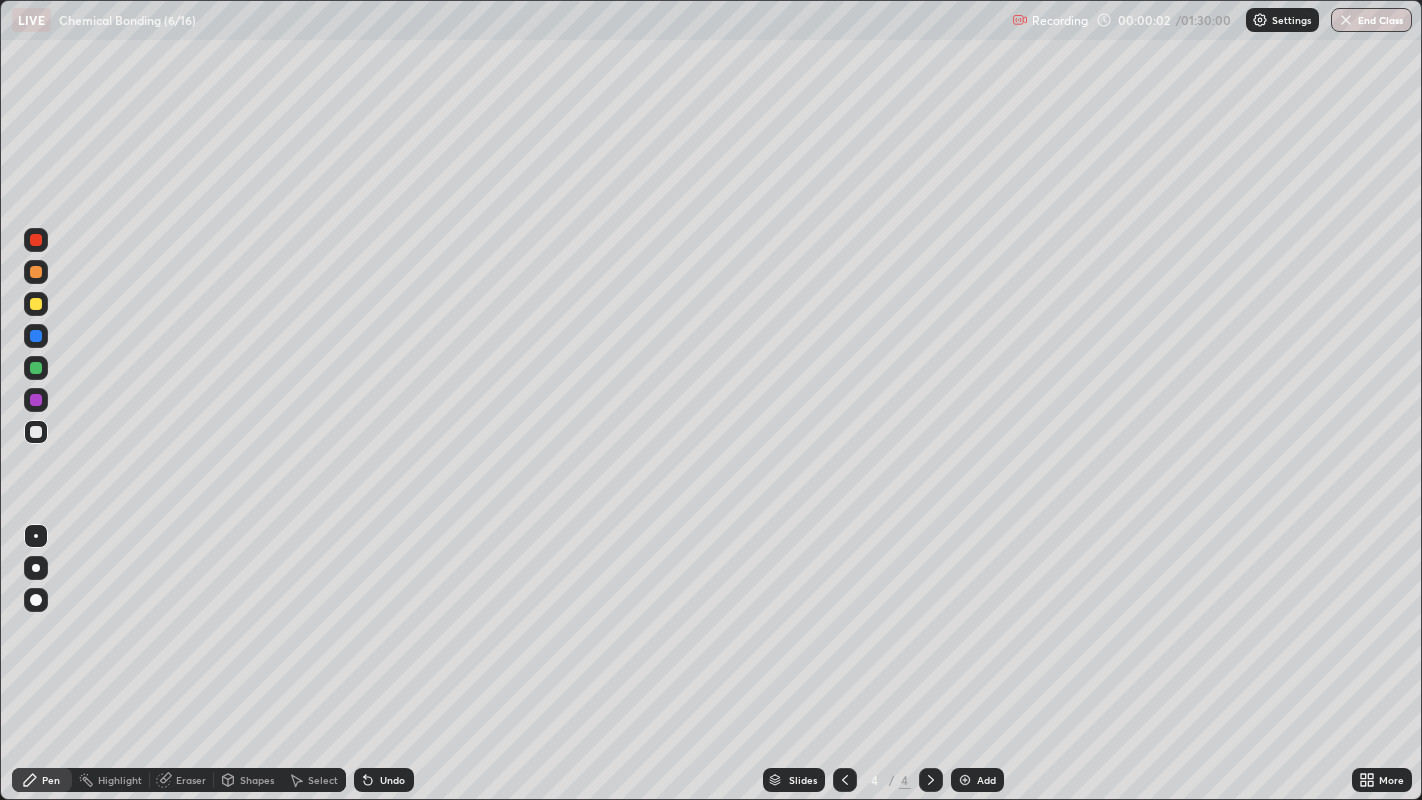 click at bounding box center [965, 780] 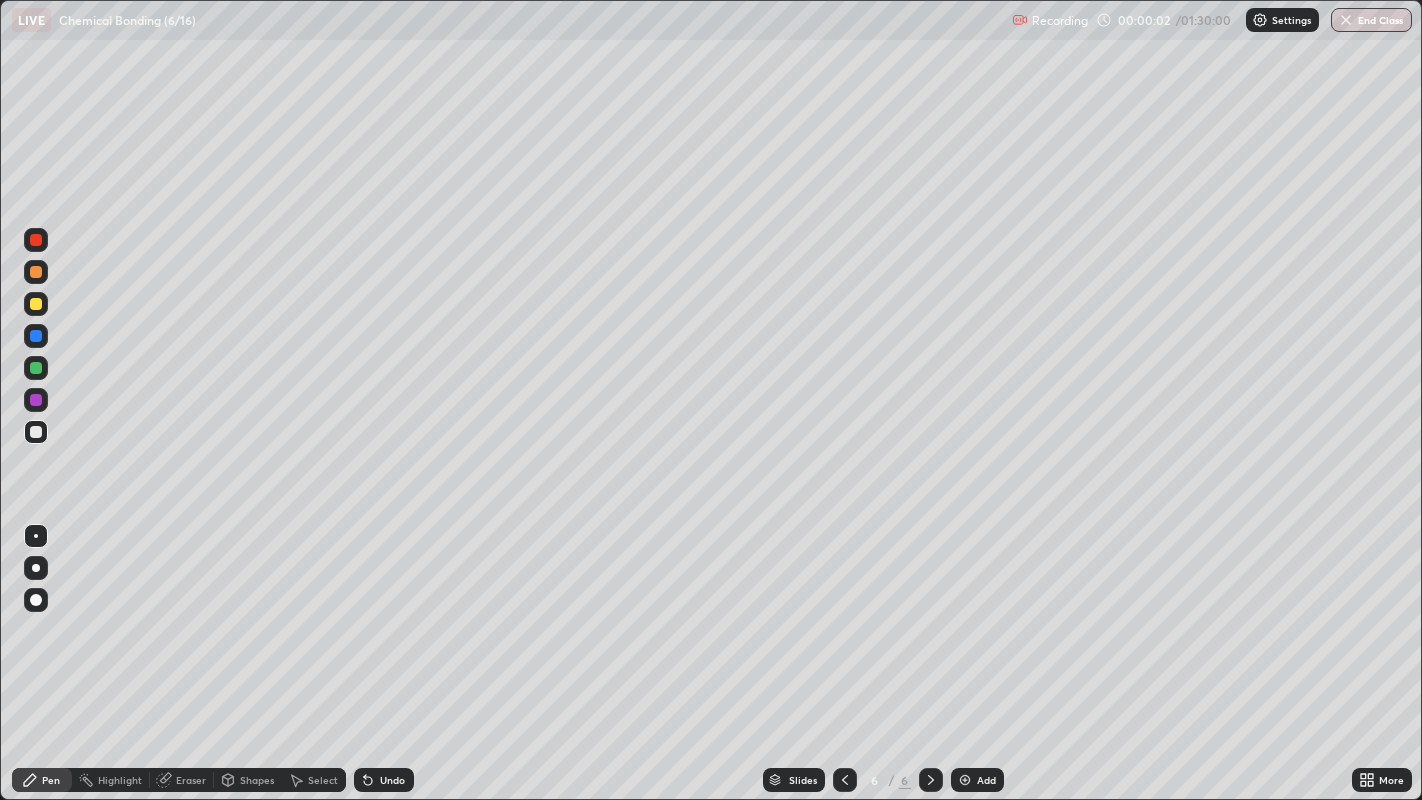 click at bounding box center (965, 780) 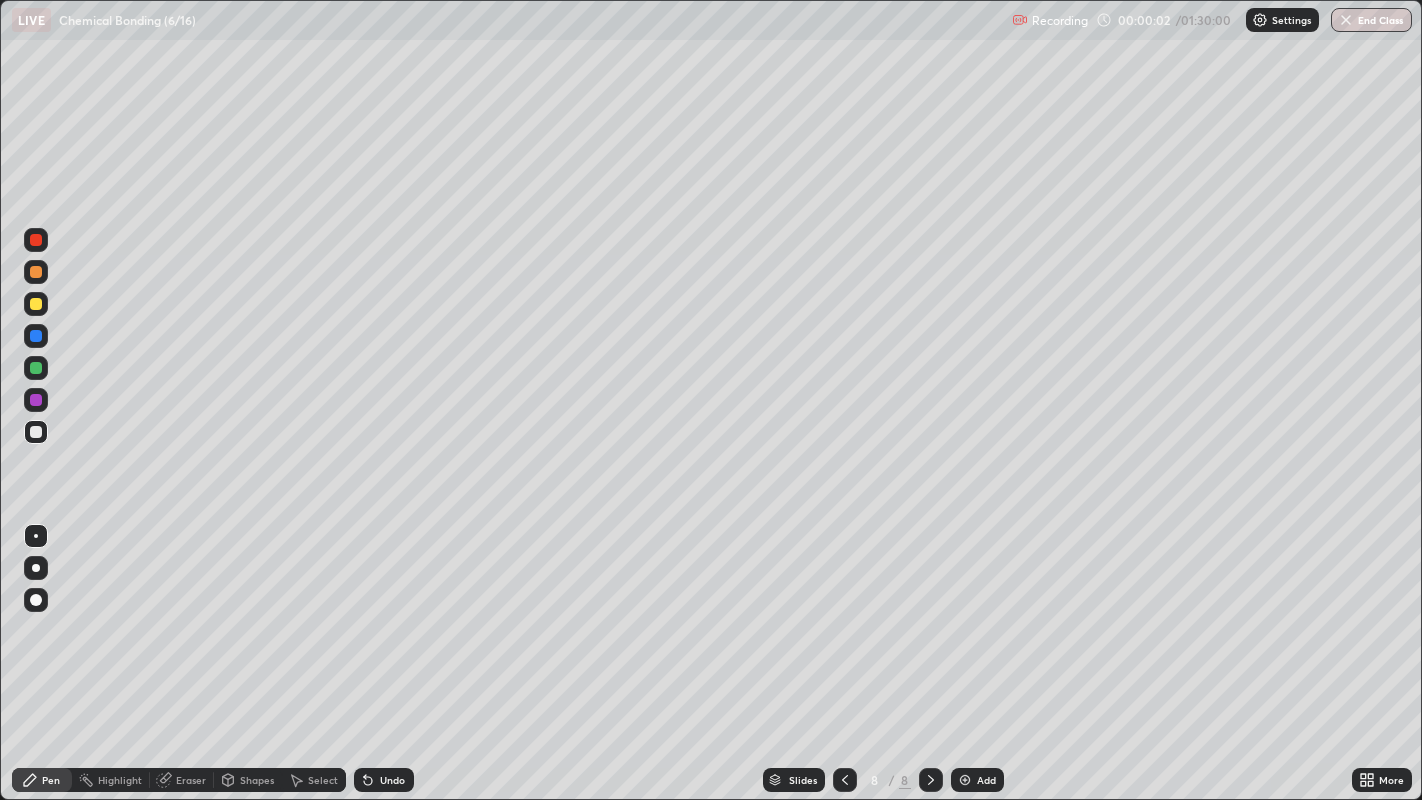 click on "Add" at bounding box center [977, 780] 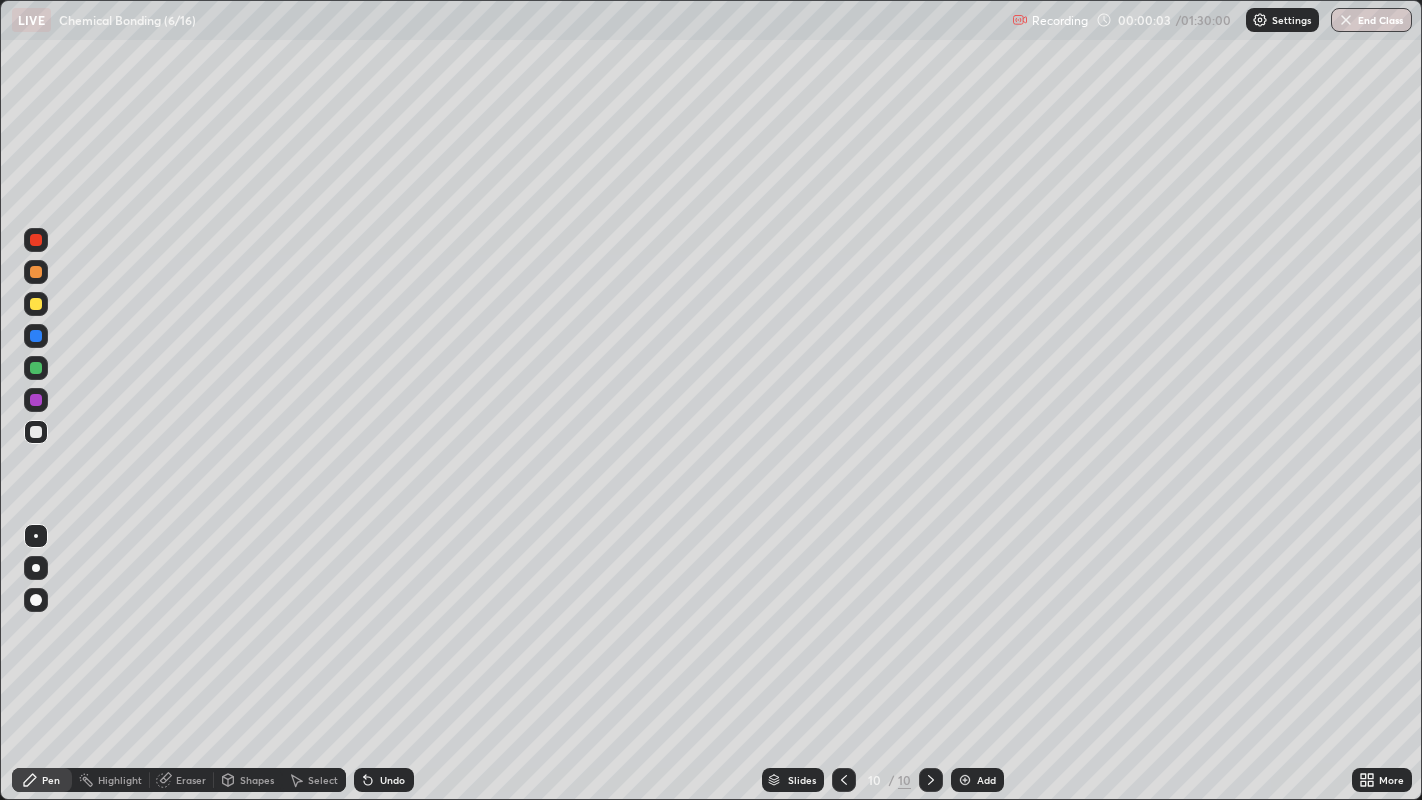click on "Add" at bounding box center (977, 780) 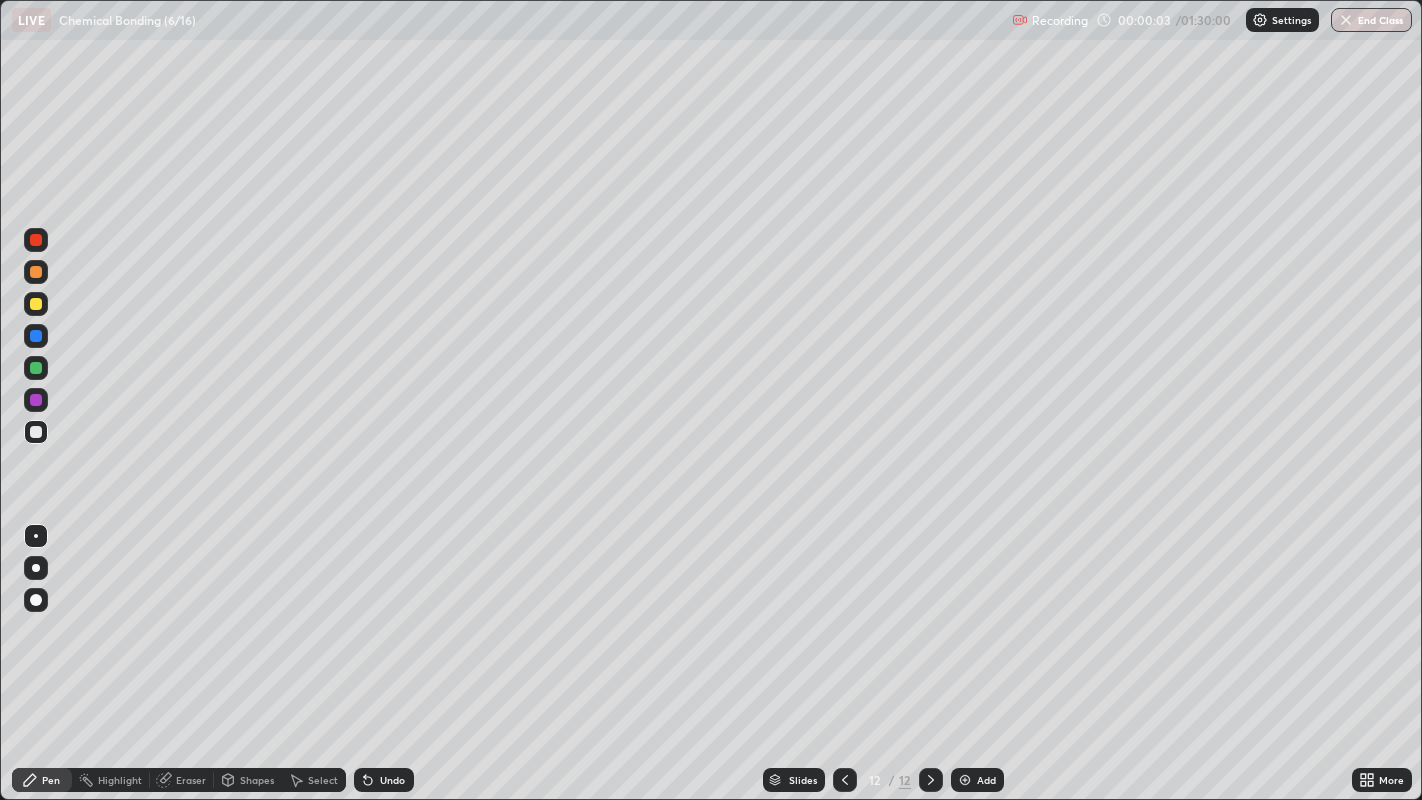 click on "Add" at bounding box center [977, 780] 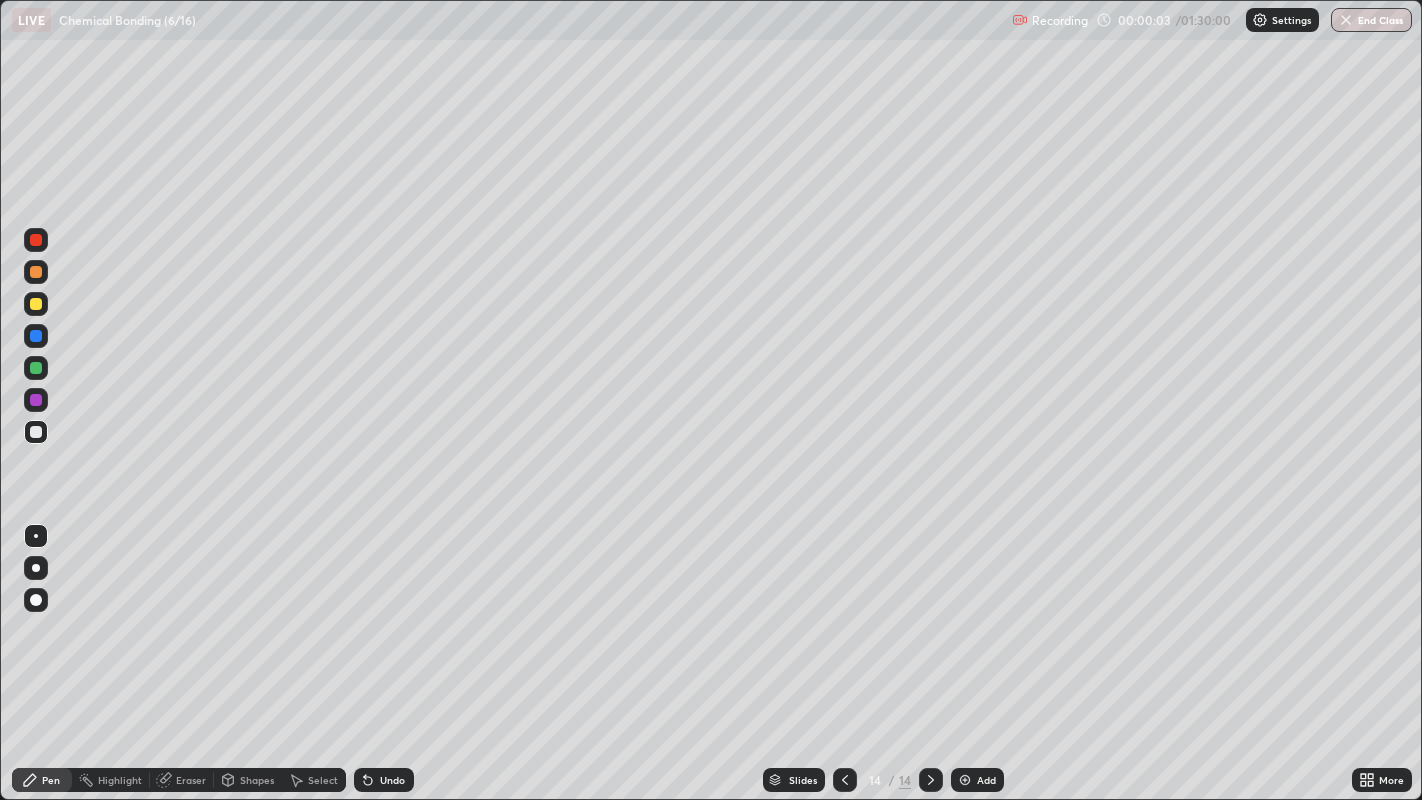 click on "Add" at bounding box center [977, 780] 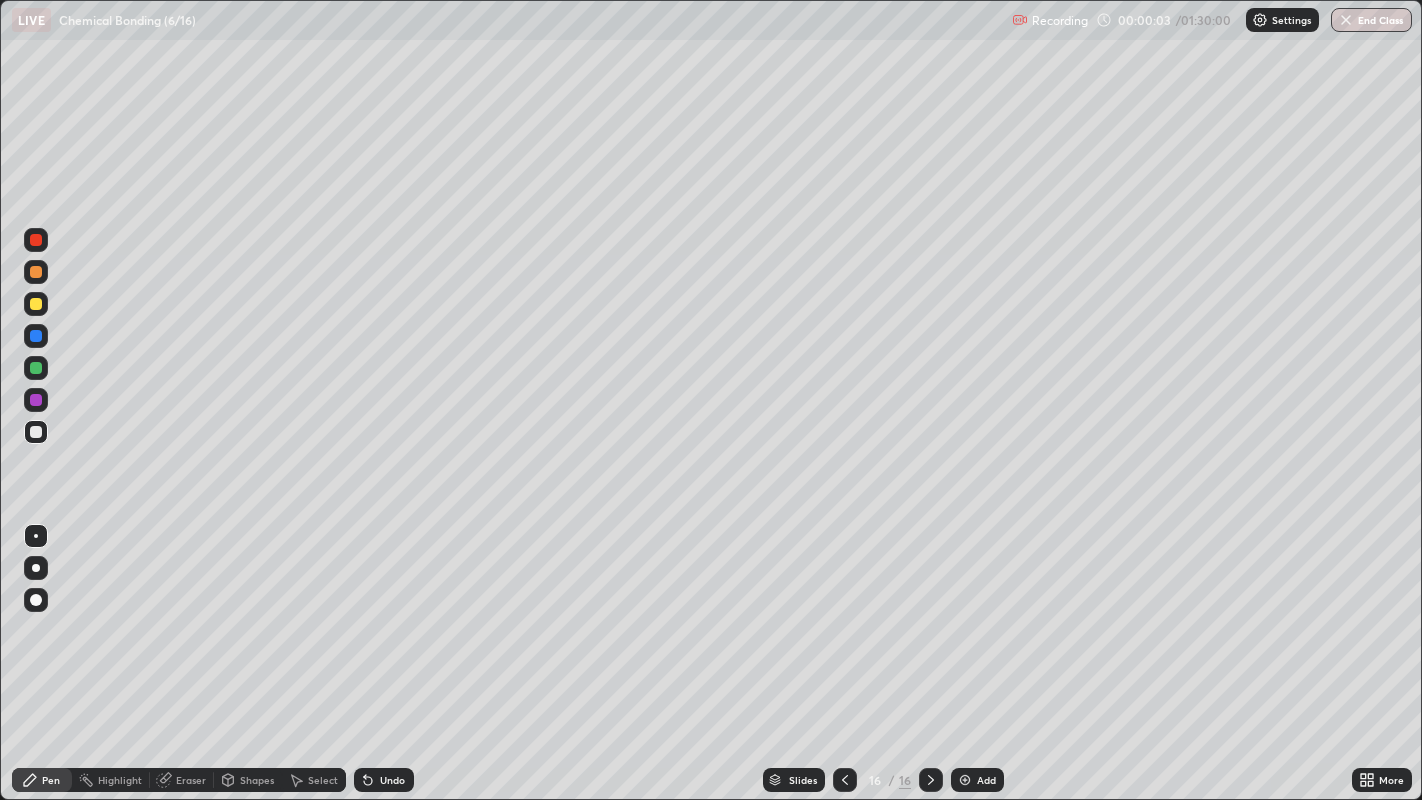 click on "Add" at bounding box center (986, 780) 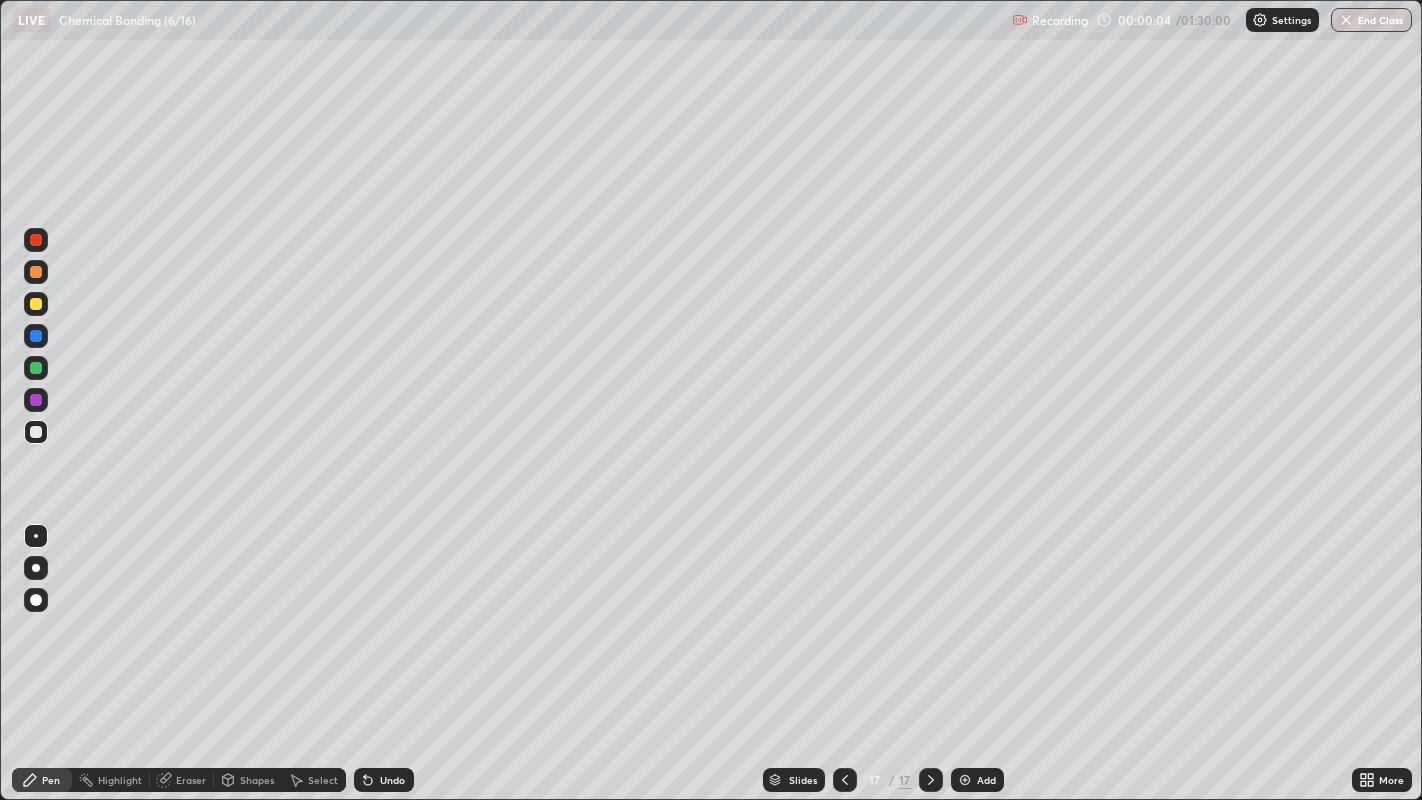 click 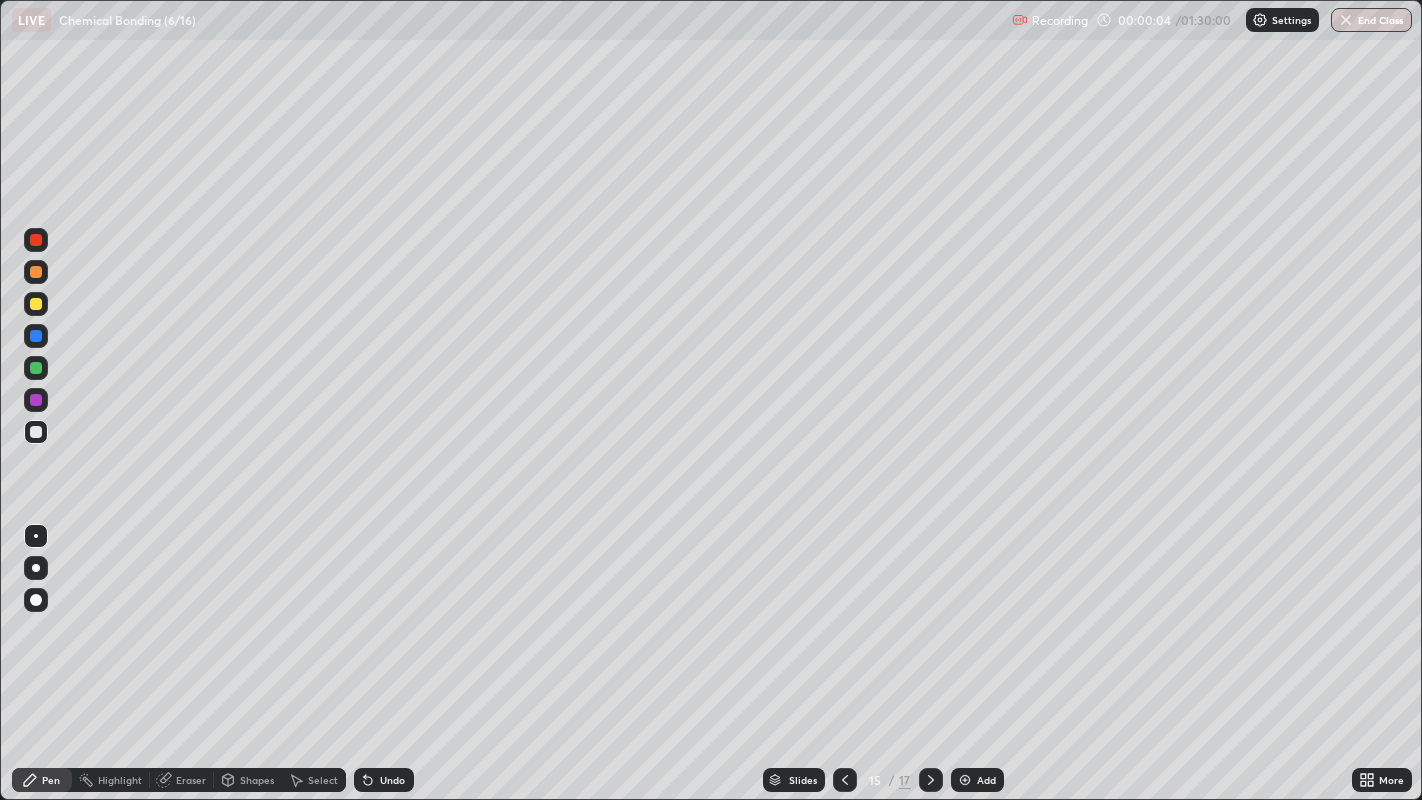 click 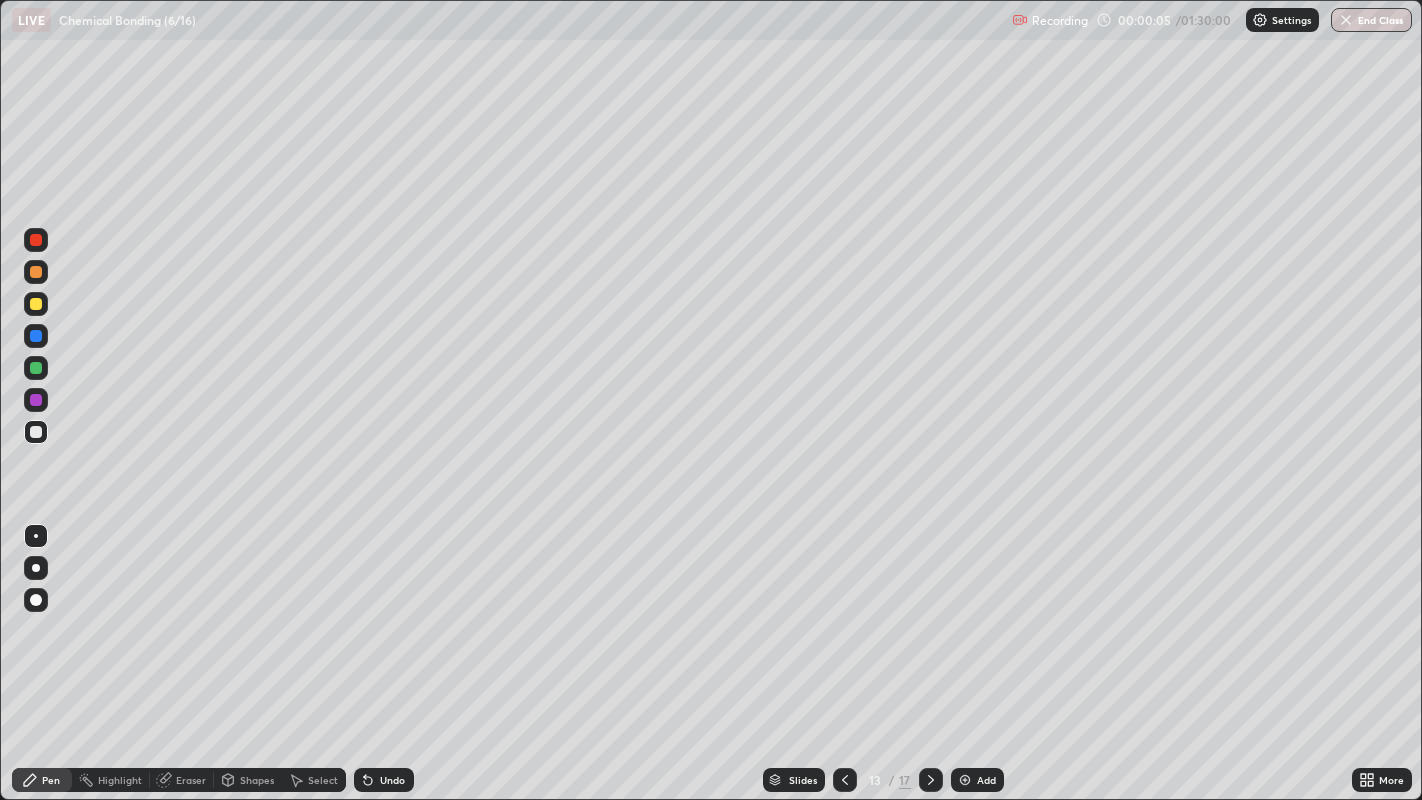 click at bounding box center (845, 780) 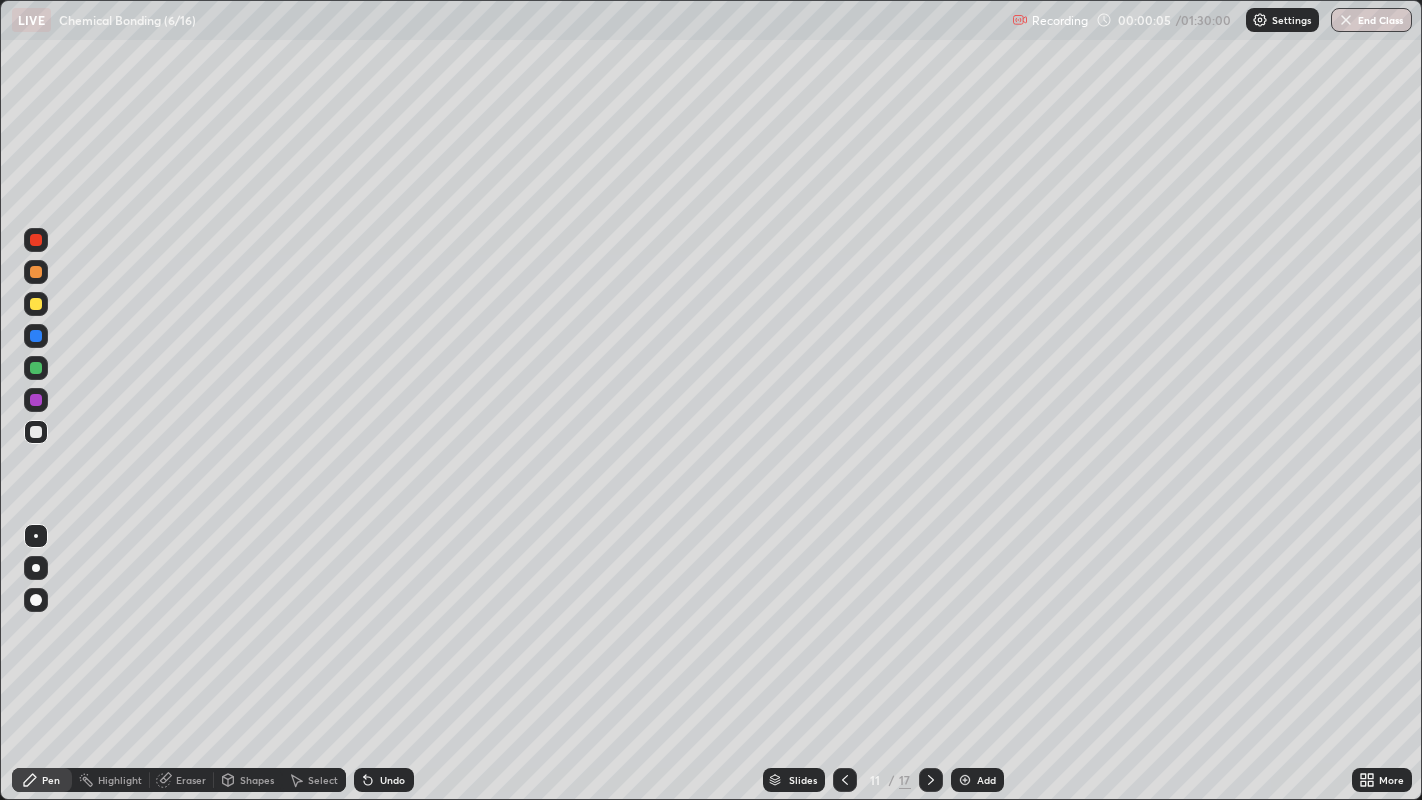 click 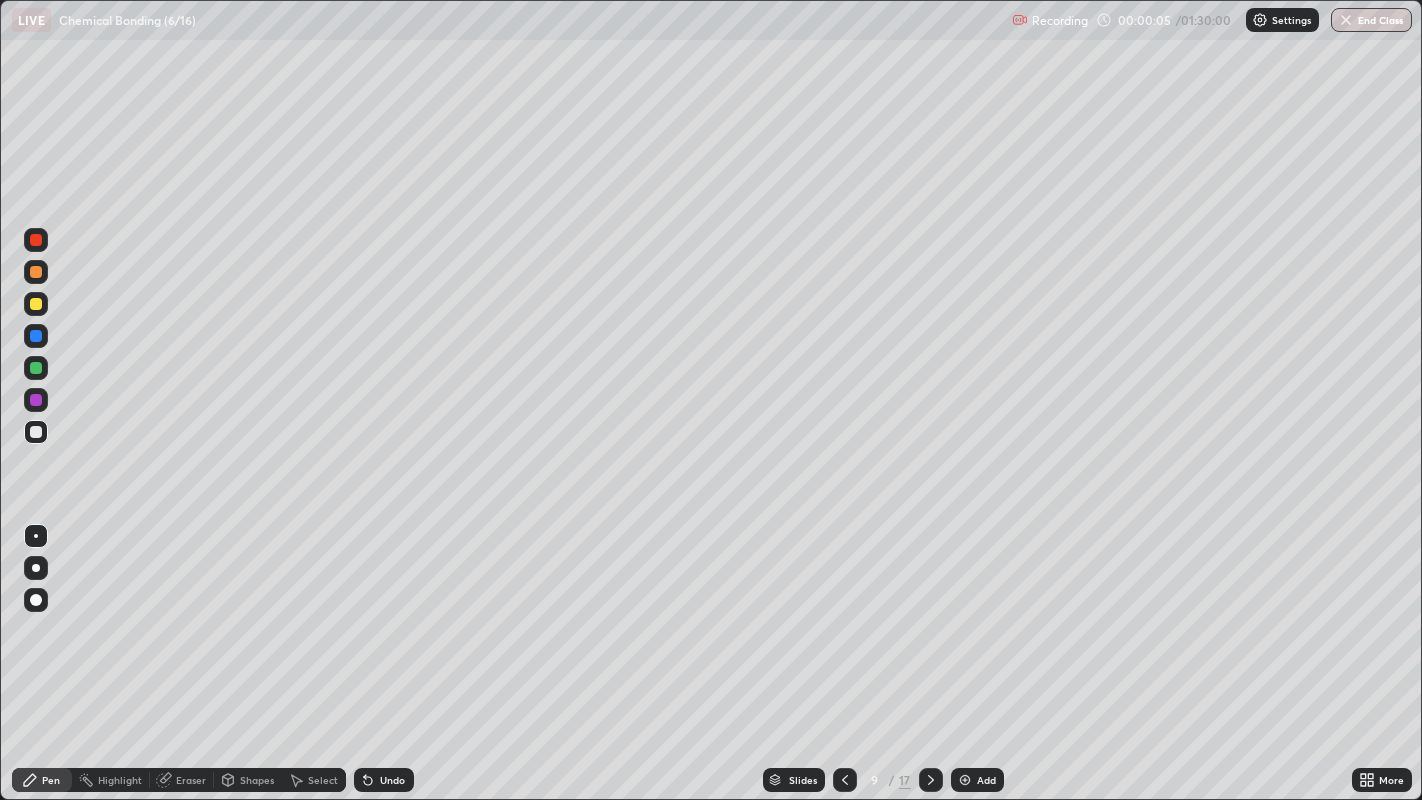 click at bounding box center (845, 780) 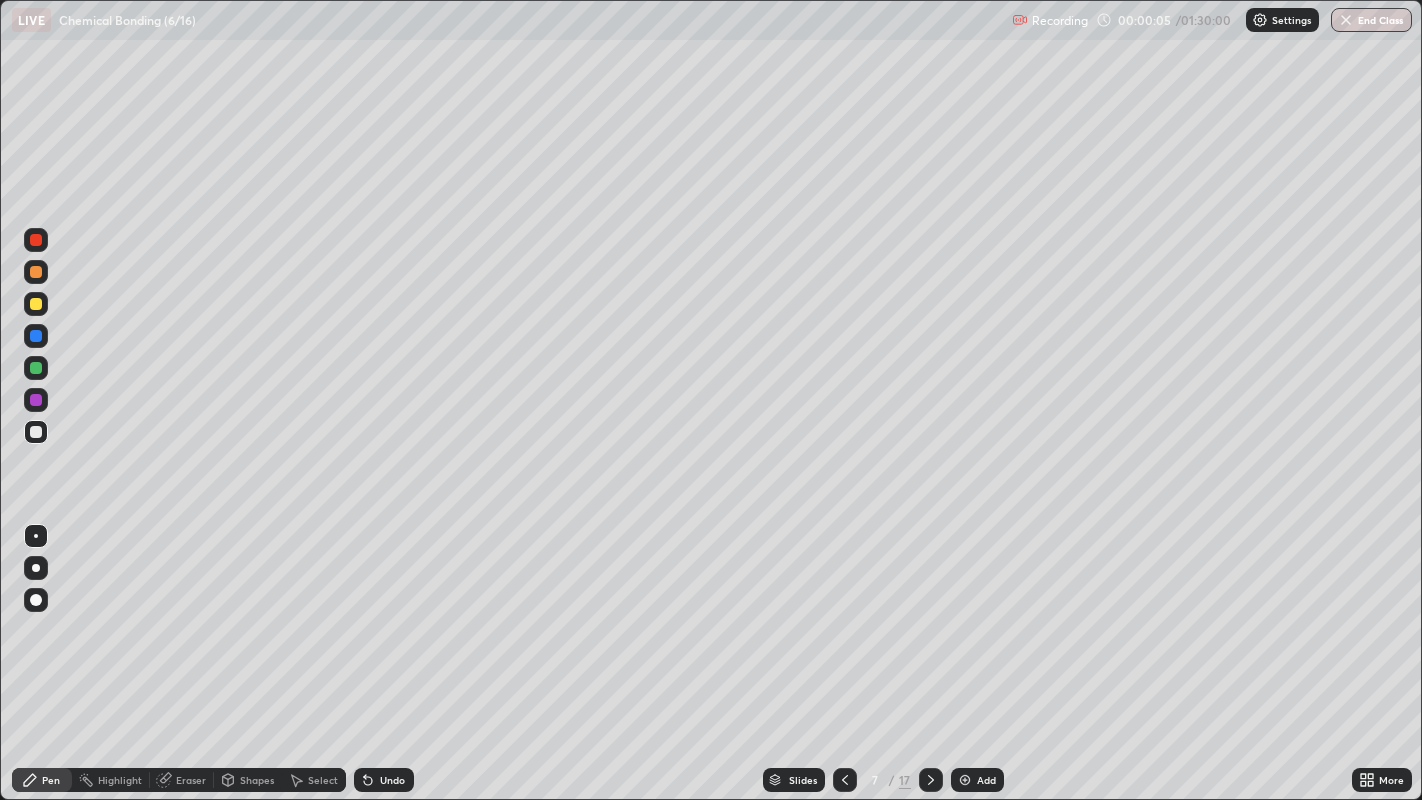 click 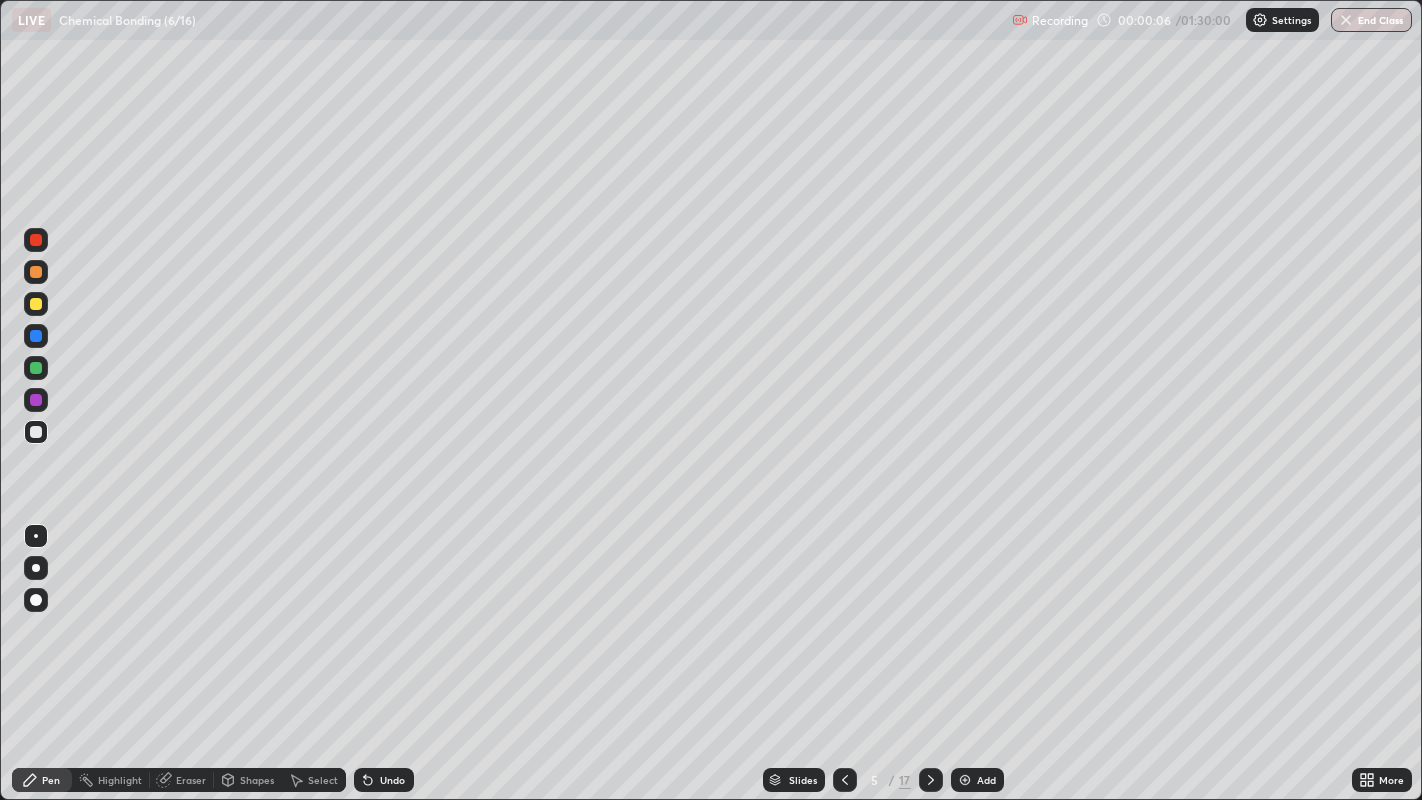 click at bounding box center (845, 780) 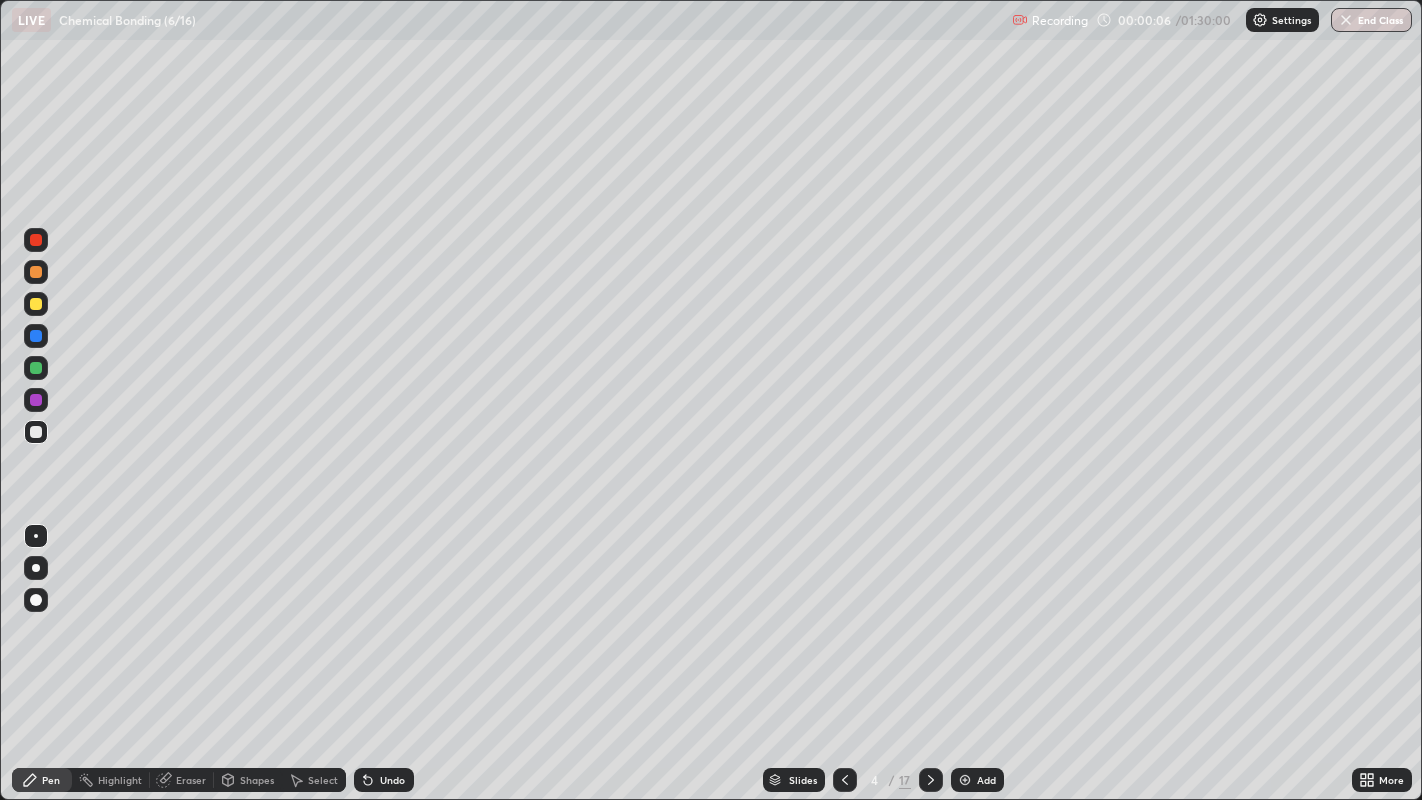 click 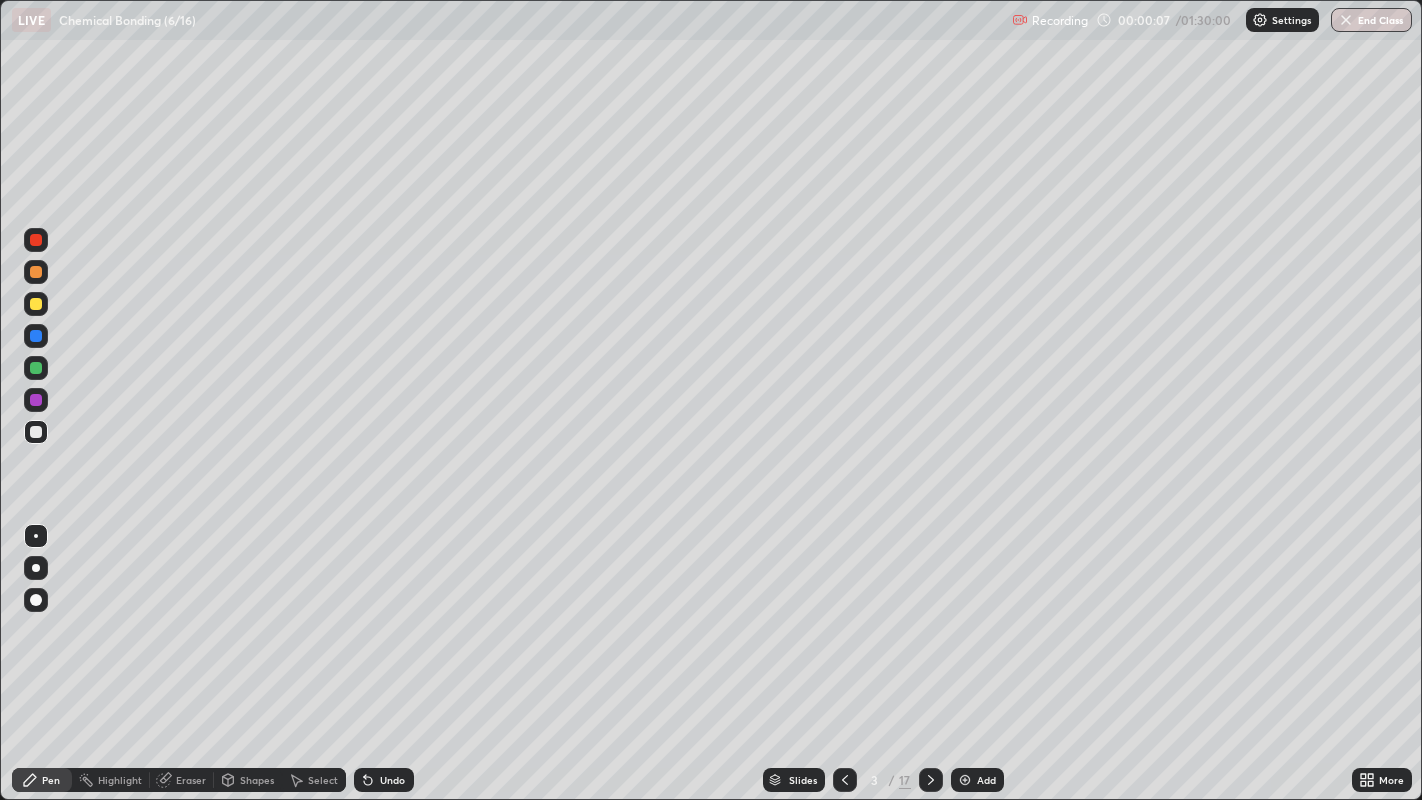 click 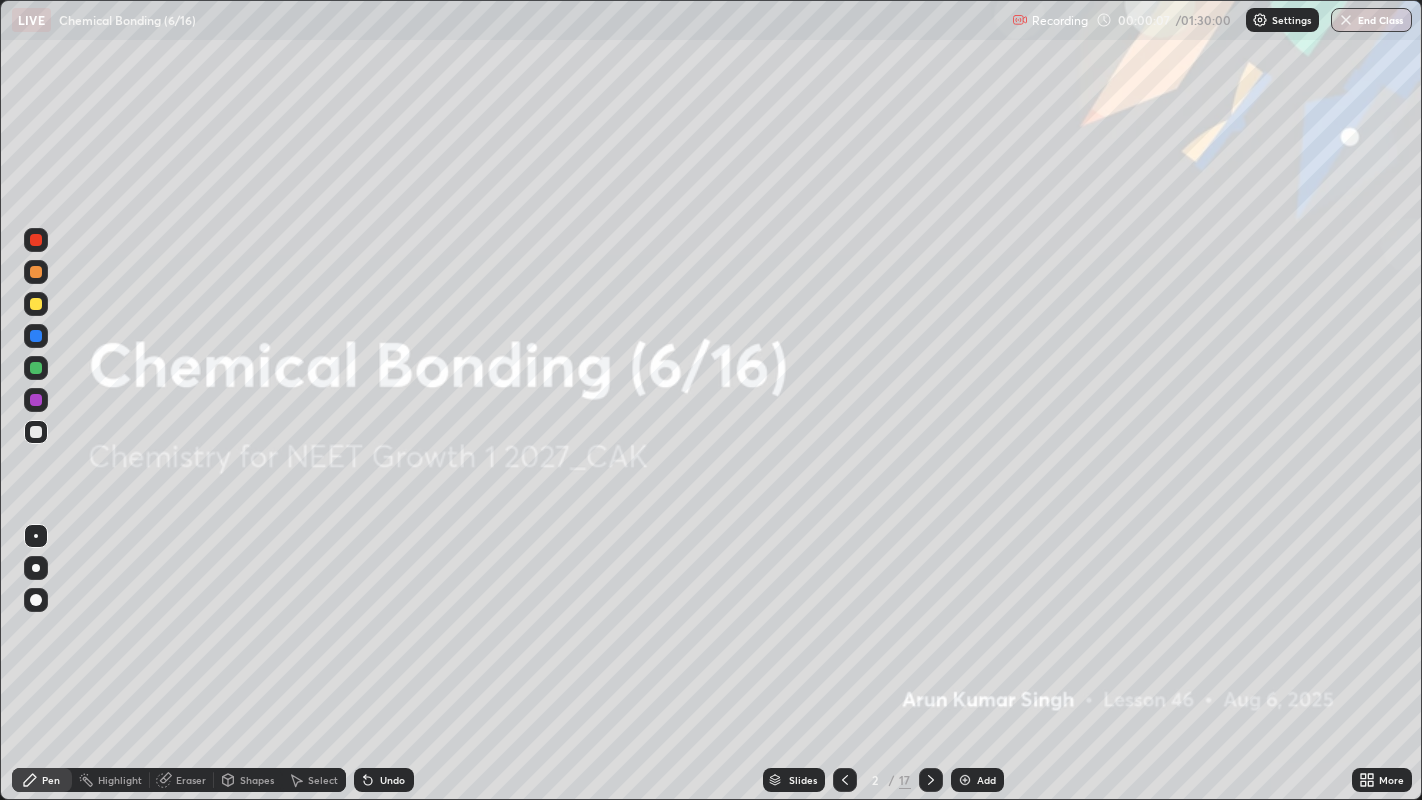 click 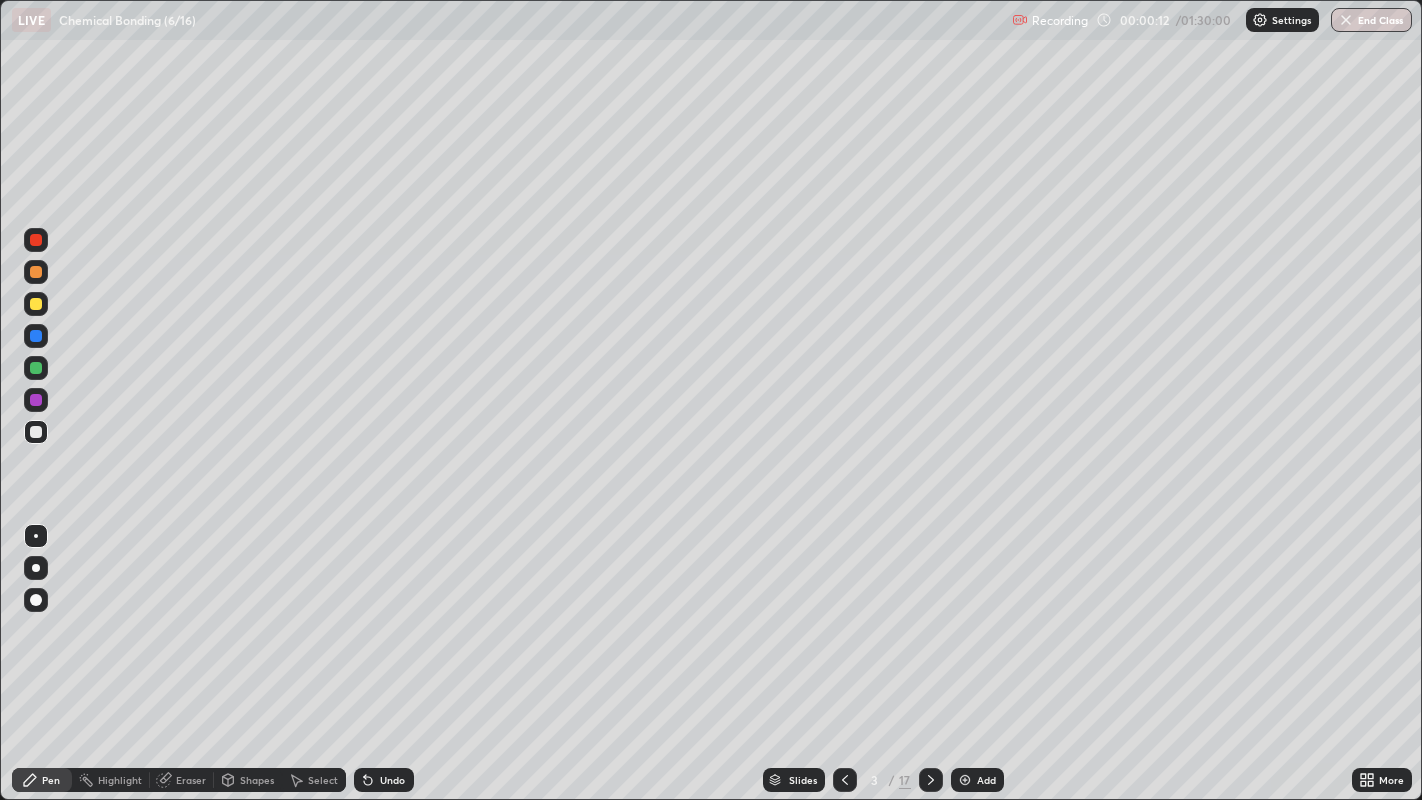 click at bounding box center [36, 304] 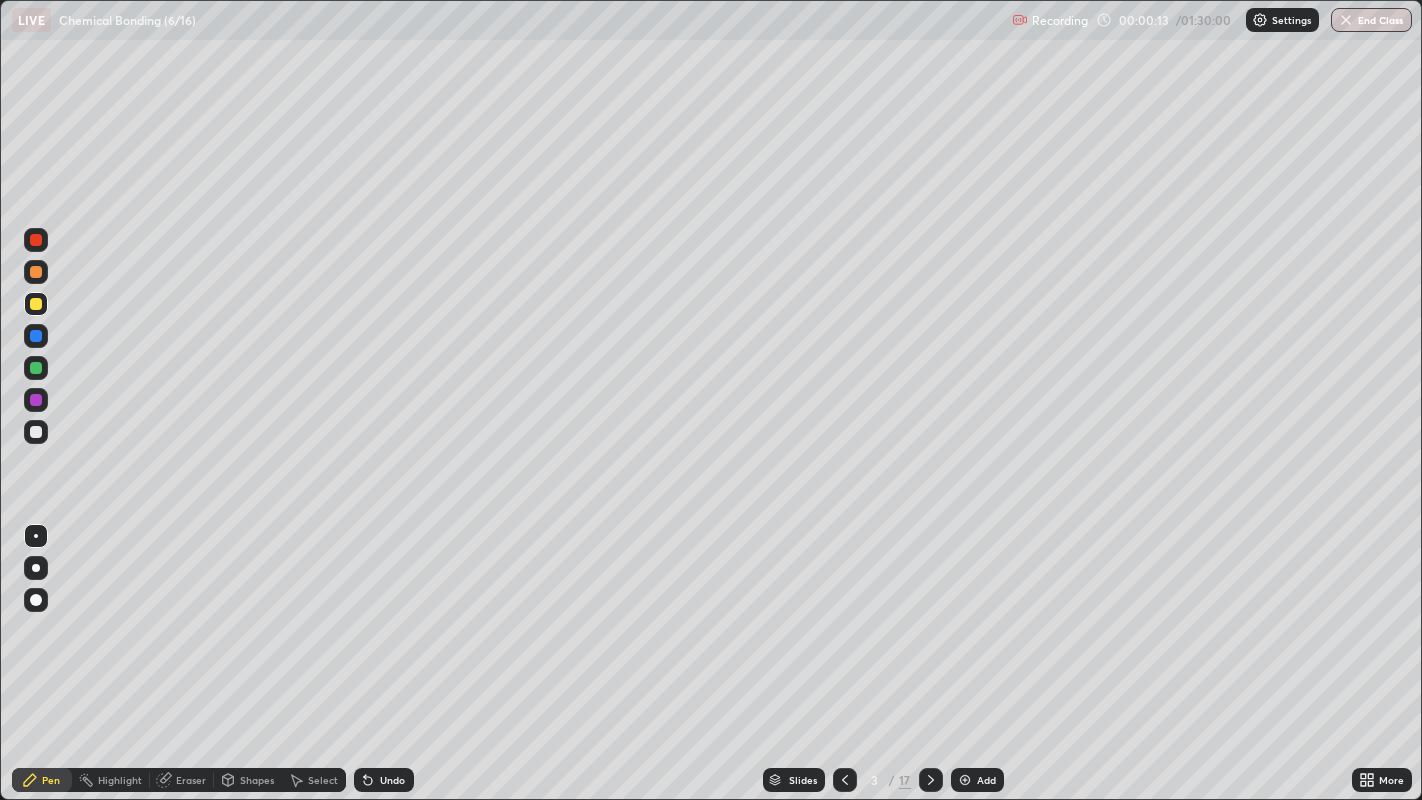click at bounding box center (36, 568) 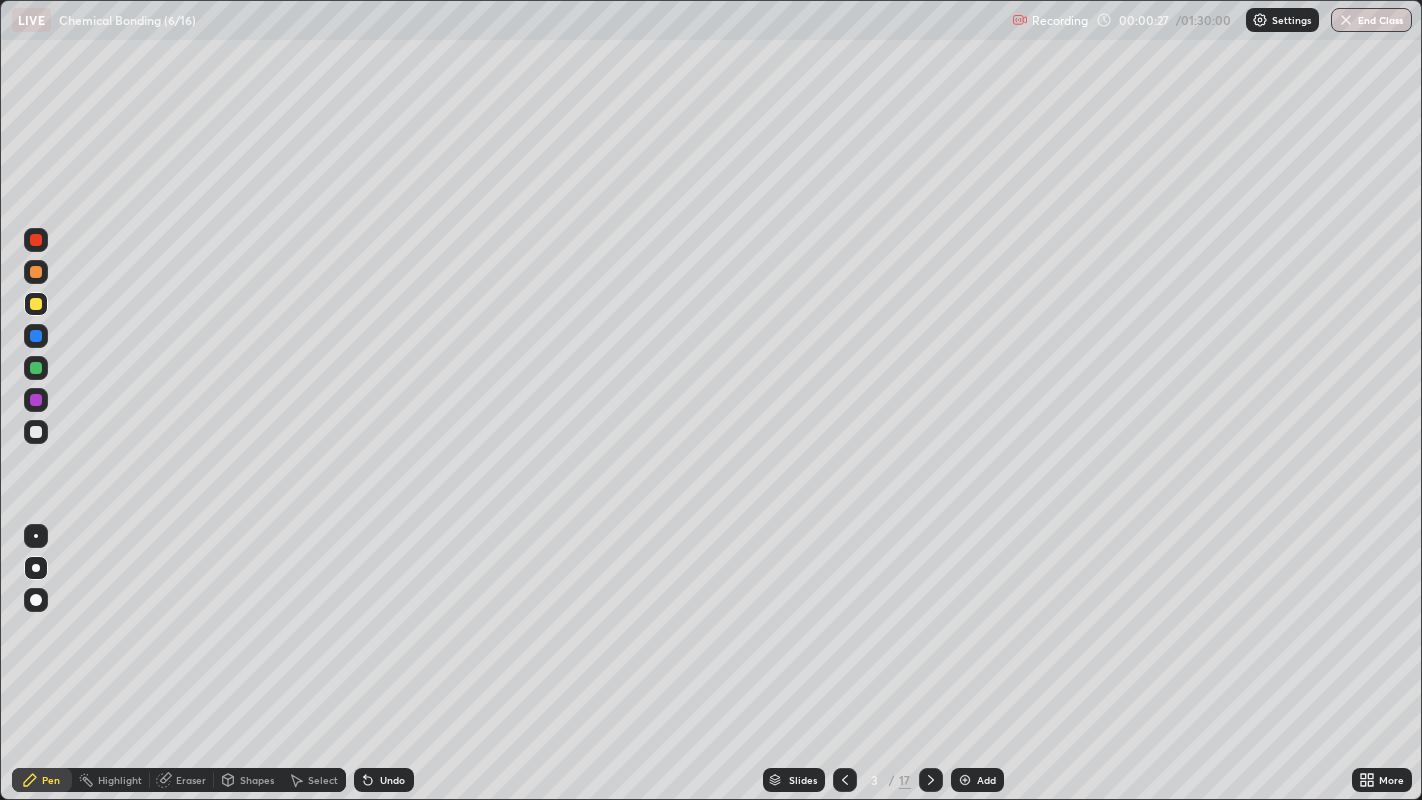 click at bounding box center [36, 432] 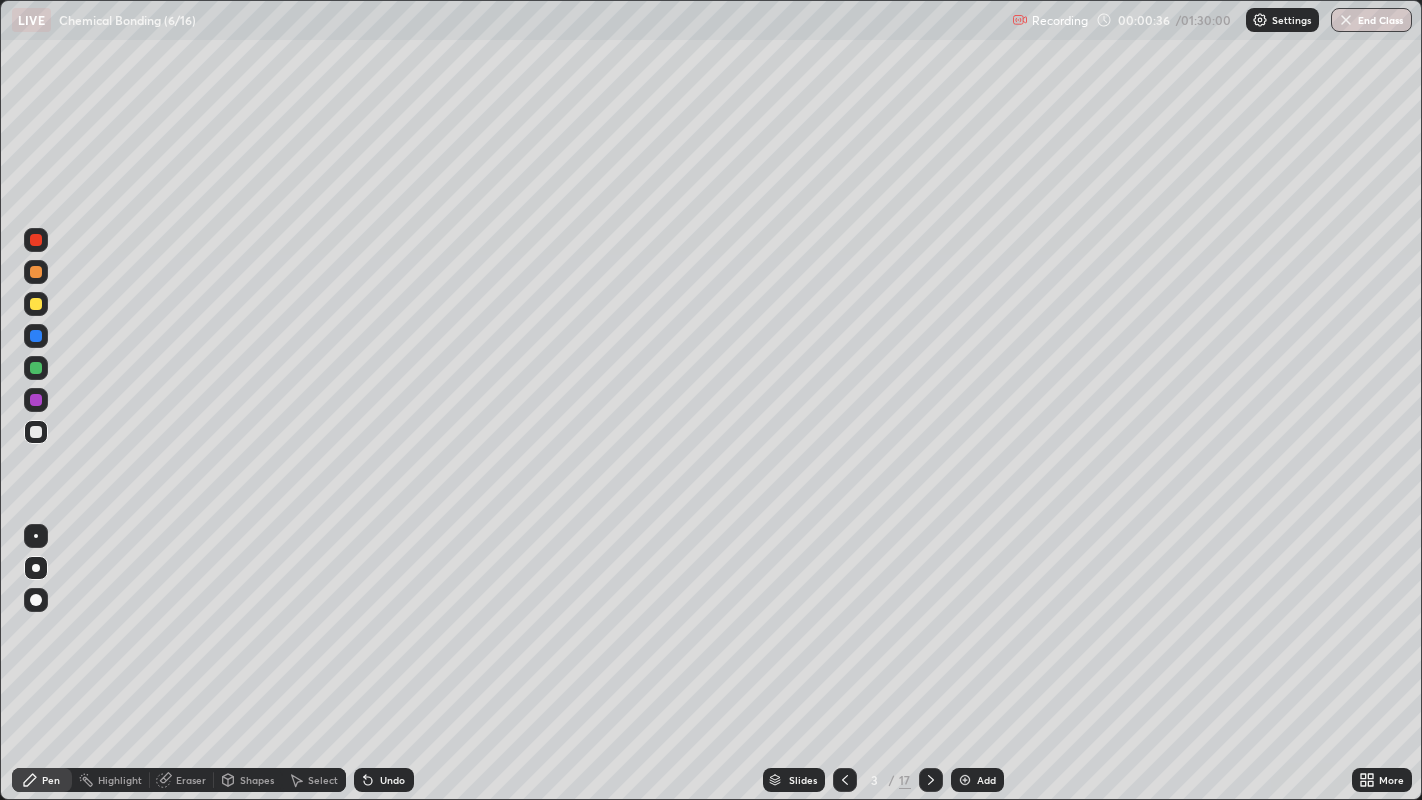 click on "Undo" at bounding box center [384, 780] 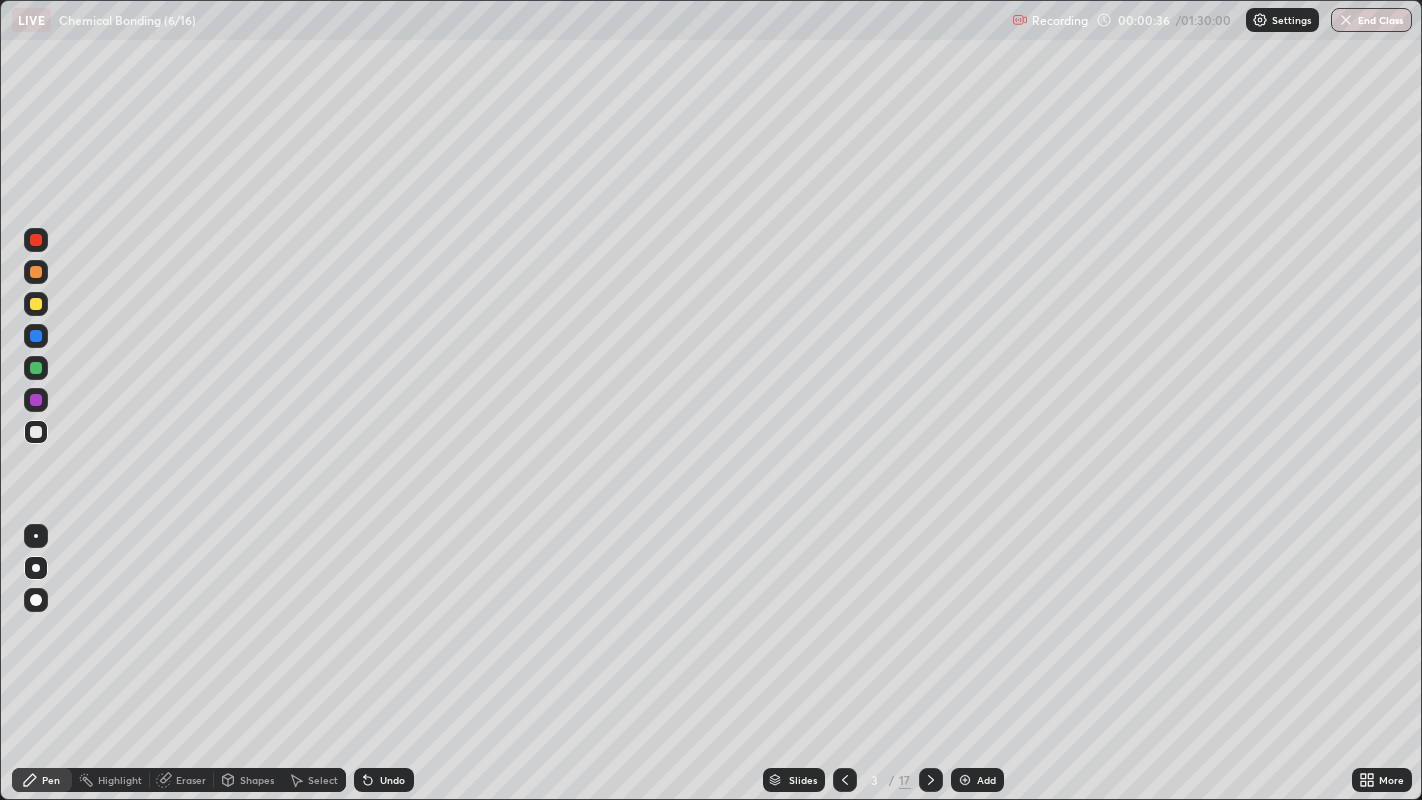 click on "Undo" at bounding box center (392, 780) 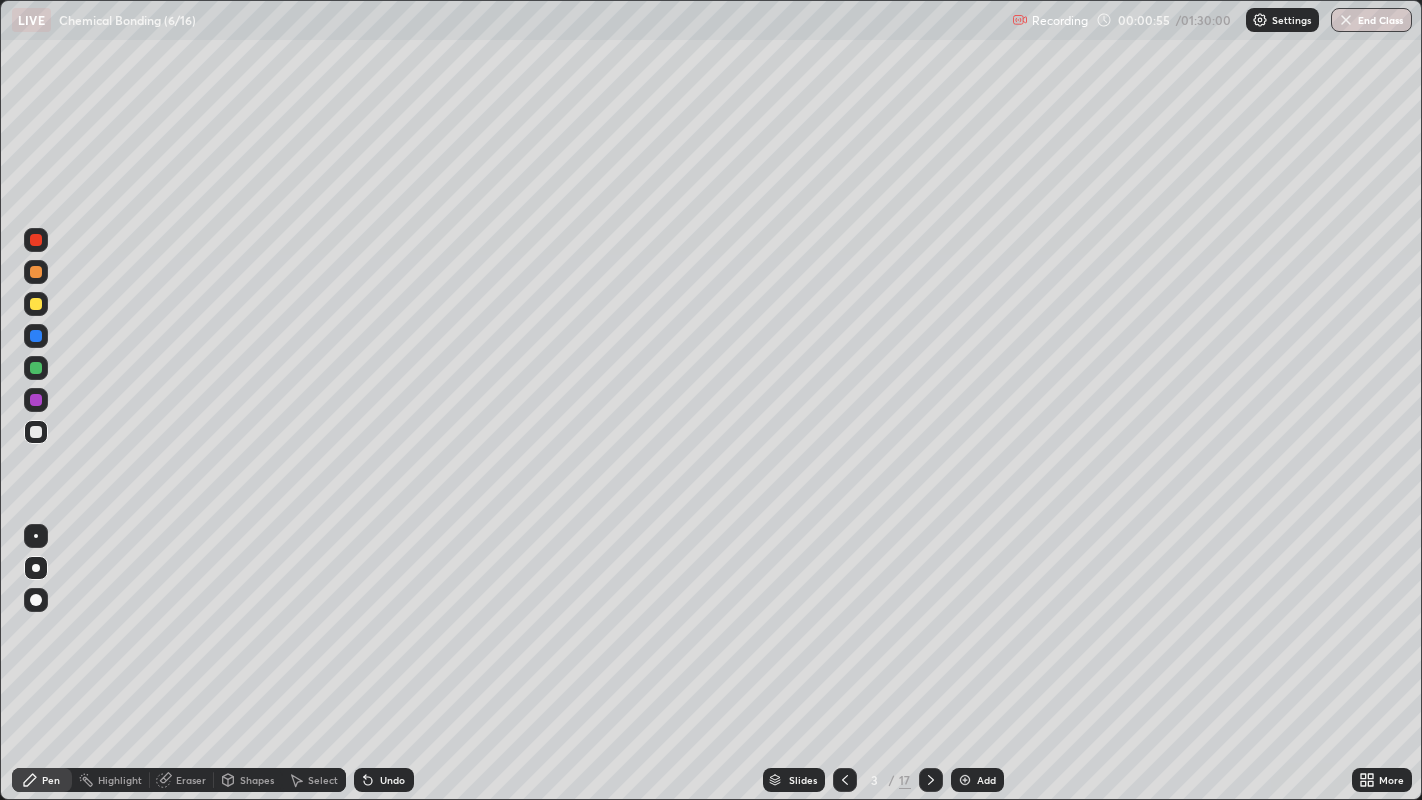 click at bounding box center (36, 304) 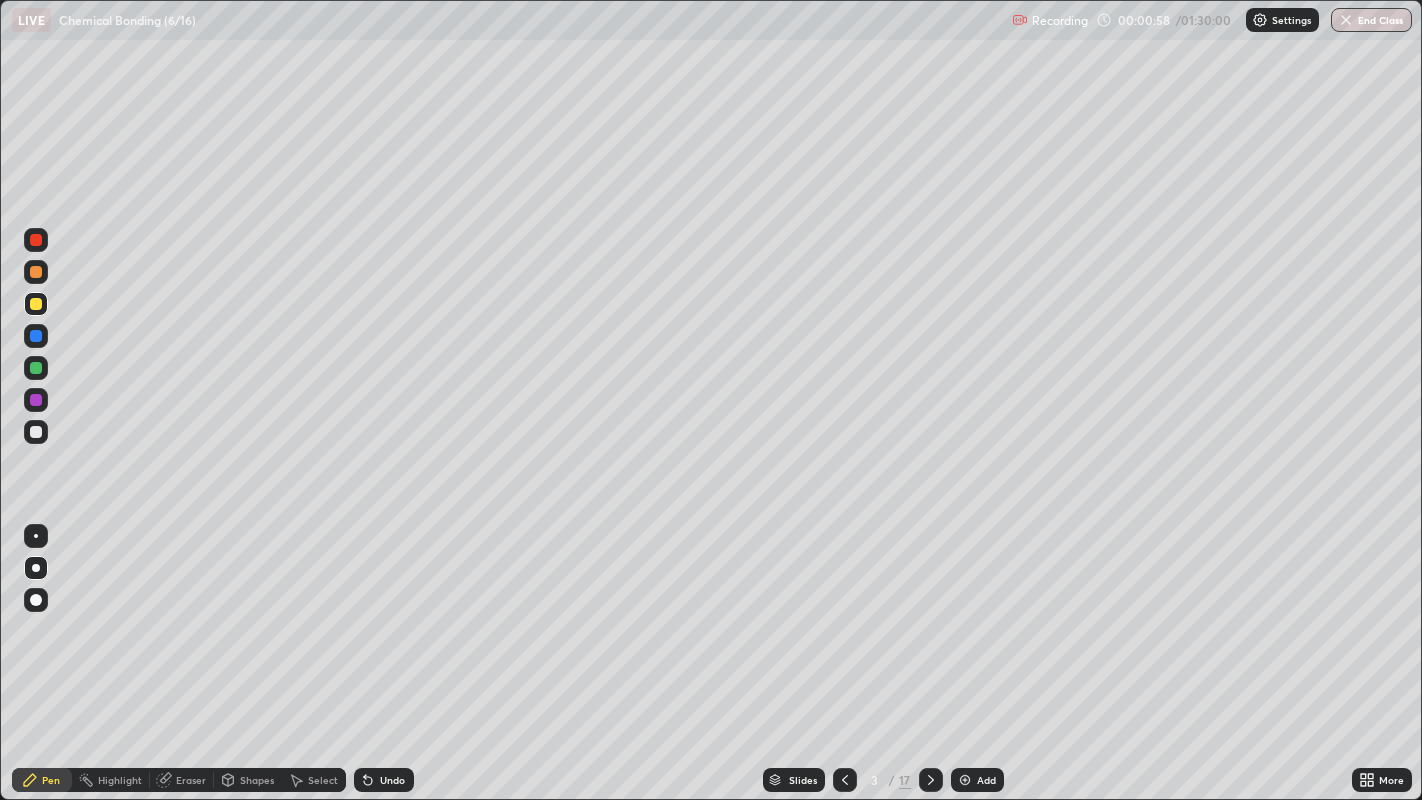 click at bounding box center (36, 336) 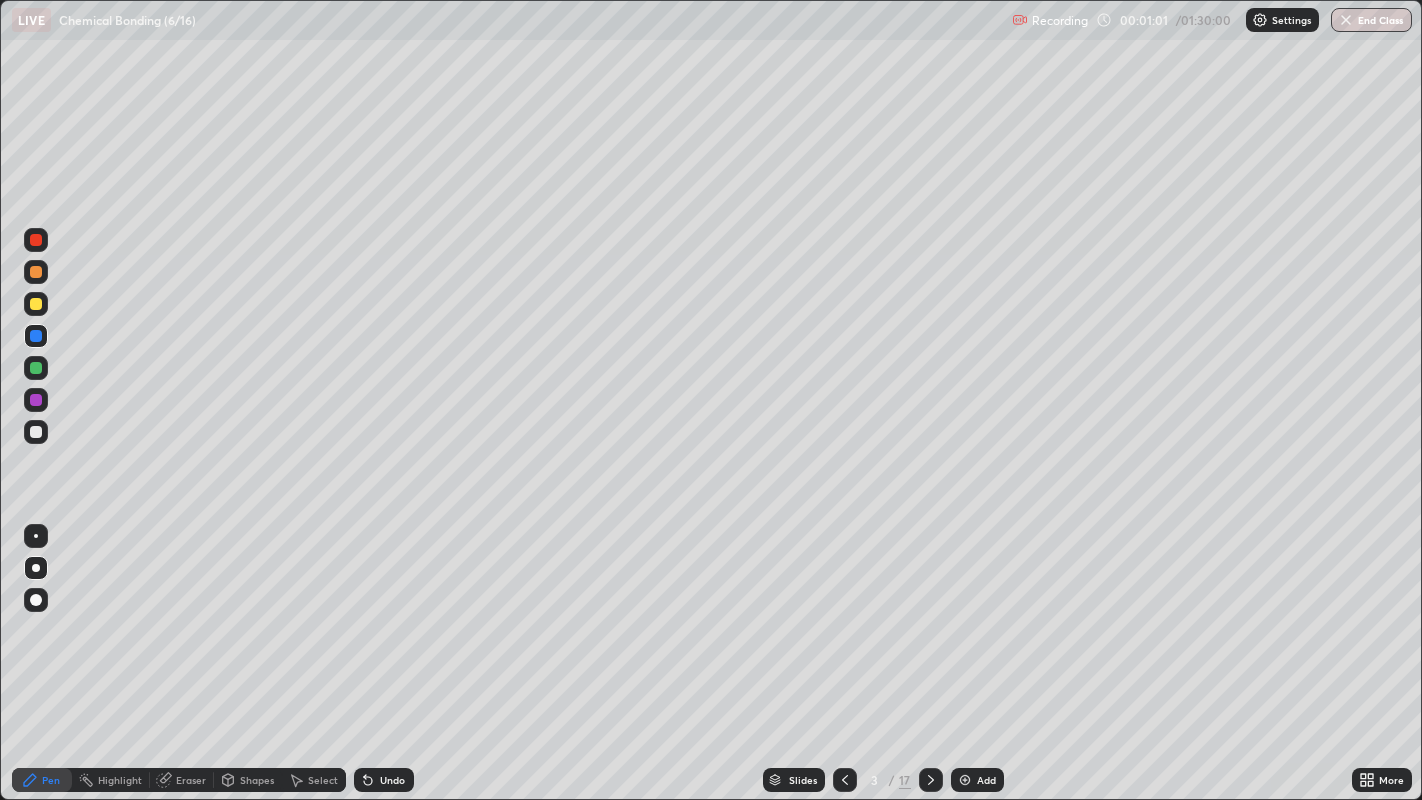 click on "Undo" at bounding box center [384, 780] 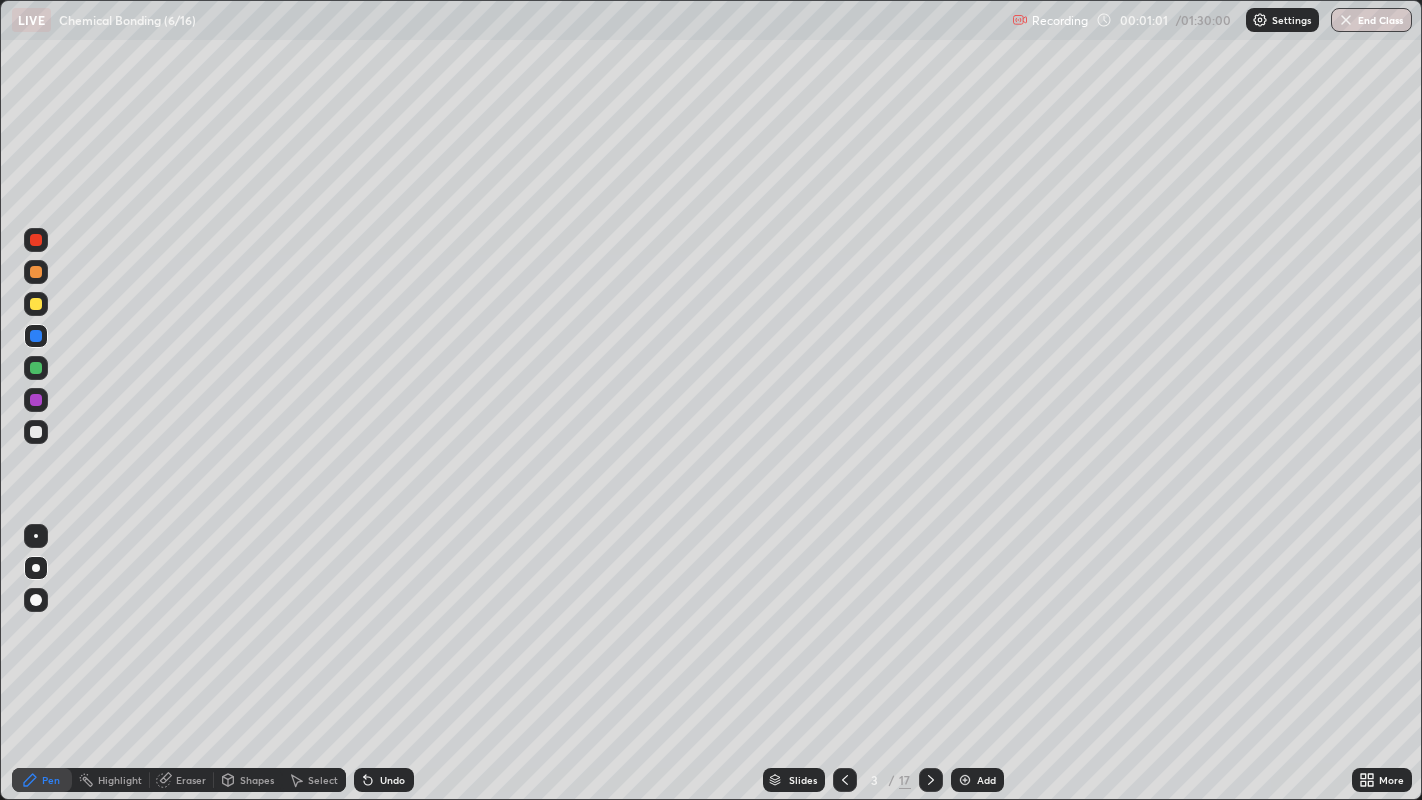click on "Undo" at bounding box center (392, 780) 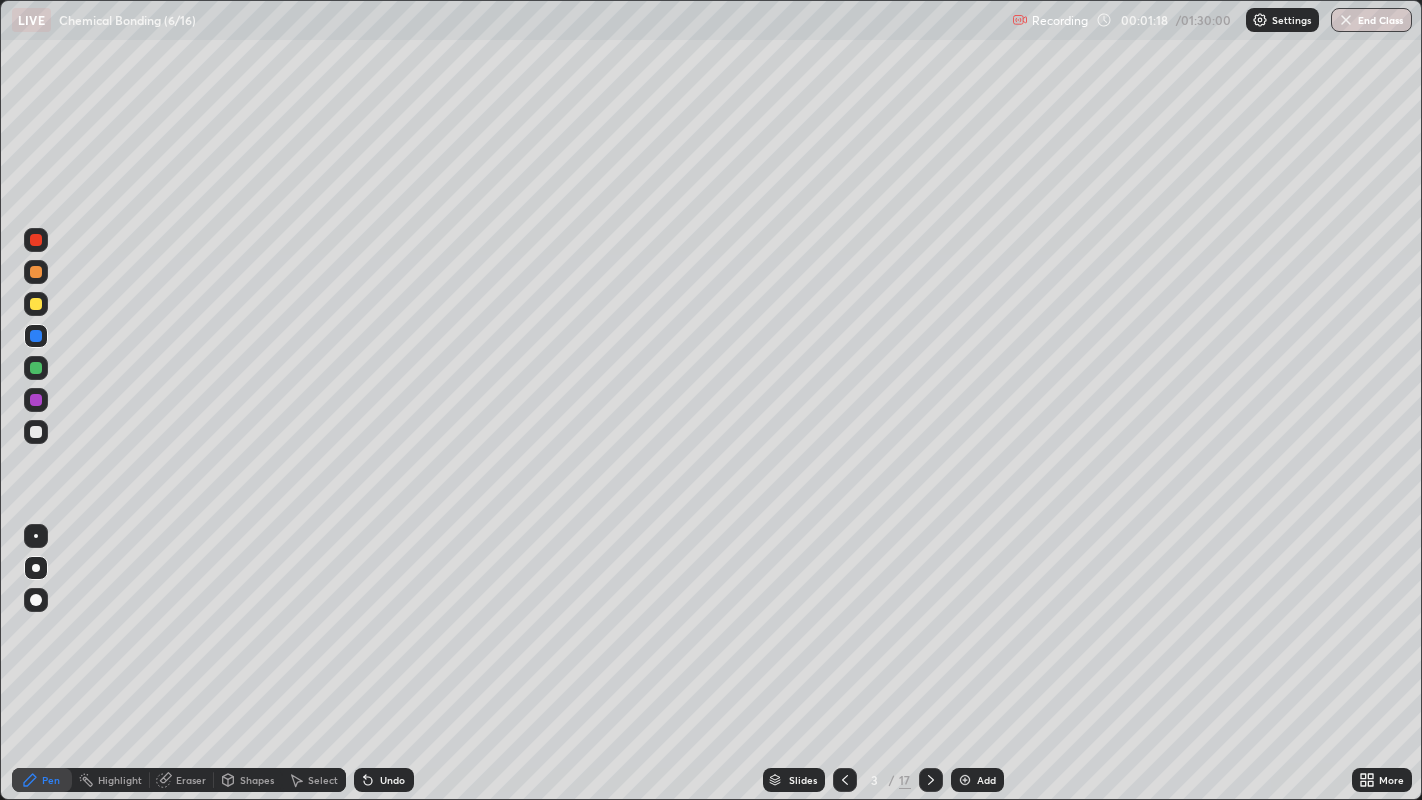 click on "Undo" at bounding box center (384, 780) 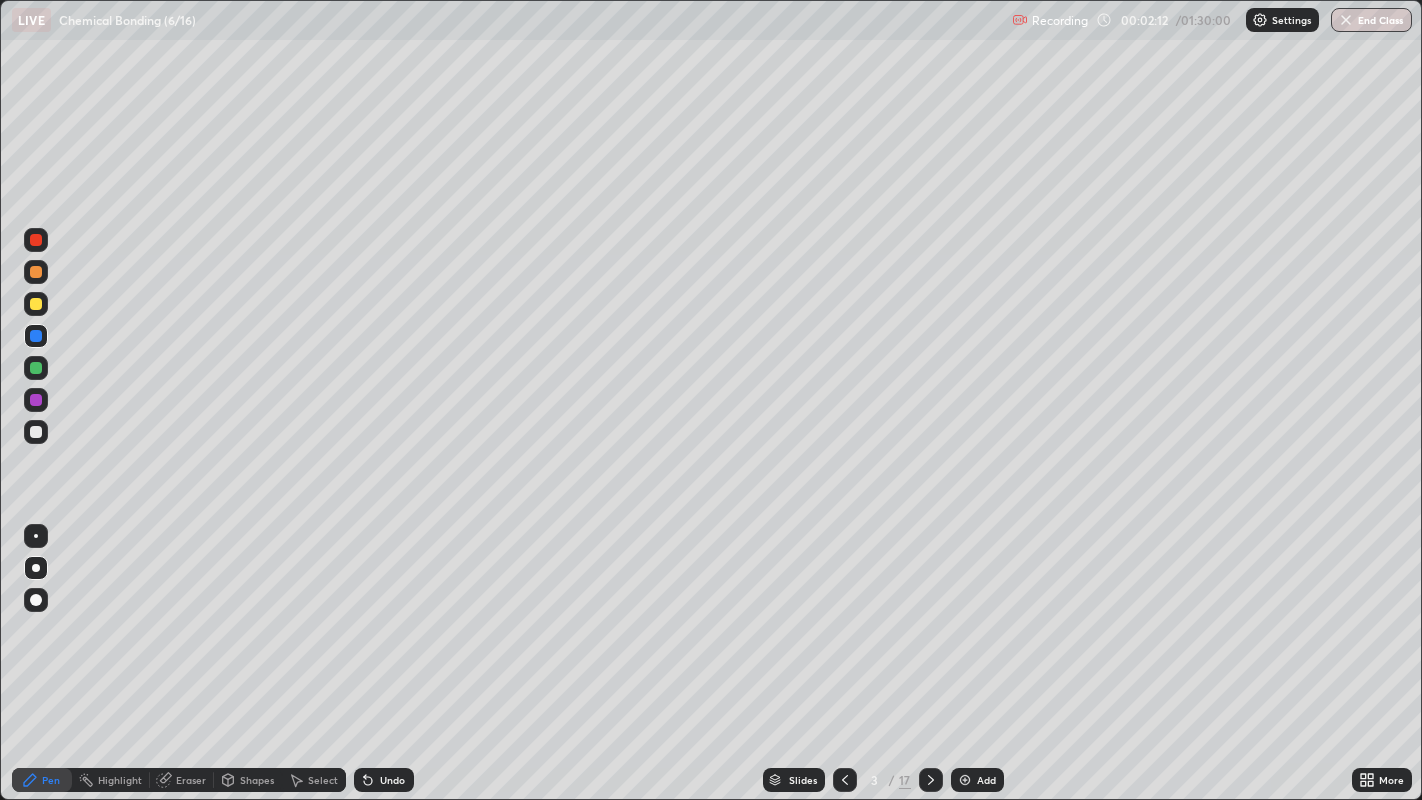 click at bounding box center [36, 400] 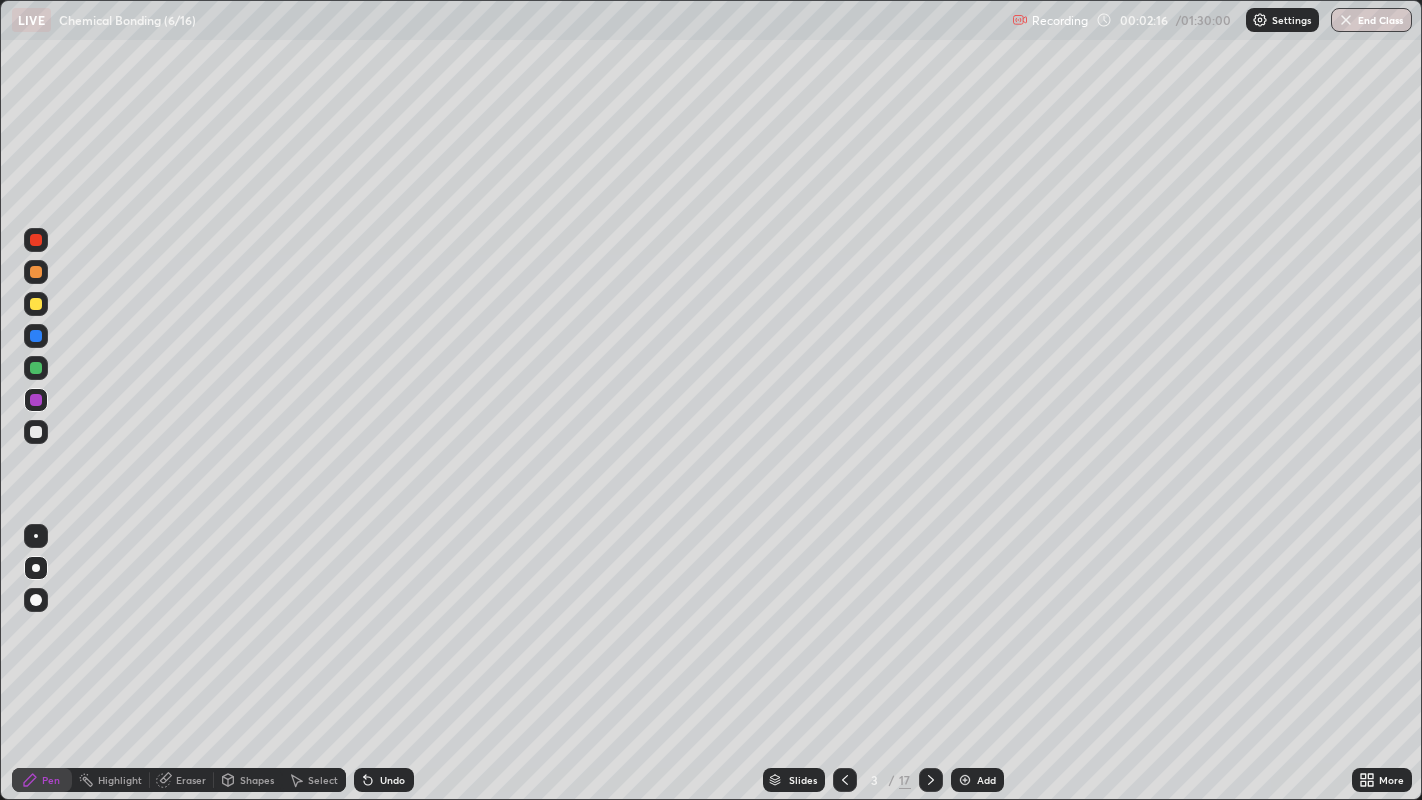 click at bounding box center [36, 400] 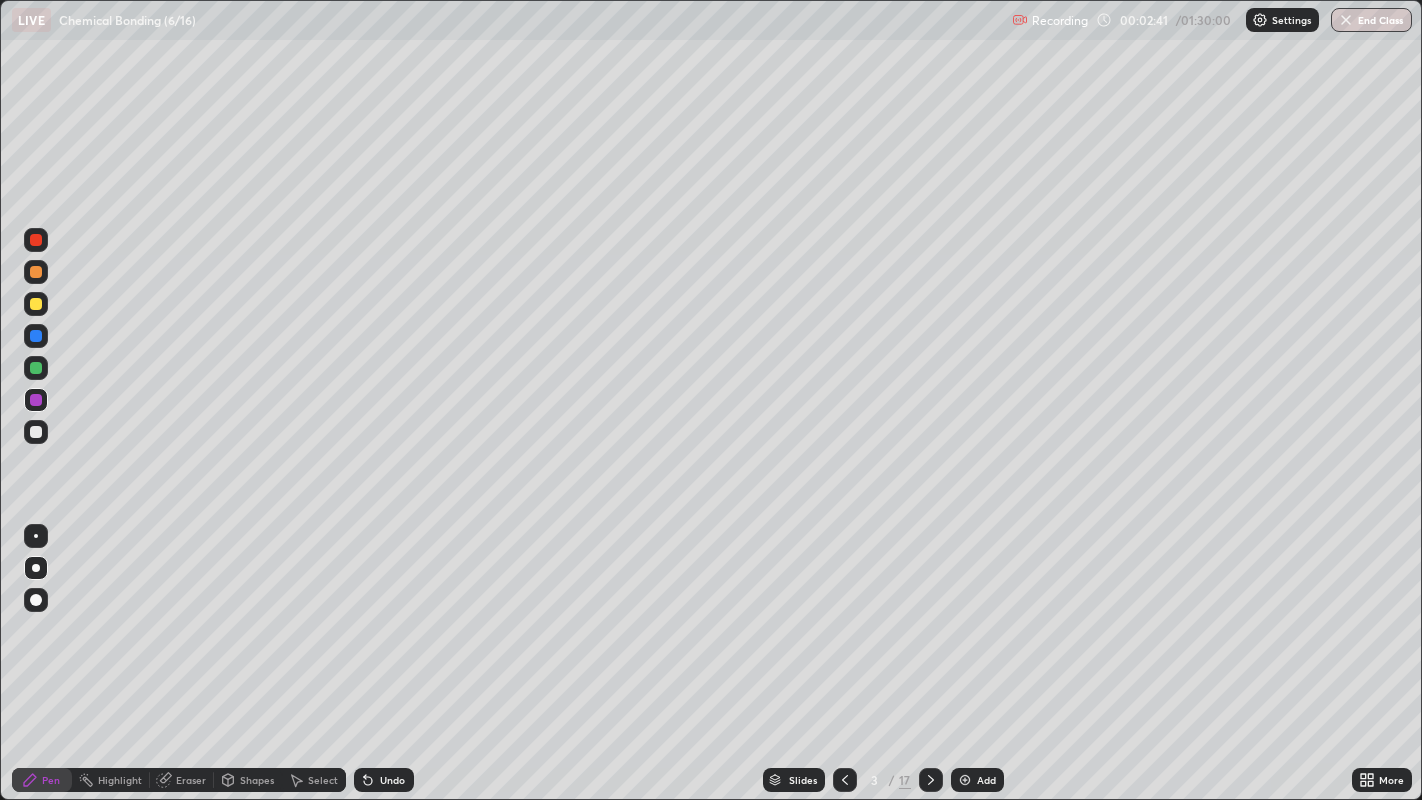 click at bounding box center (36, 368) 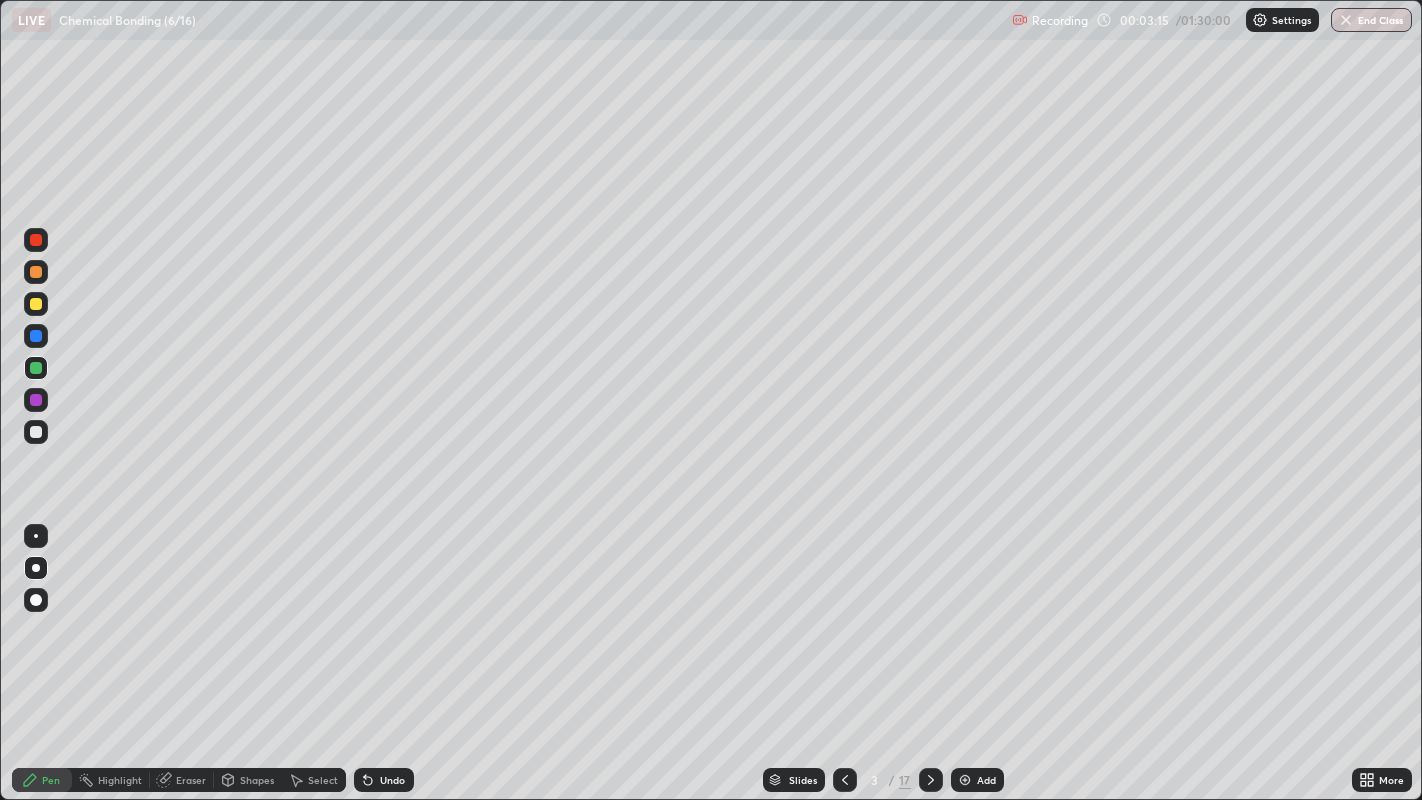 click 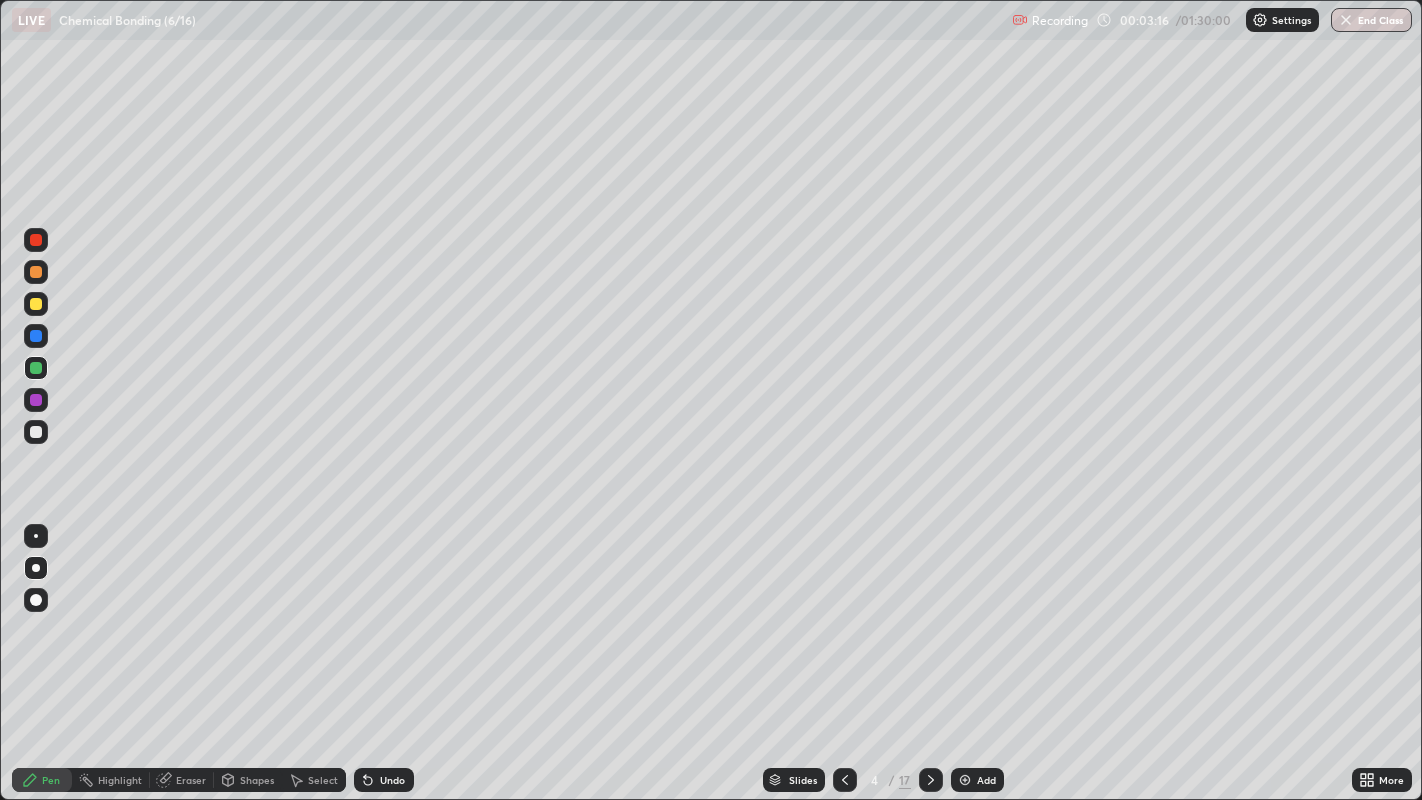 click at bounding box center [36, 432] 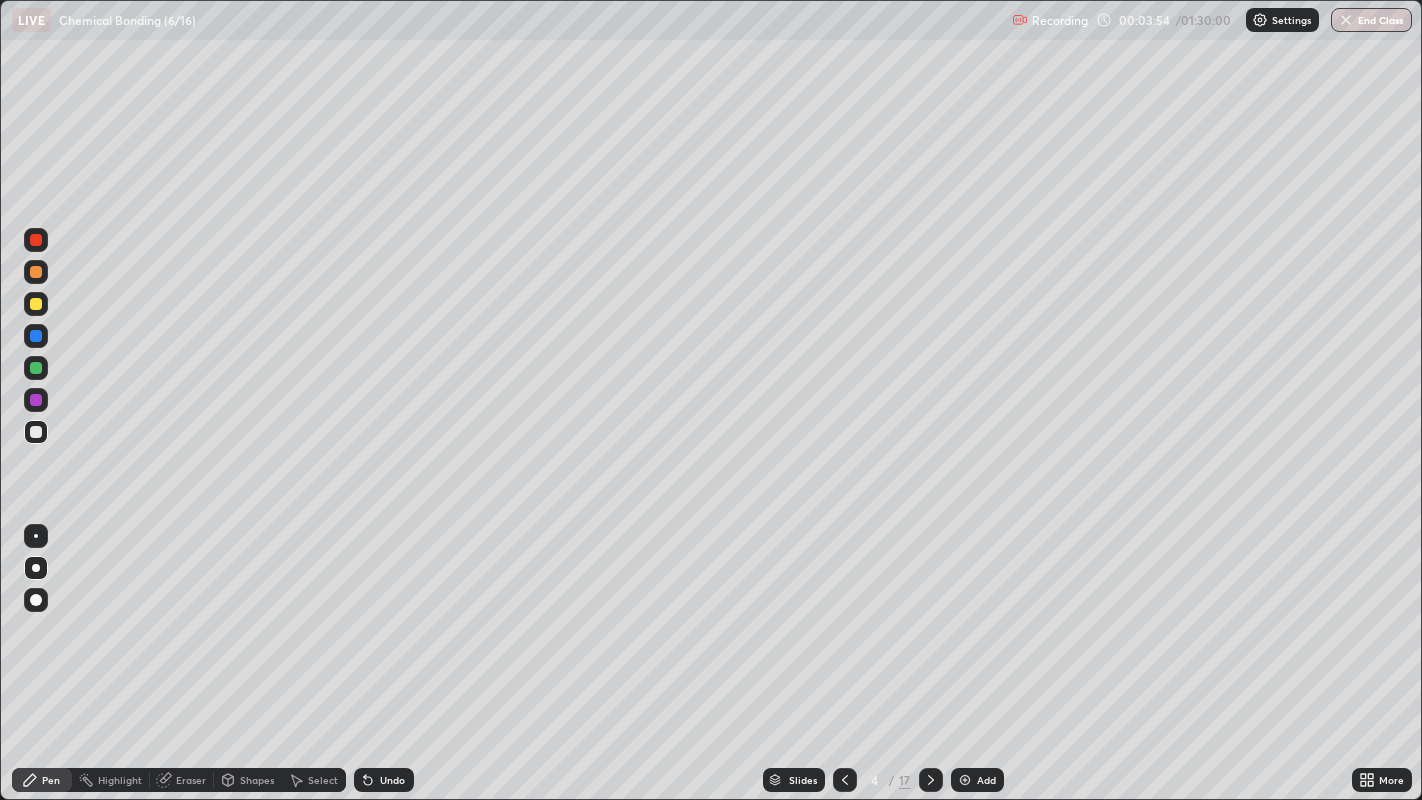 click at bounding box center [36, 304] 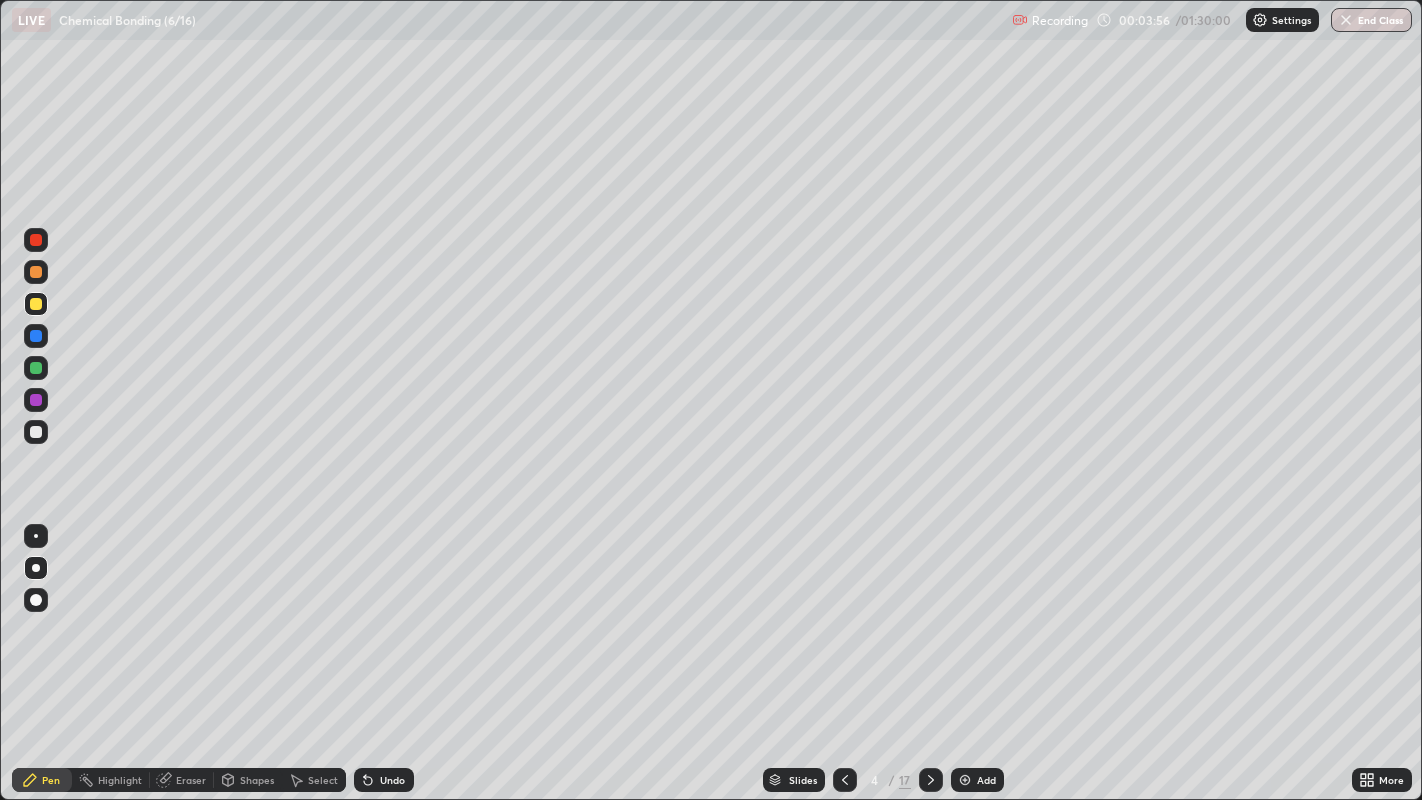 click at bounding box center (36, 432) 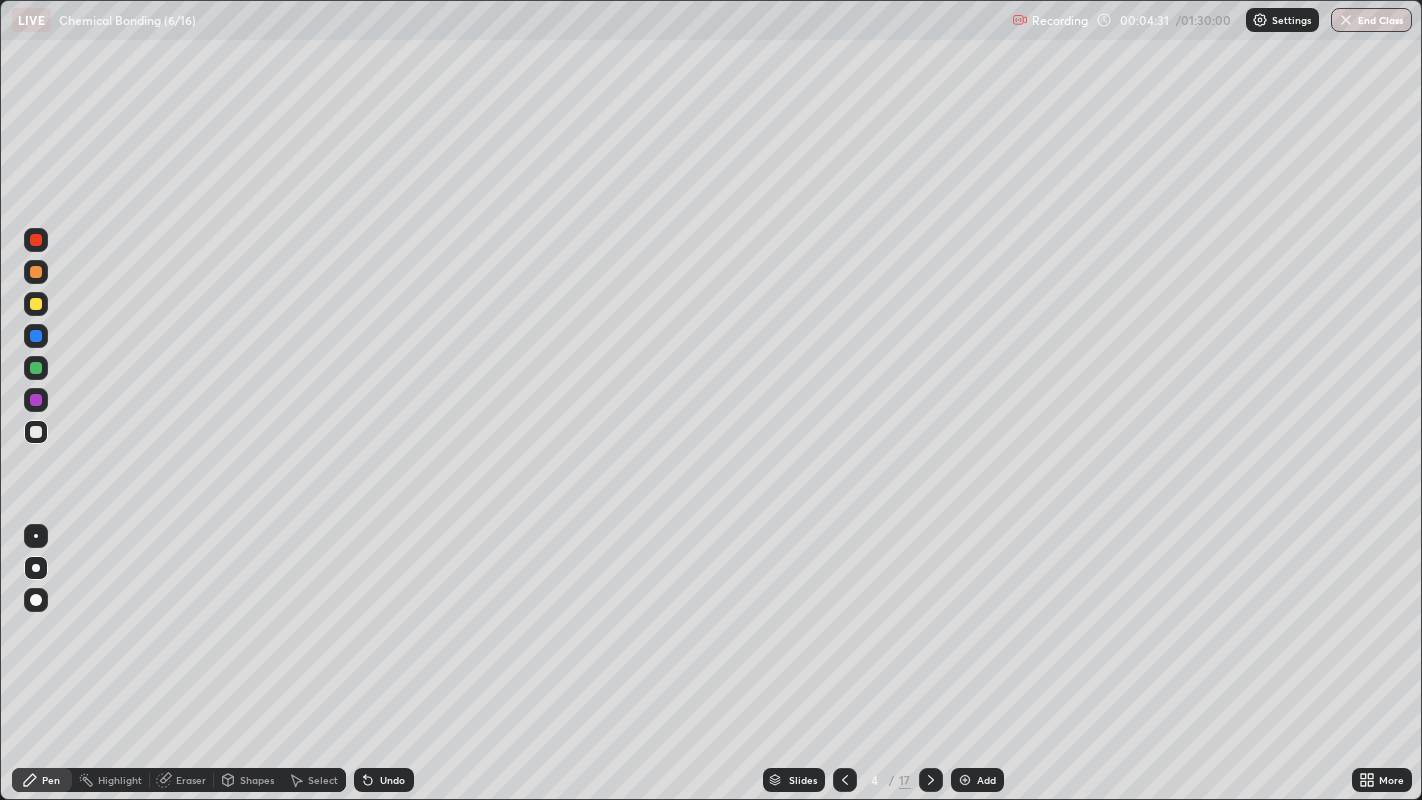 click at bounding box center (36, 304) 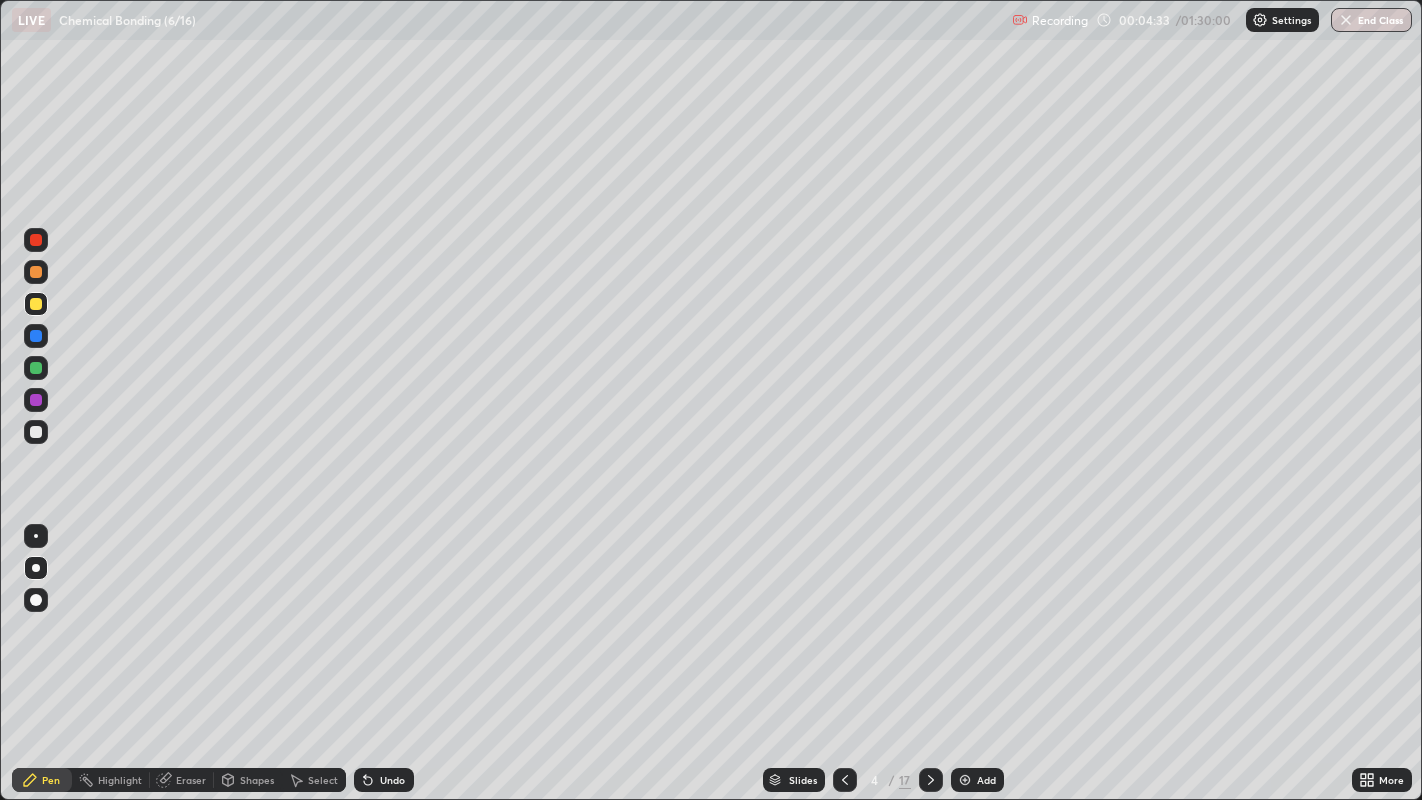 click at bounding box center (36, 304) 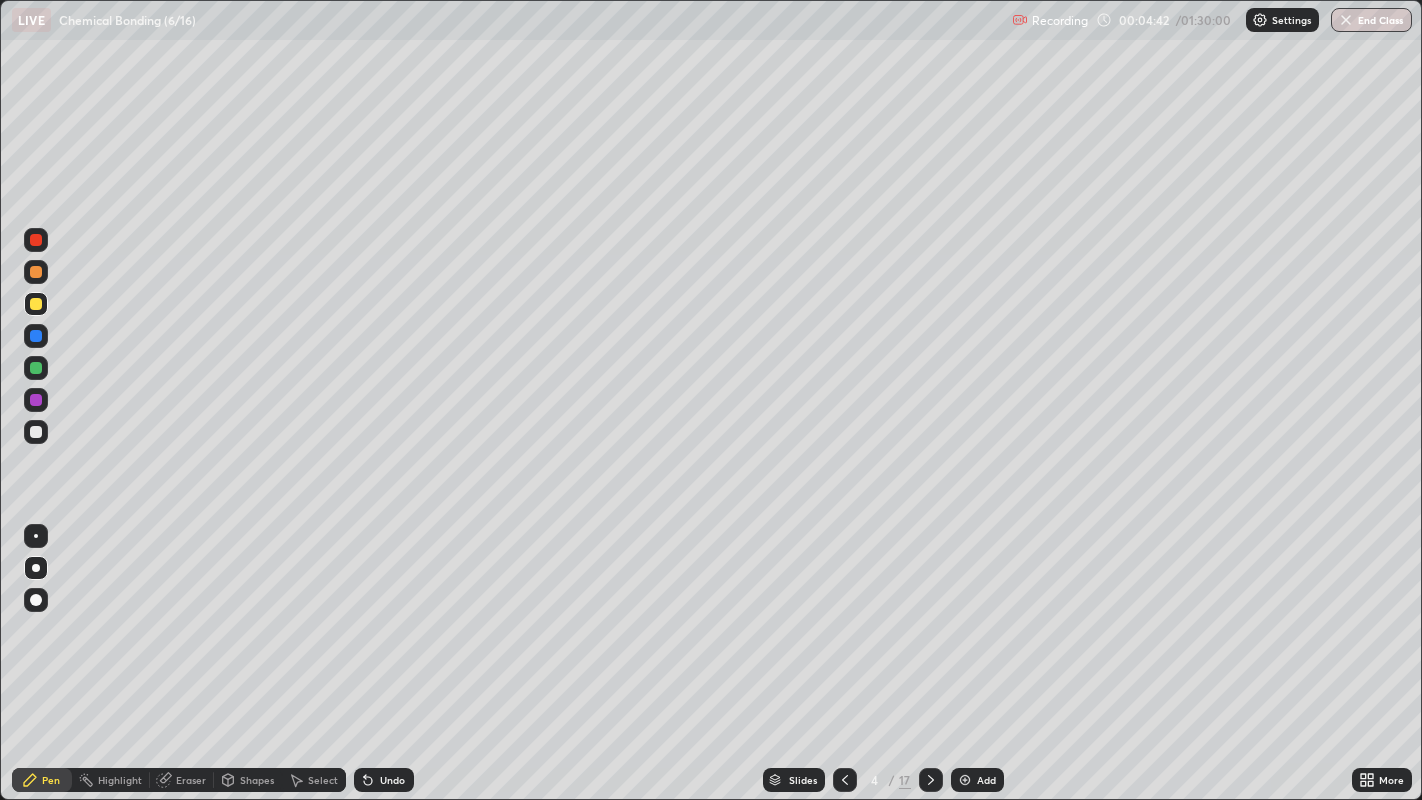 click on "Undo" at bounding box center (392, 780) 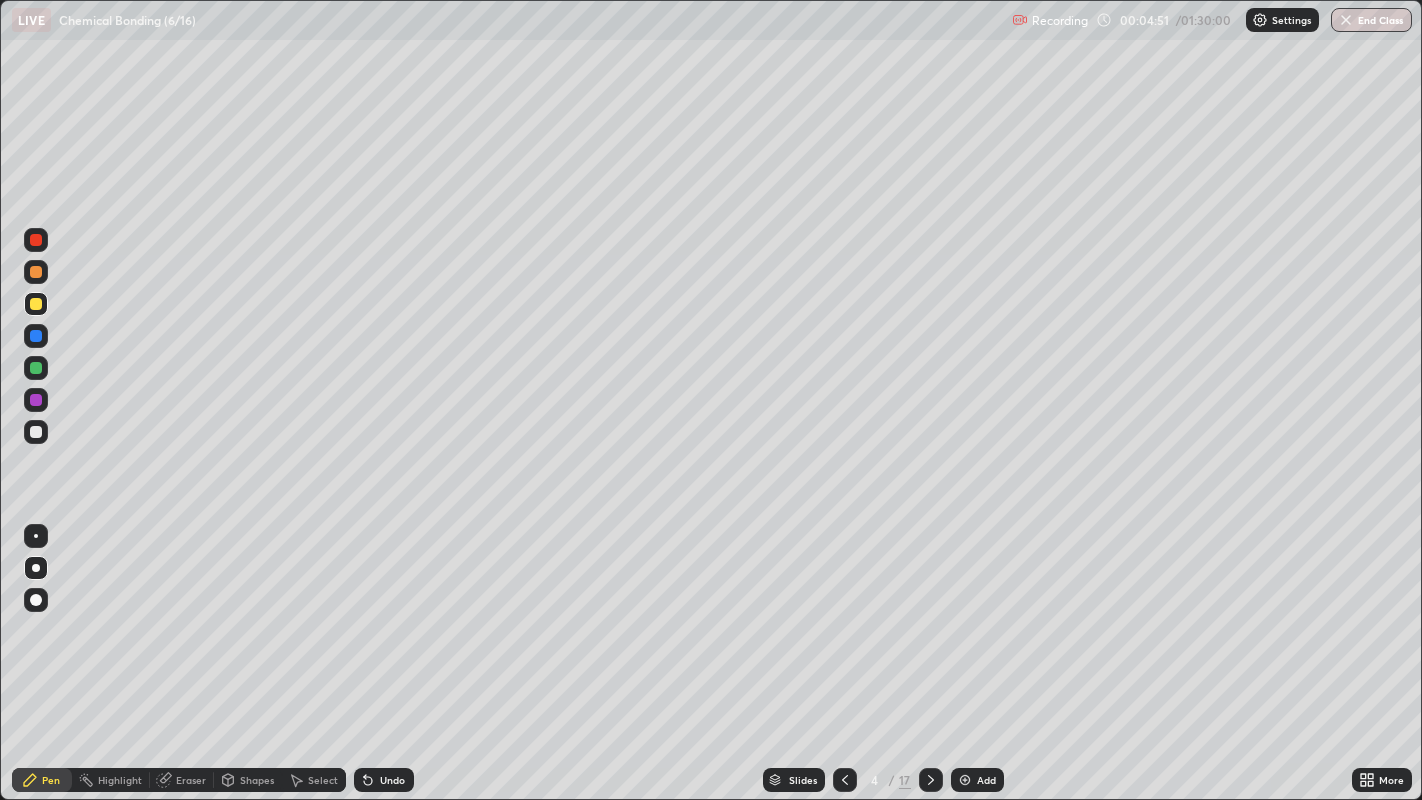 click at bounding box center [36, 432] 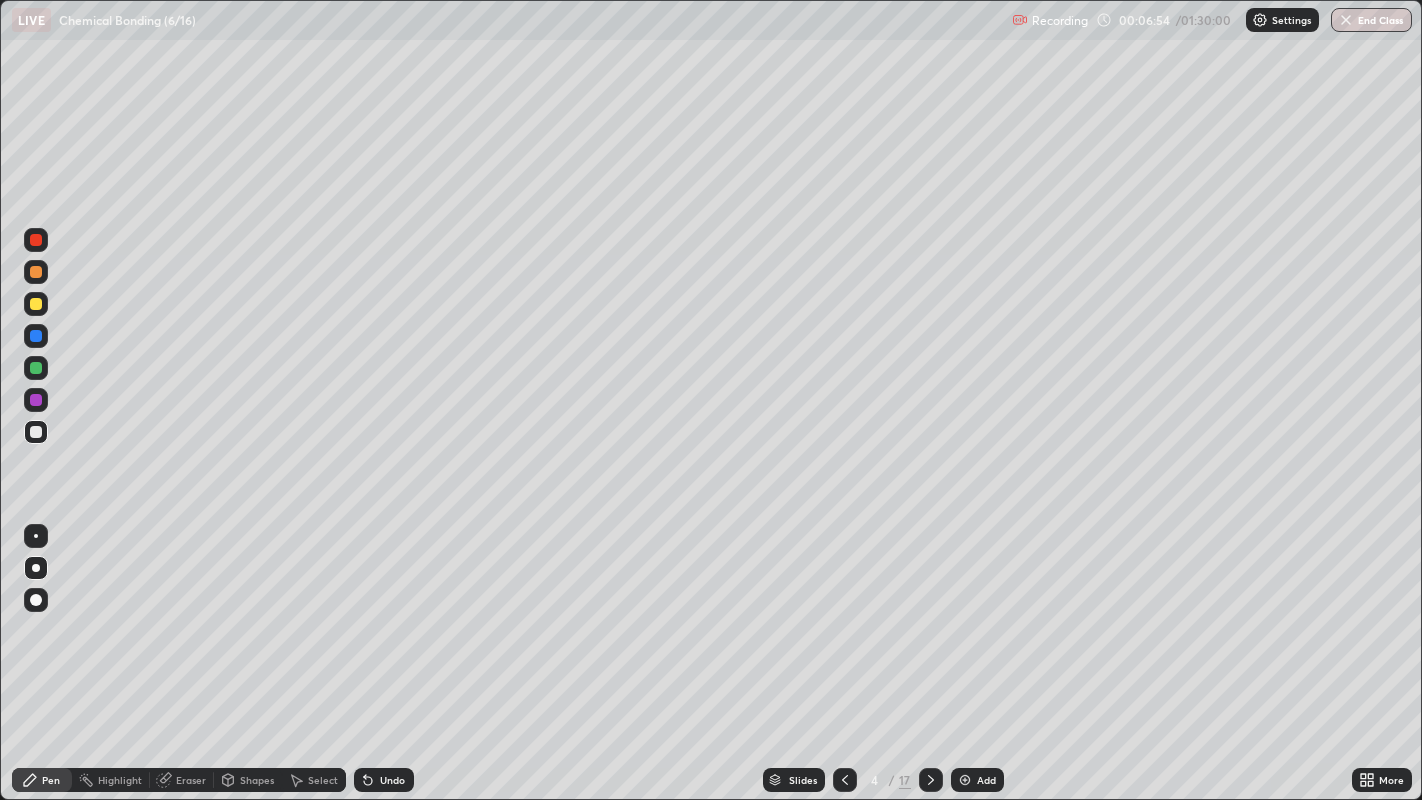 click at bounding box center (36, 336) 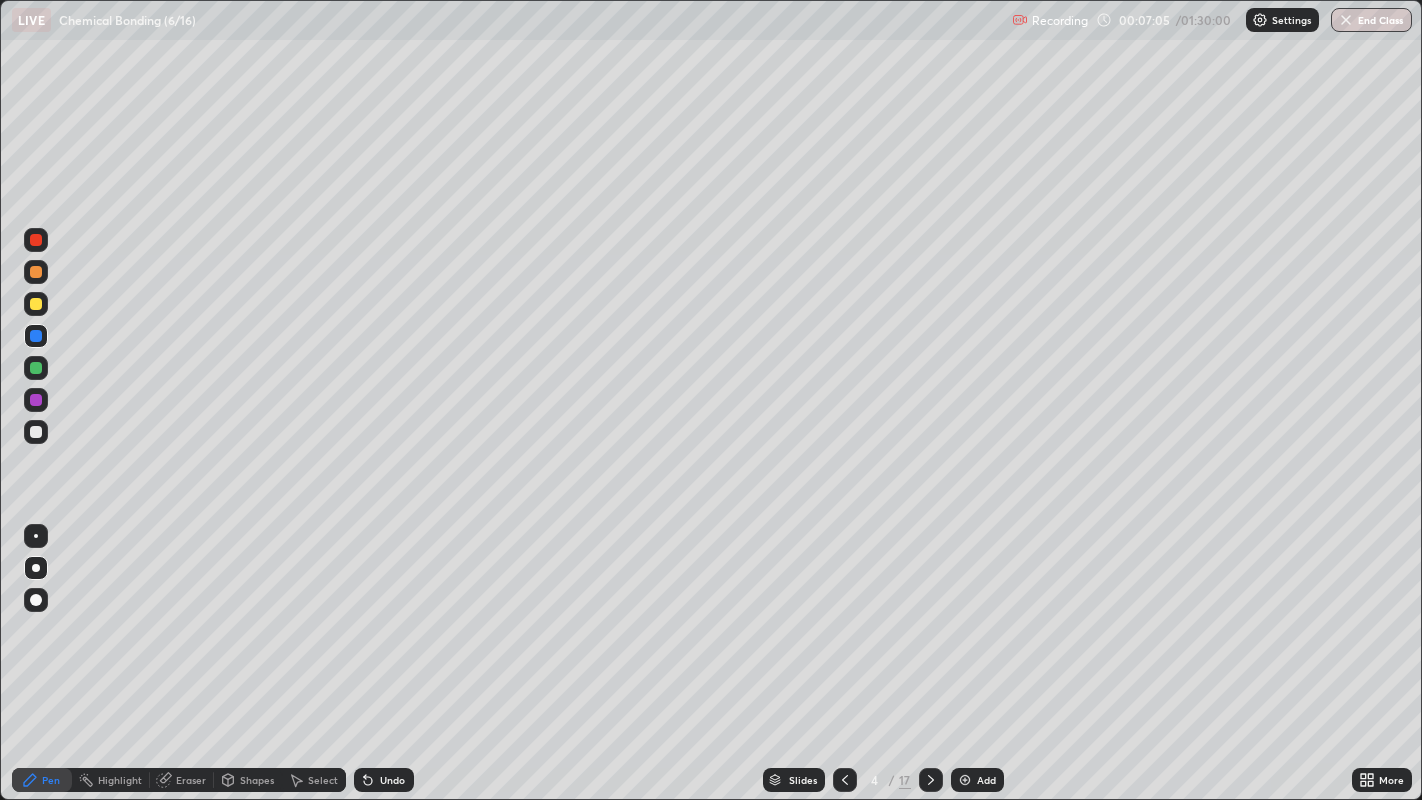 click on "Undo" at bounding box center (384, 780) 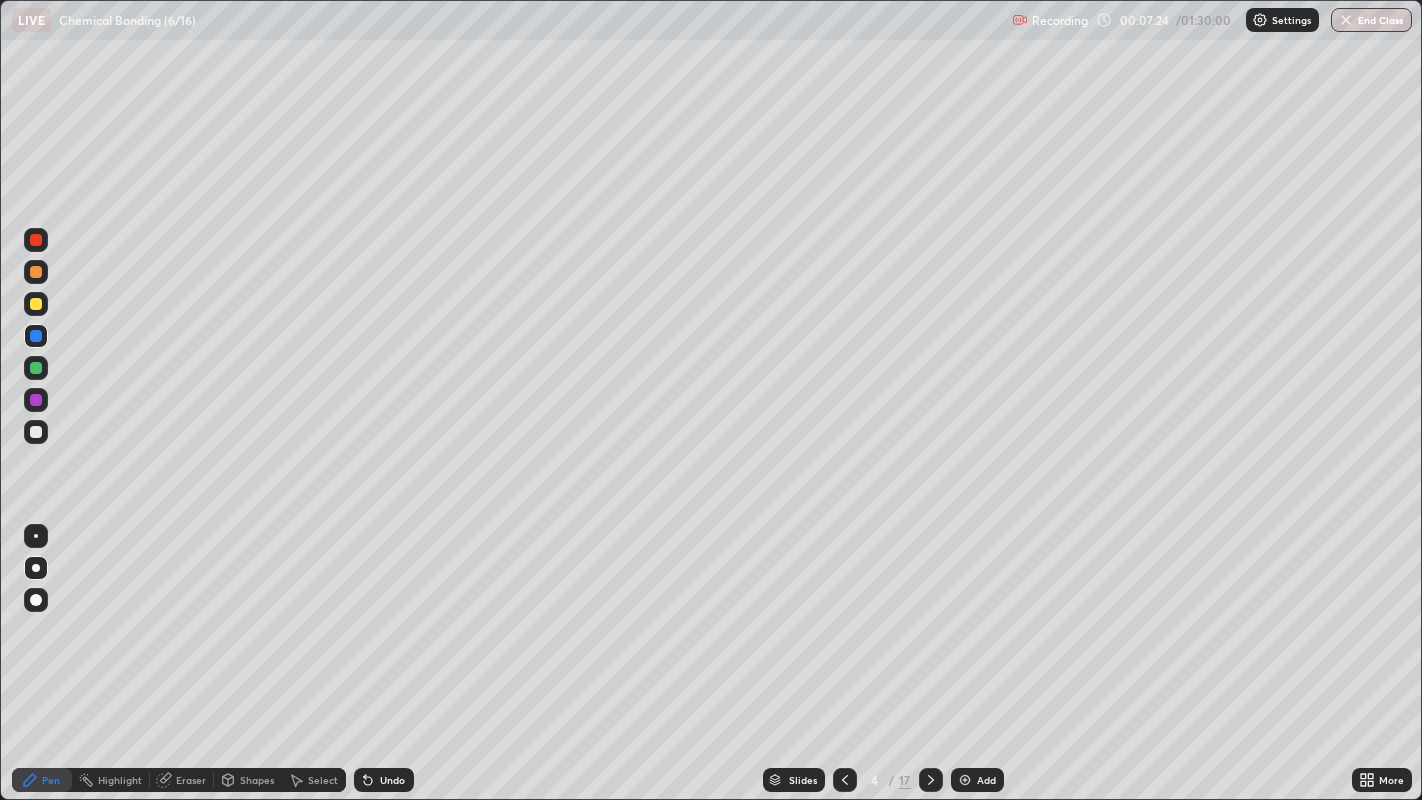 click on "Undo" at bounding box center [392, 780] 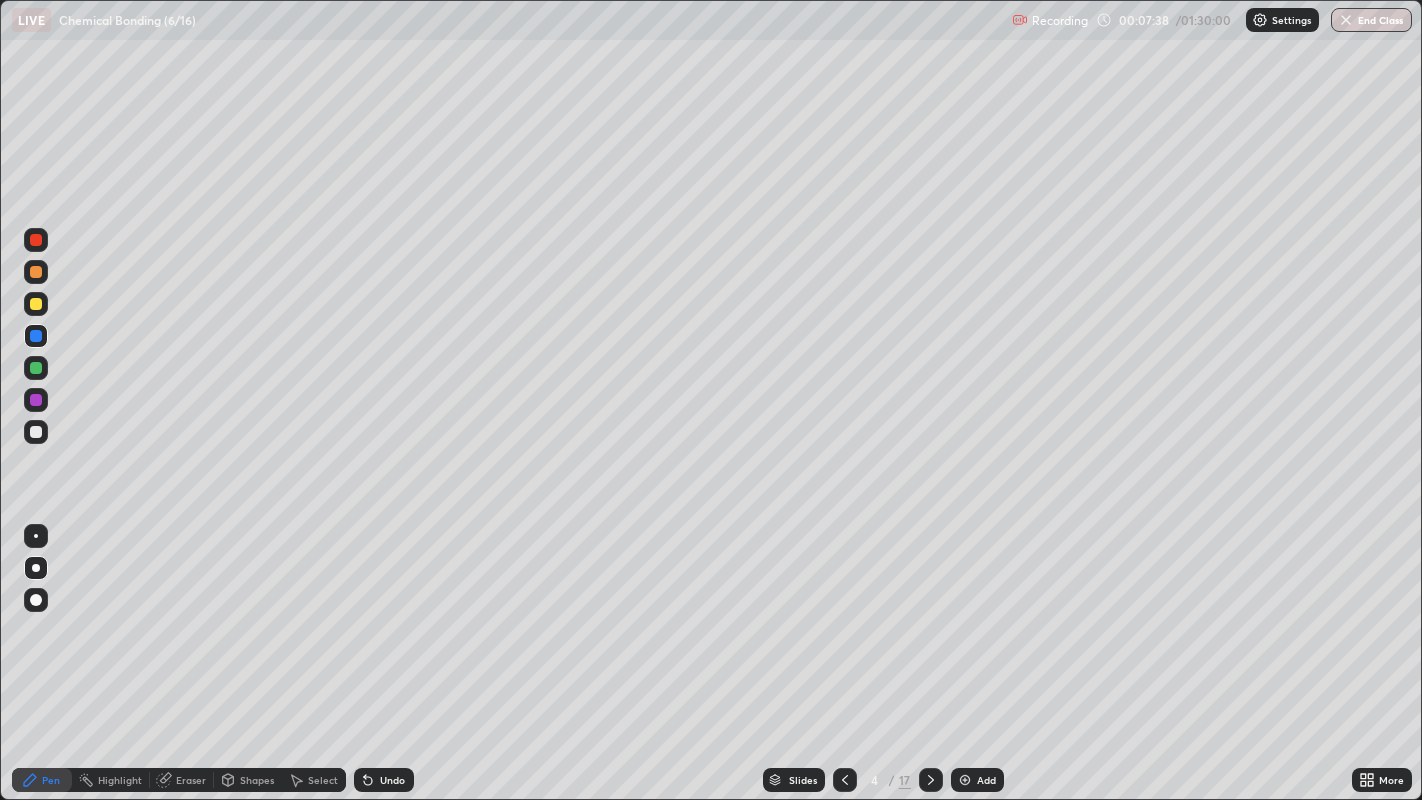 click at bounding box center (36, 400) 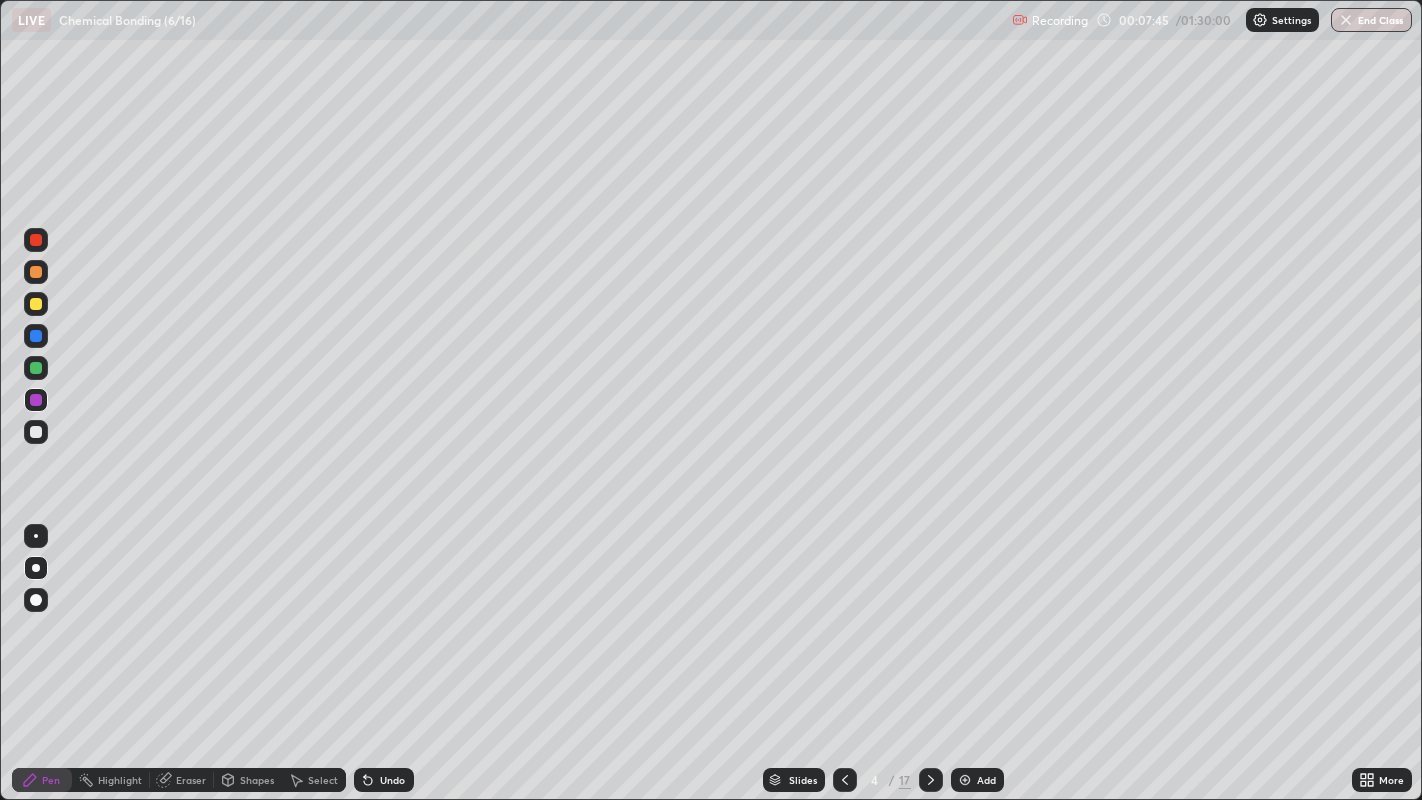 click at bounding box center [36, 432] 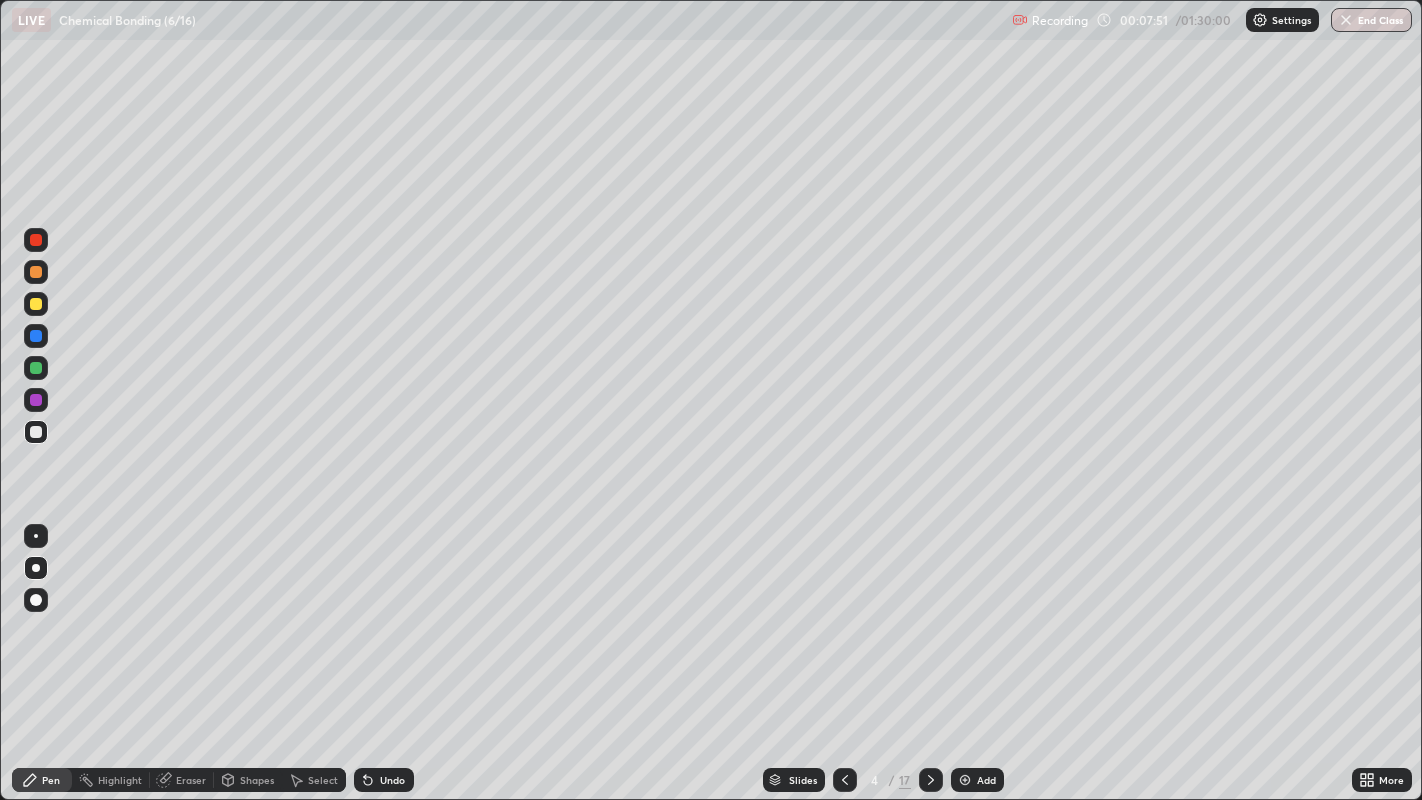 click on "Slides 4 / 17 Add" at bounding box center (883, 780) 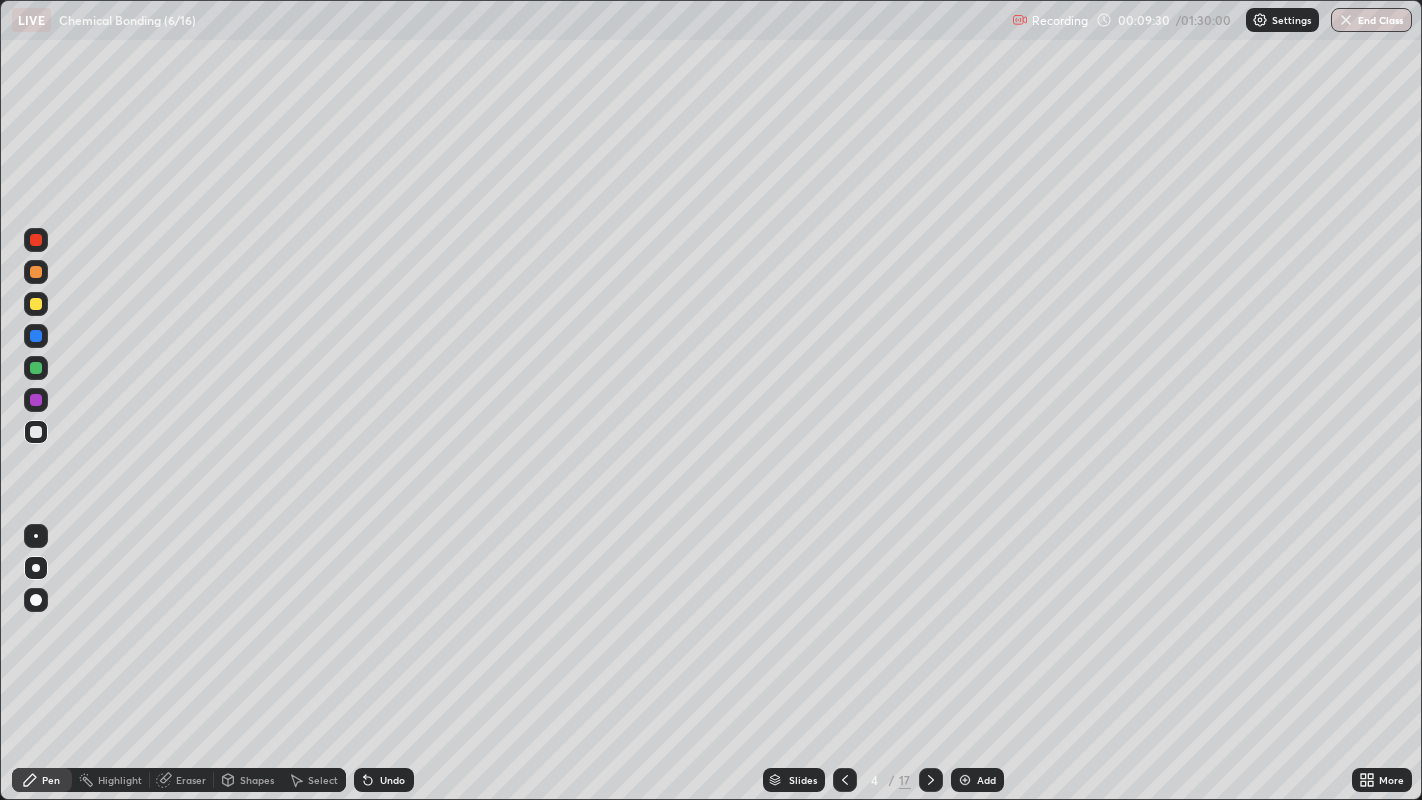 click at bounding box center (36, 432) 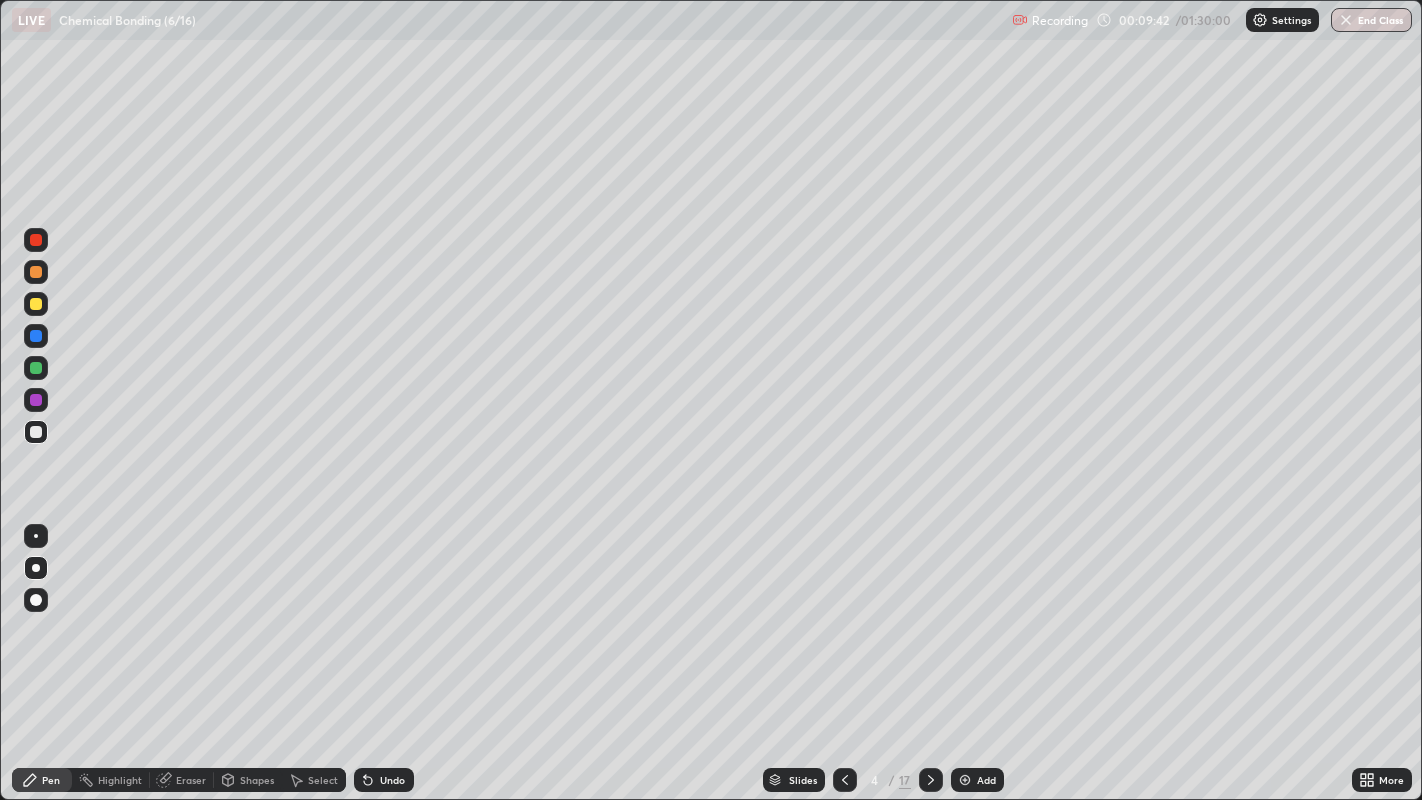 click 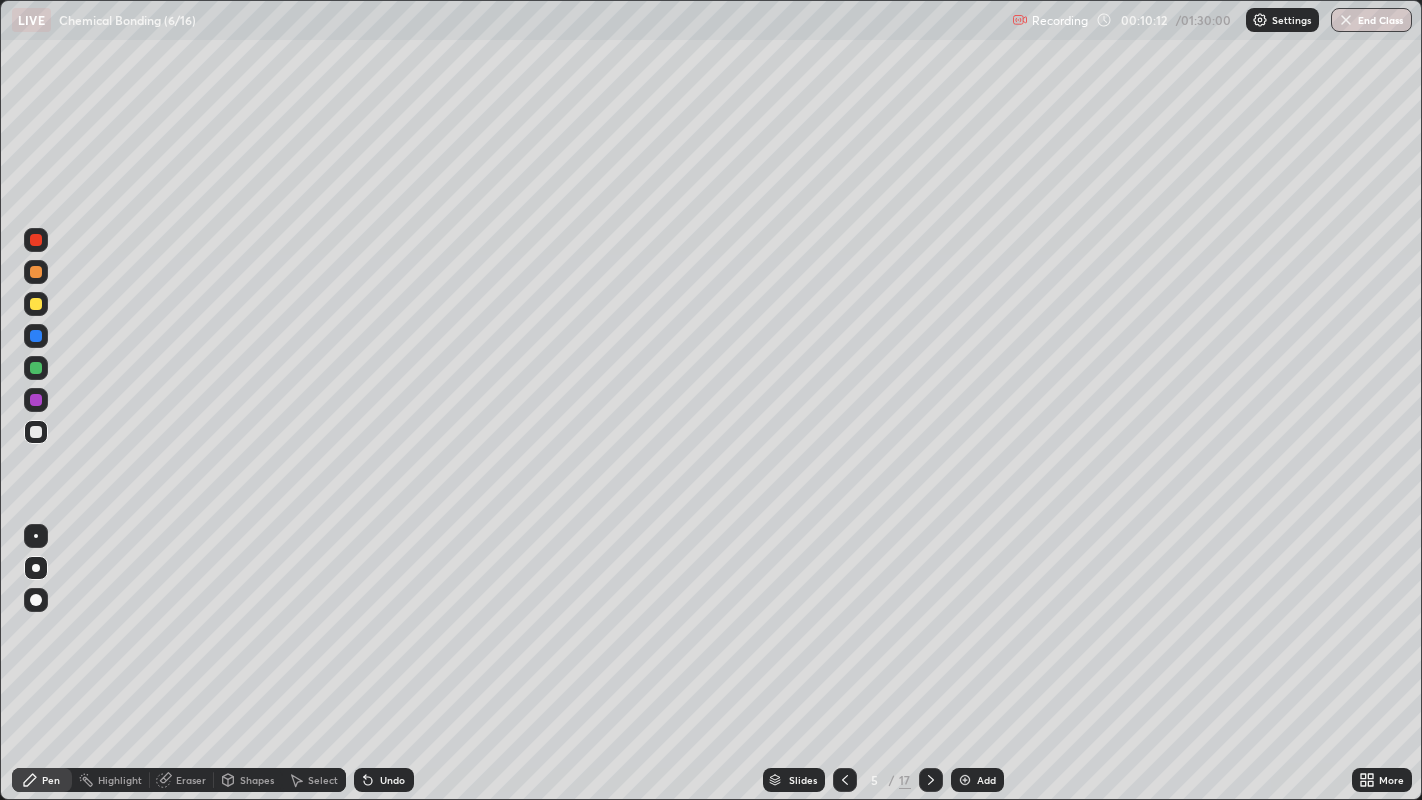 click on "Undo" at bounding box center [392, 780] 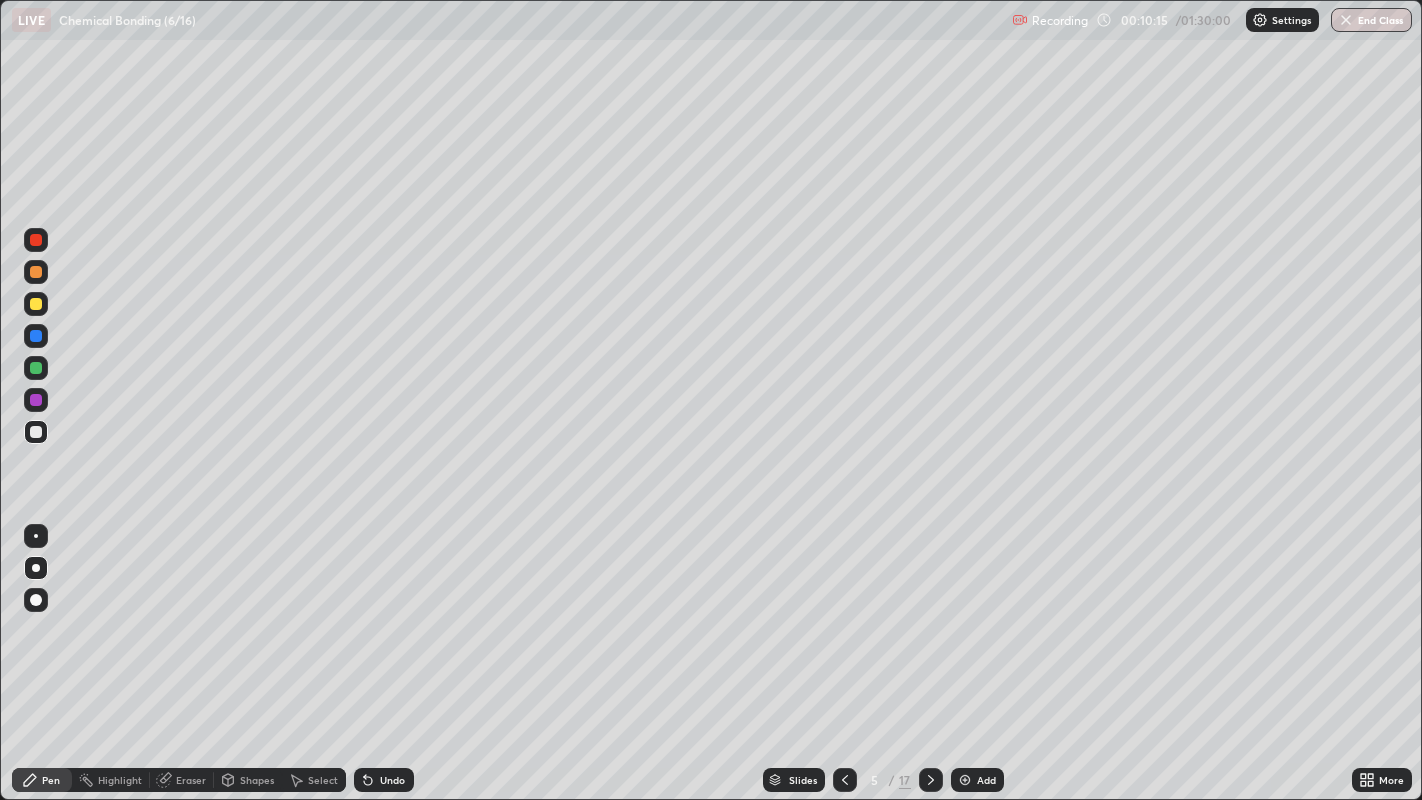 click at bounding box center [36, 336] 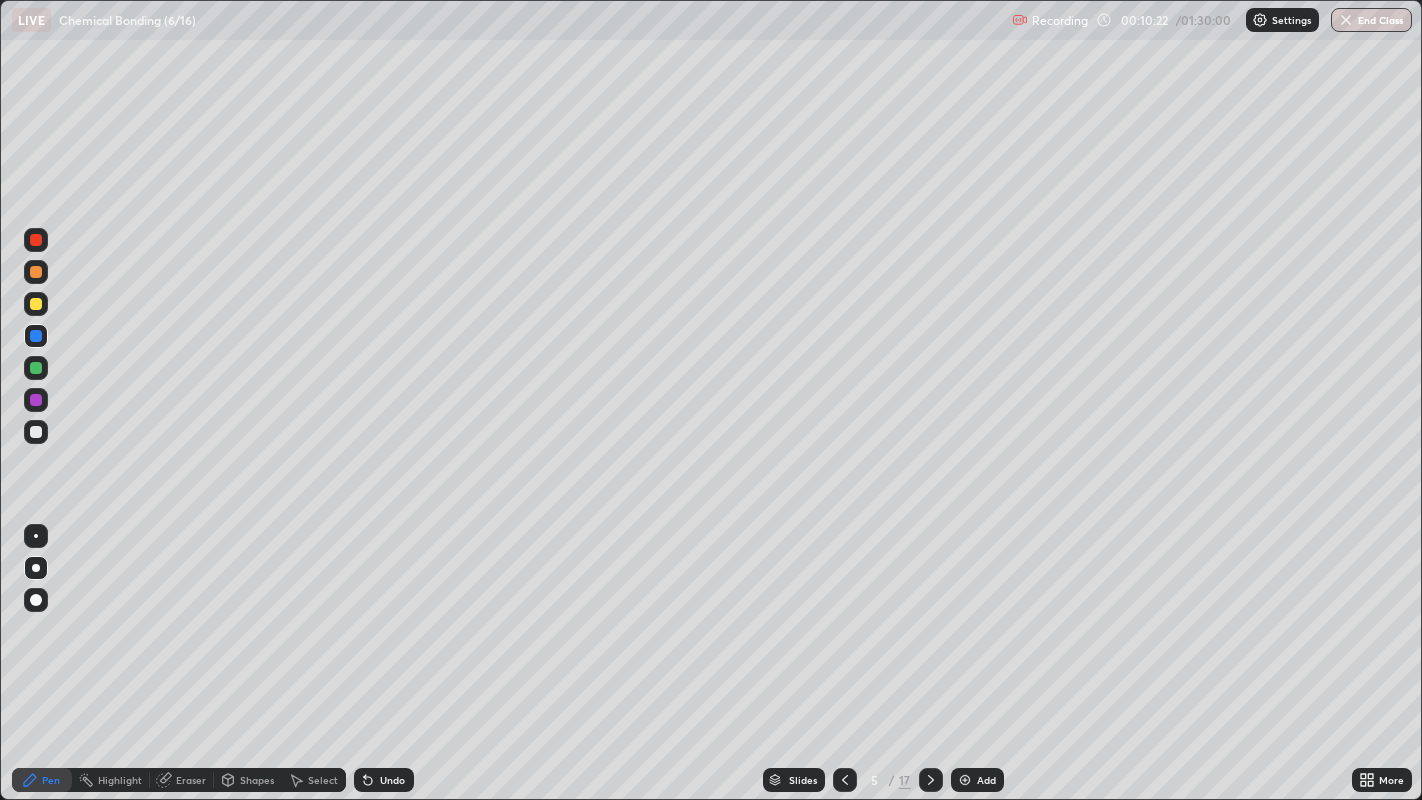 click on "Undo" at bounding box center (384, 780) 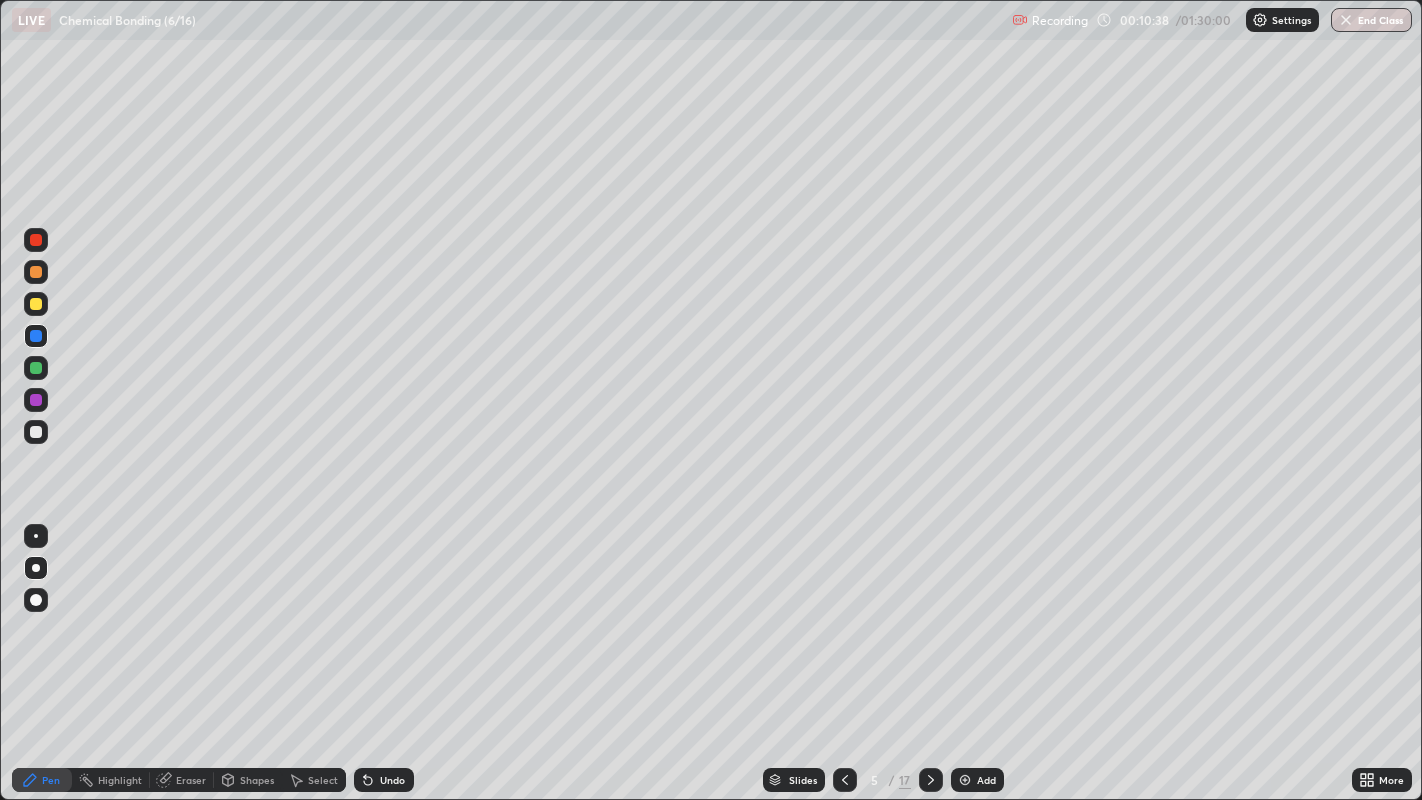 click 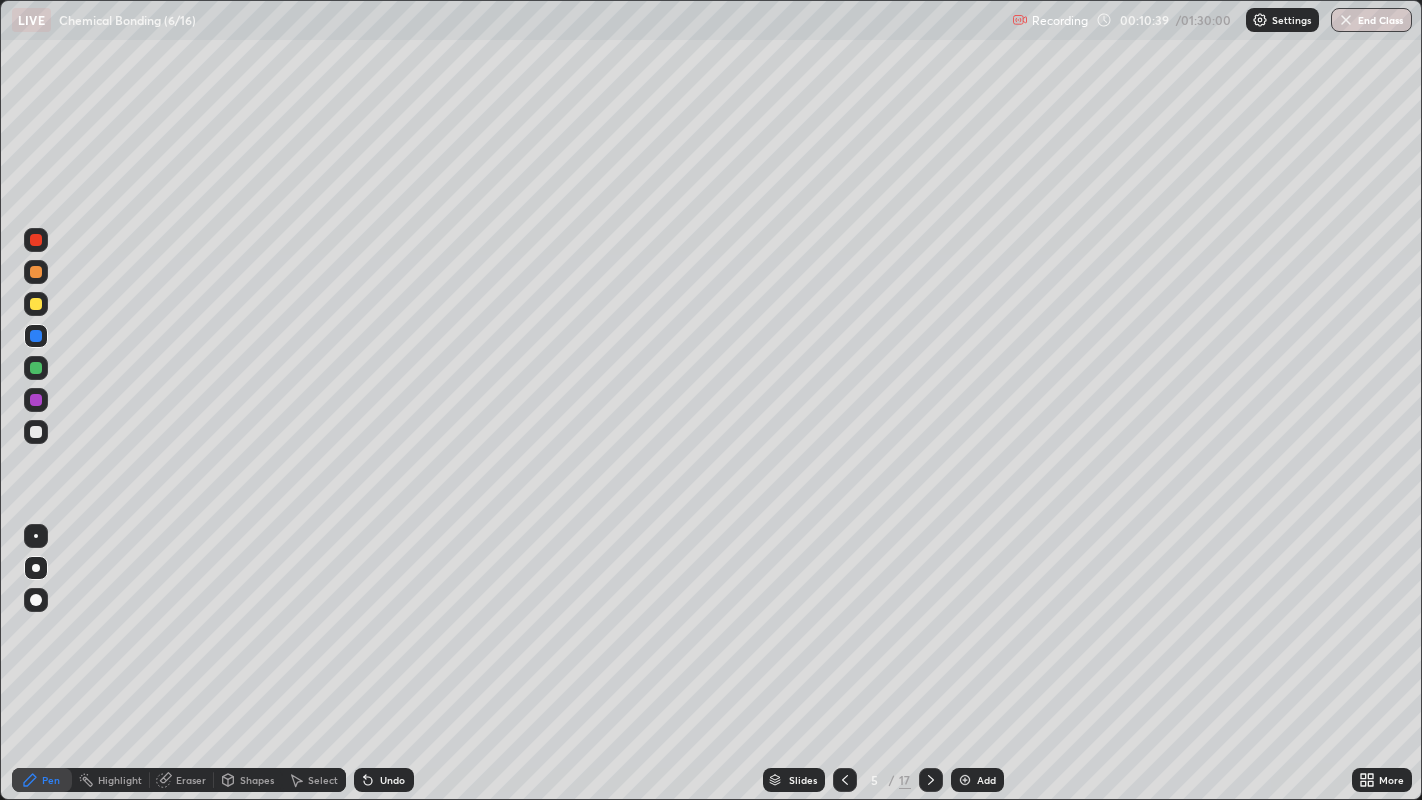 click 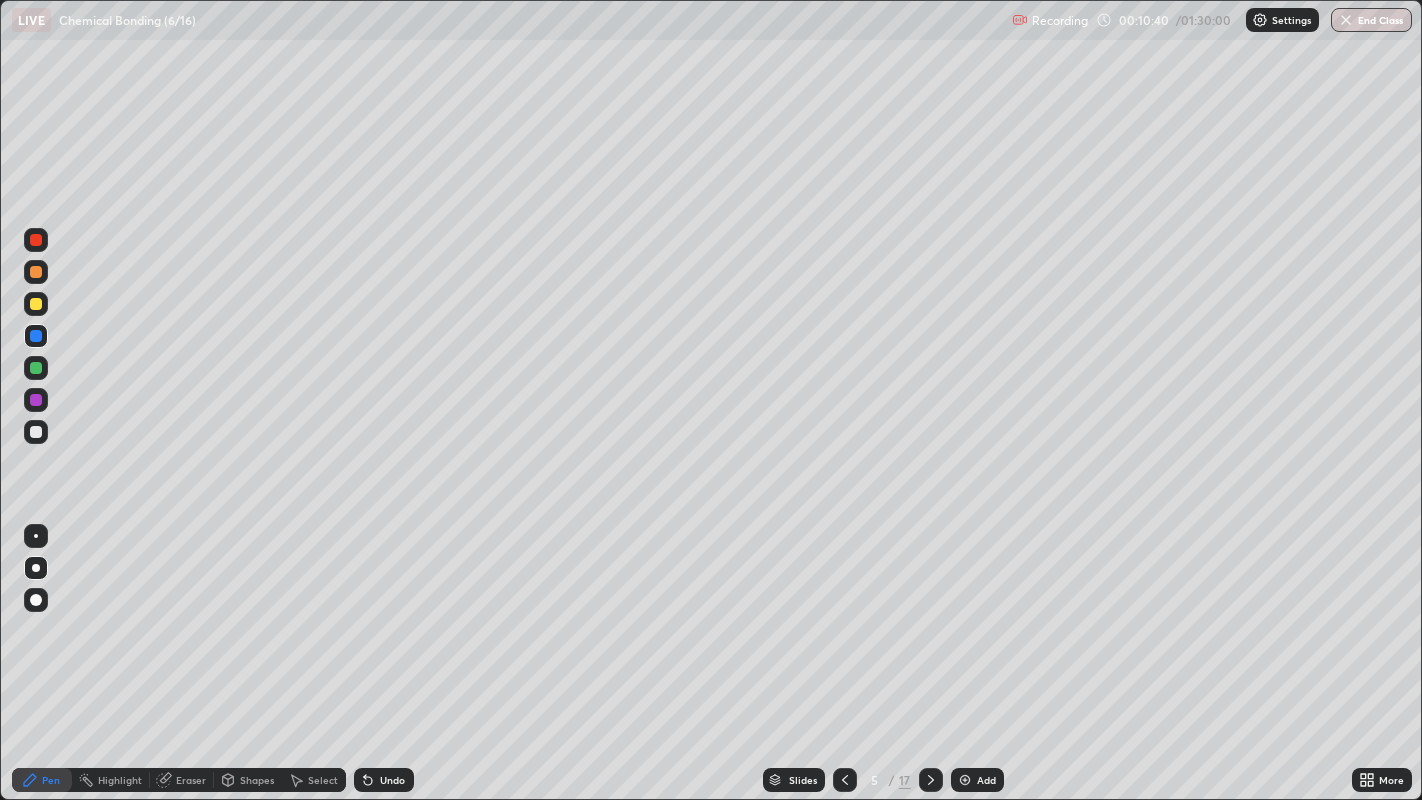 click 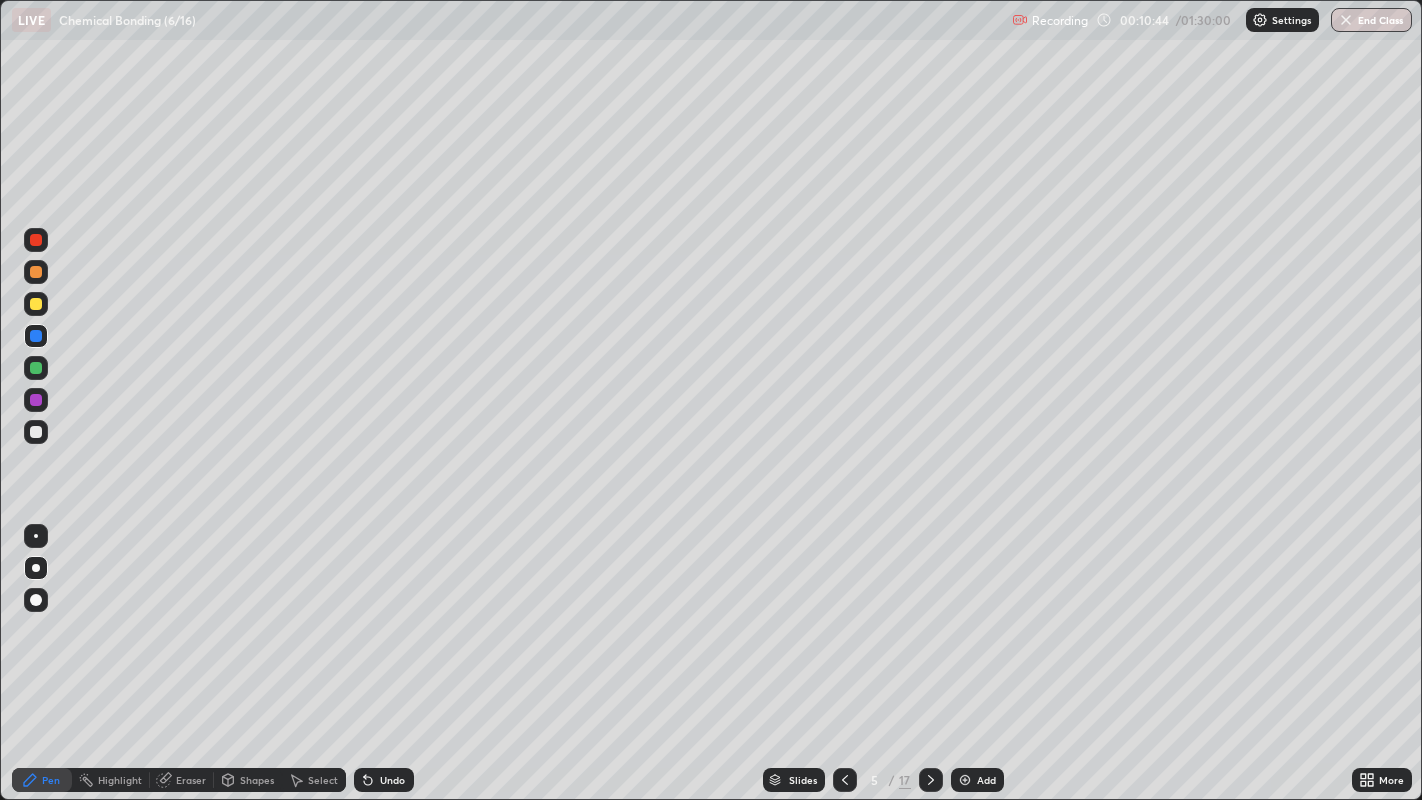 click at bounding box center [36, 432] 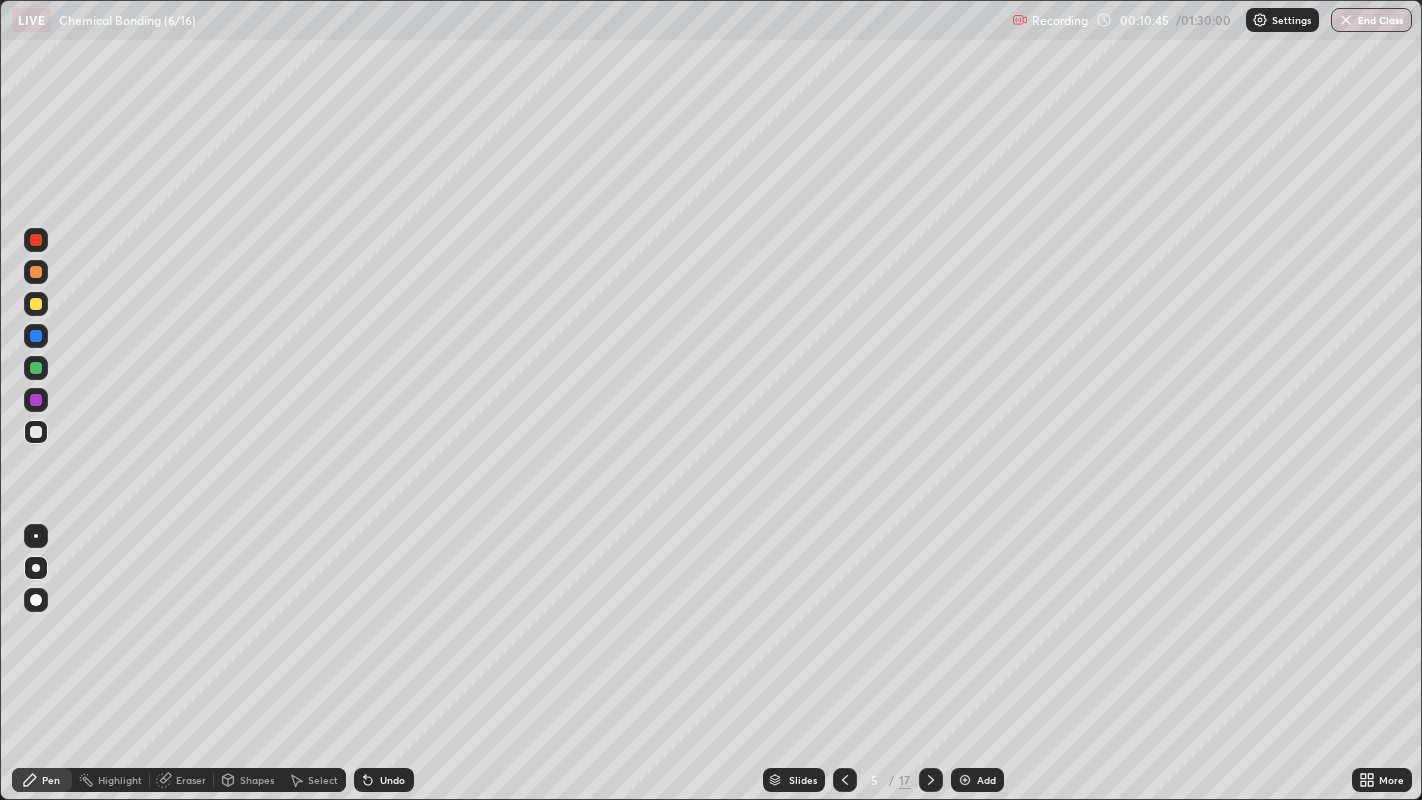 click at bounding box center [845, 780] 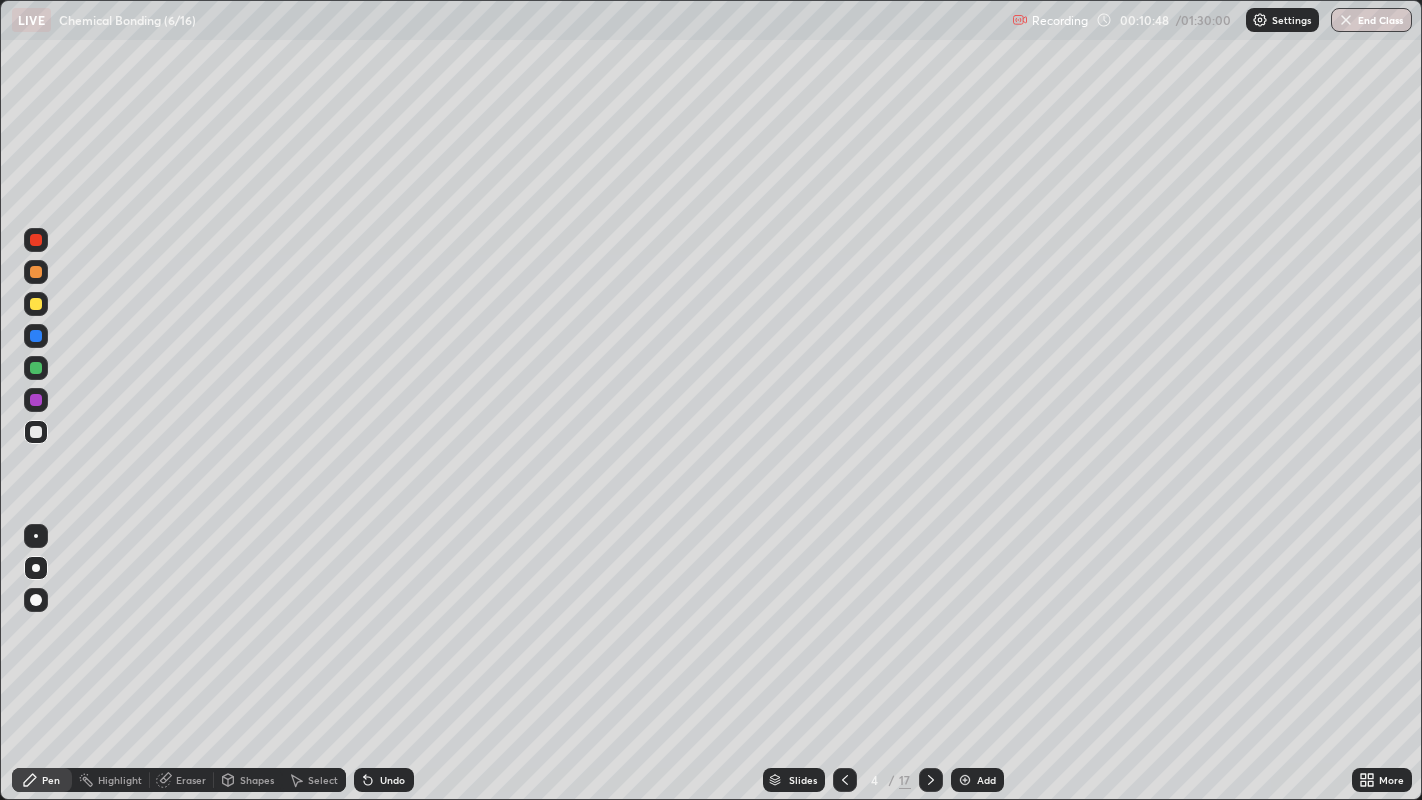 click 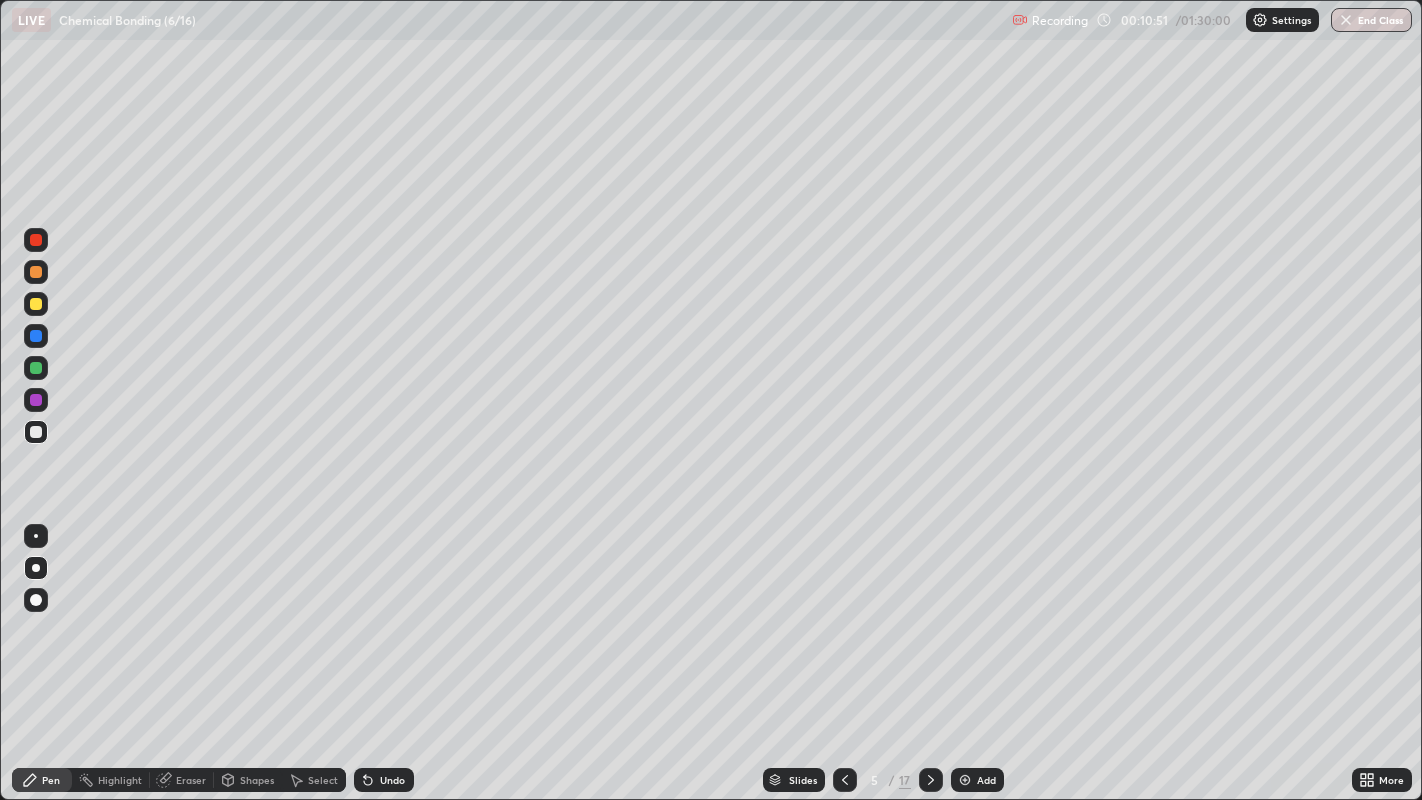 click 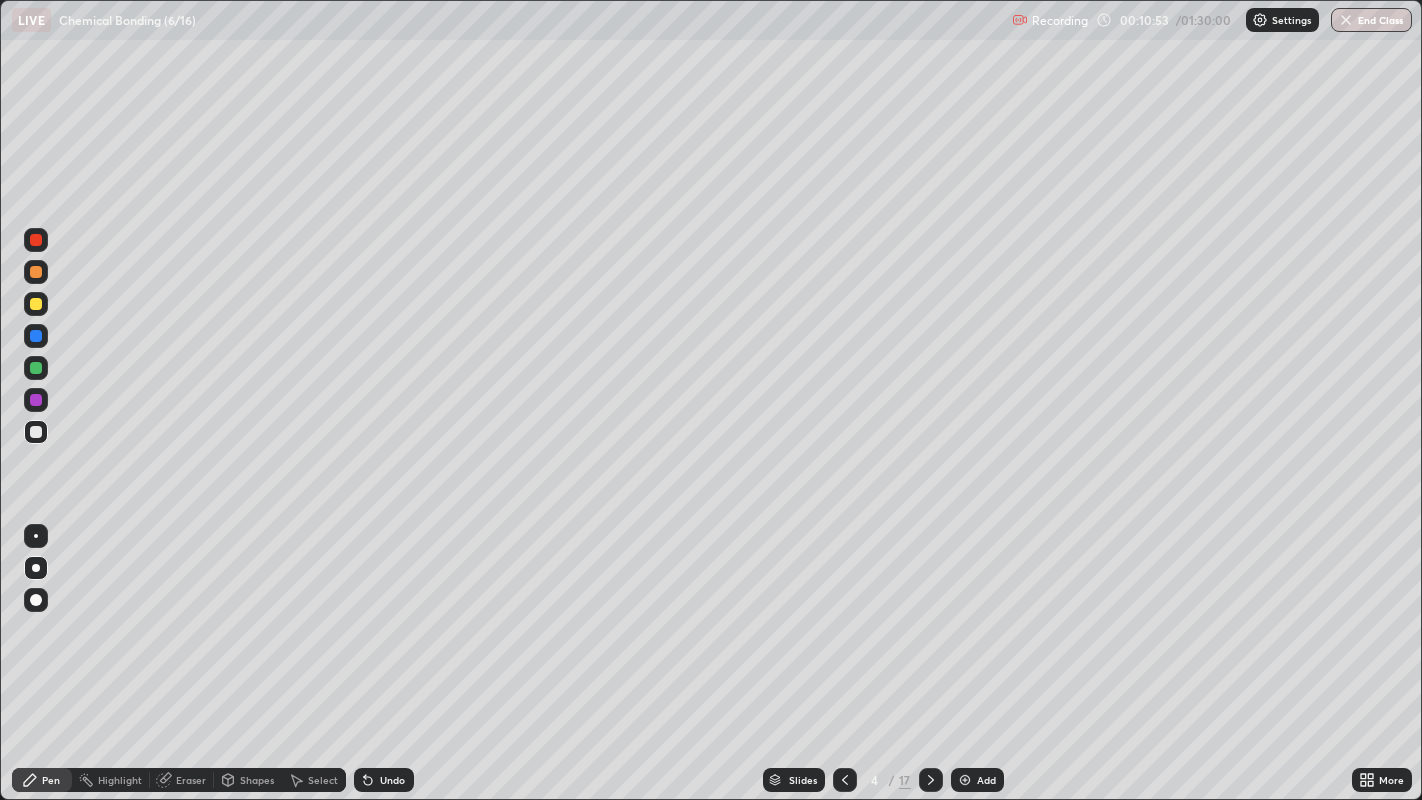 click at bounding box center [931, 780] 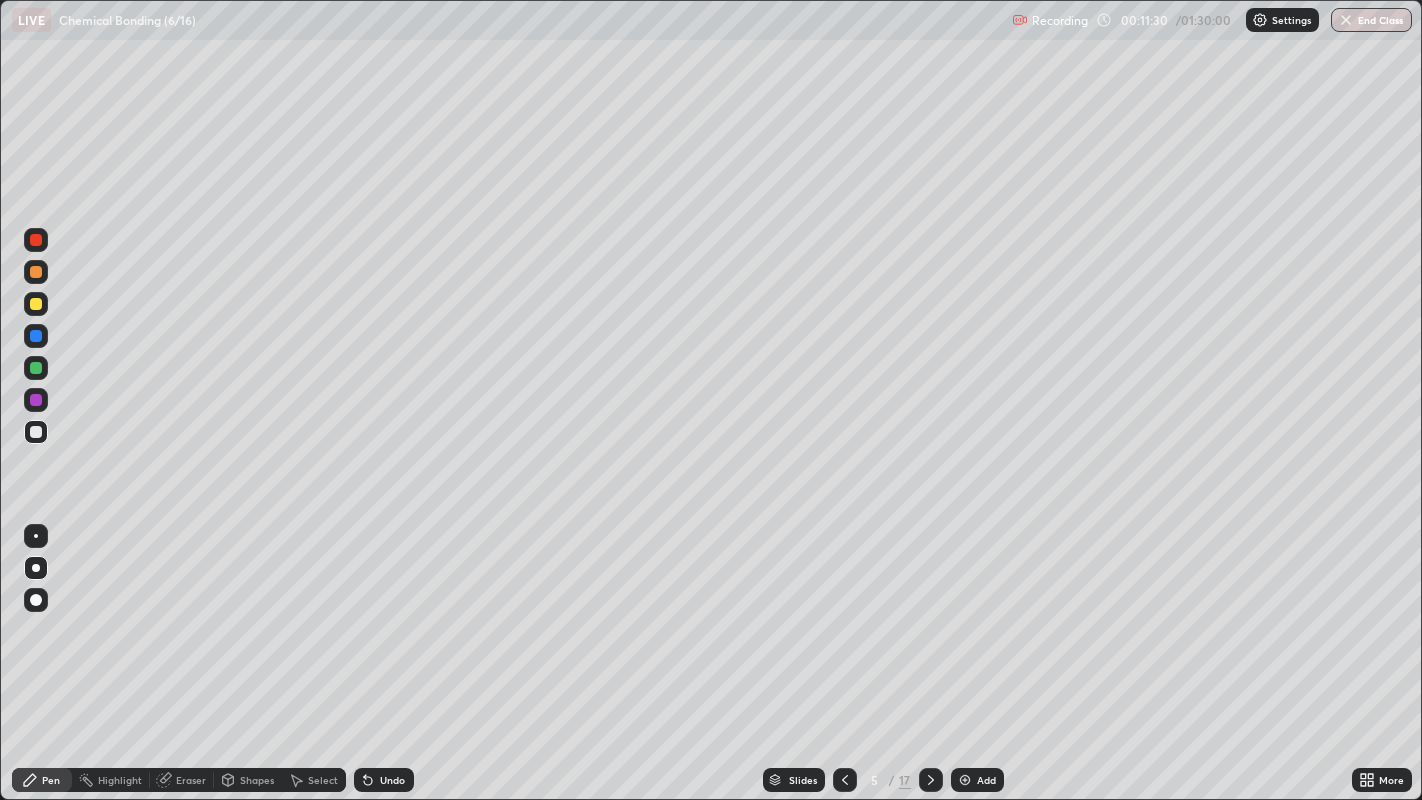 click on "Undo" at bounding box center [392, 780] 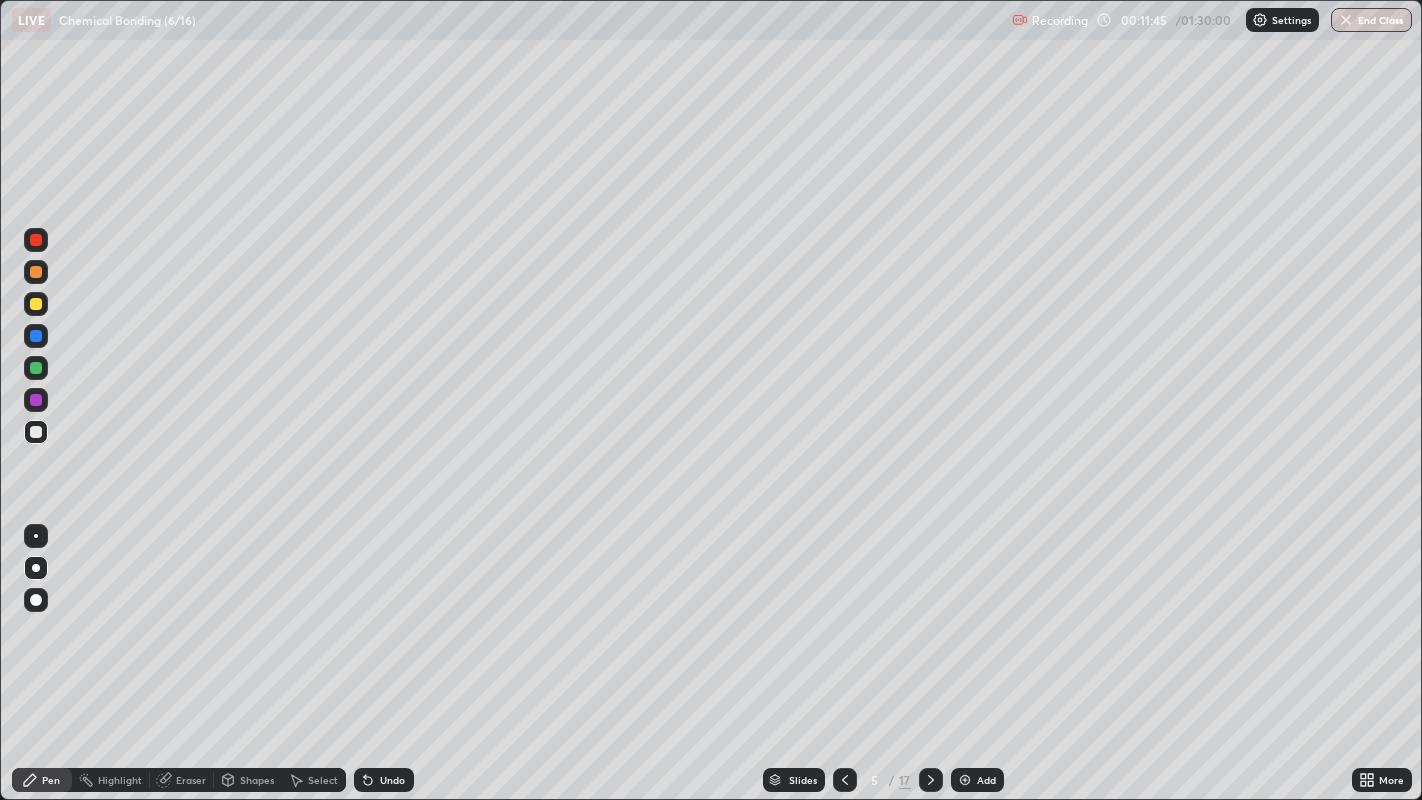 click on "Undo" at bounding box center [384, 780] 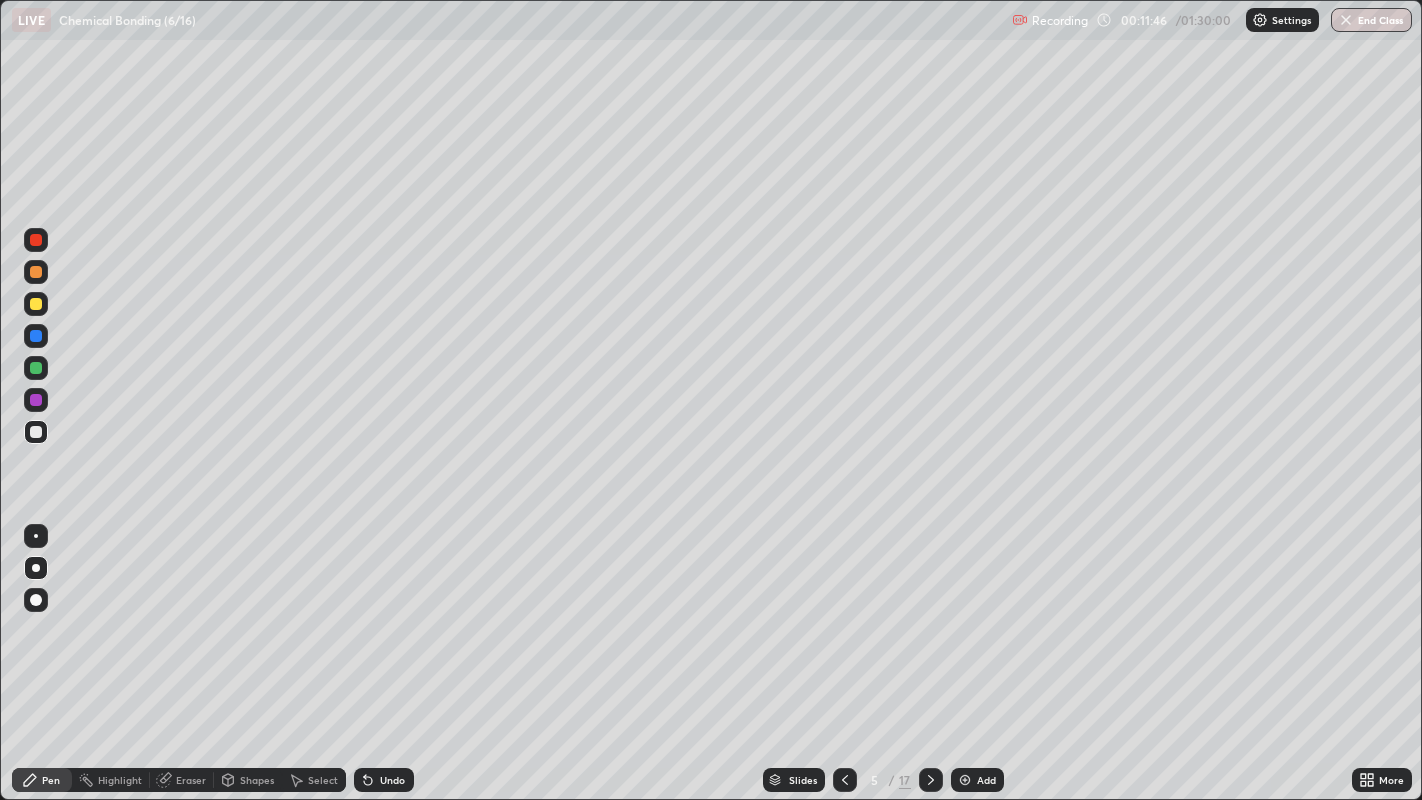 click on "Undo" at bounding box center (384, 780) 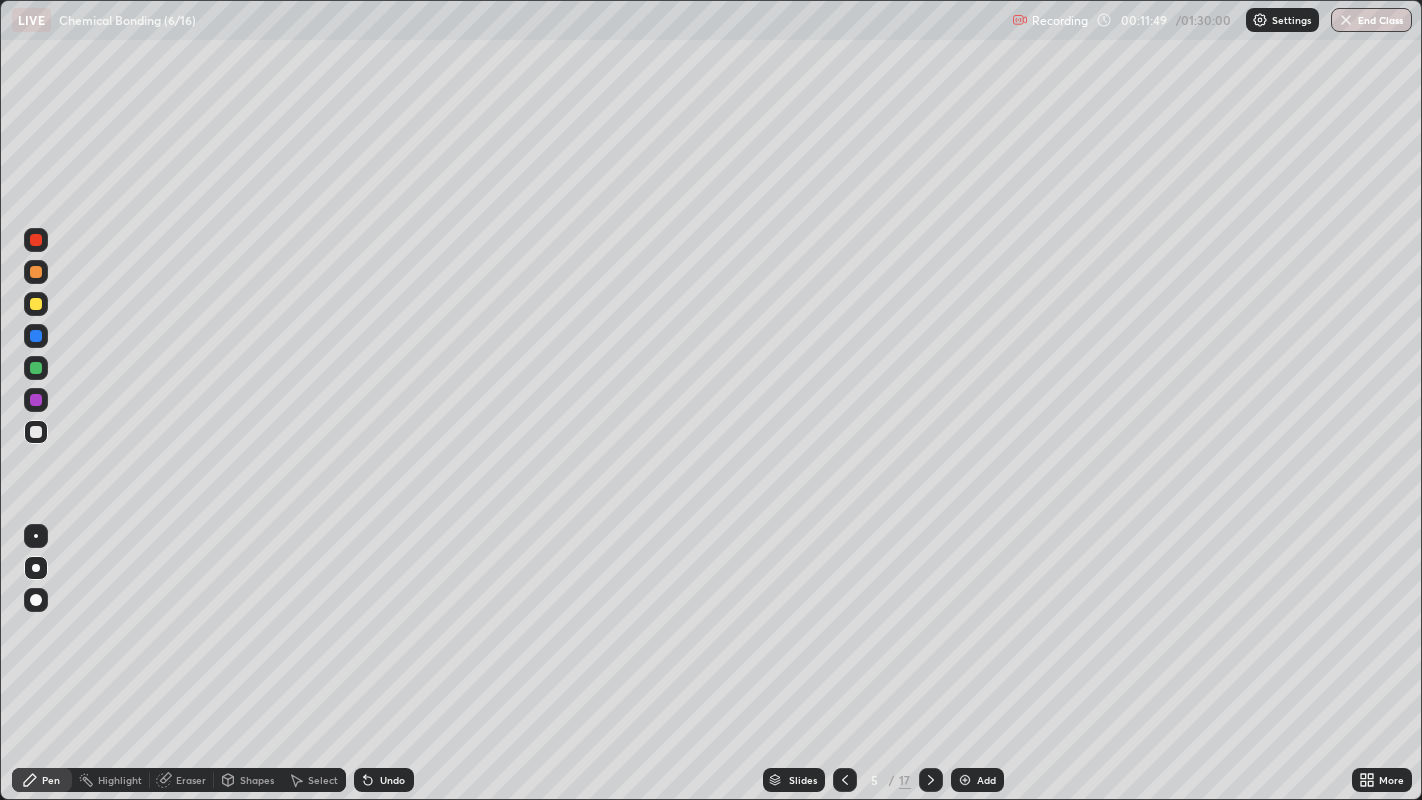 click at bounding box center [36, 336] 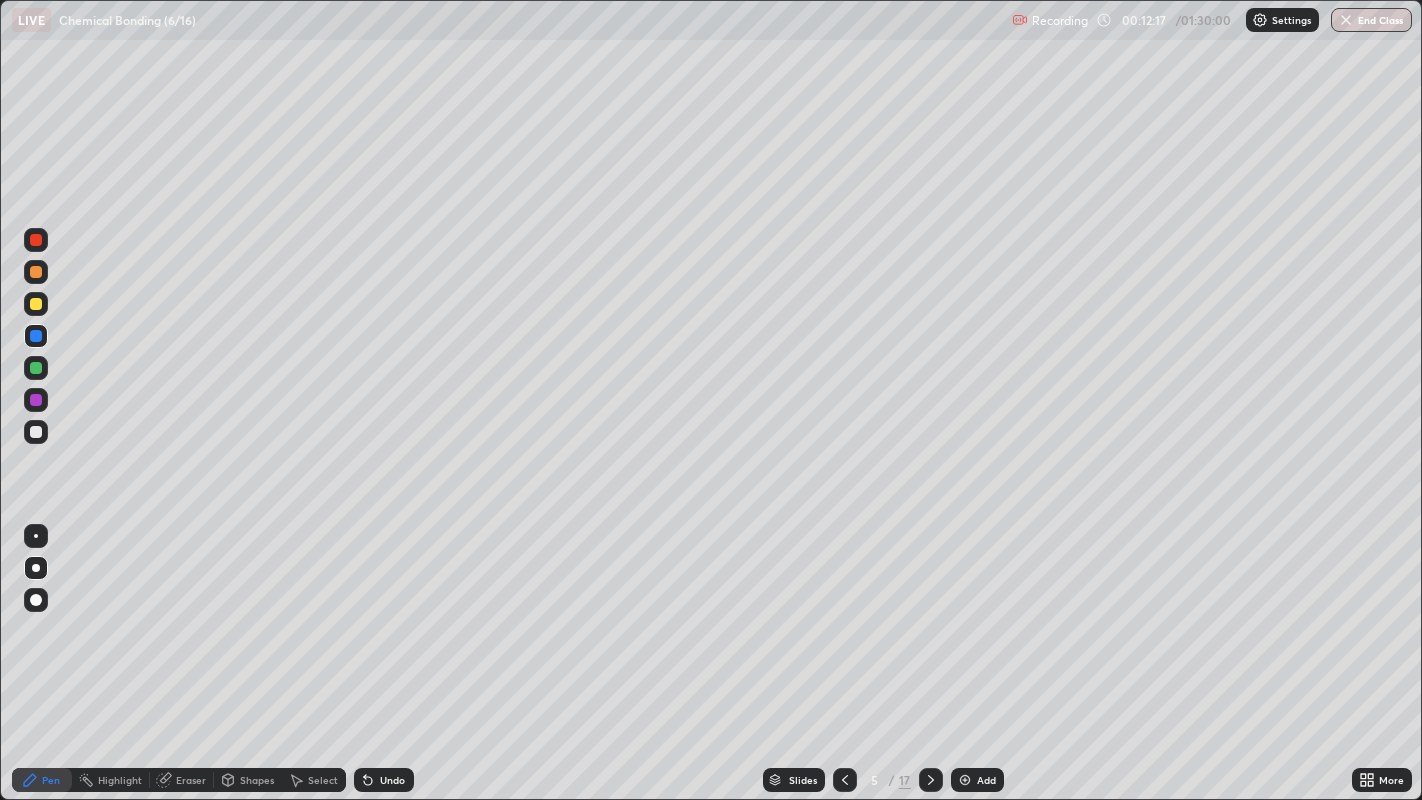 click at bounding box center (845, 780) 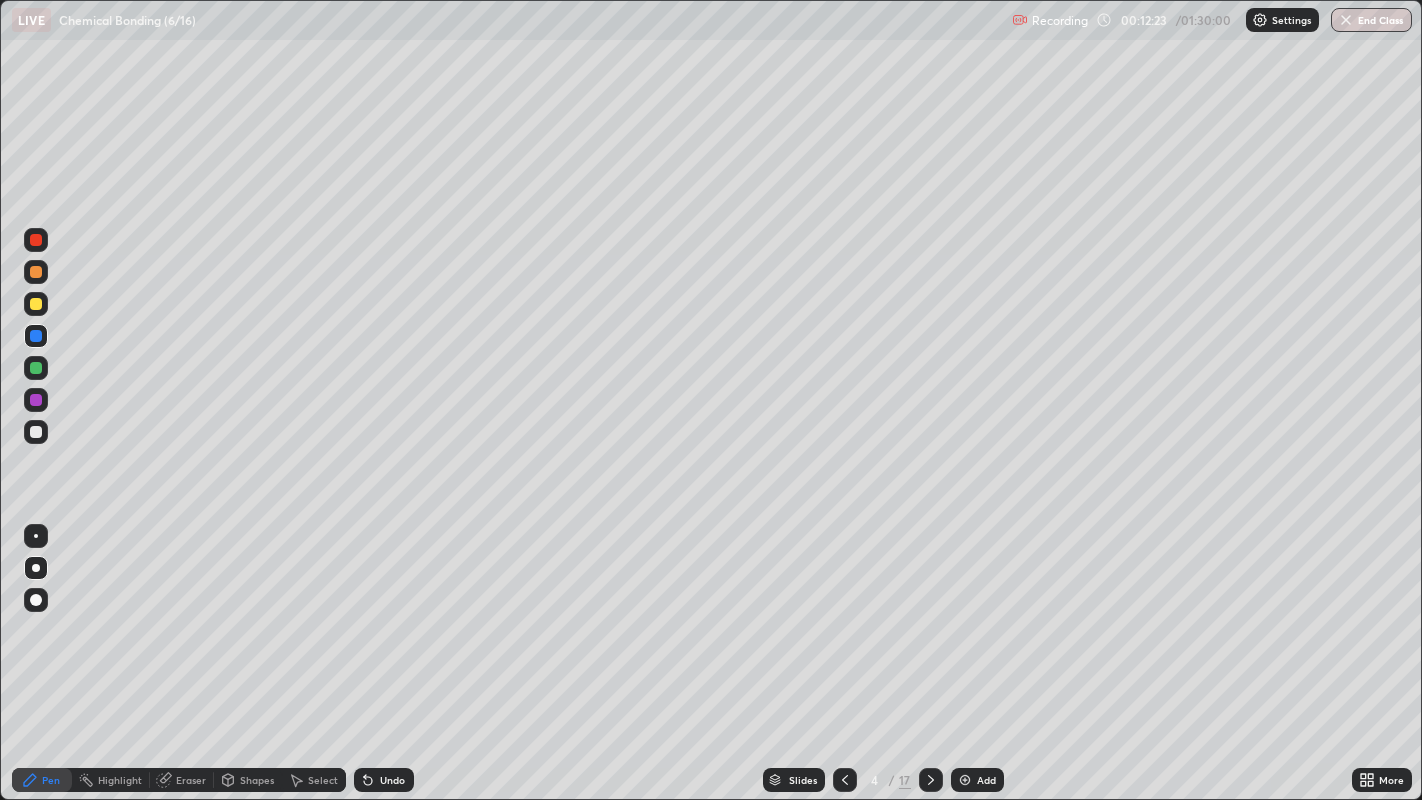 click 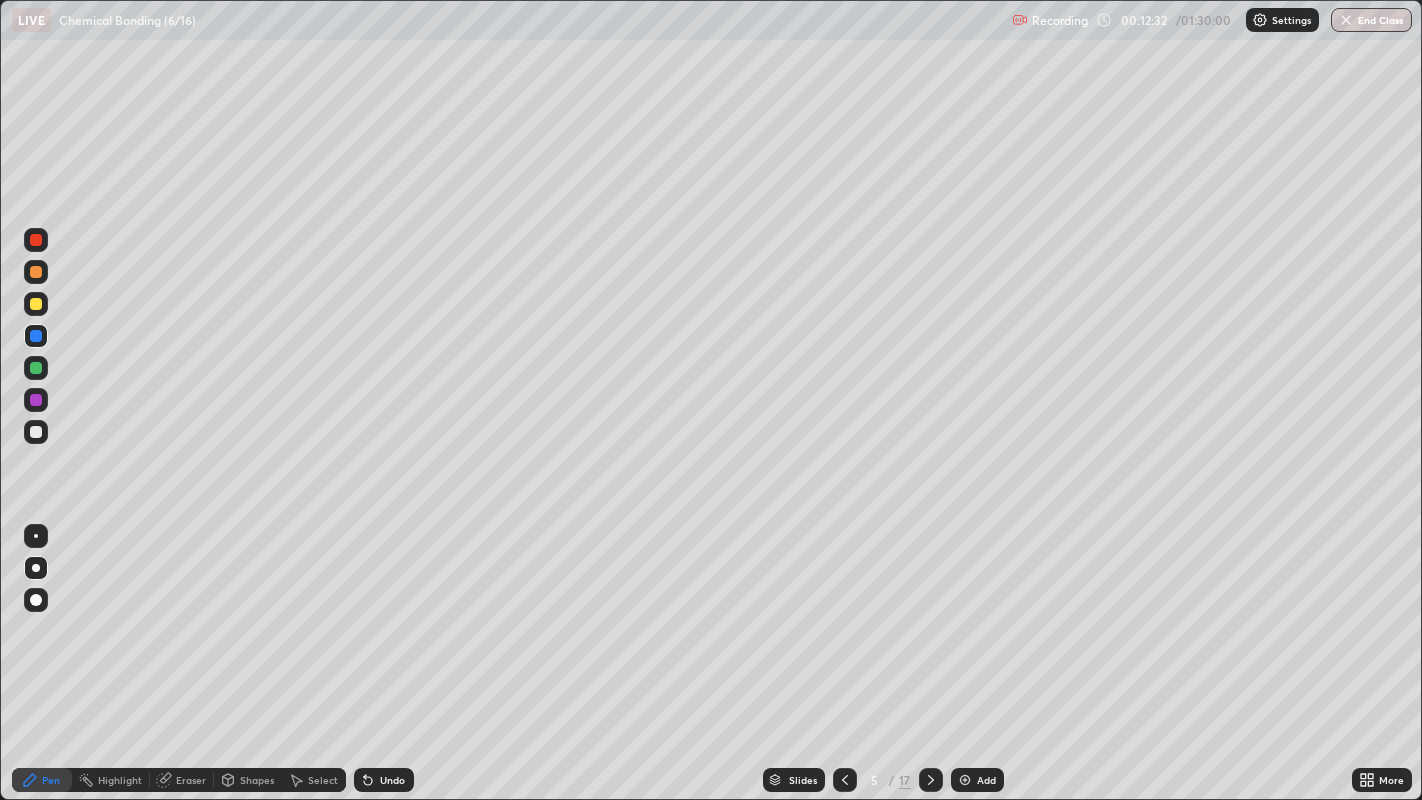 click at bounding box center (931, 780) 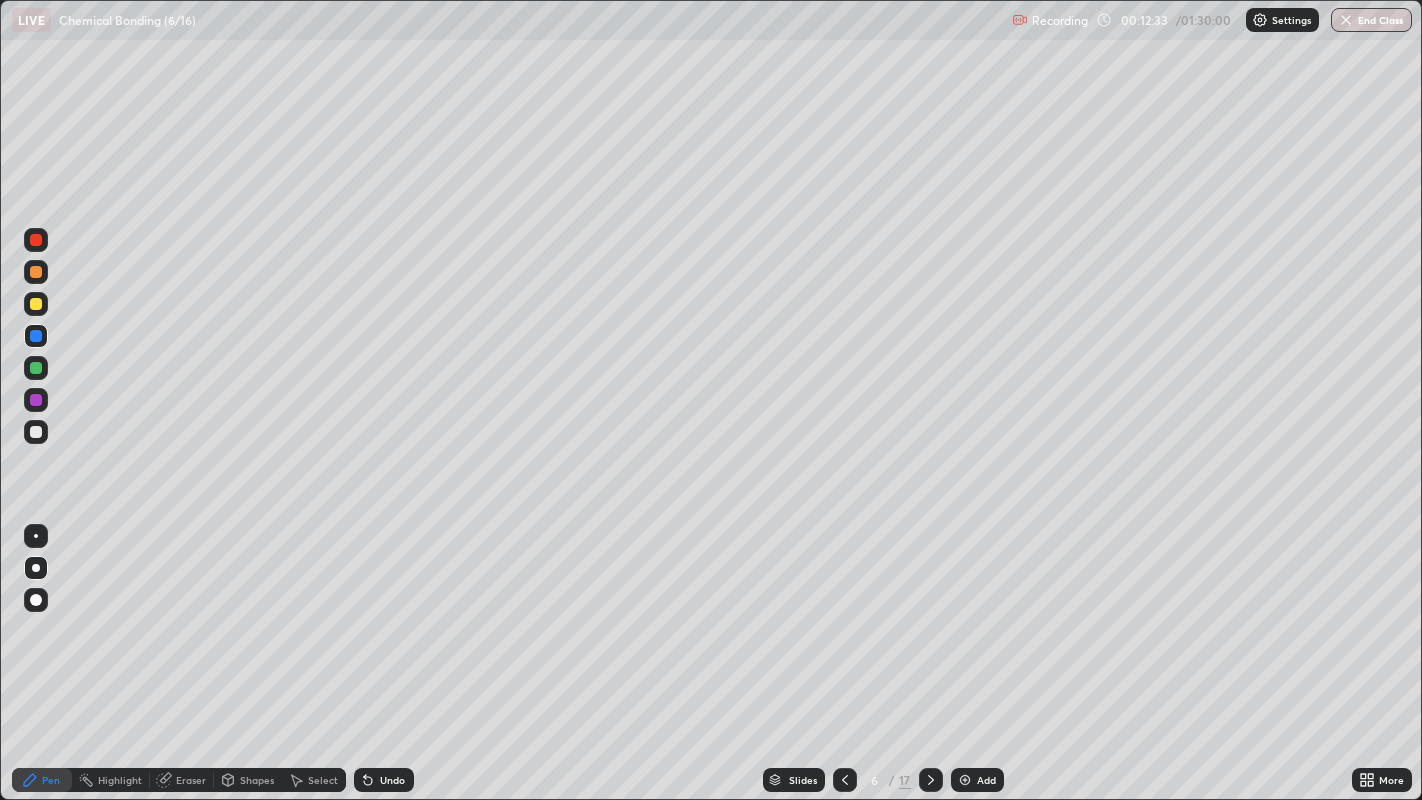 click at bounding box center (36, 432) 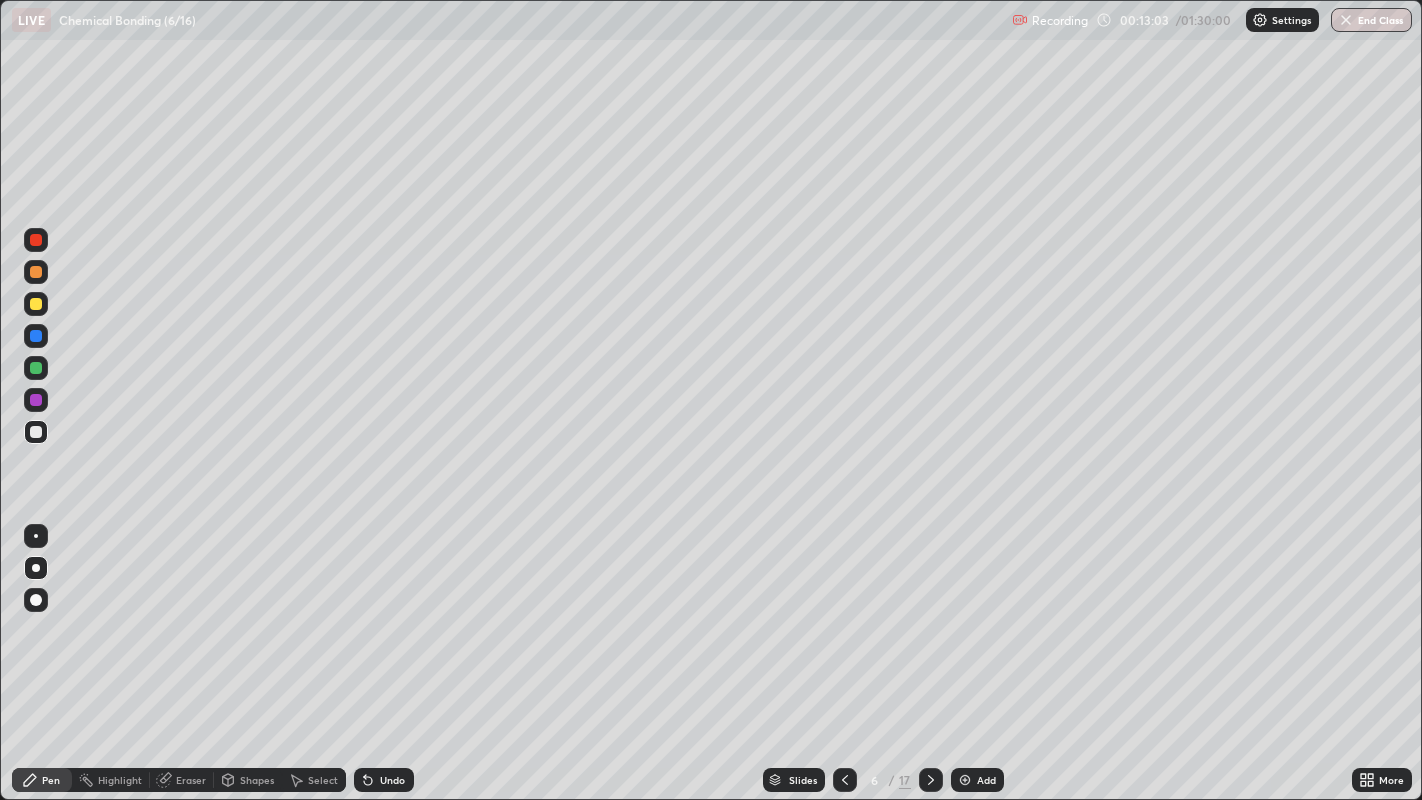 click on "Undo" at bounding box center (392, 780) 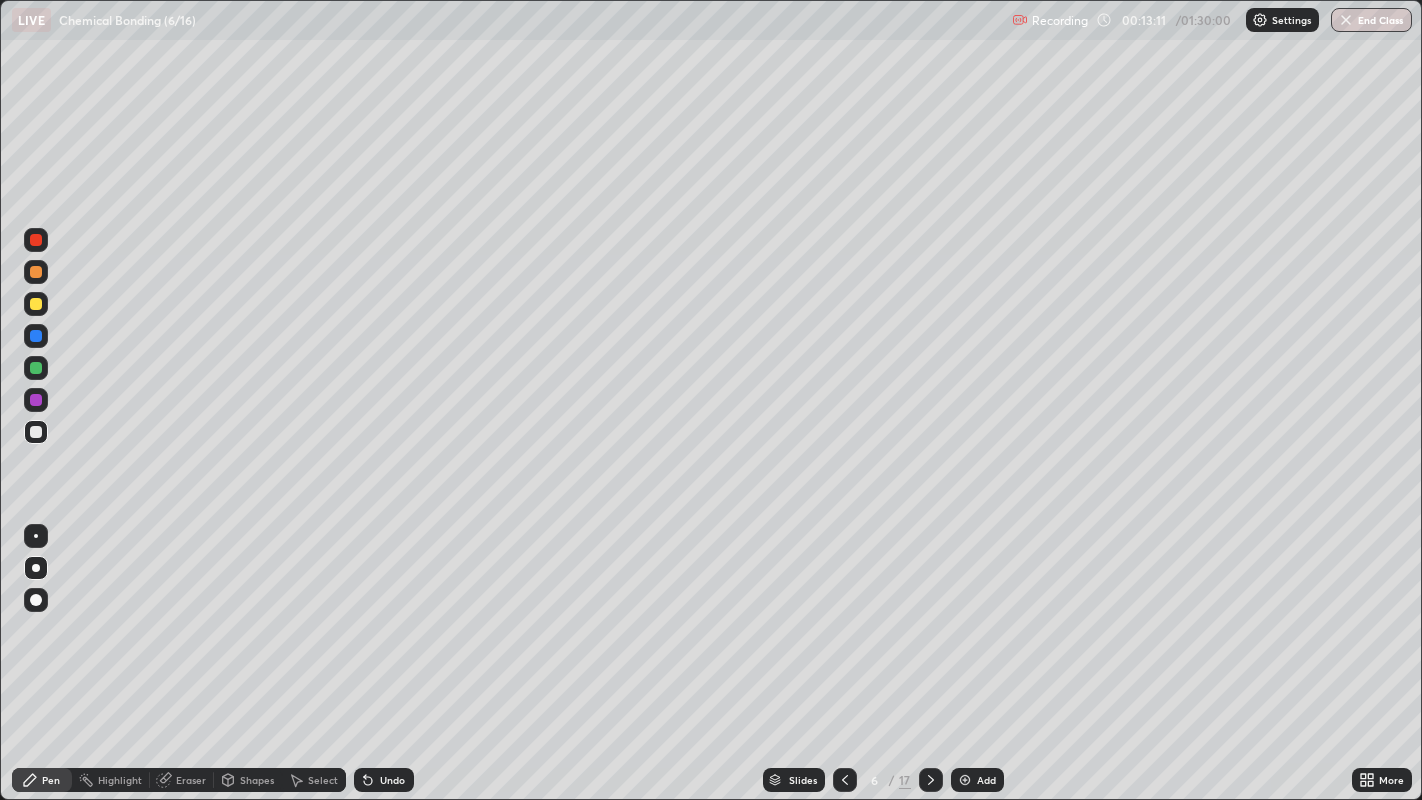 click 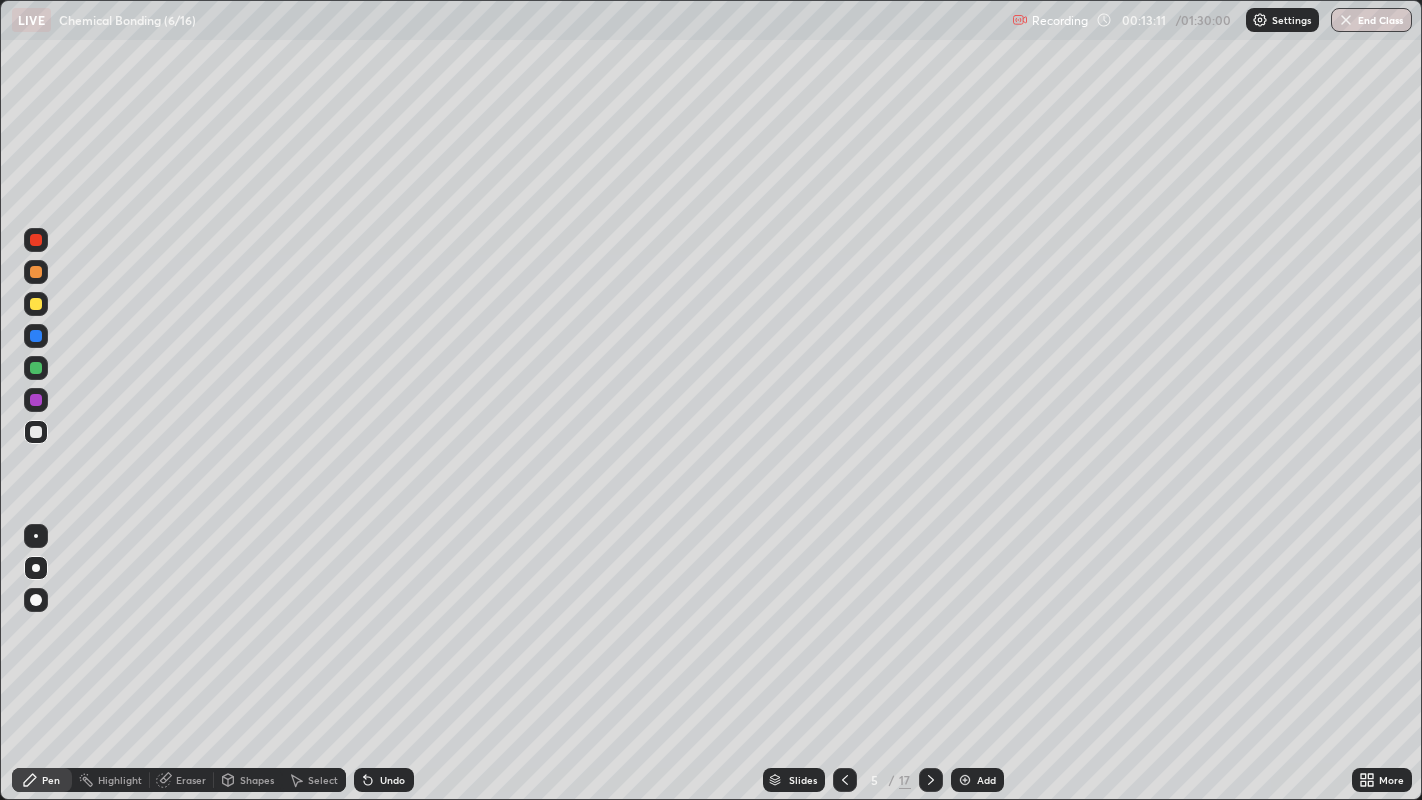 click 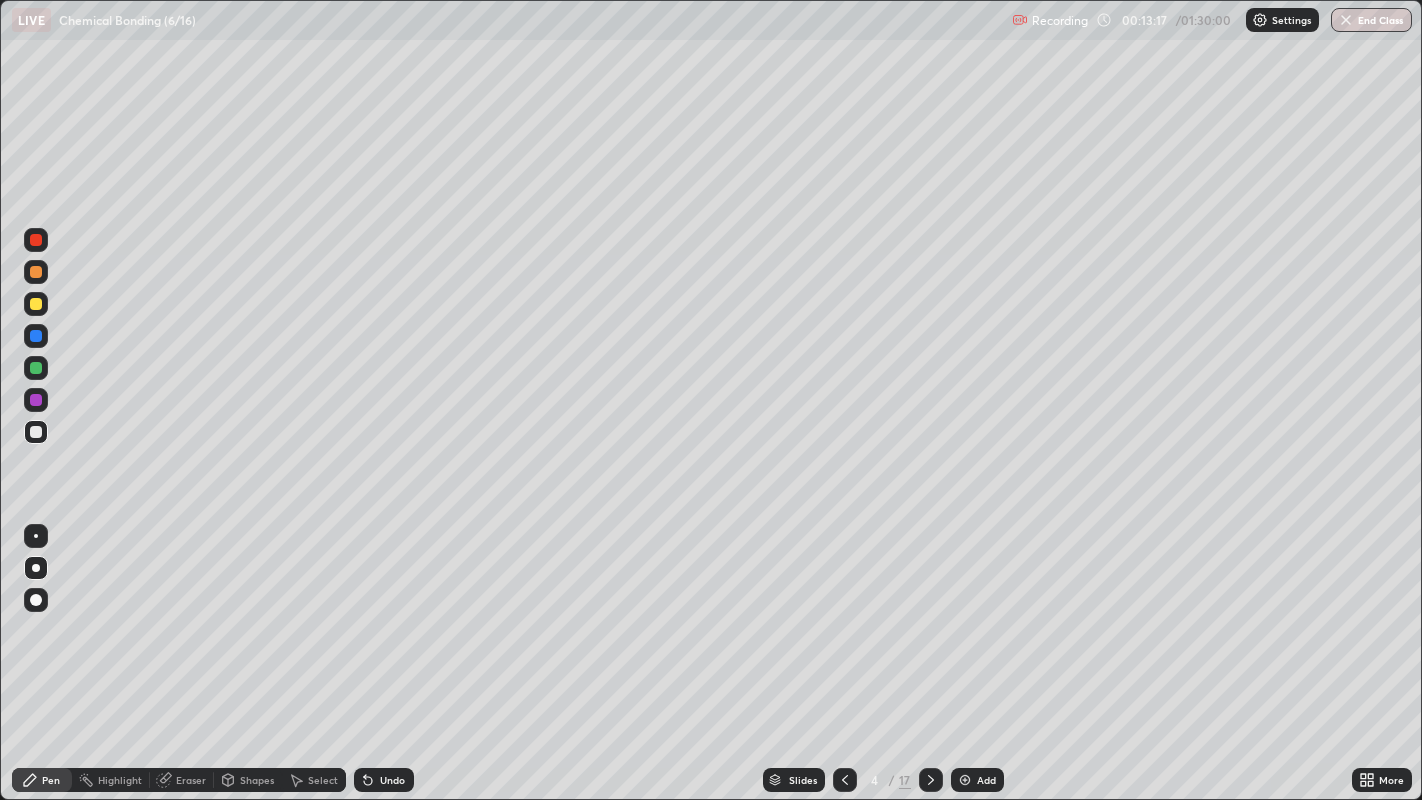 click 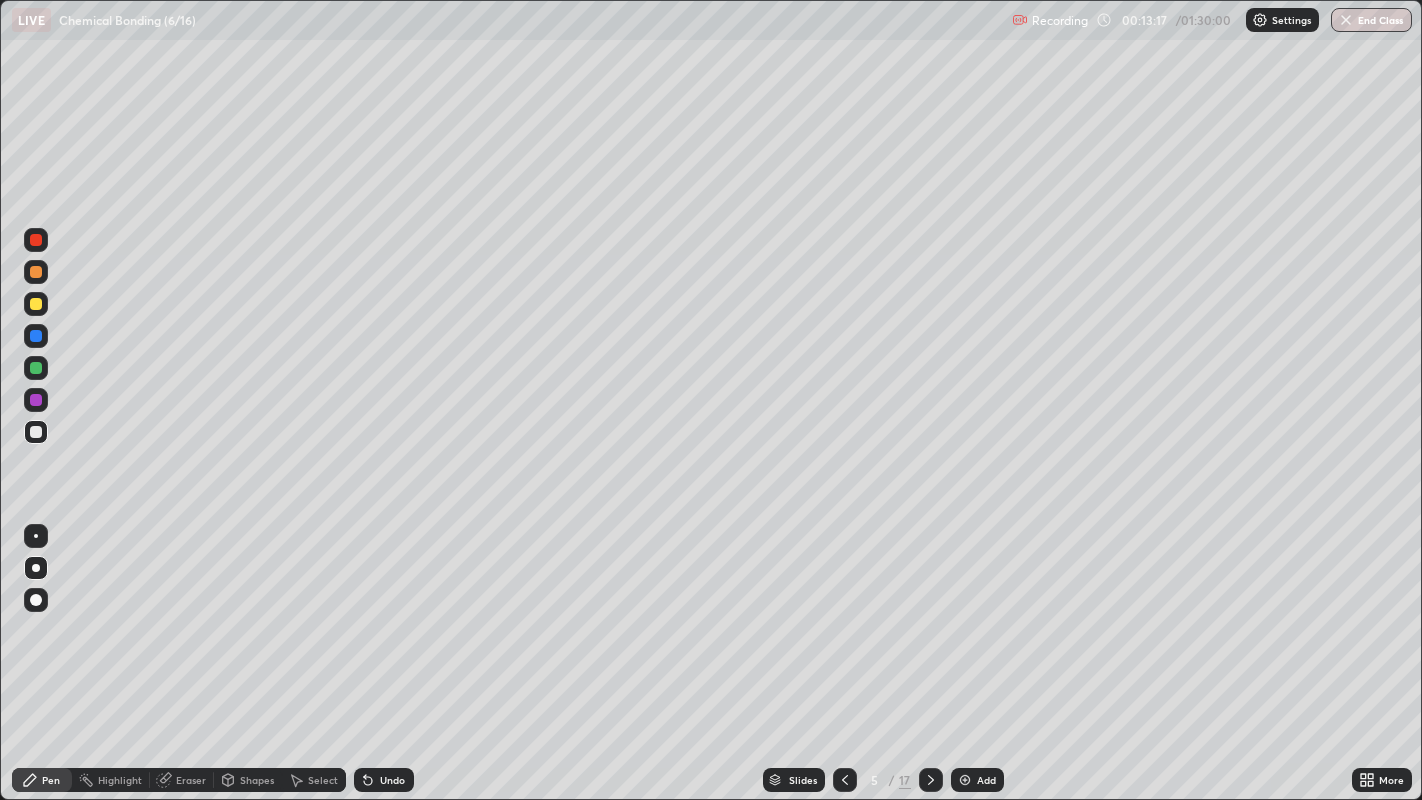 click 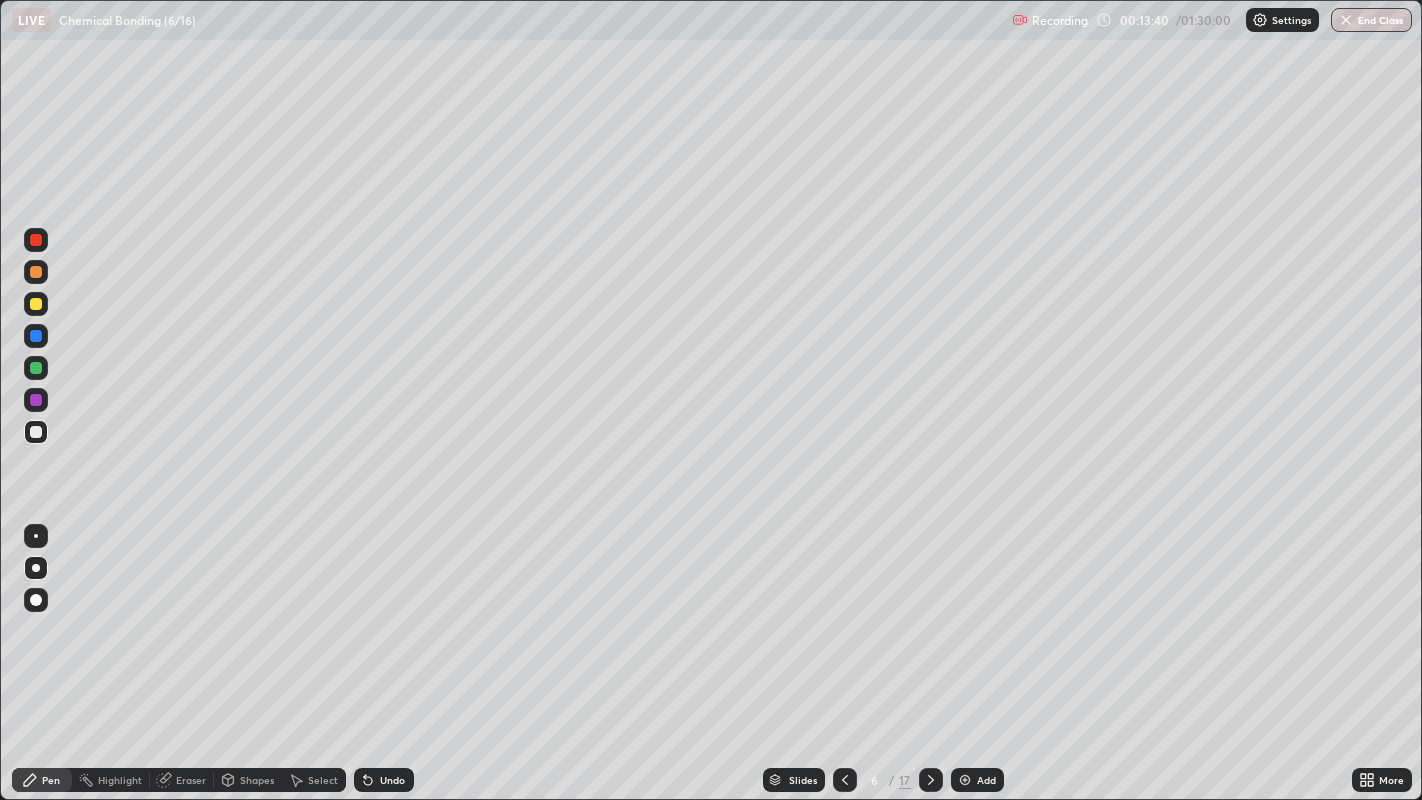 click at bounding box center (845, 780) 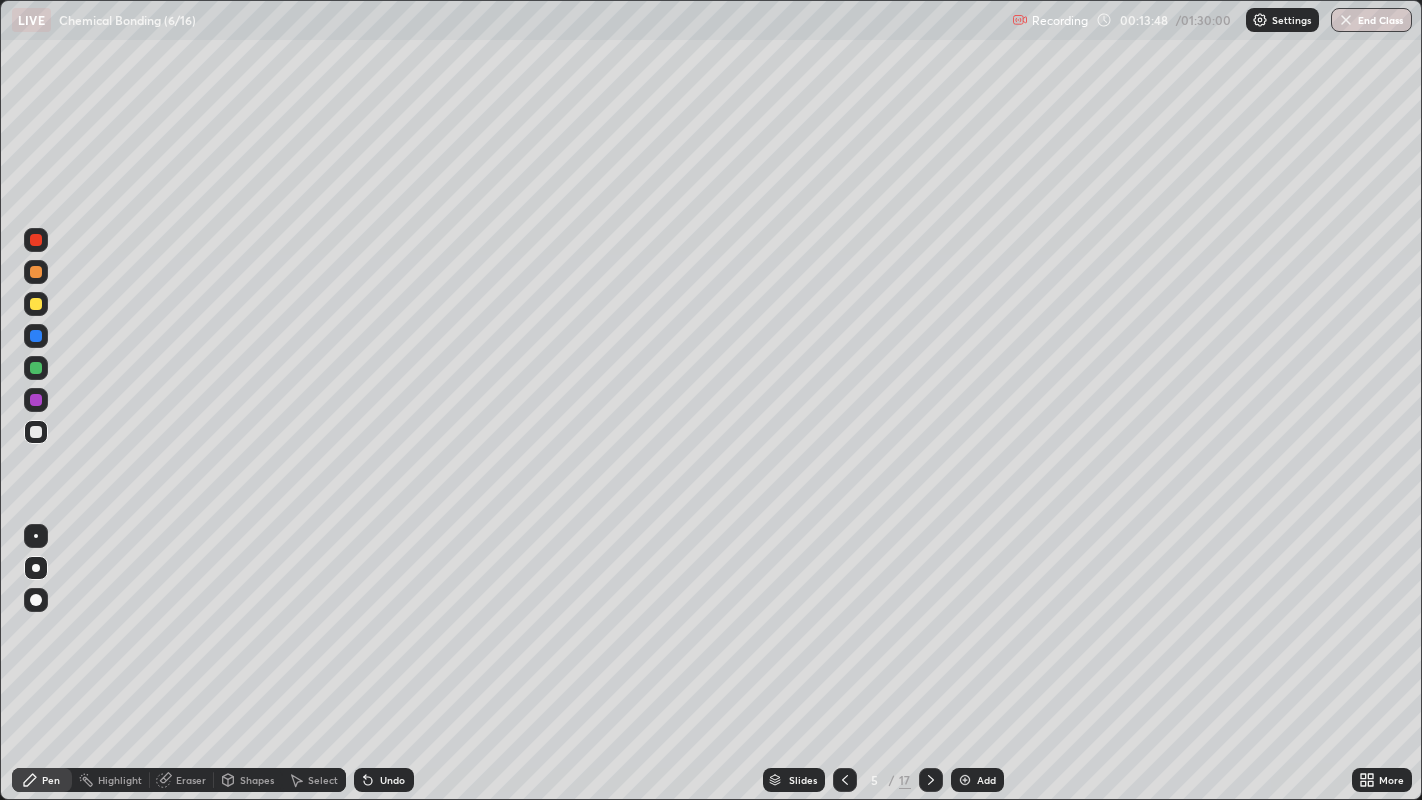 click 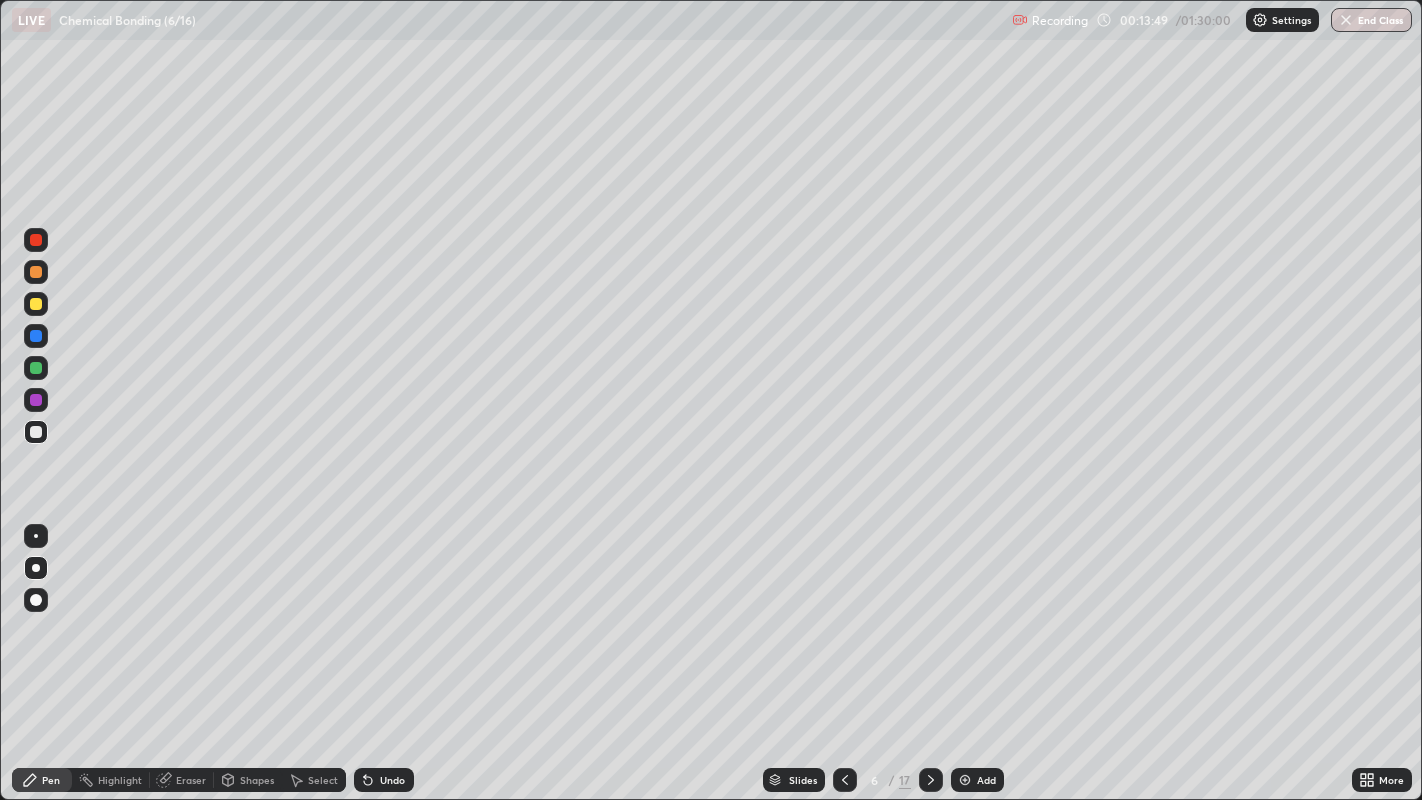 click at bounding box center [931, 780] 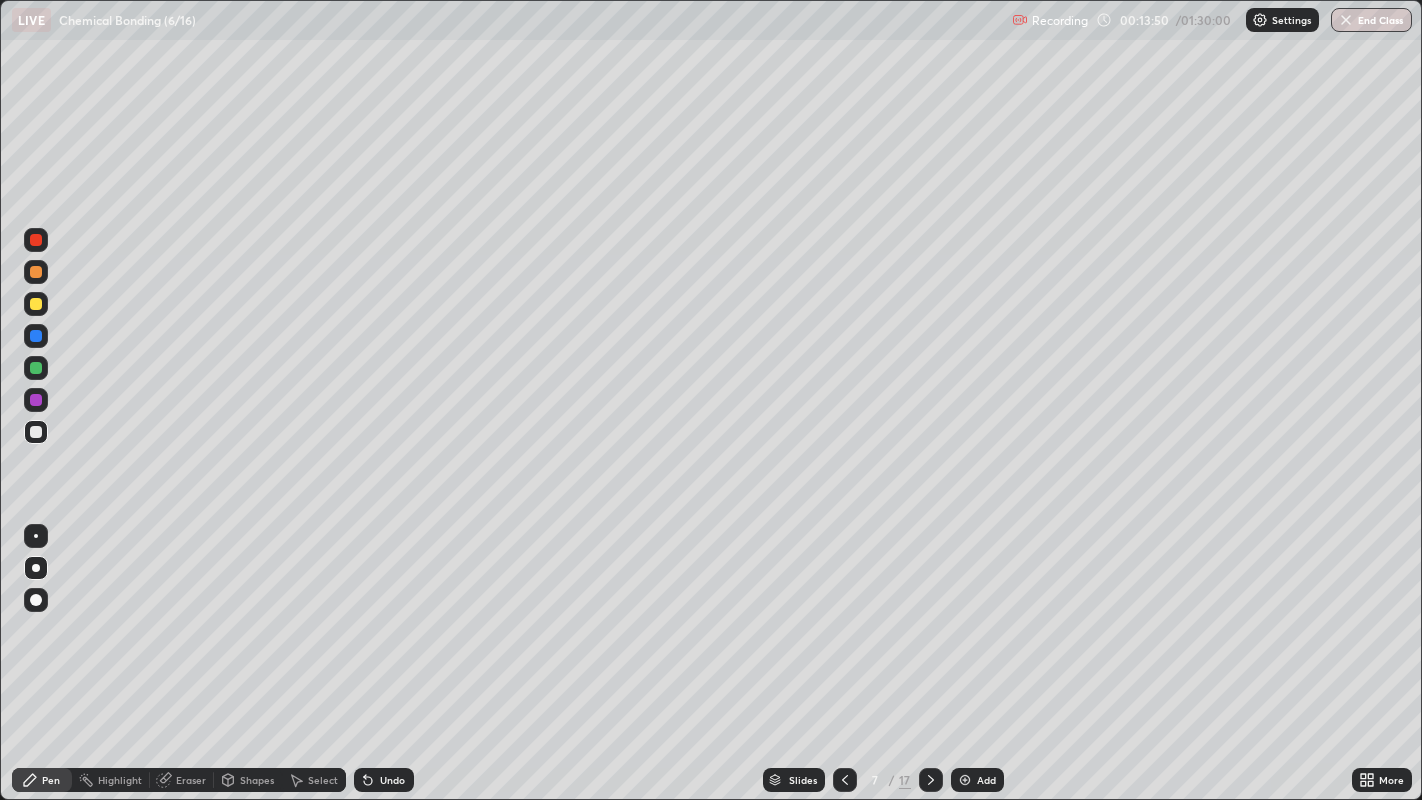 click 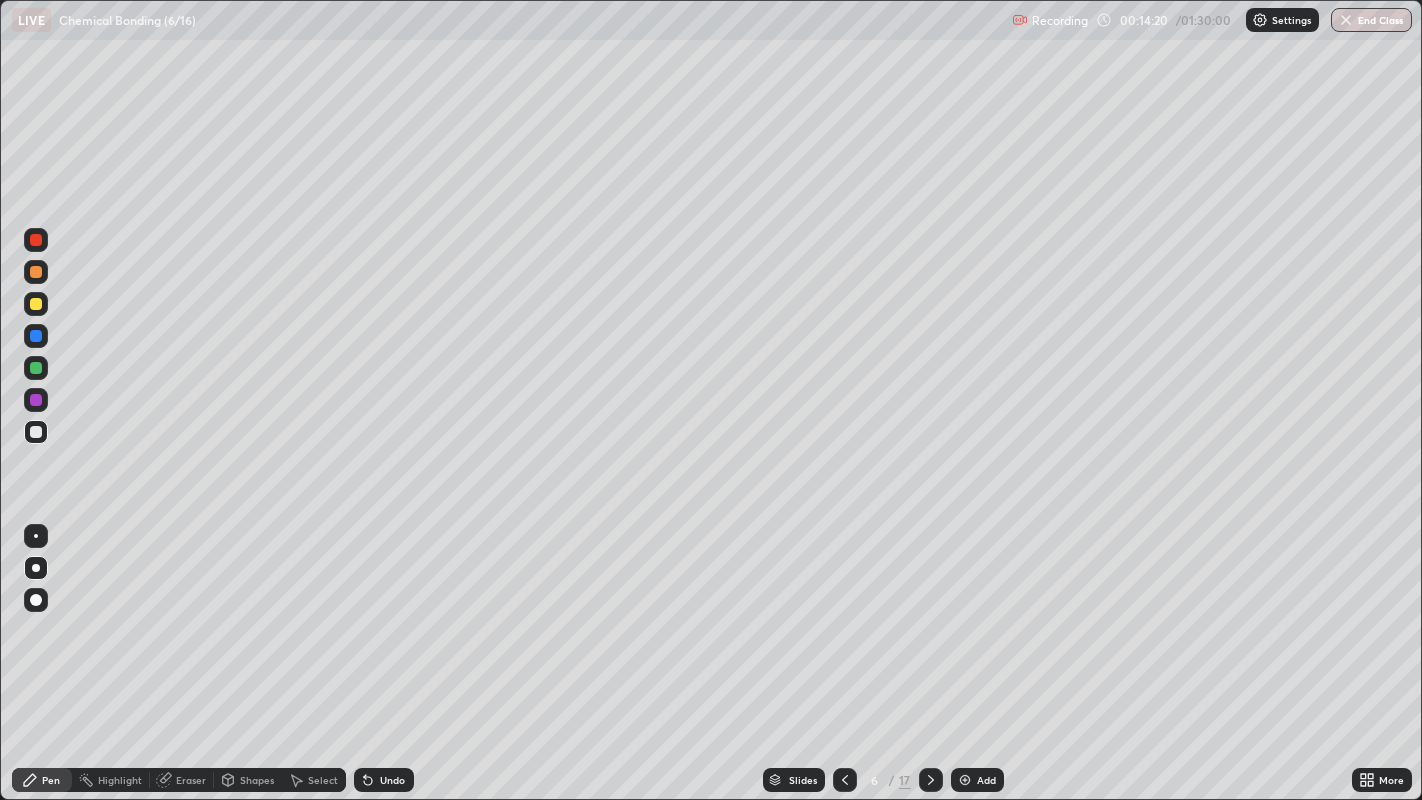 click on "Undo" at bounding box center [392, 780] 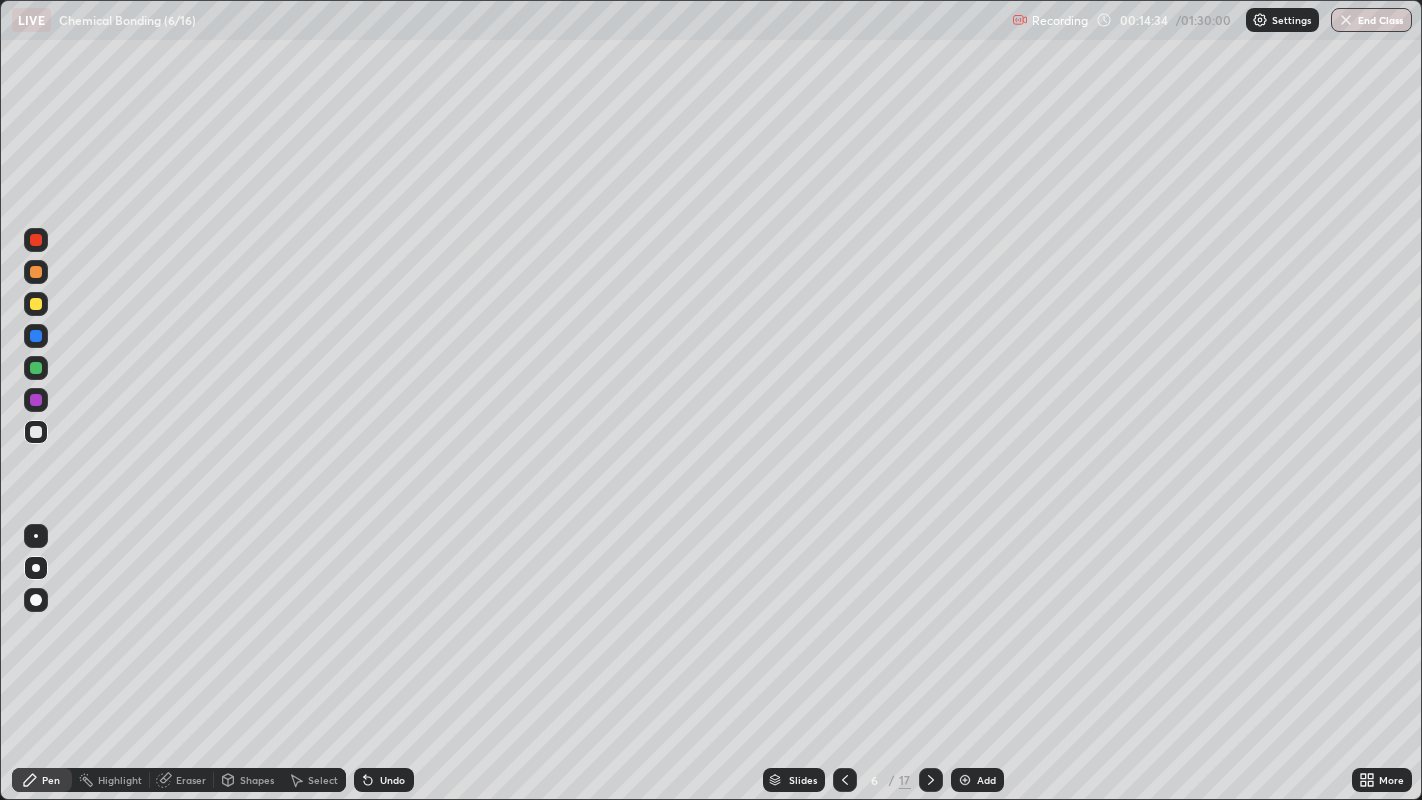 click at bounding box center [36, 400] 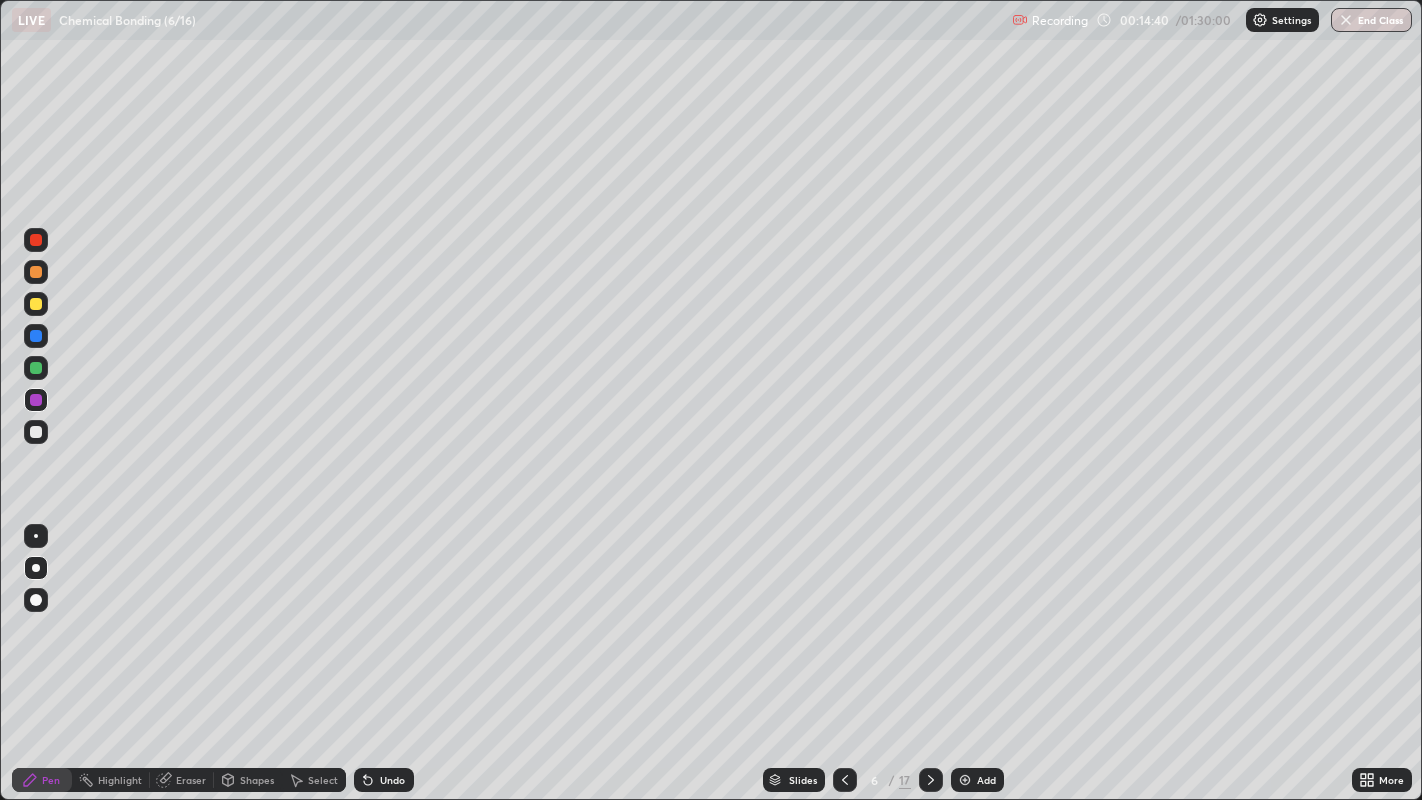 click at bounding box center (36, 432) 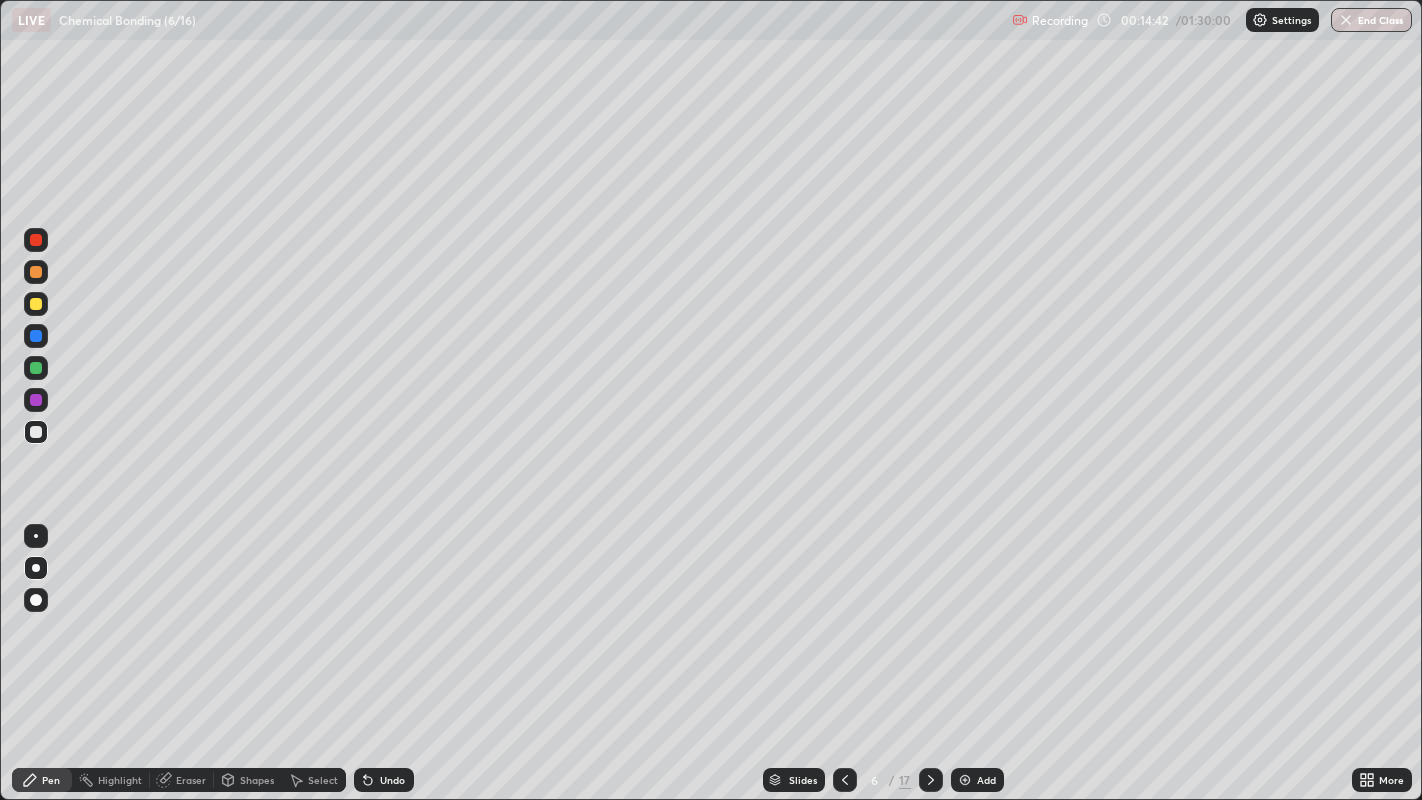 click 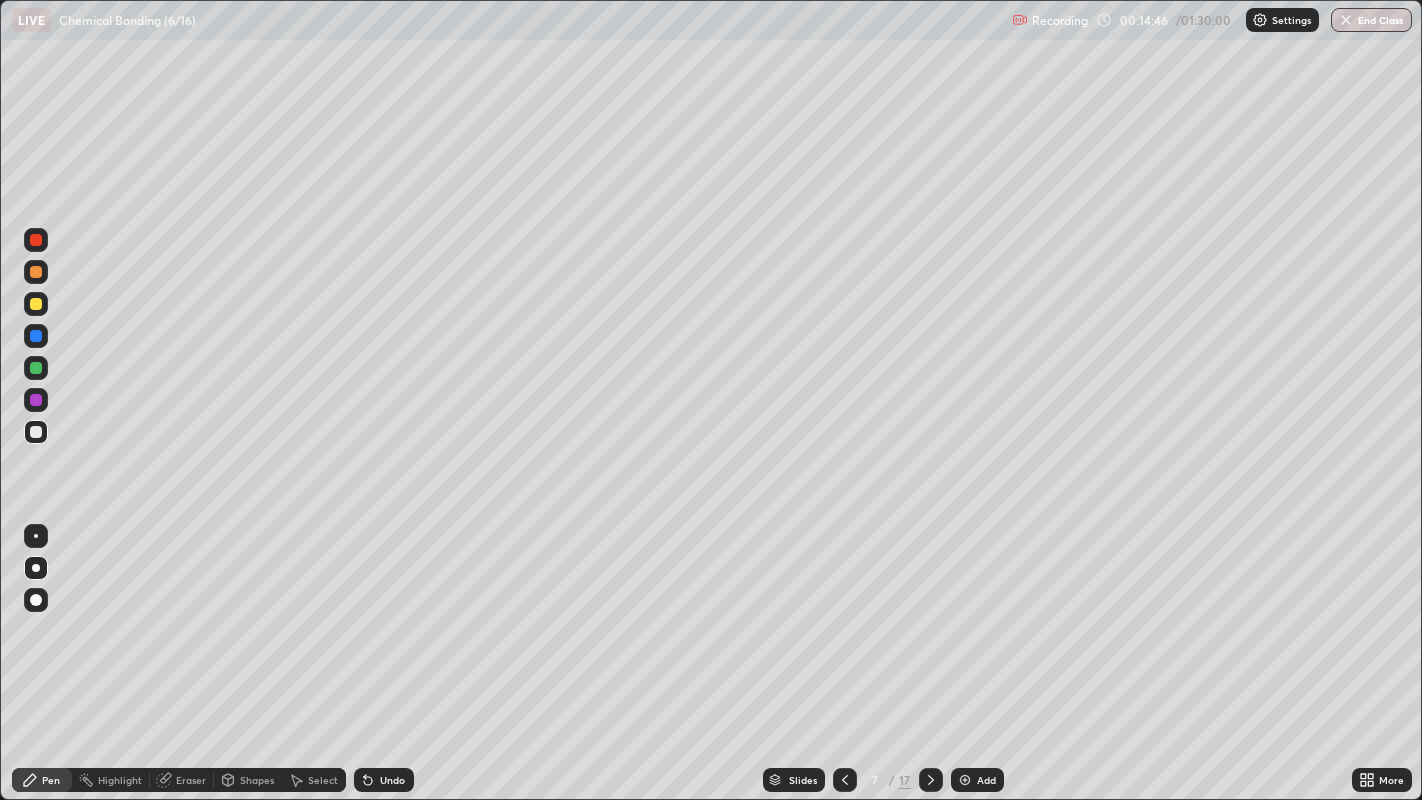 click on "Undo" at bounding box center (392, 780) 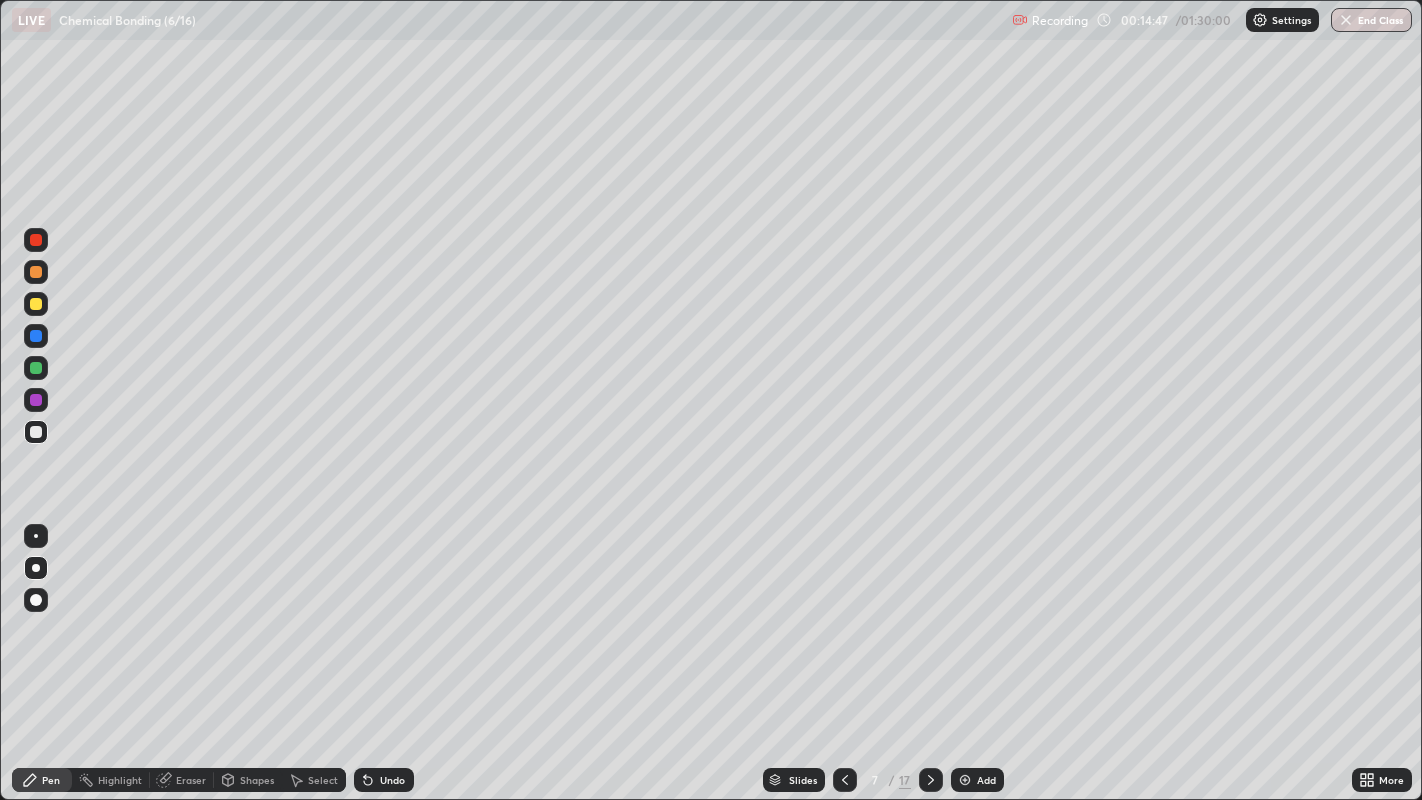 click on "Undo" at bounding box center [392, 780] 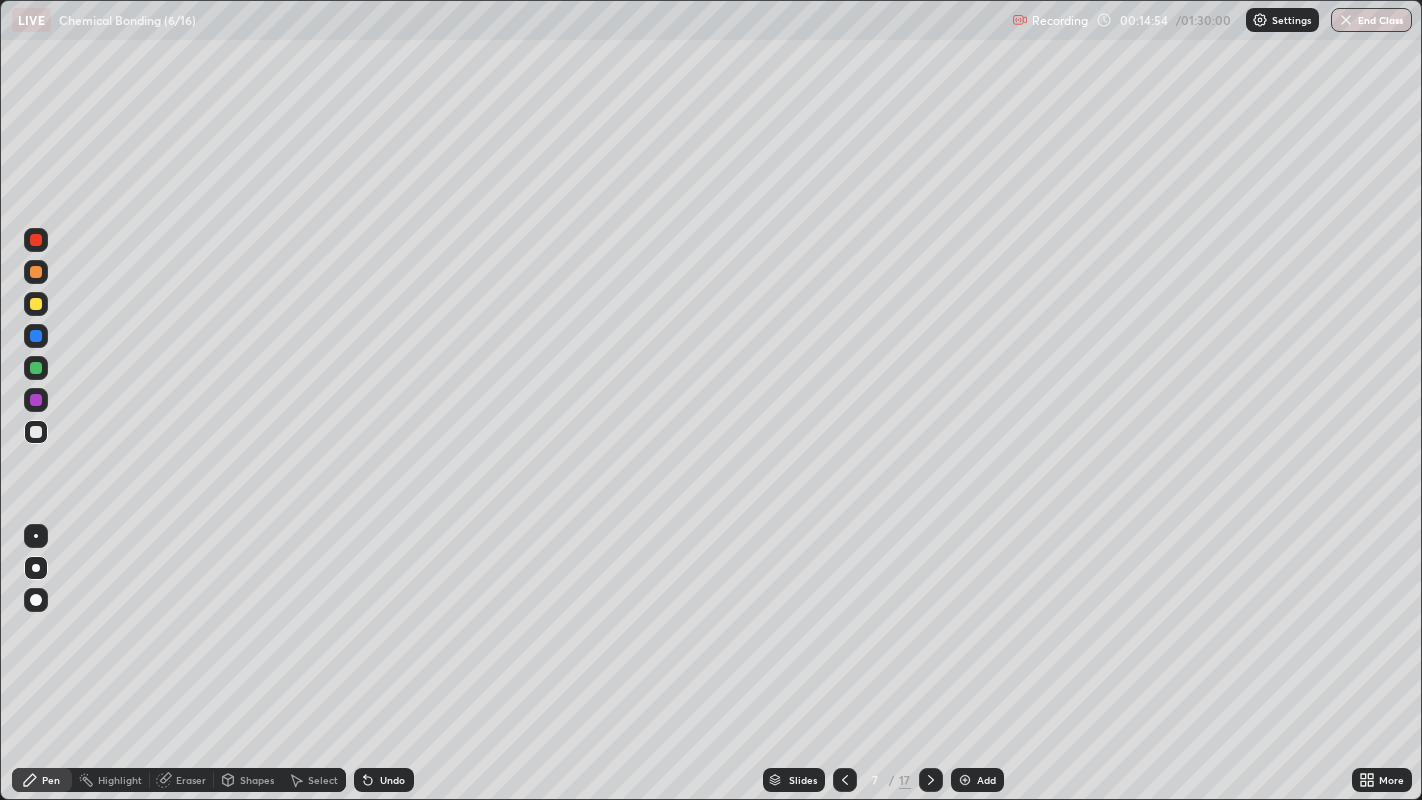 click at bounding box center (36, 336) 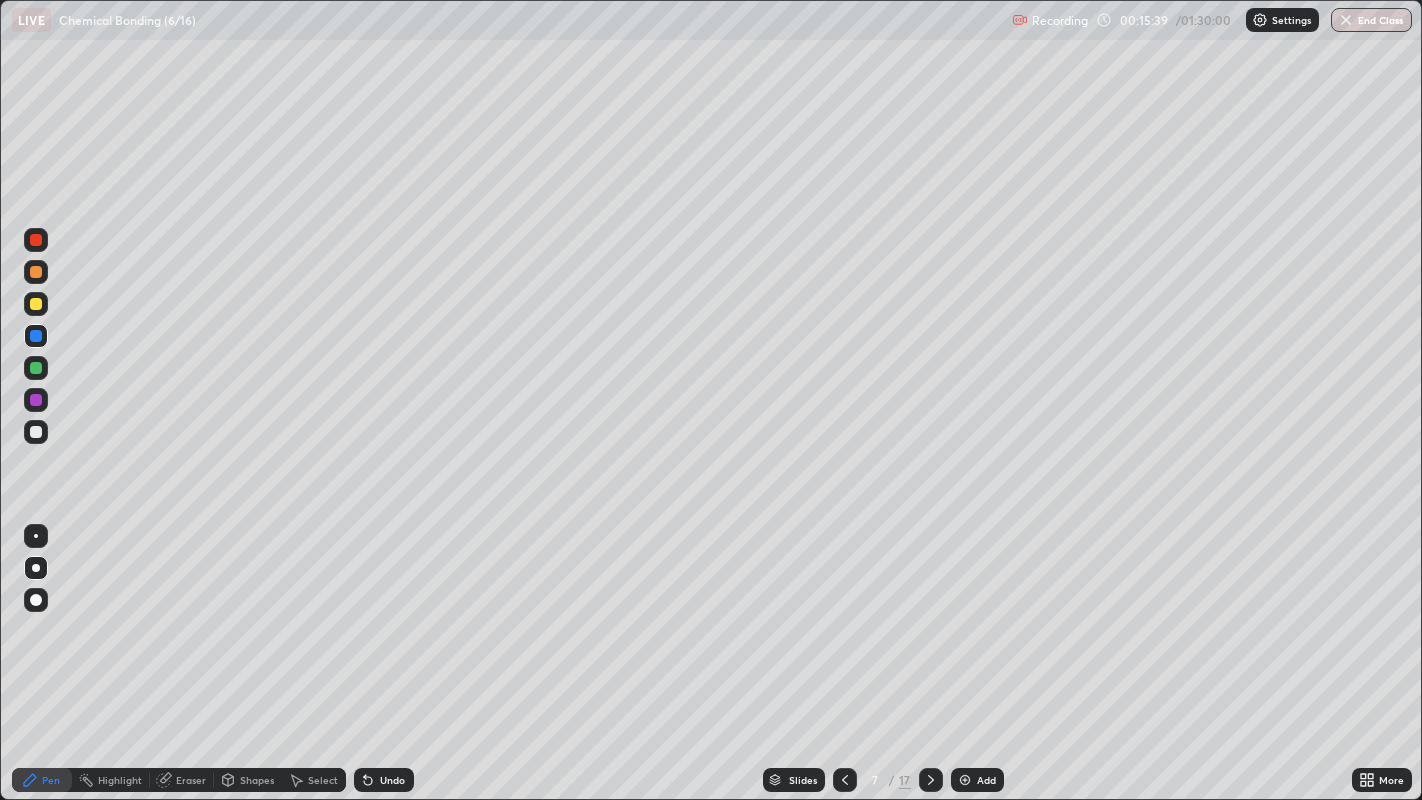 click at bounding box center (36, 432) 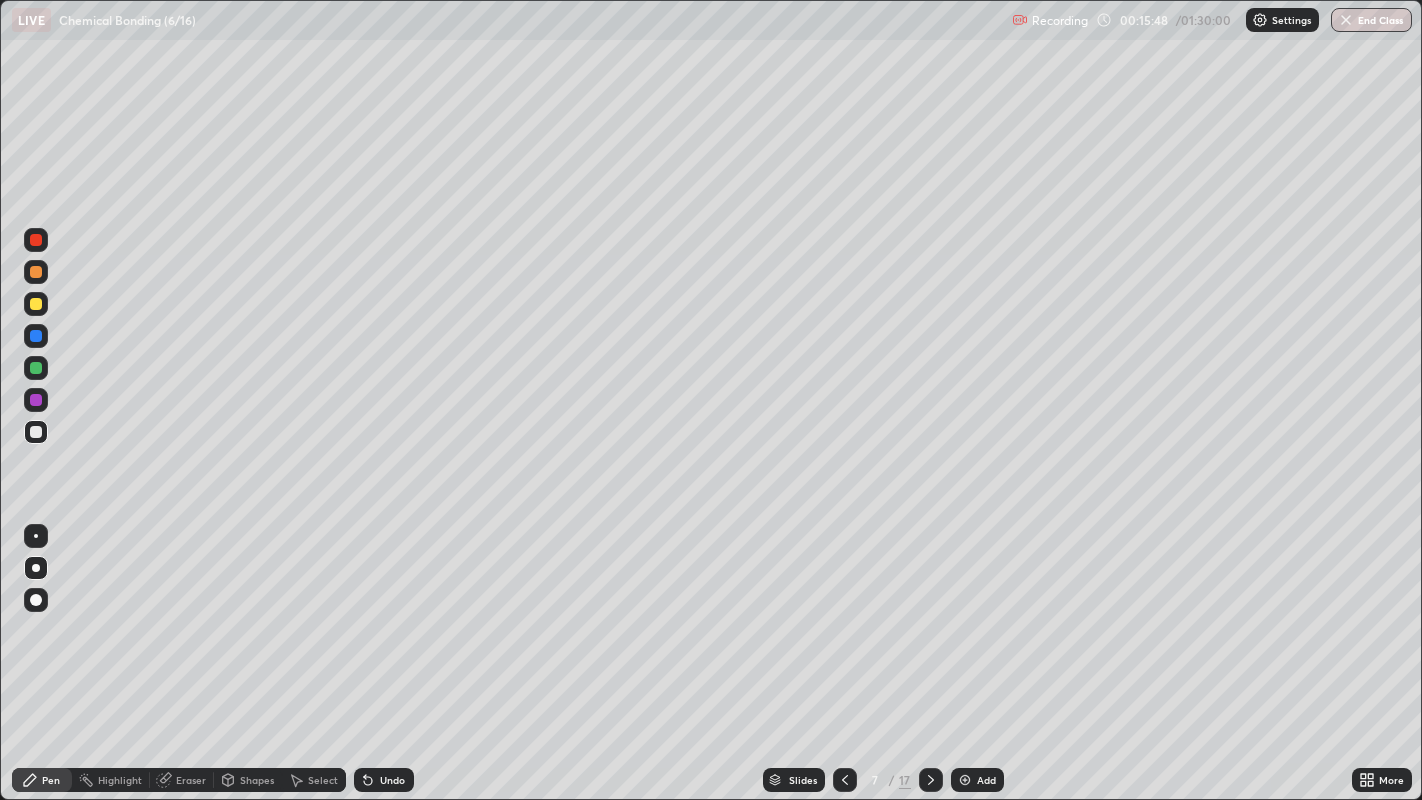 click at bounding box center (36, 432) 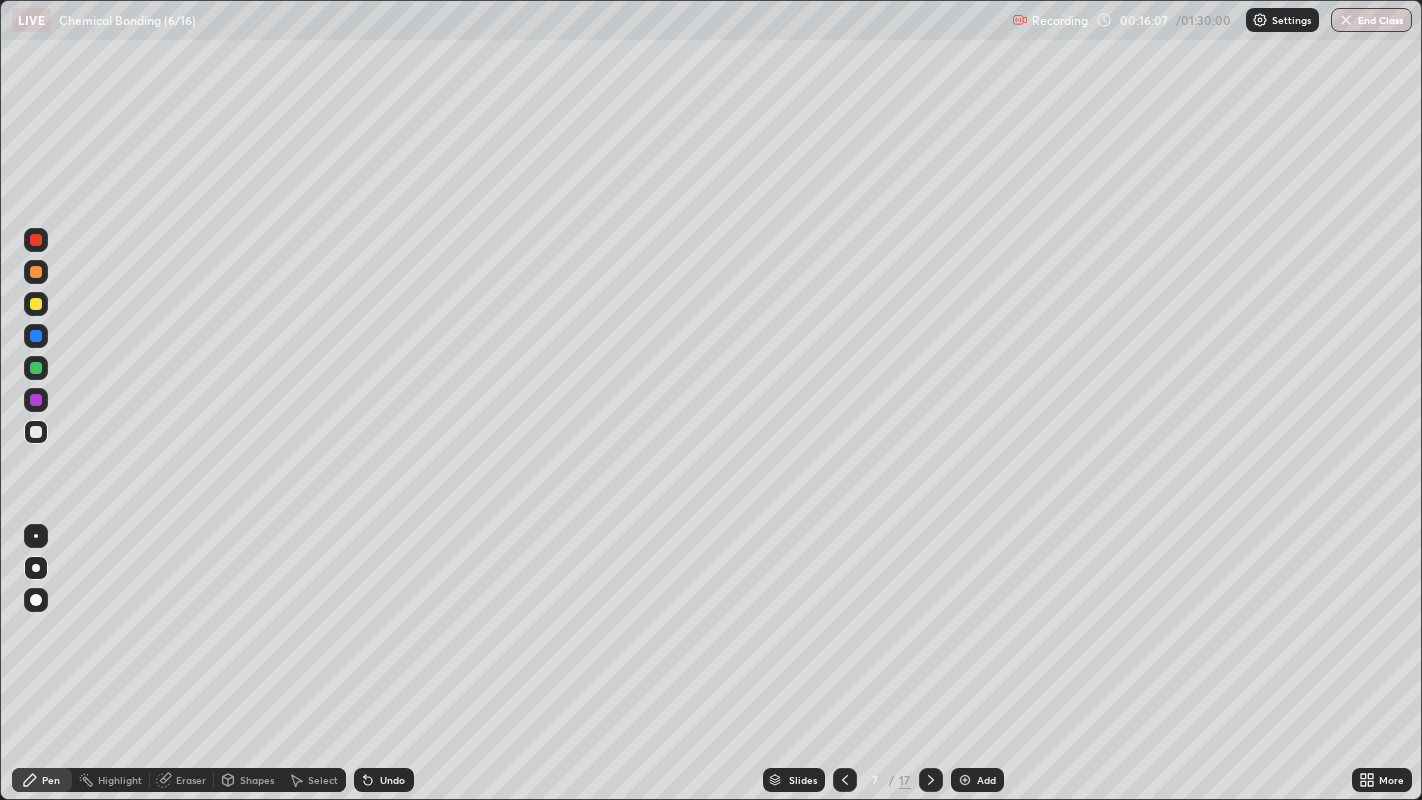 click on "Undo" at bounding box center [392, 780] 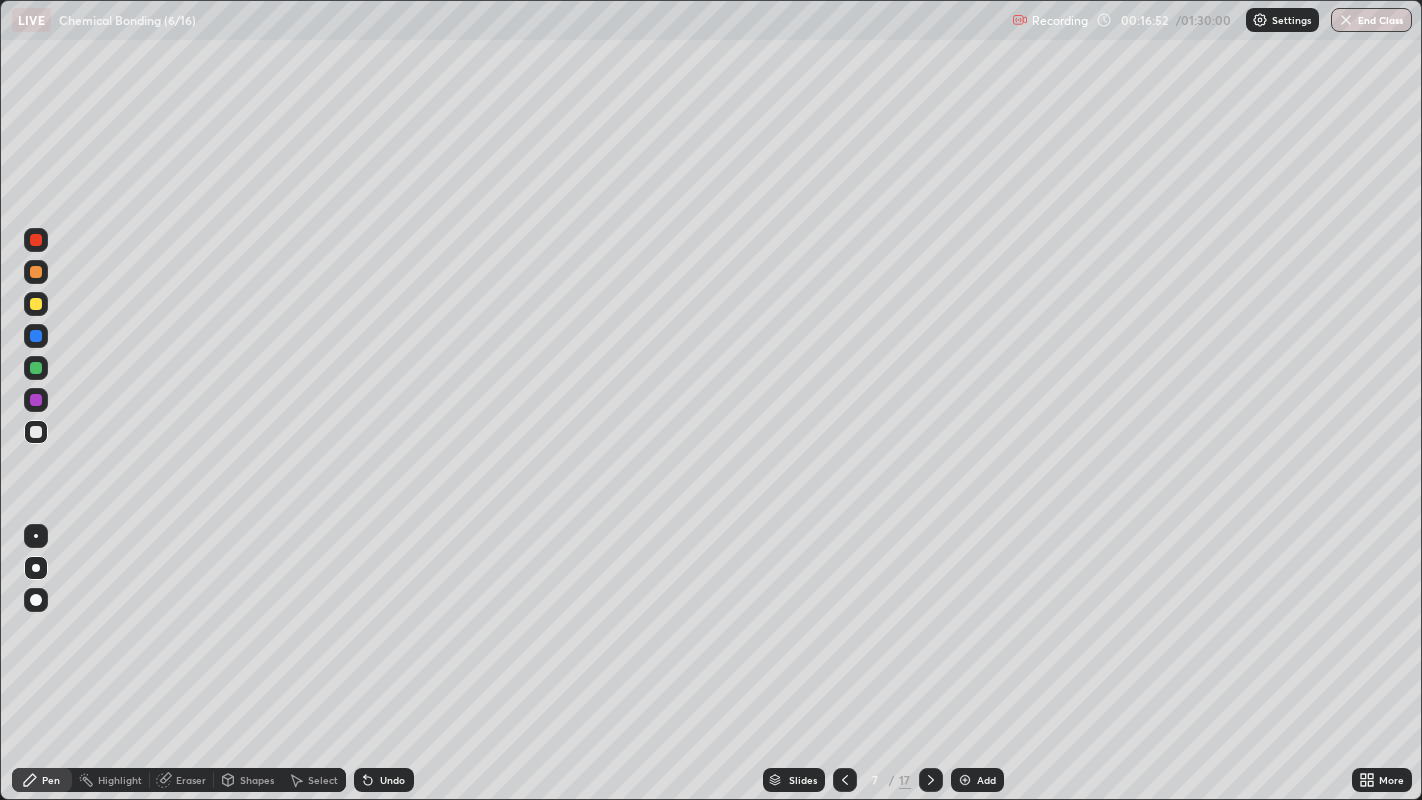 click at bounding box center (36, 272) 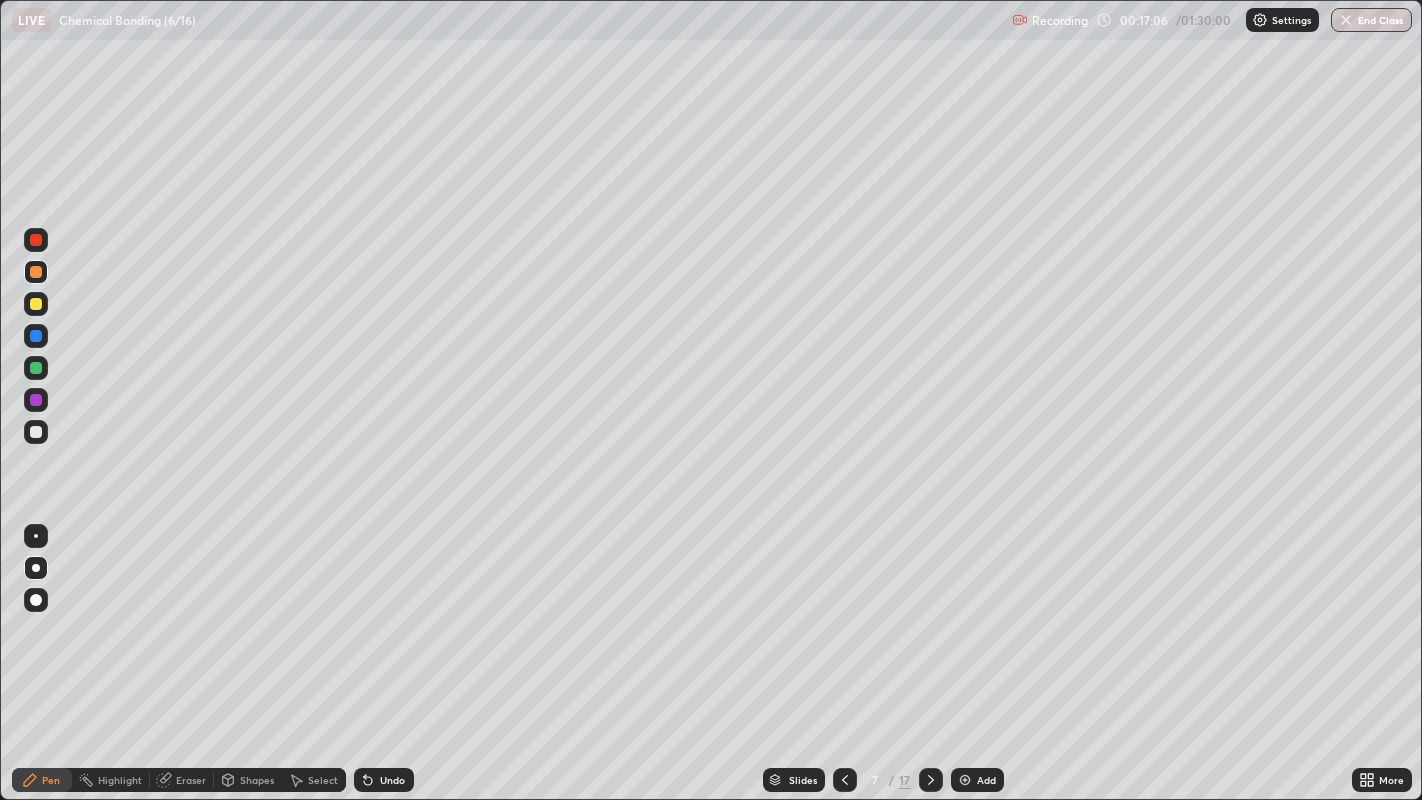 click 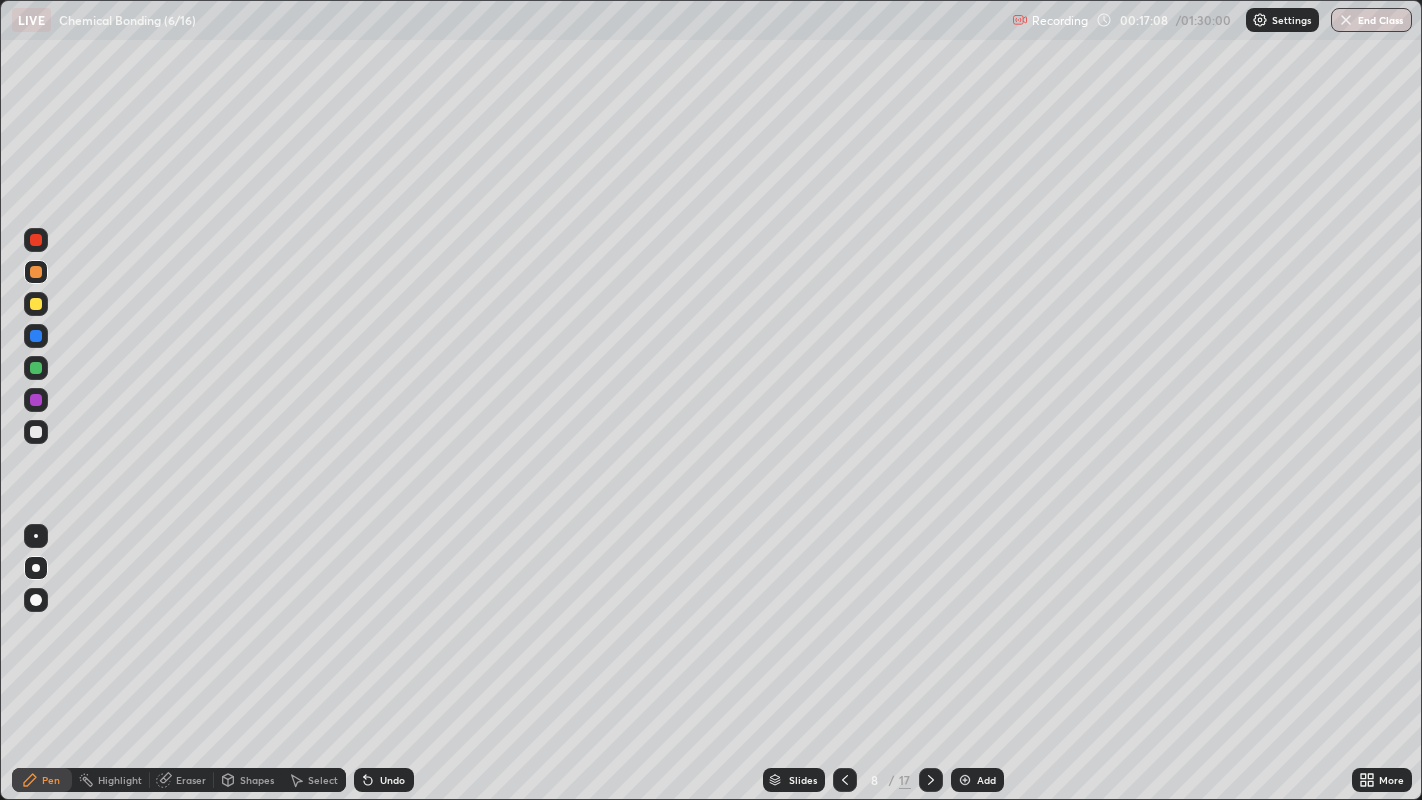 click at bounding box center [36, 432] 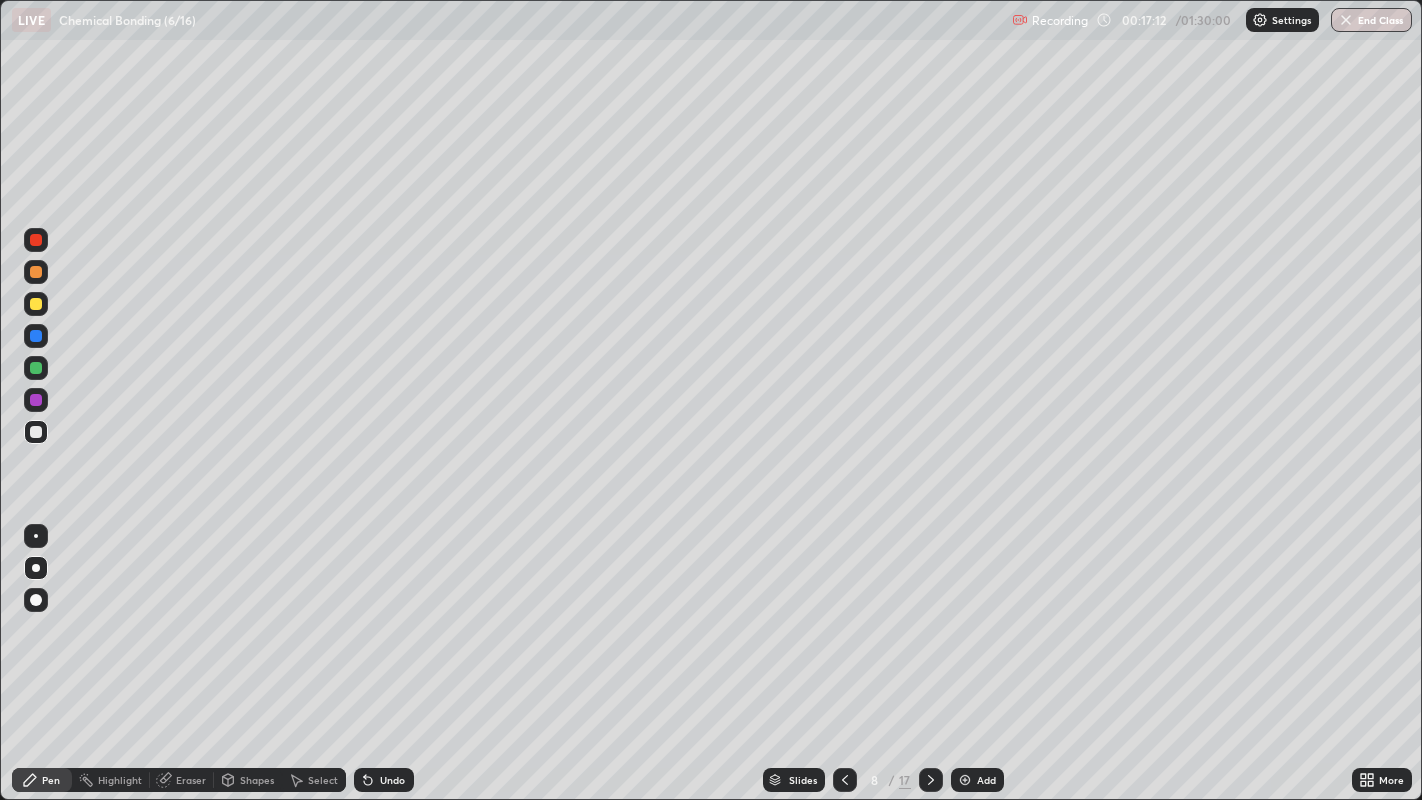 click 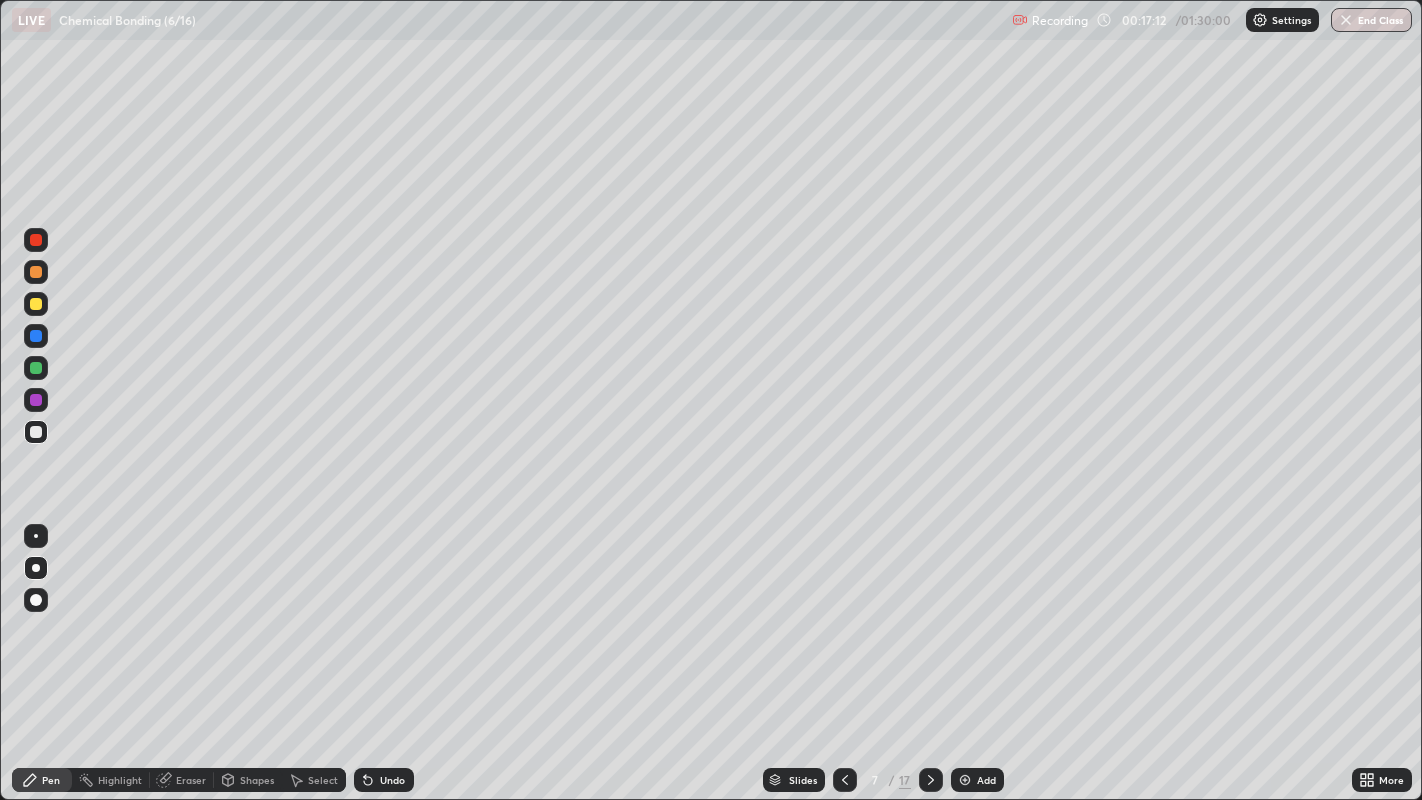 click at bounding box center (845, 780) 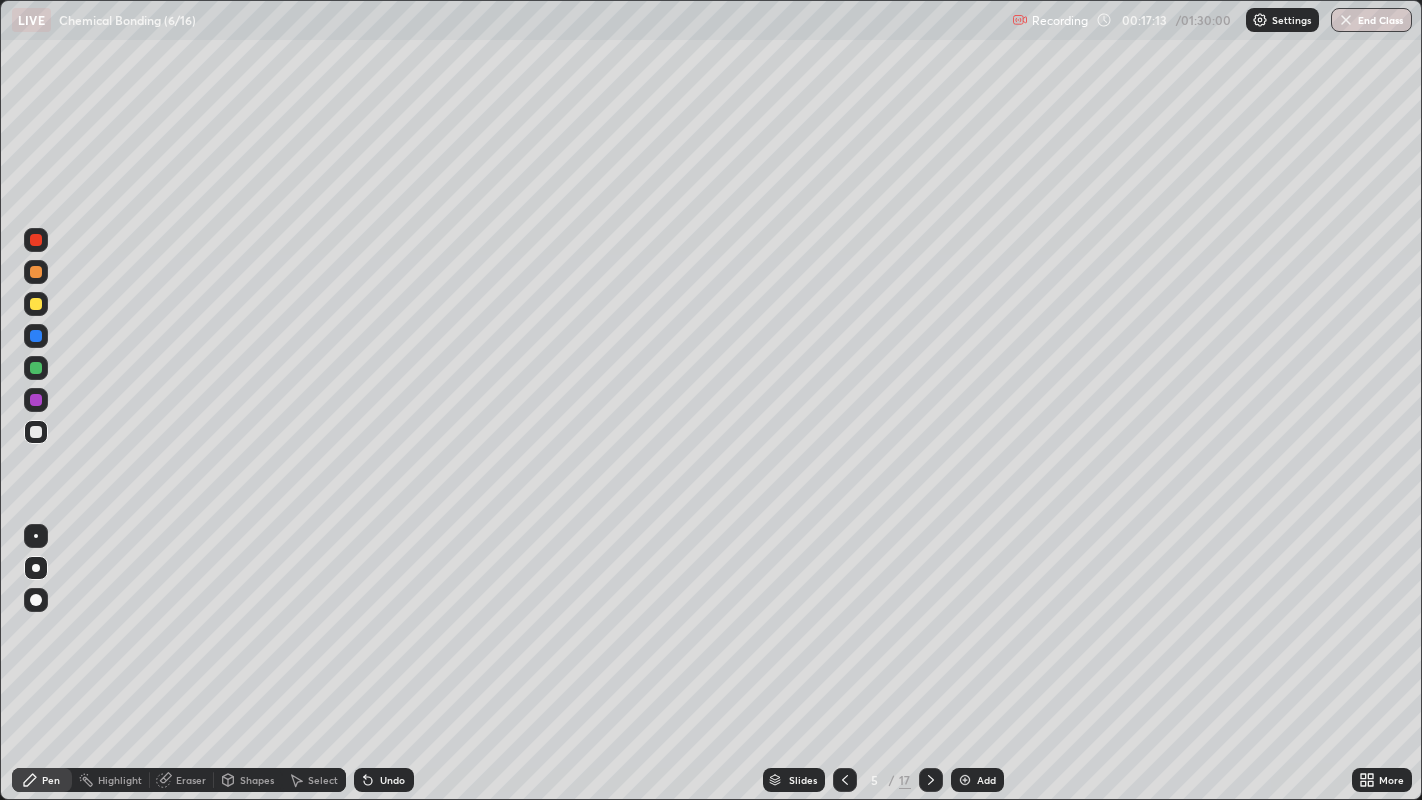 click 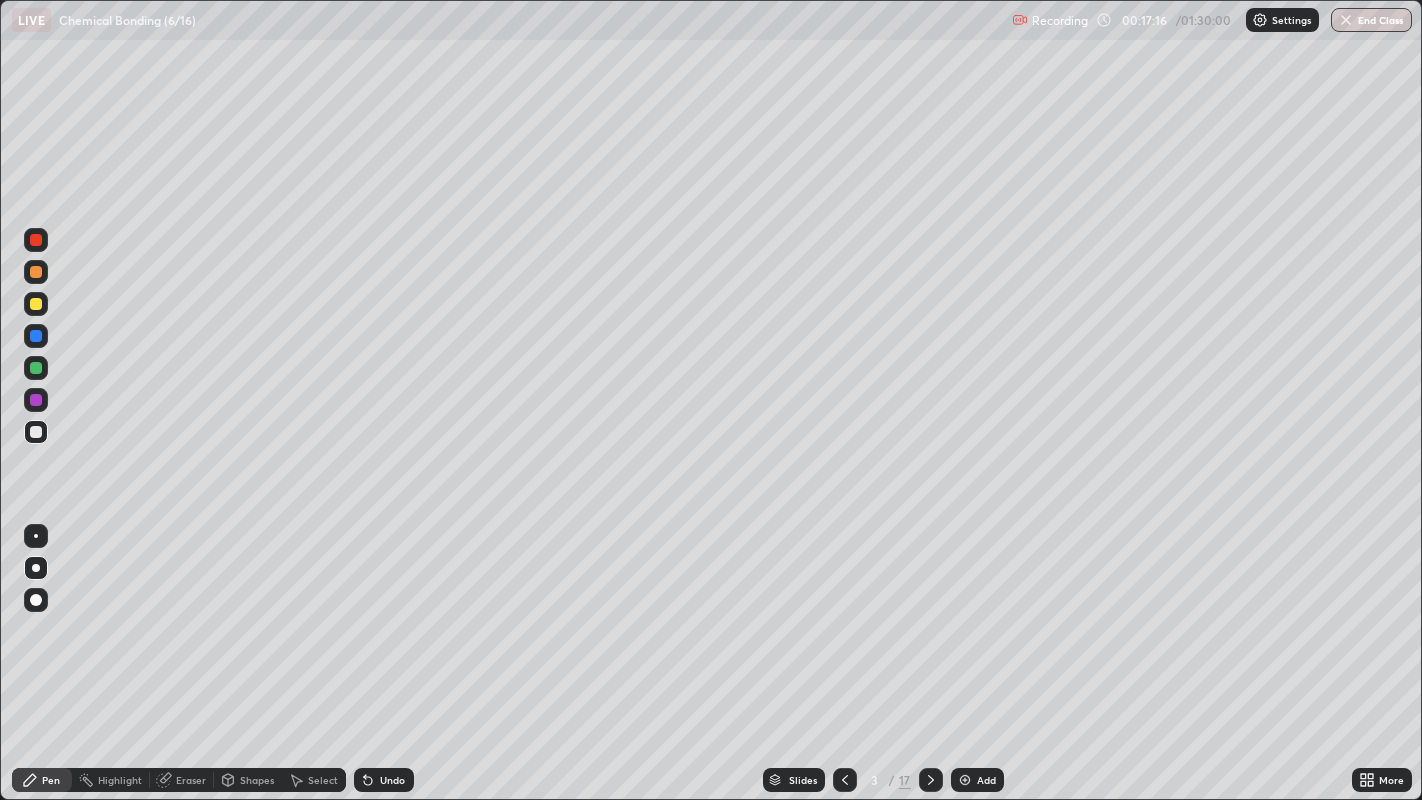 click 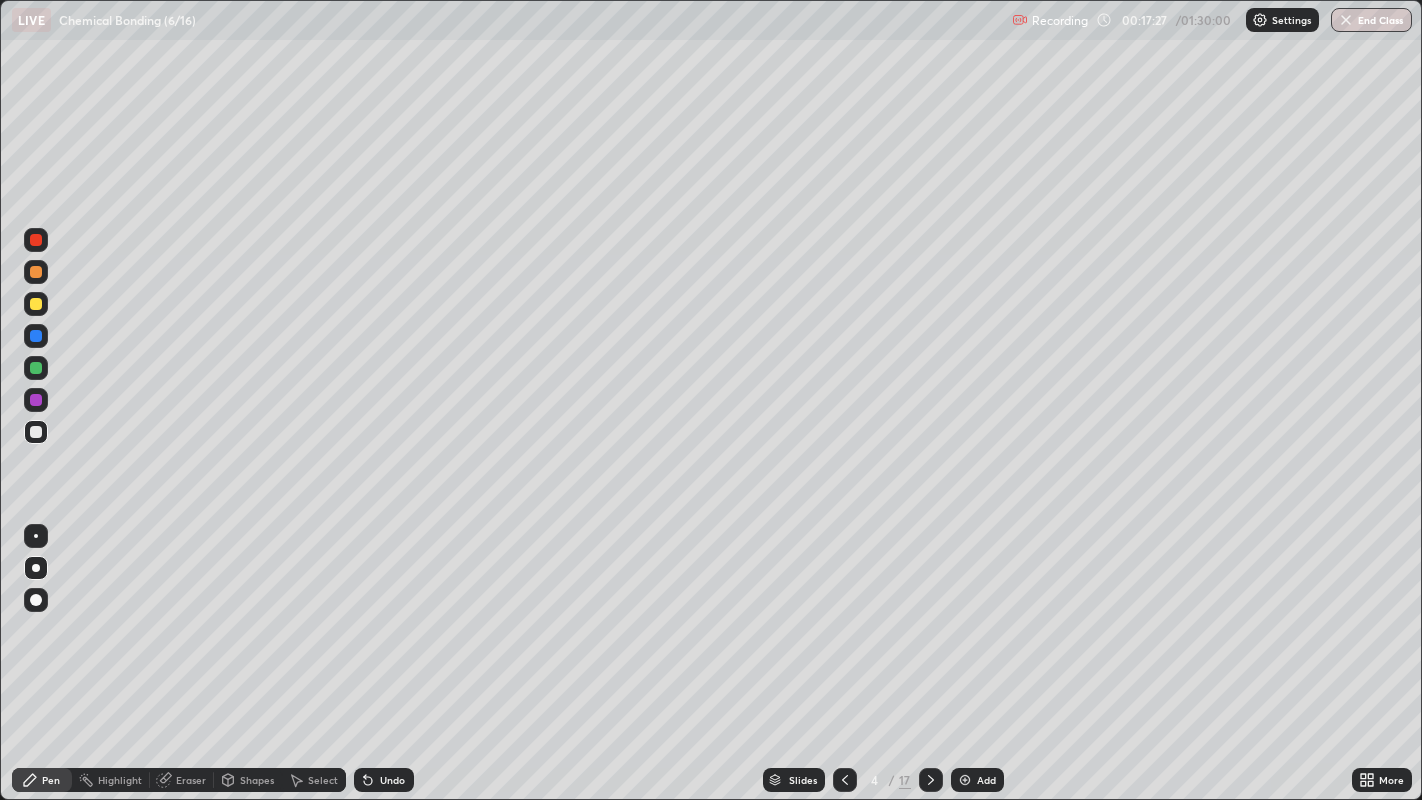click 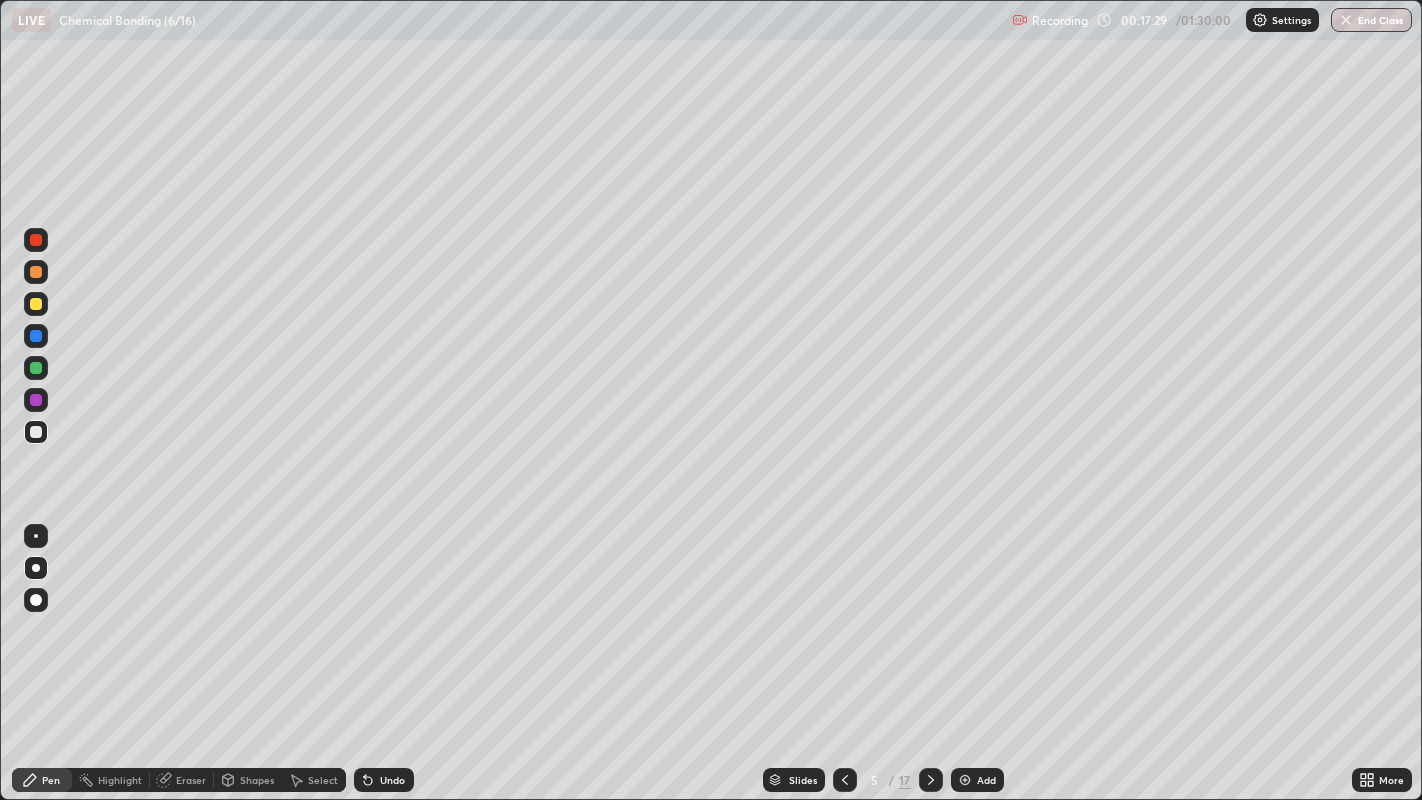 click at bounding box center (845, 780) 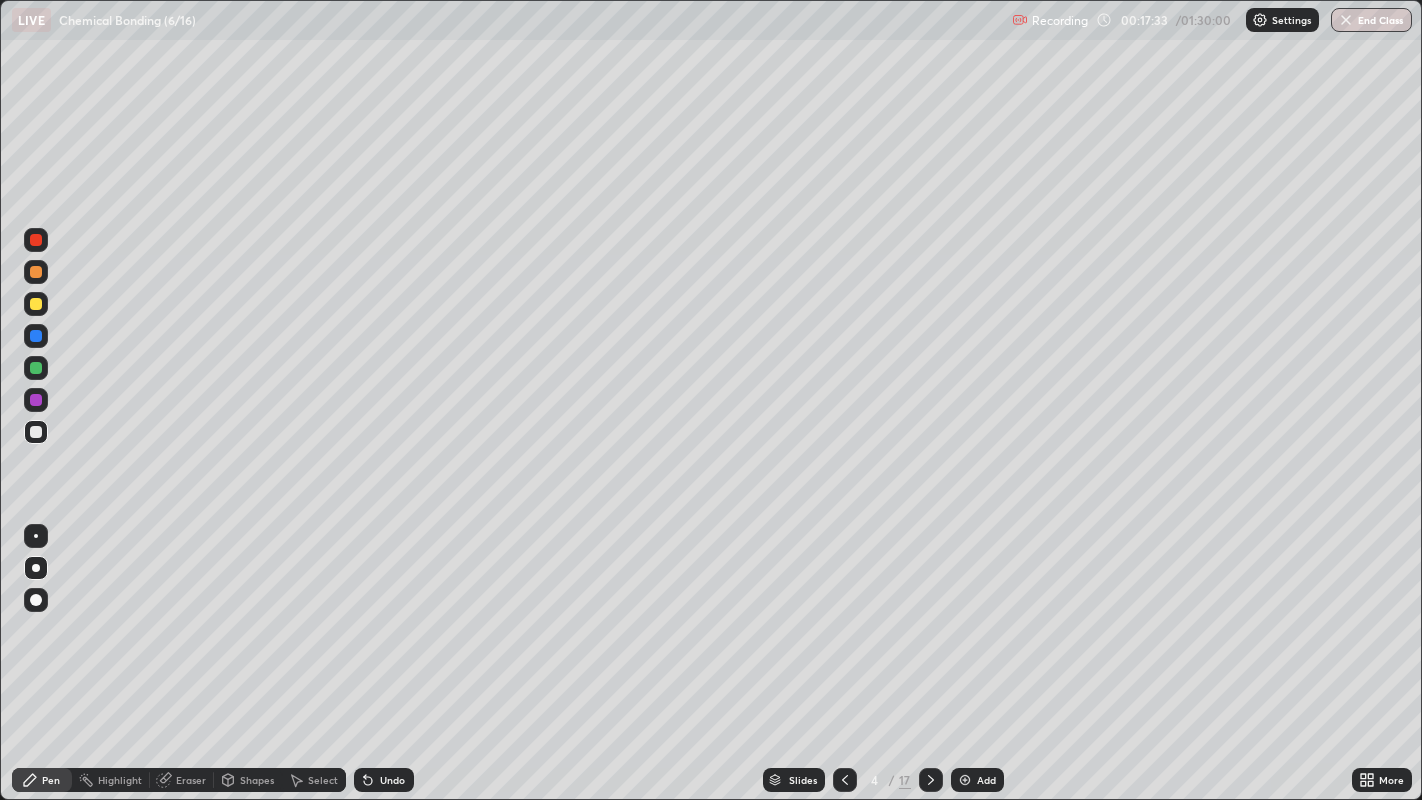 click at bounding box center (931, 780) 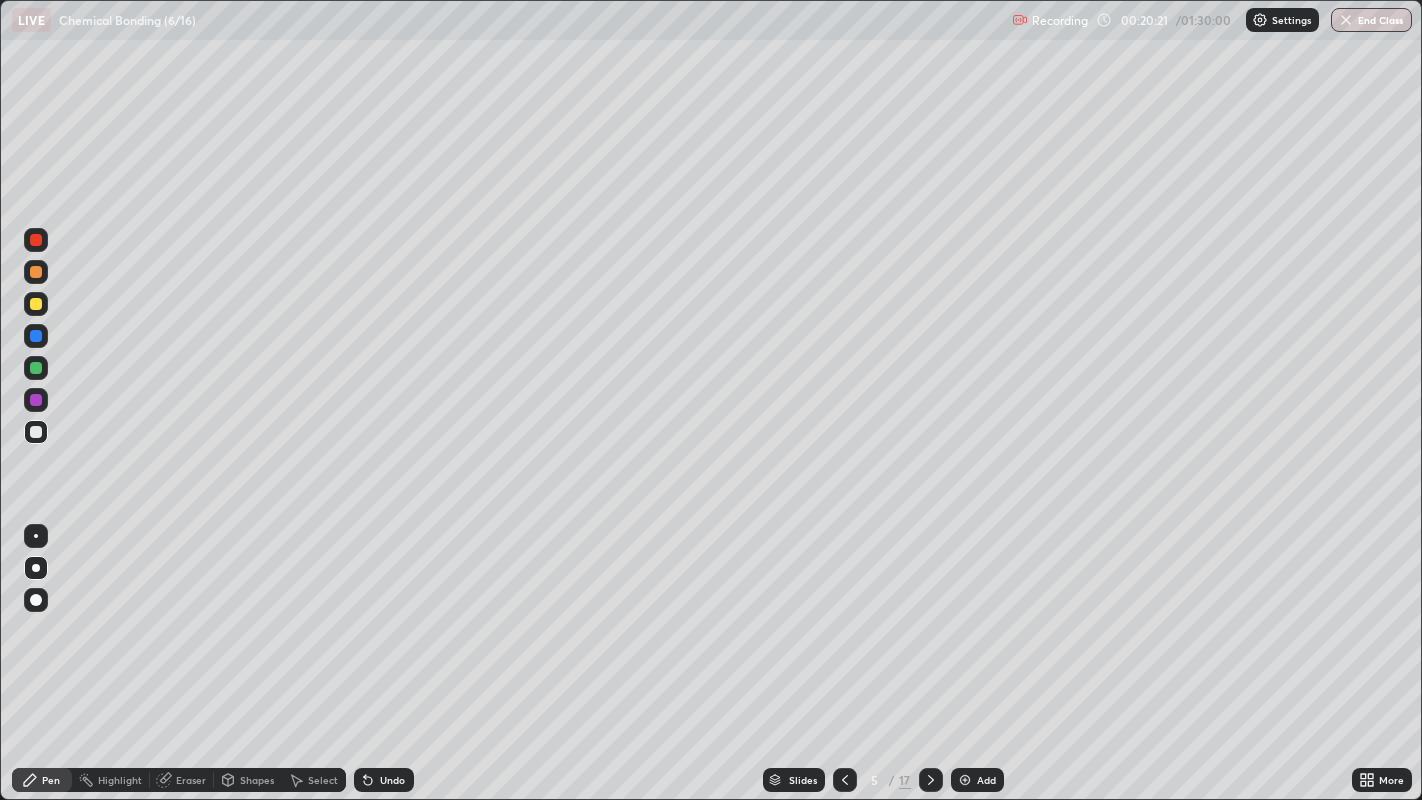 click 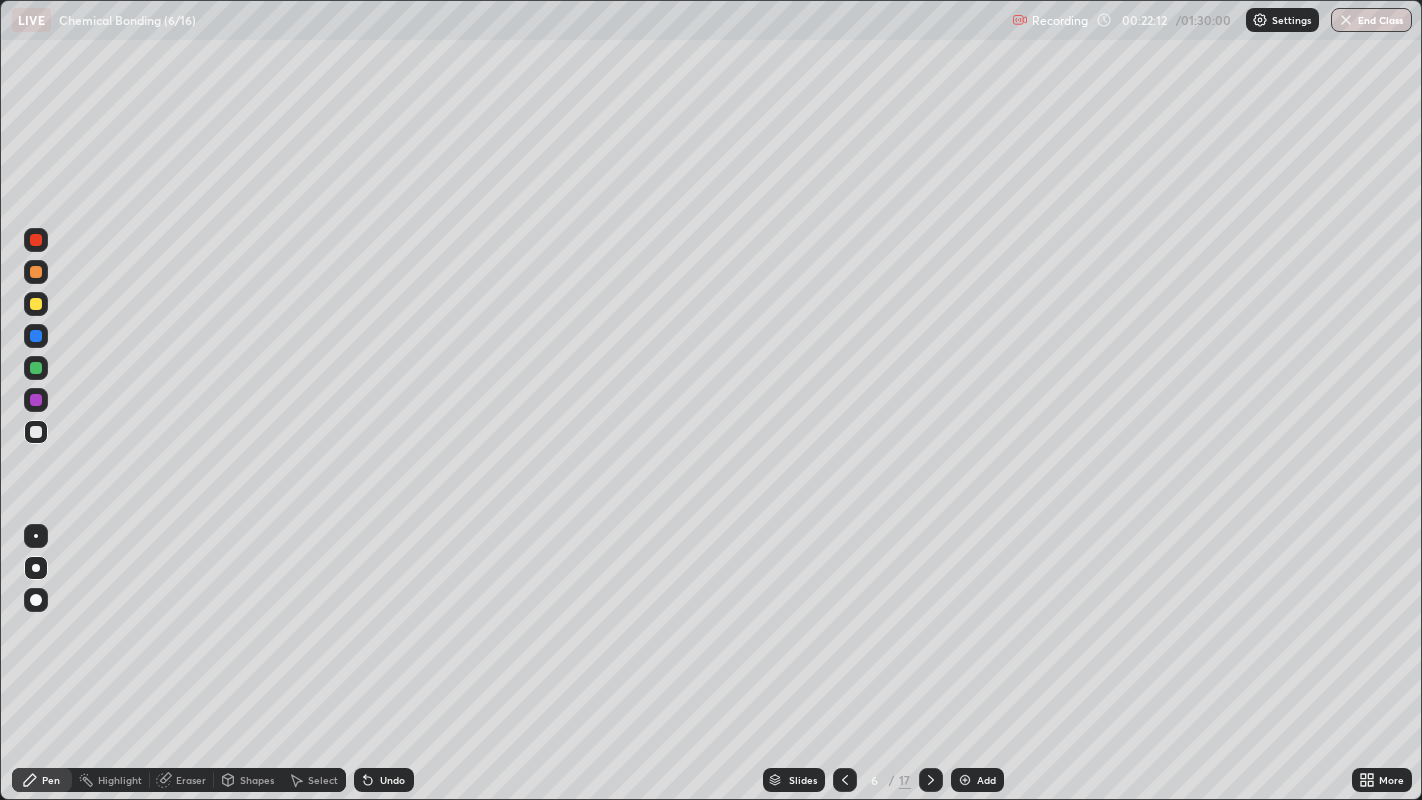 click at bounding box center [931, 780] 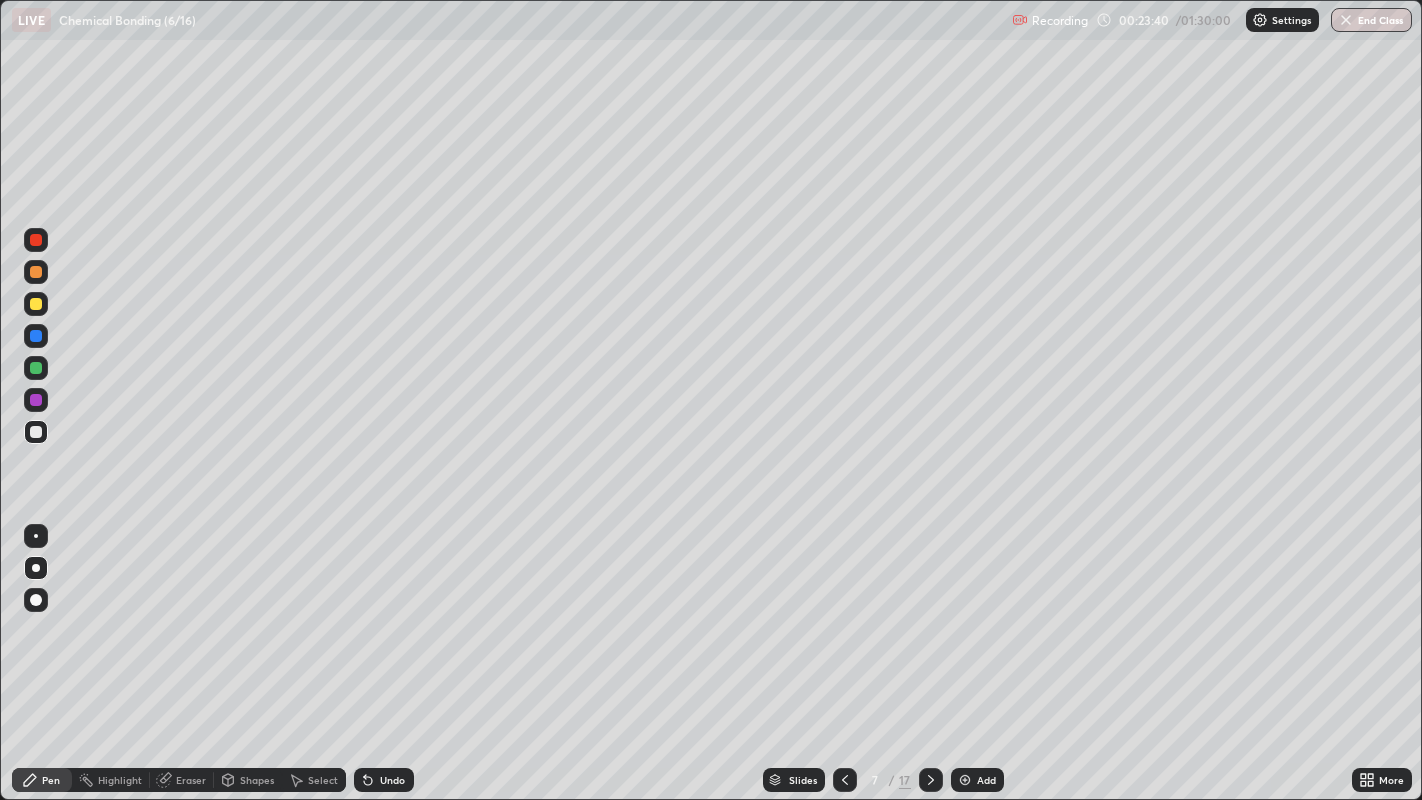 click at bounding box center [36, 432] 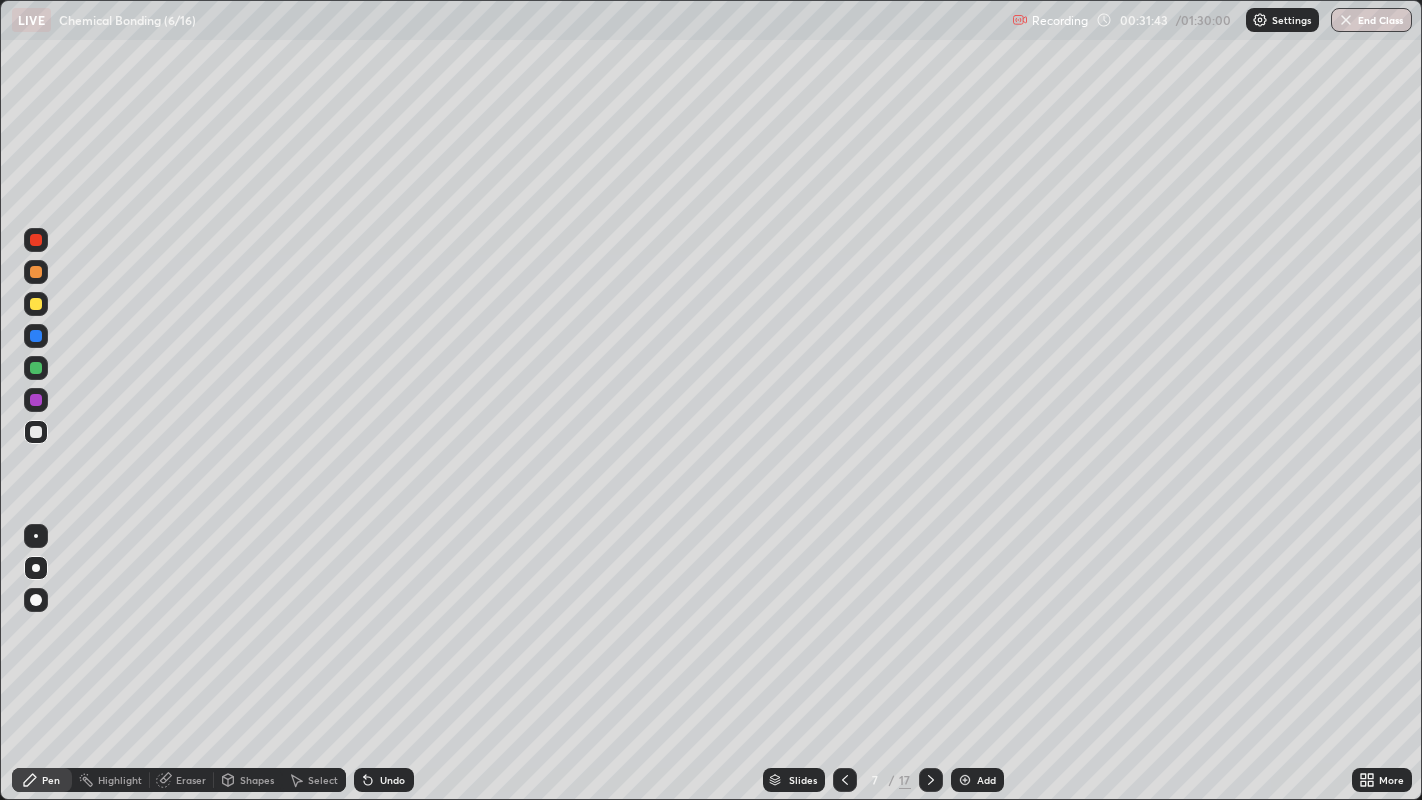 click 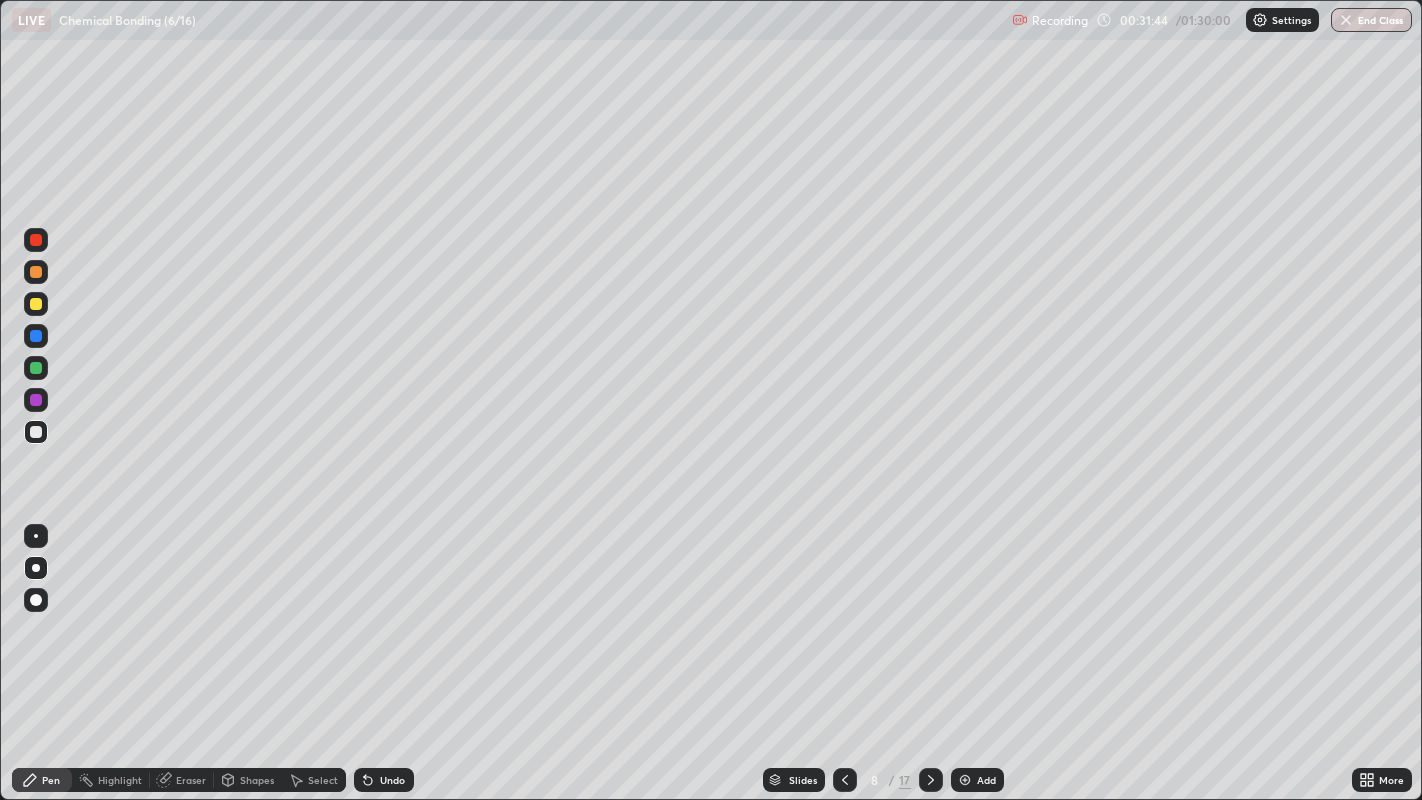 click 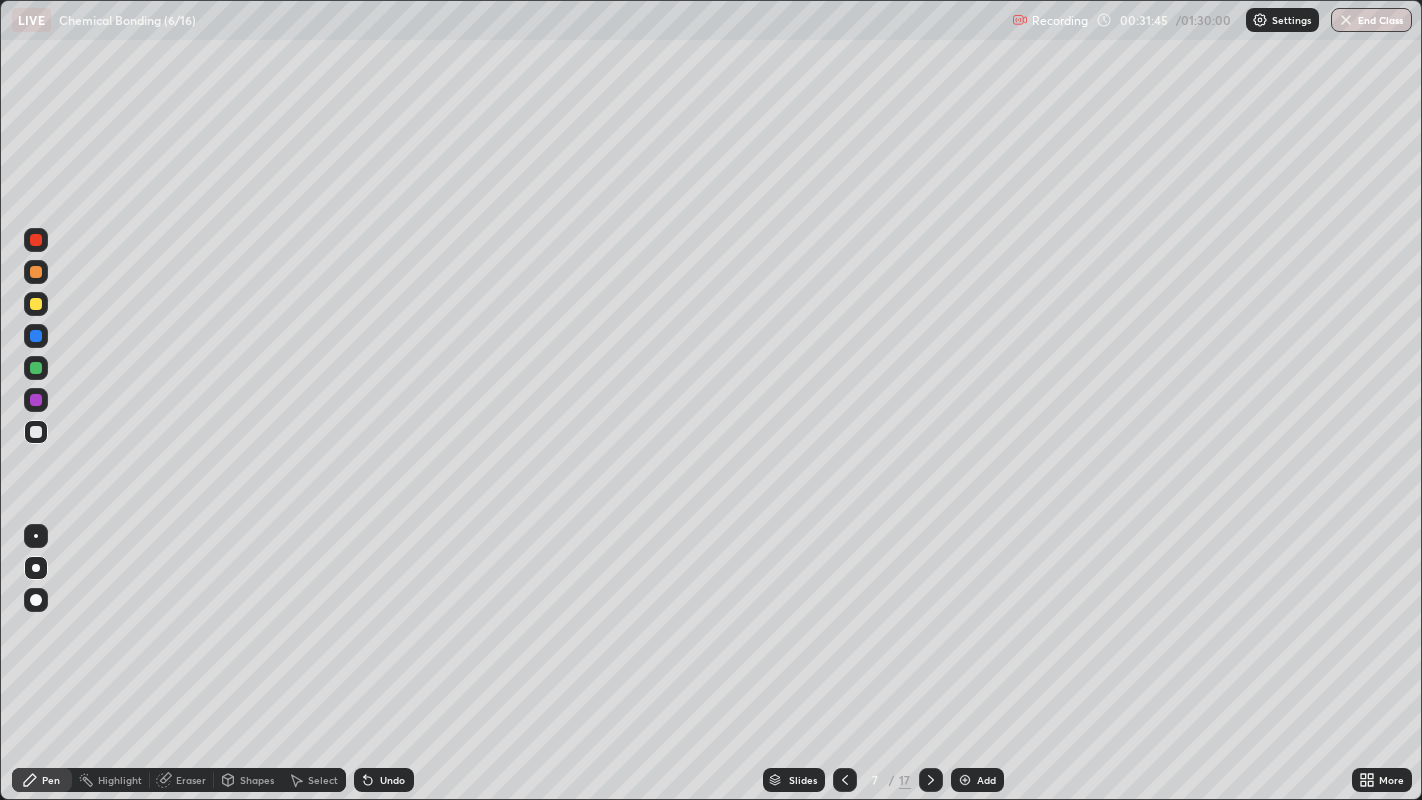 click 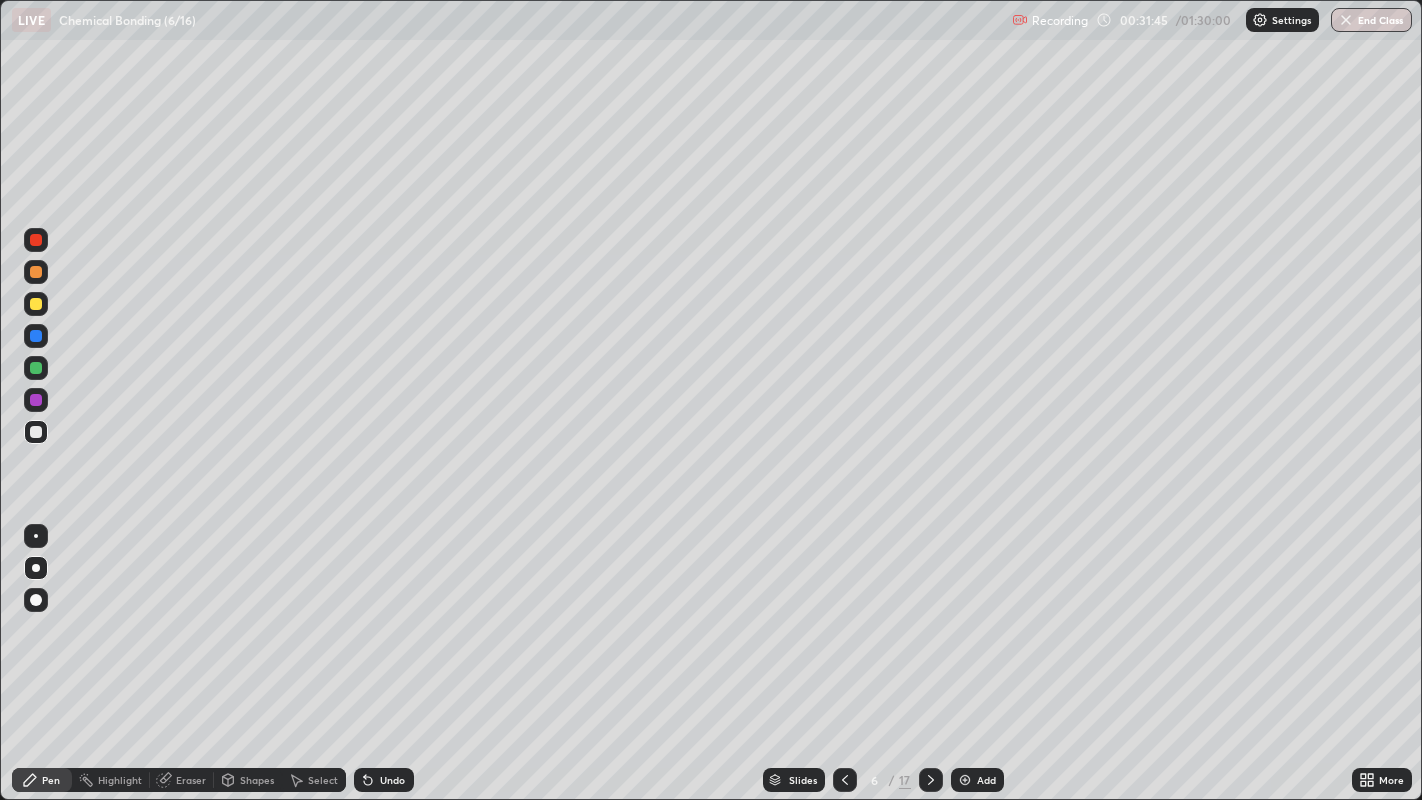 click 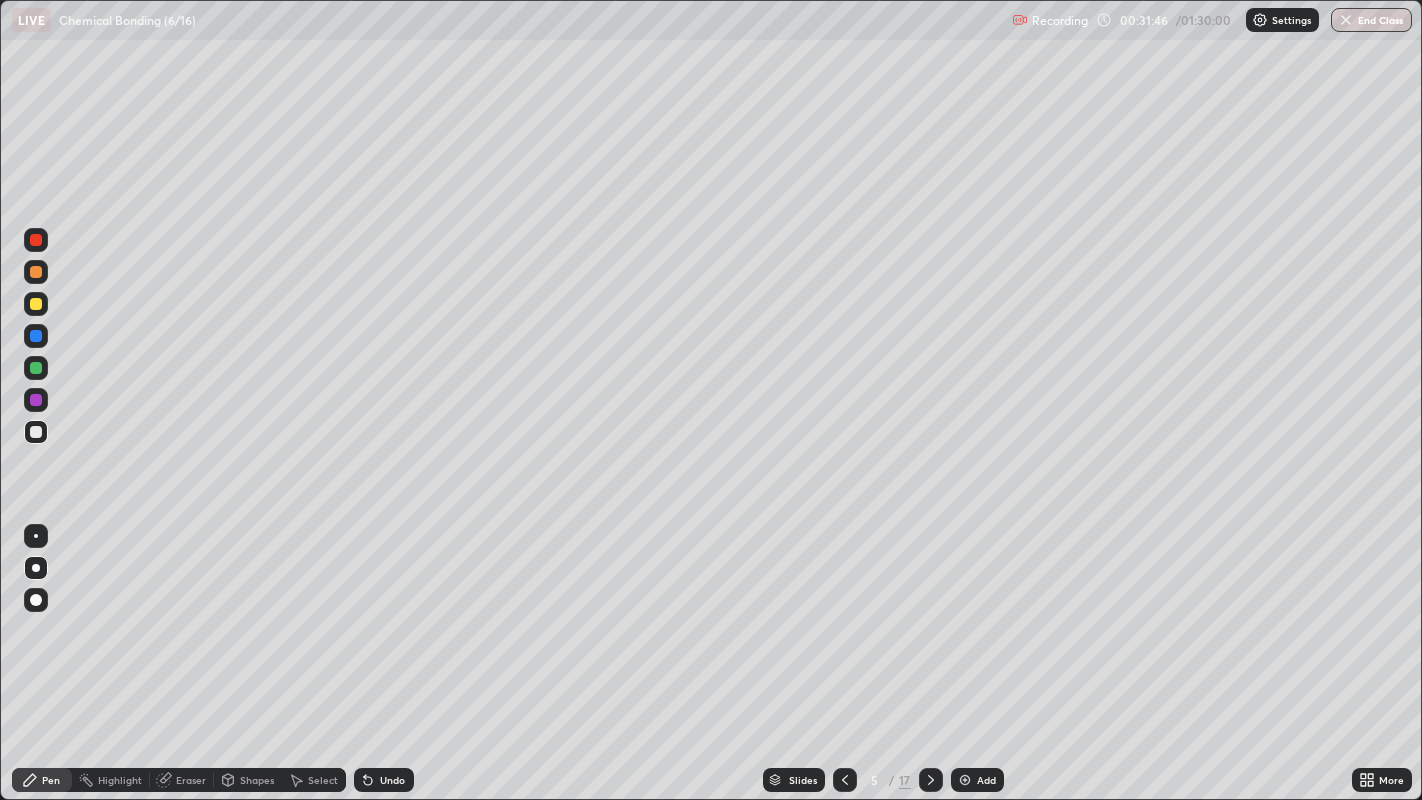 click at bounding box center (845, 780) 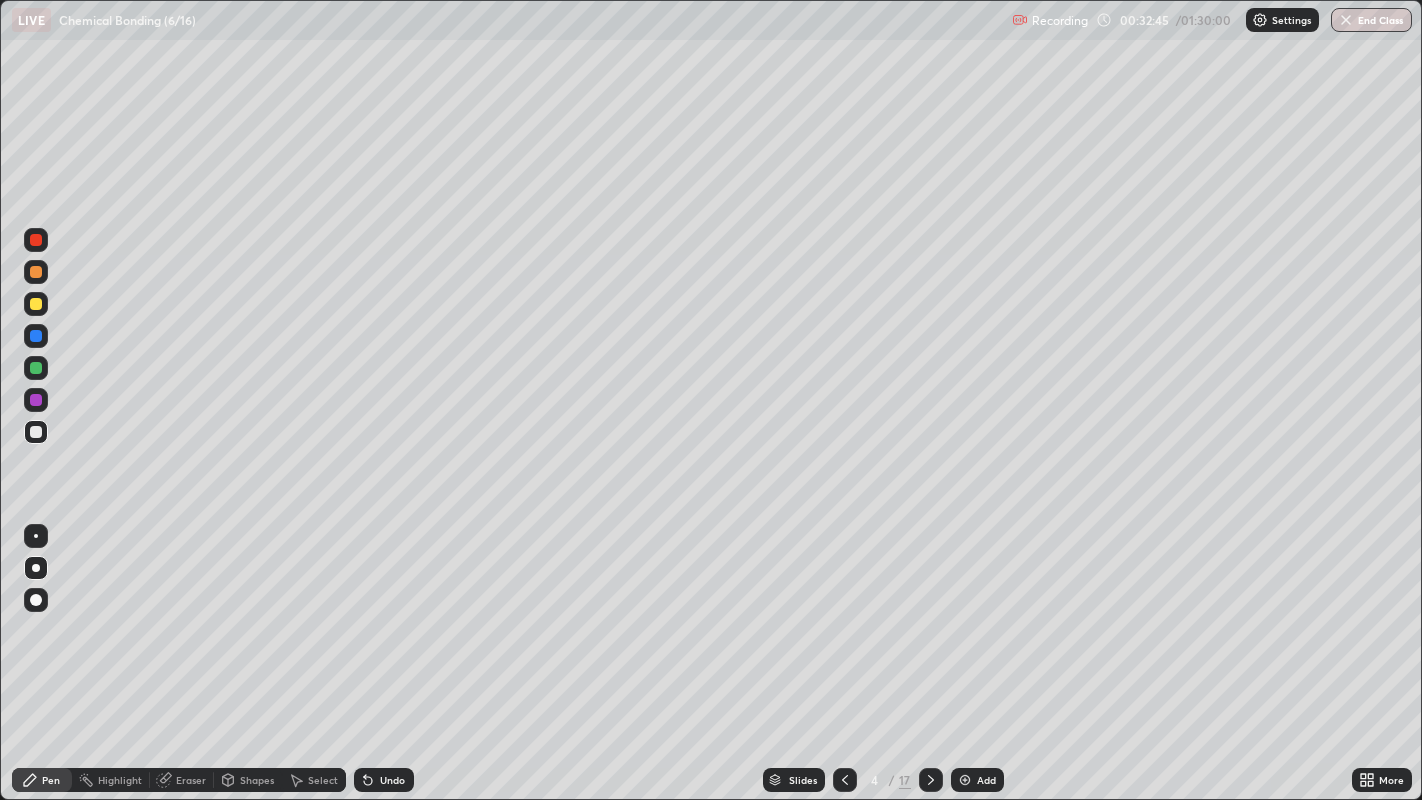 click at bounding box center [36, 400] 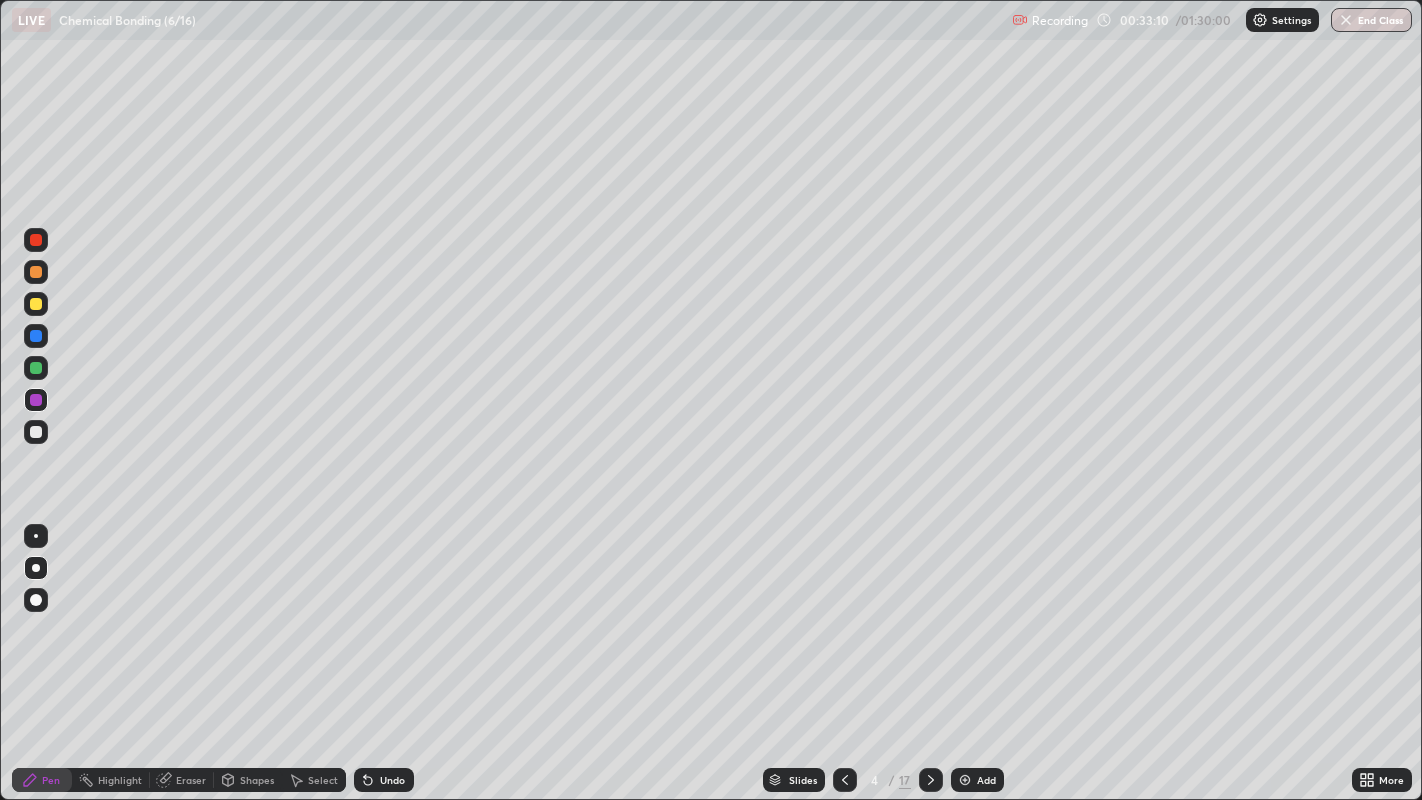 click 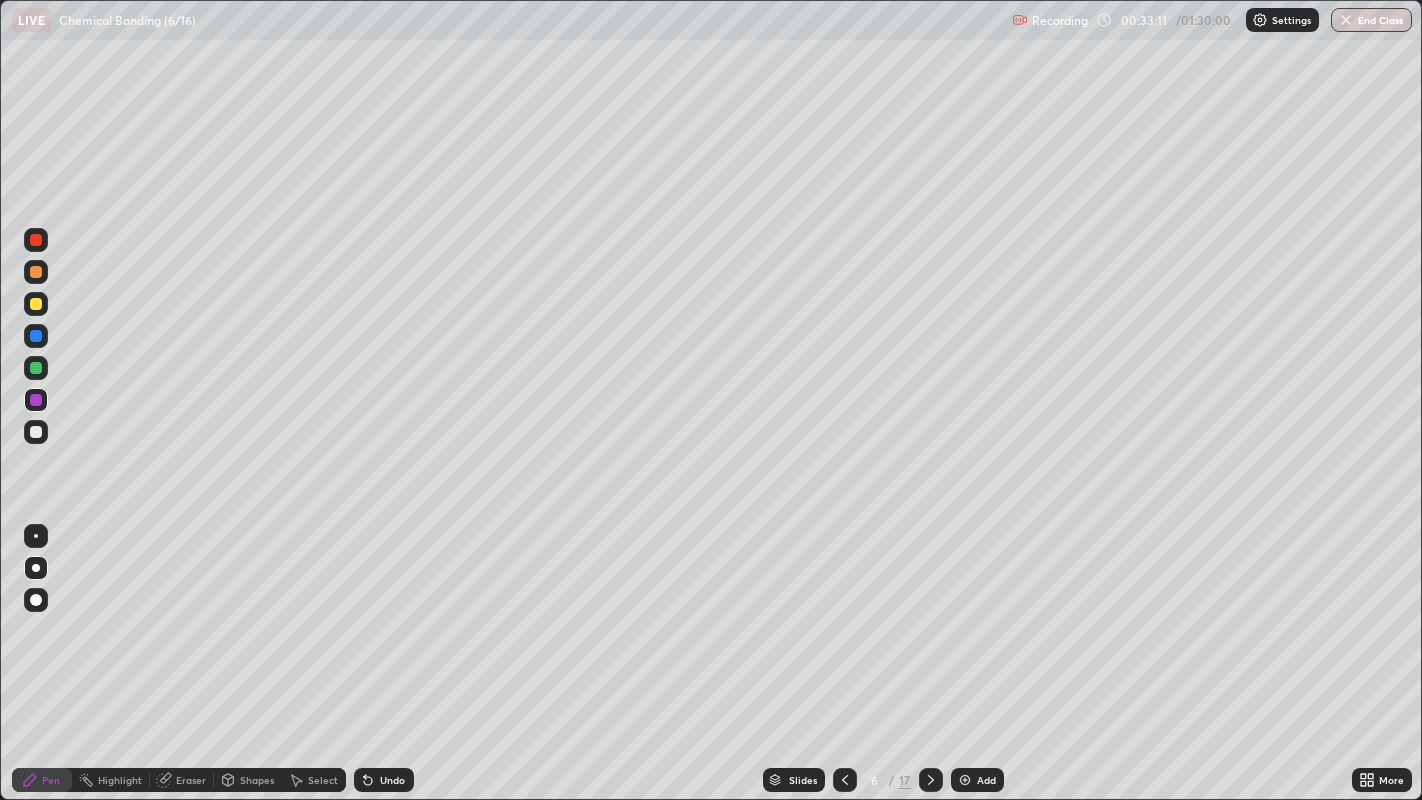 click 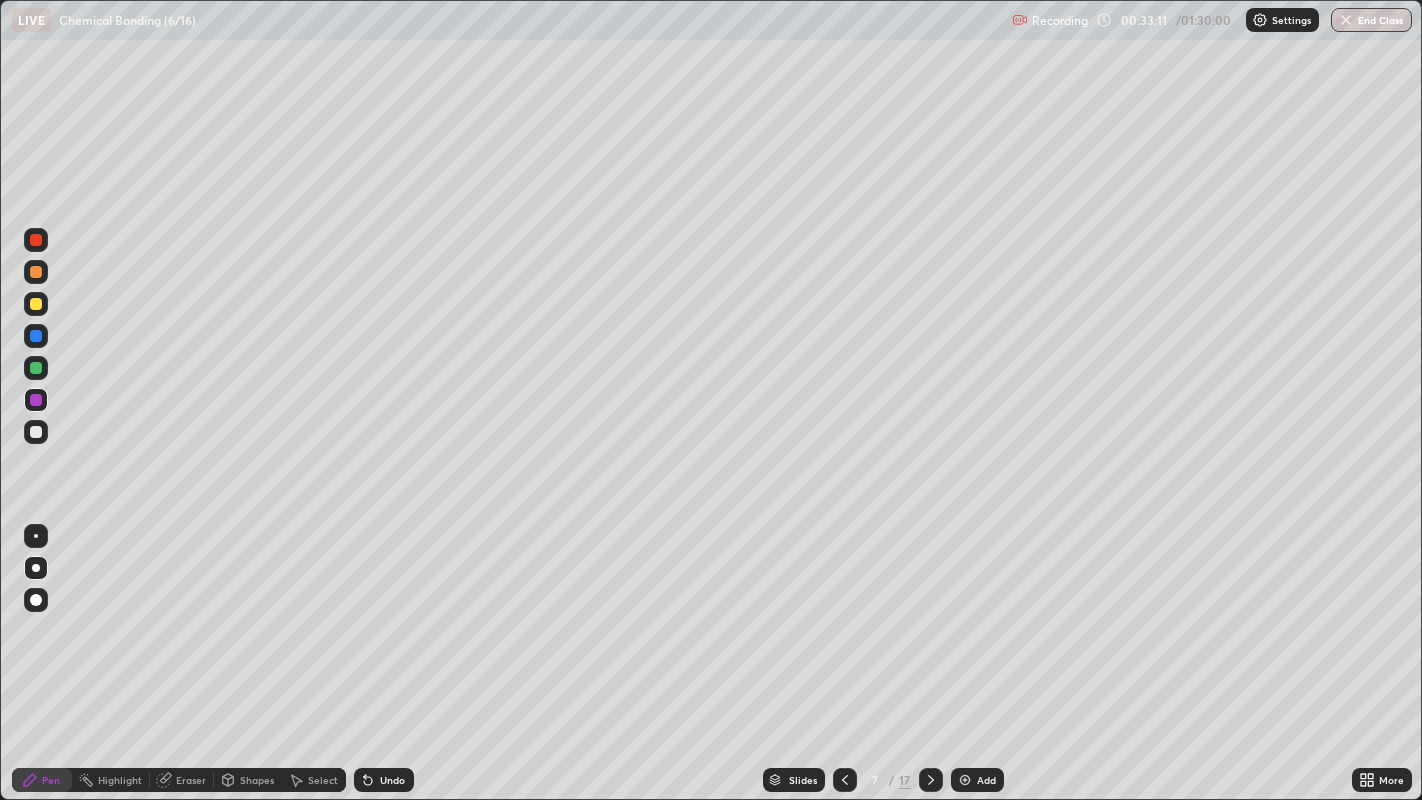 click 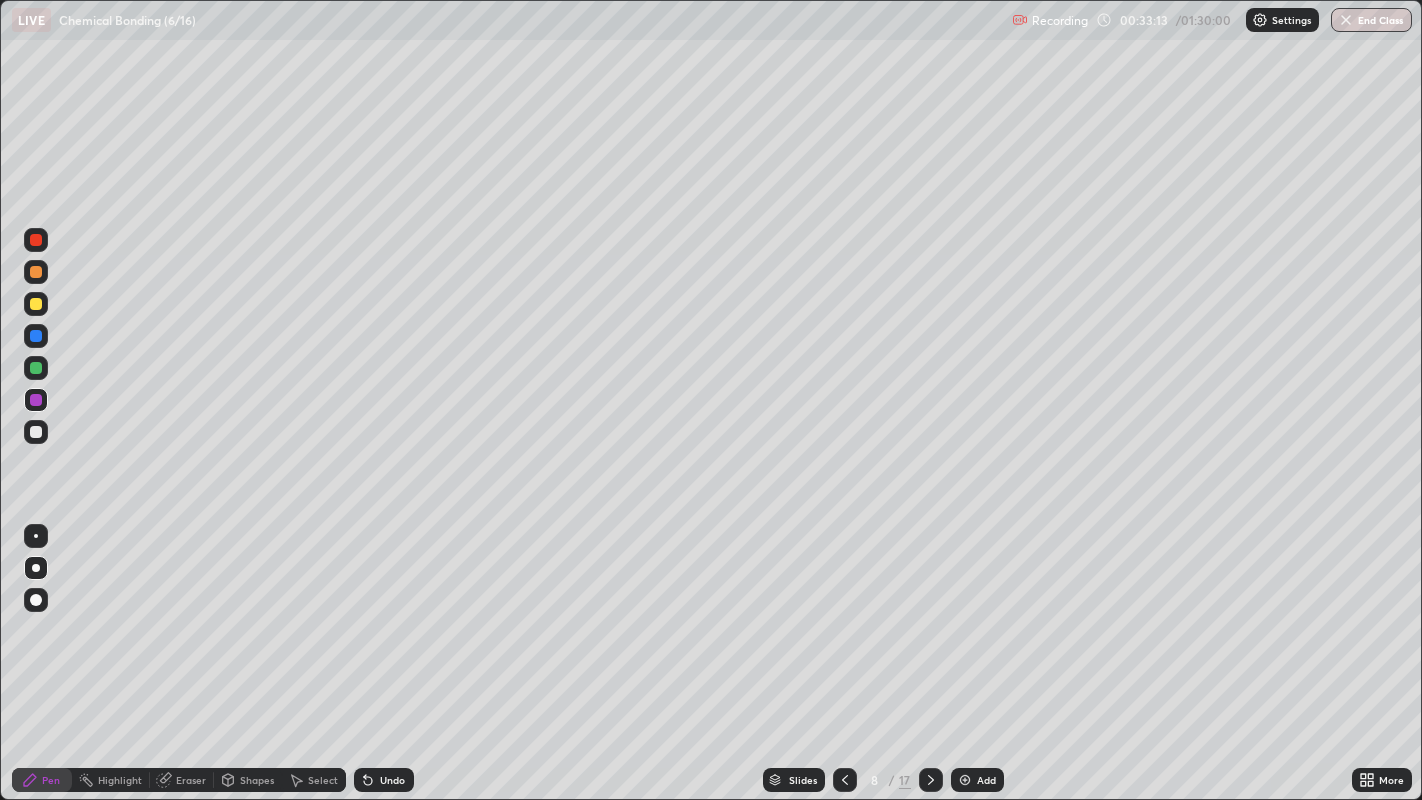 click at bounding box center (36, 432) 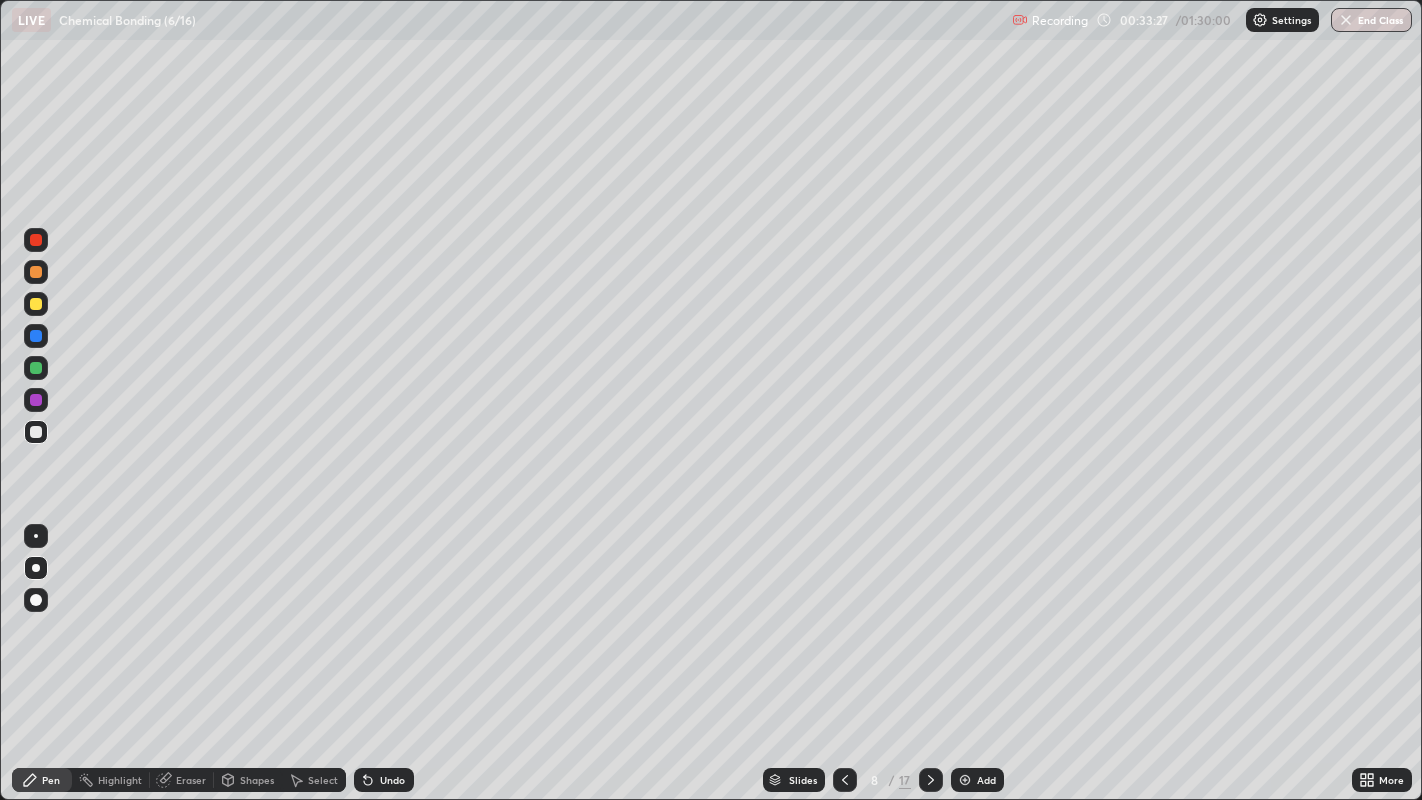 click on "Undo" at bounding box center [384, 780] 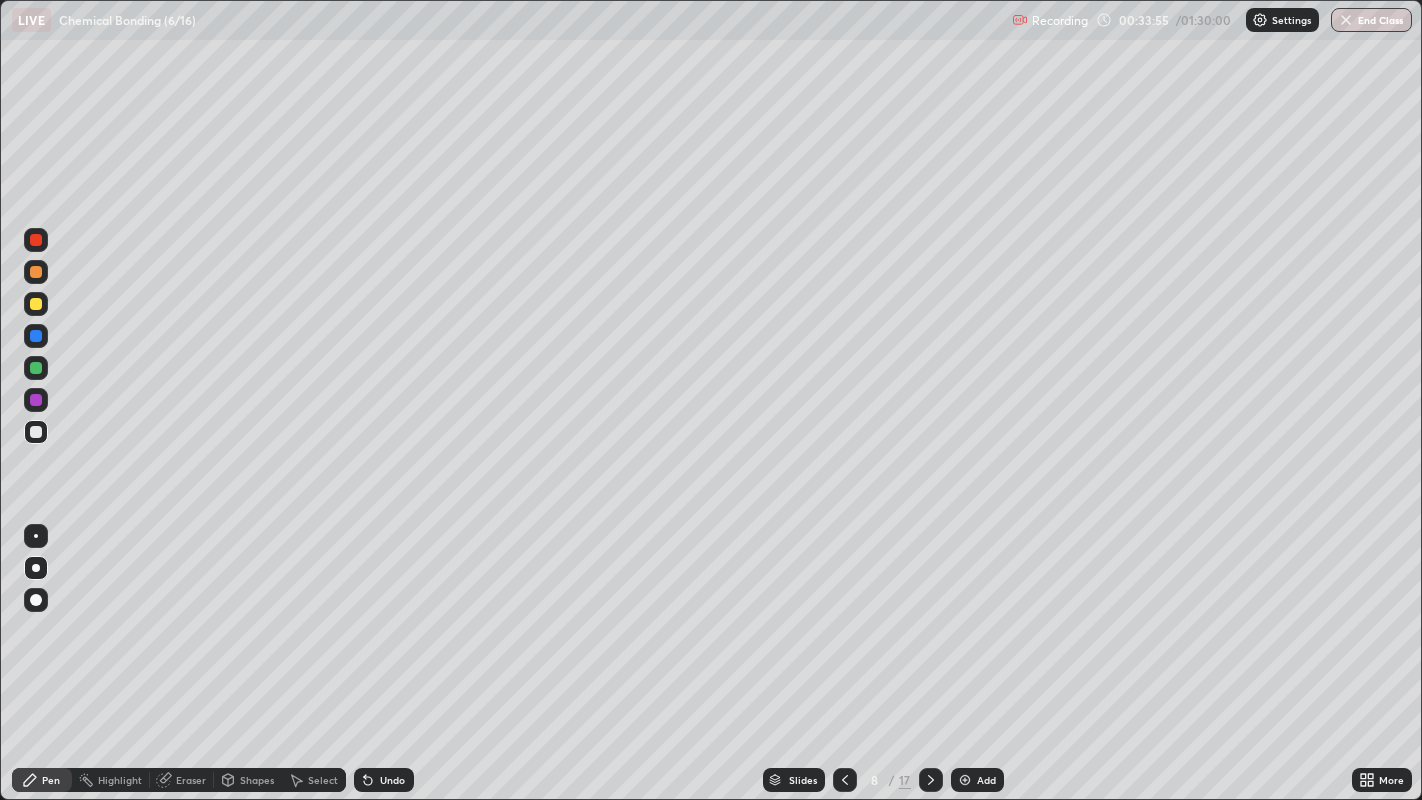 click on "Undo" at bounding box center (384, 780) 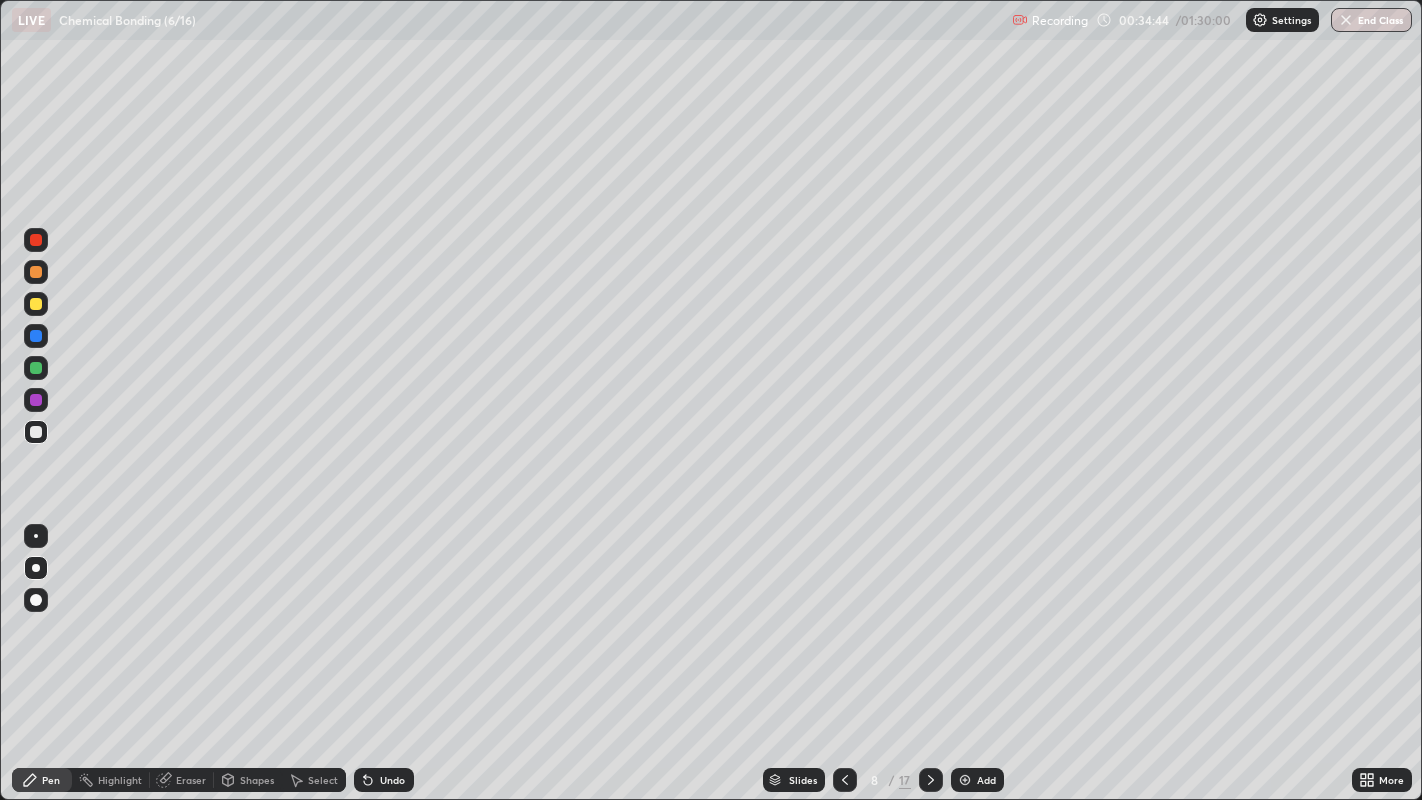 click on "Undo" at bounding box center (384, 780) 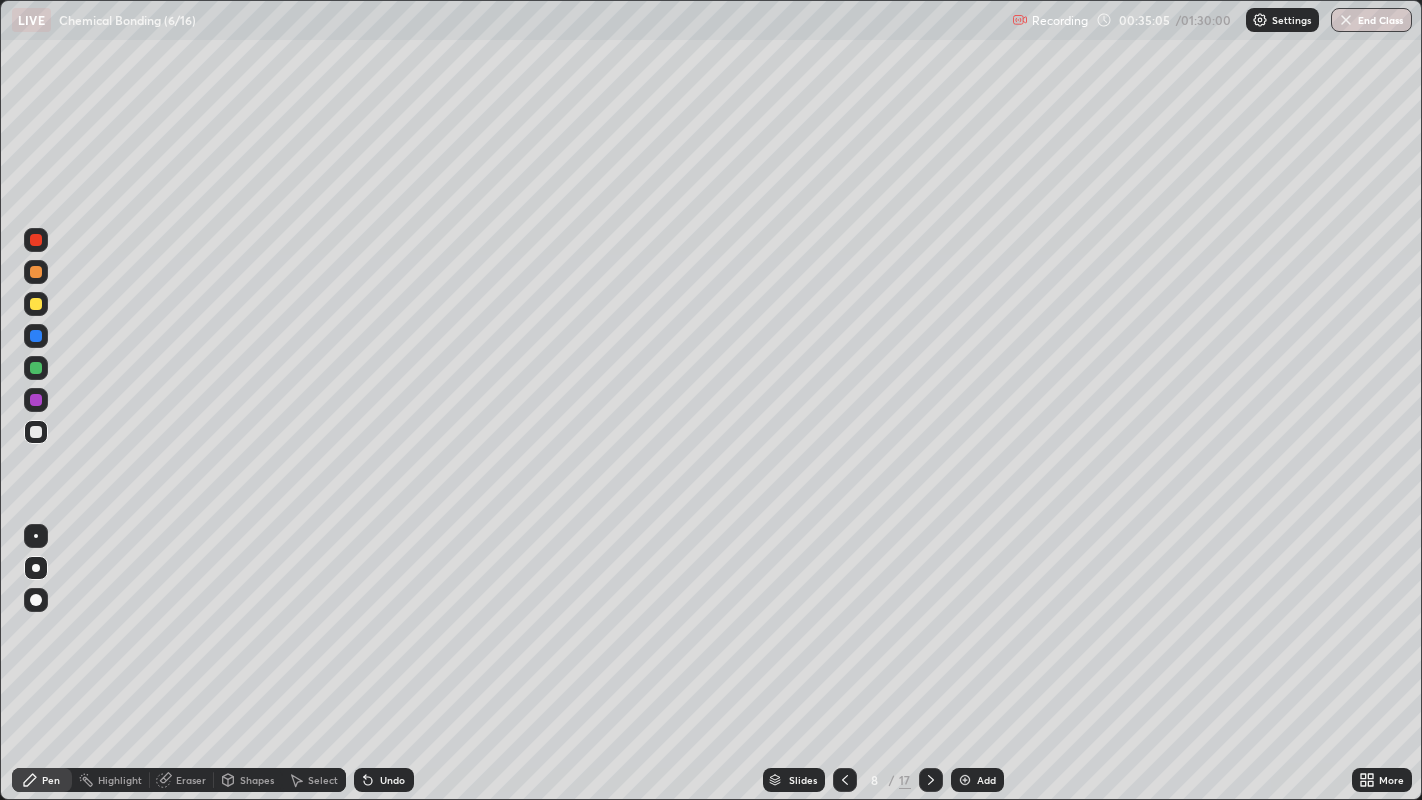 click on "Eraser" at bounding box center [191, 780] 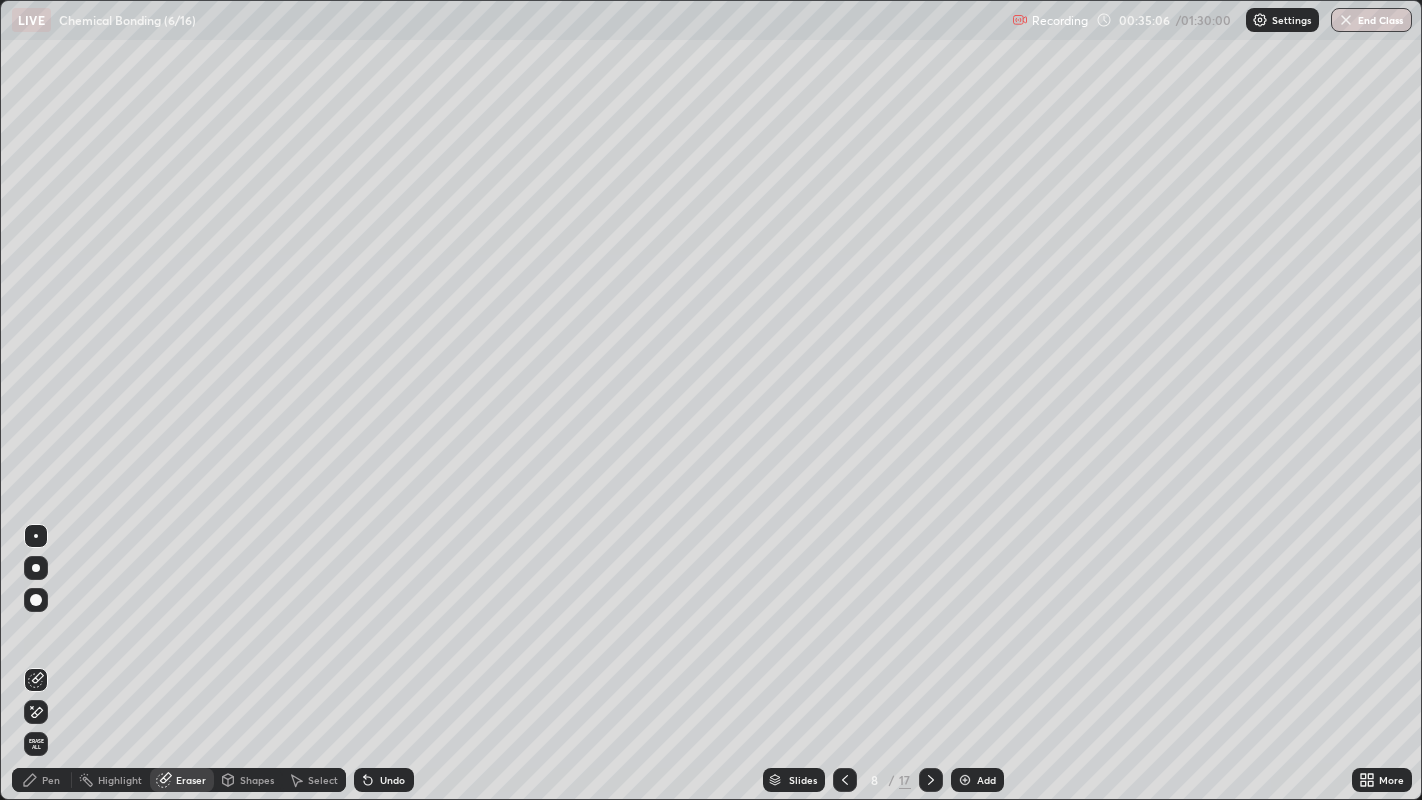 click on "Pen" at bounding box center (42, 780) 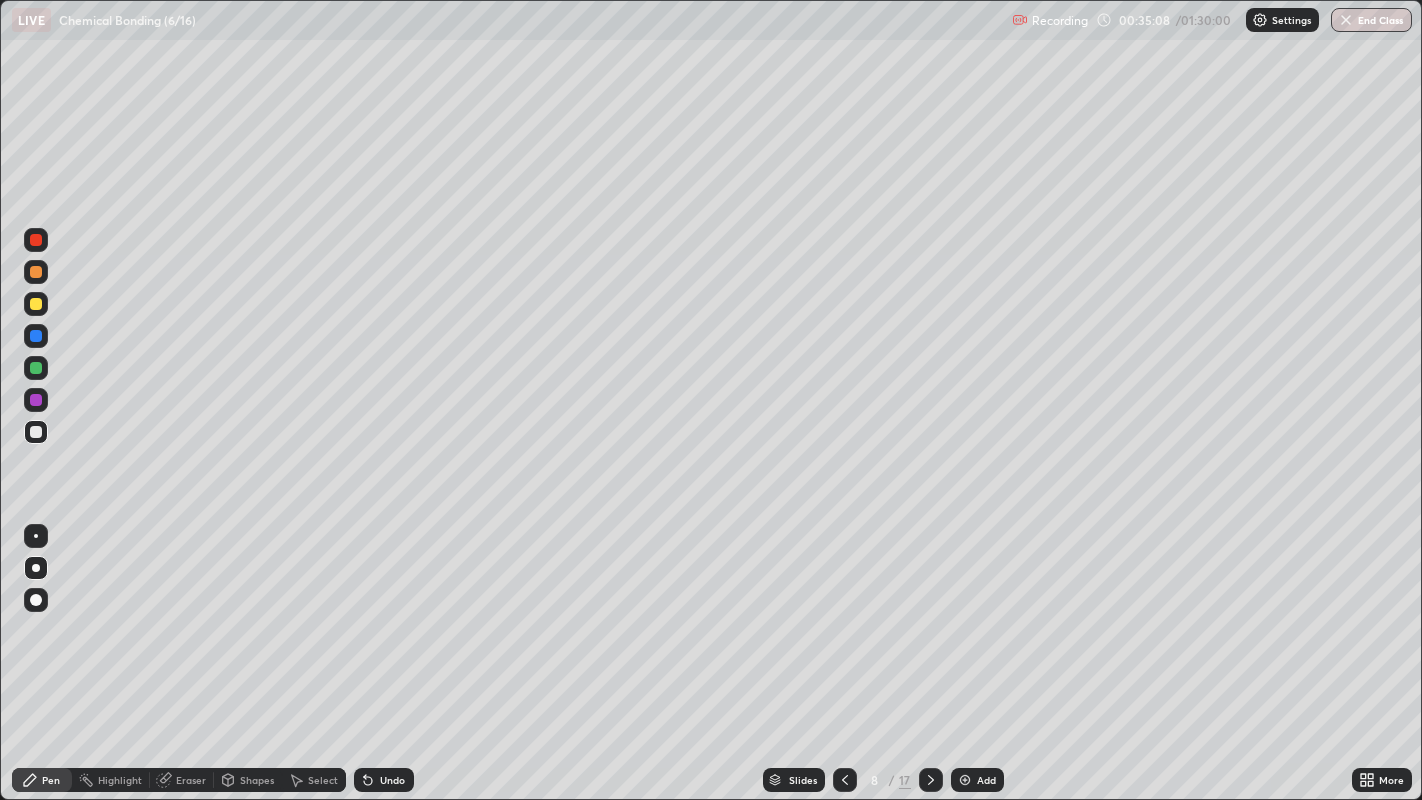 click 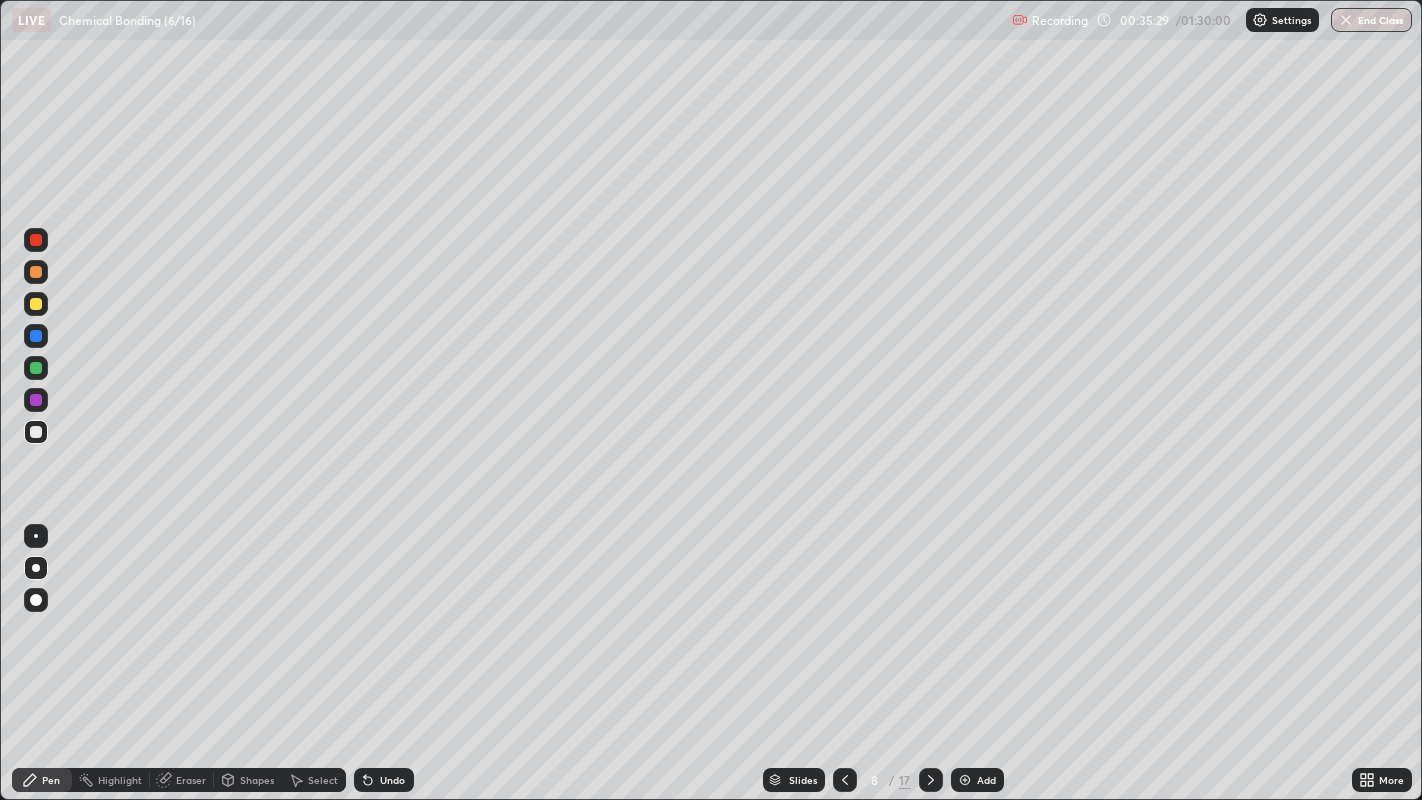 click at bounding box center [36, 368] 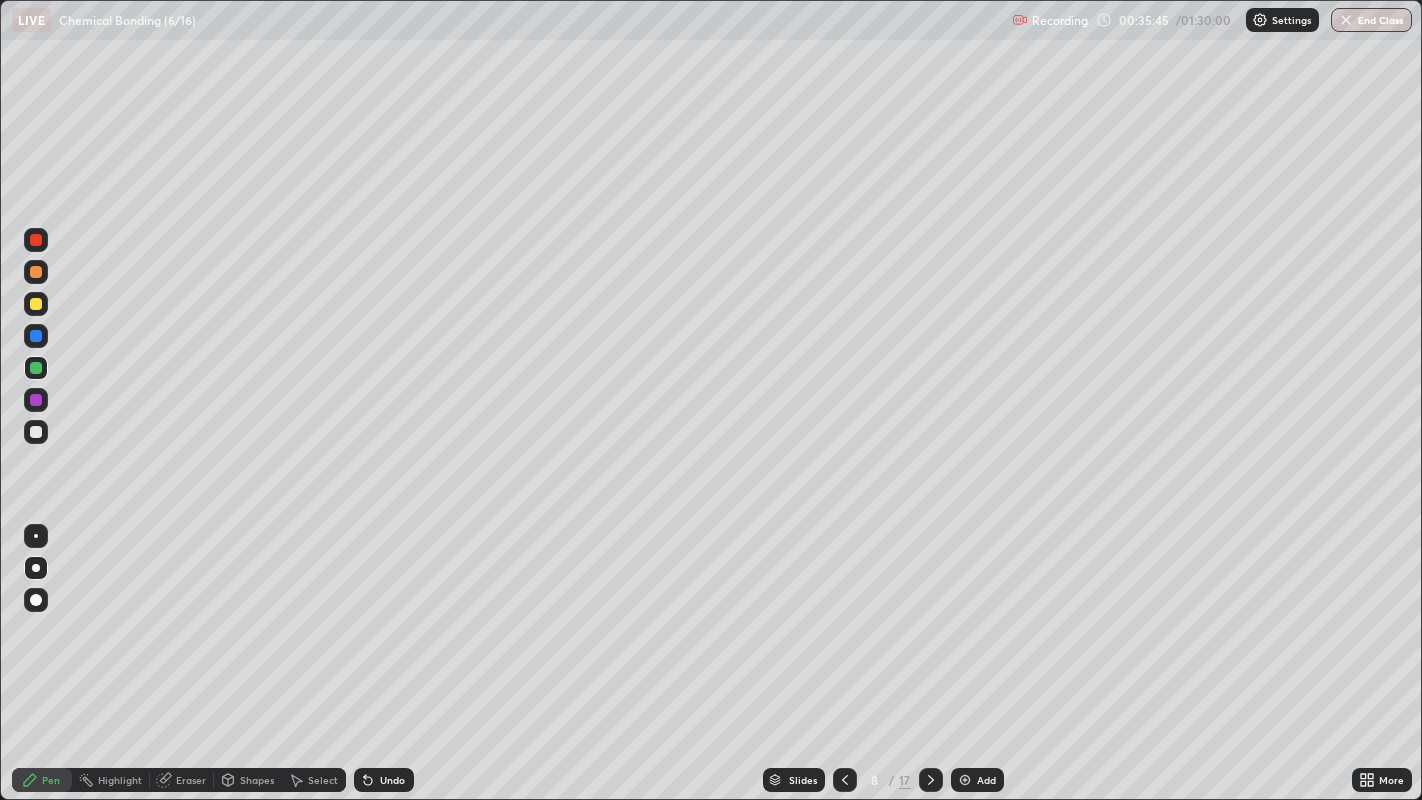 click on "Undo" at bounding box center [384, 780] 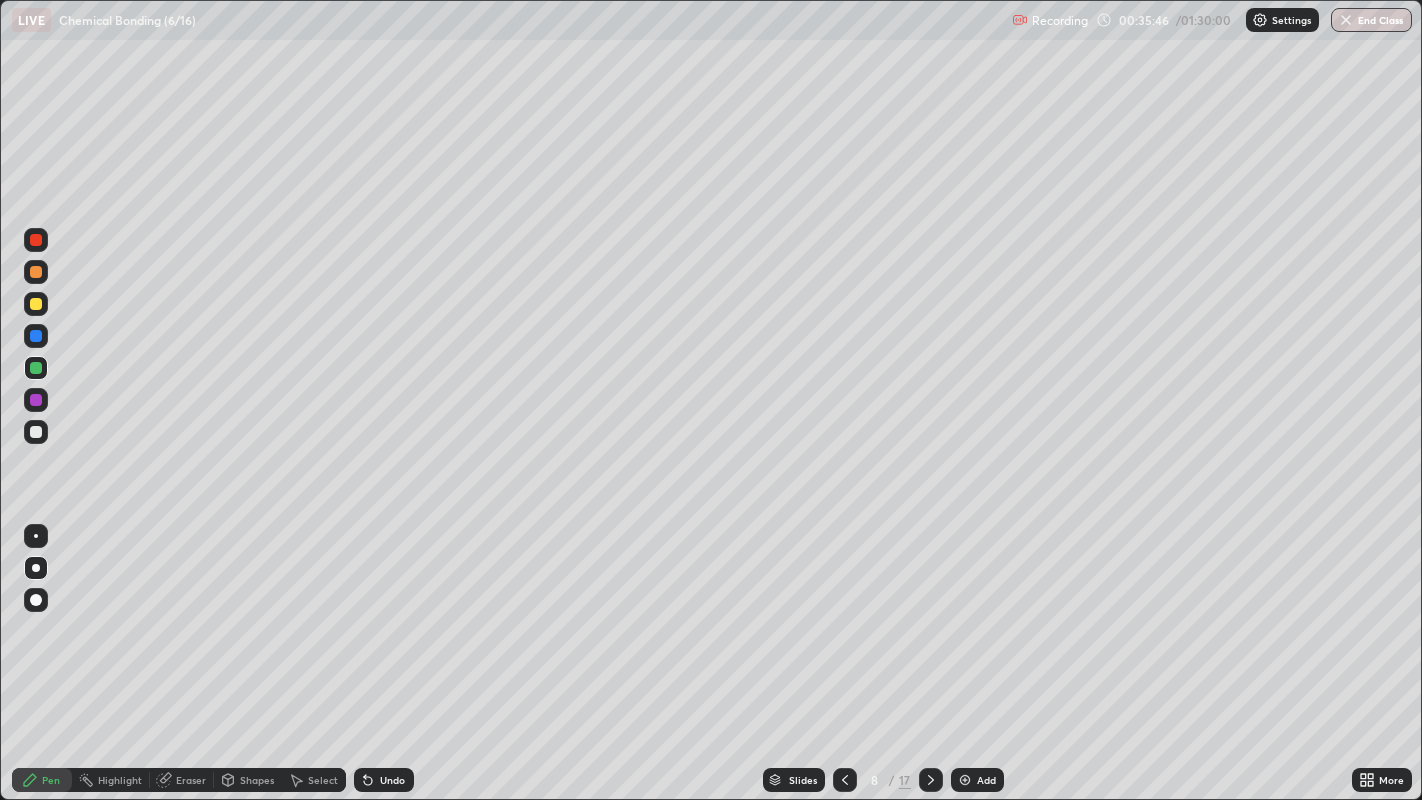 click on "Undo" at bounding box center (384, 780) 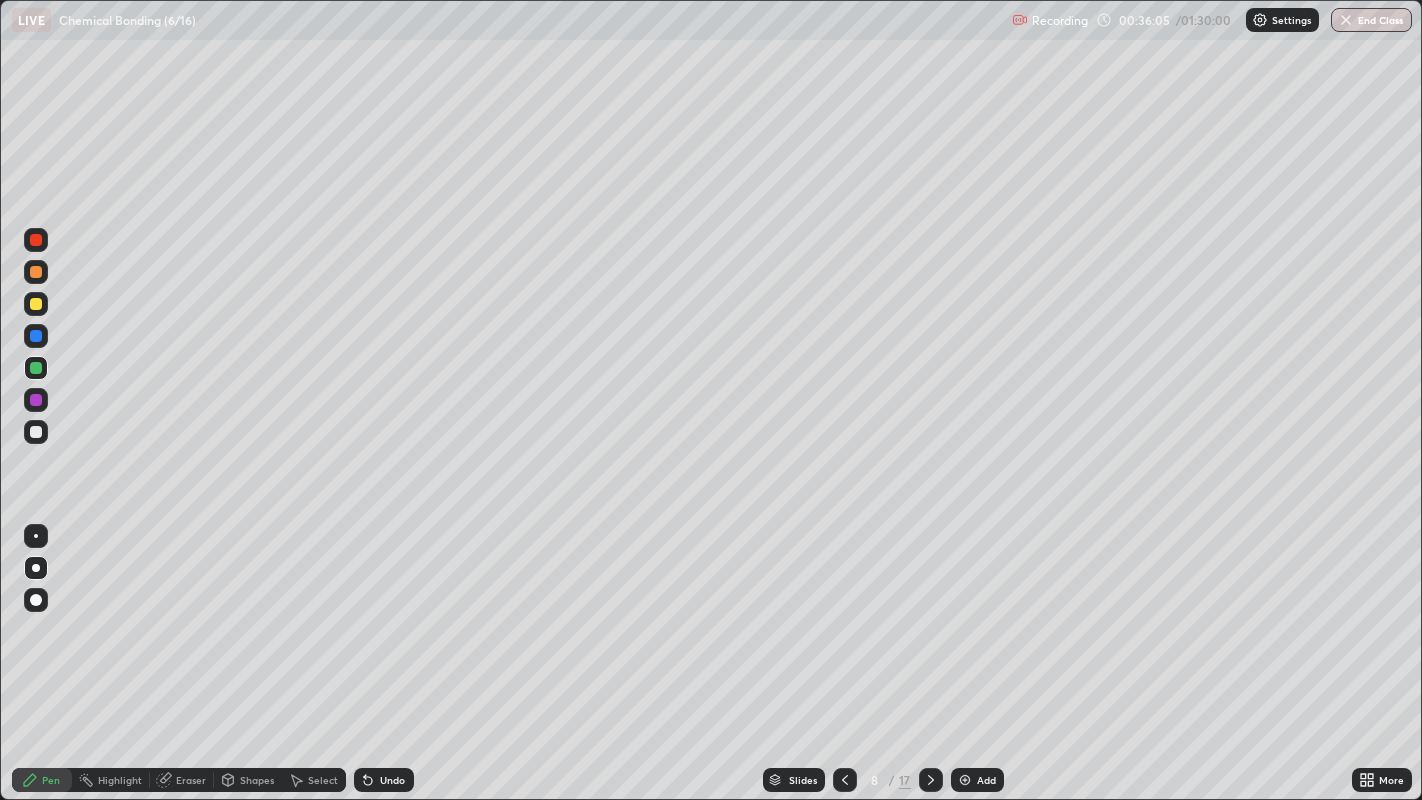 click on "Undo" at bounding box center [392, 780] 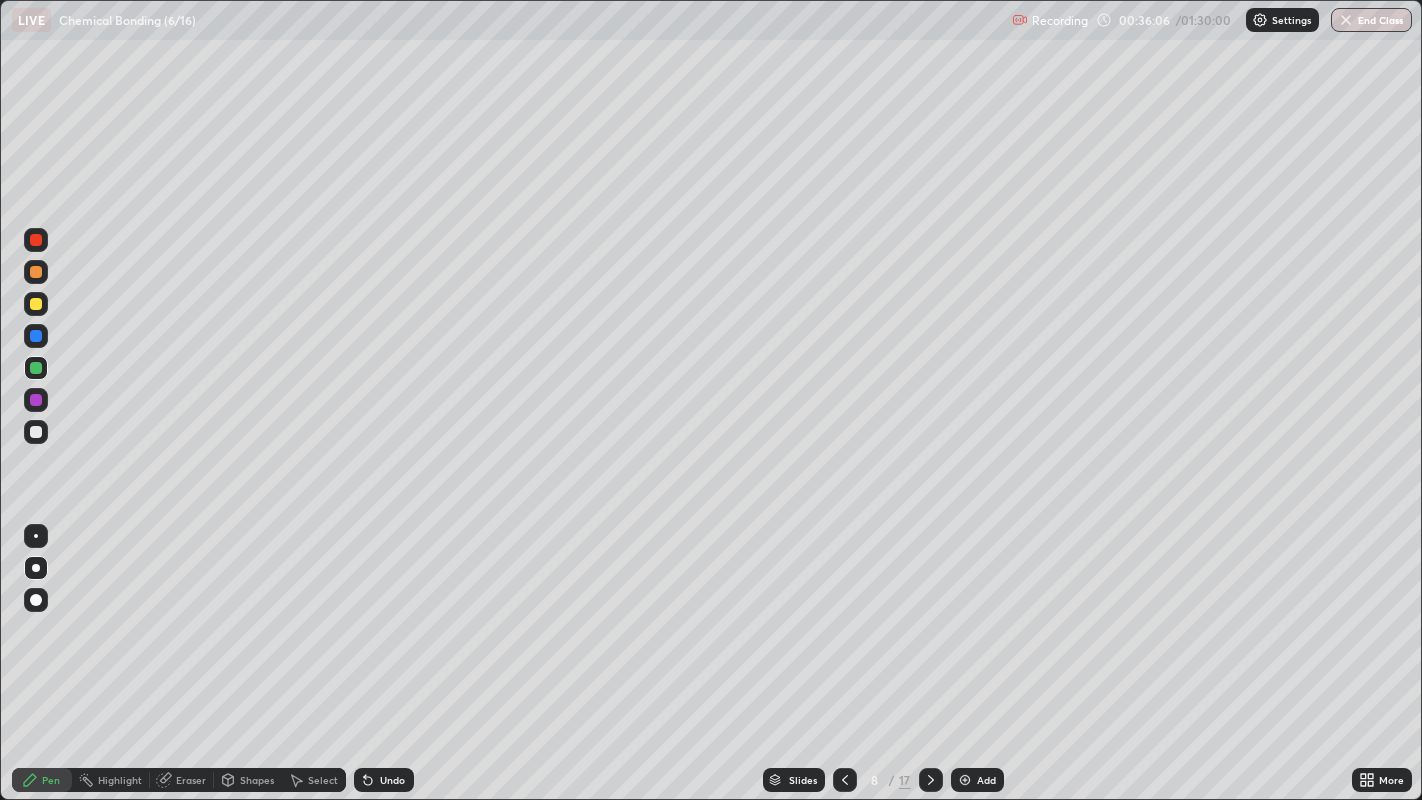 click at bounding box center (36, 400) 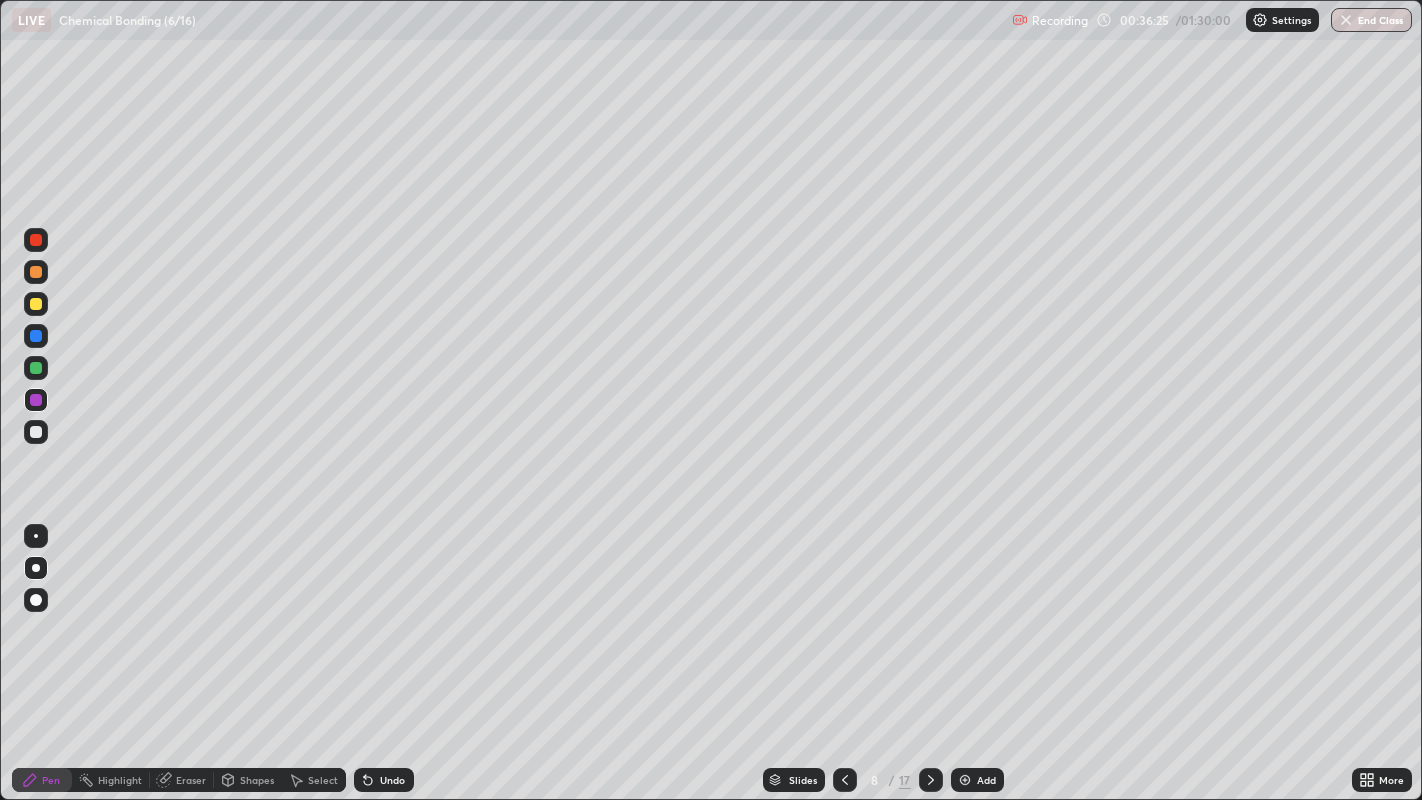 click at bounding box center [36, 336] 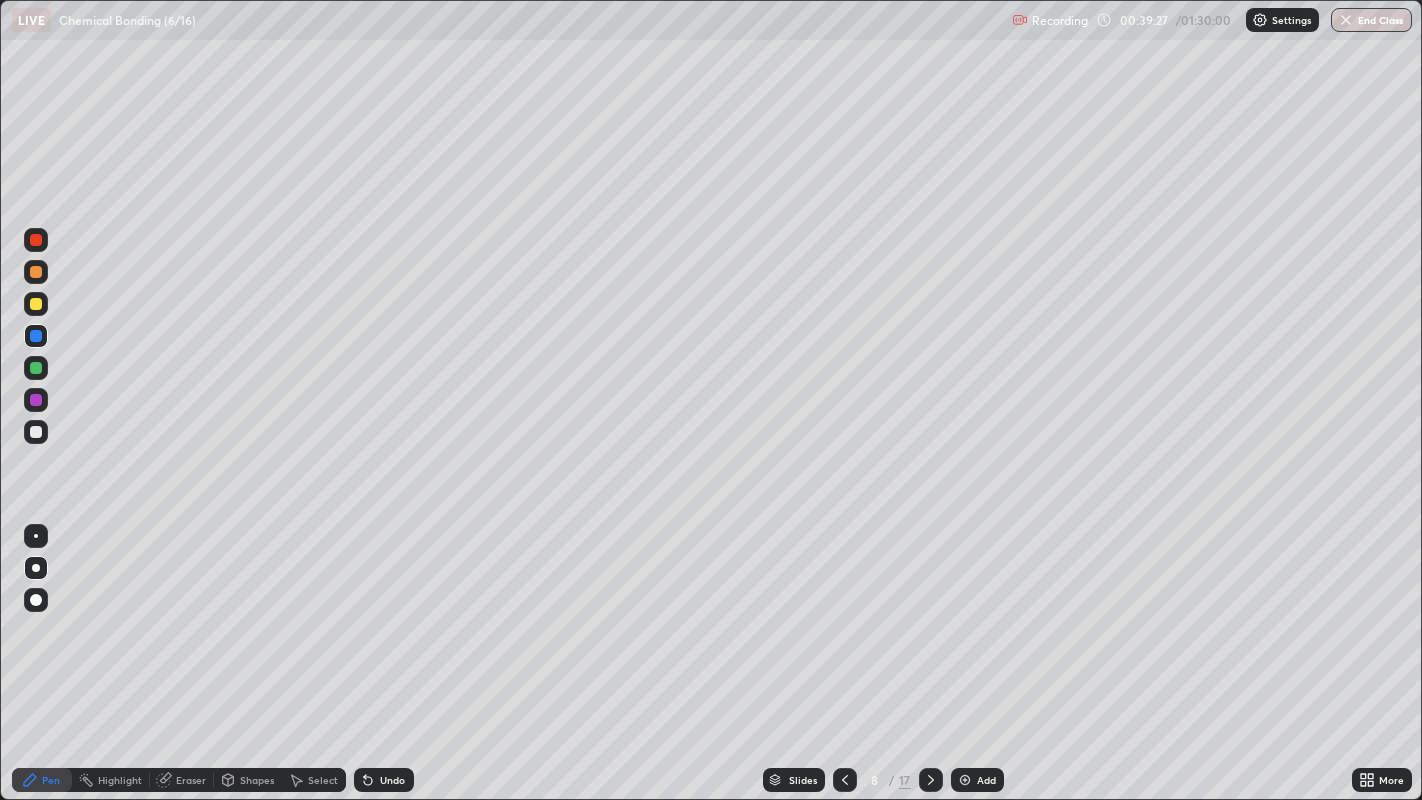 click 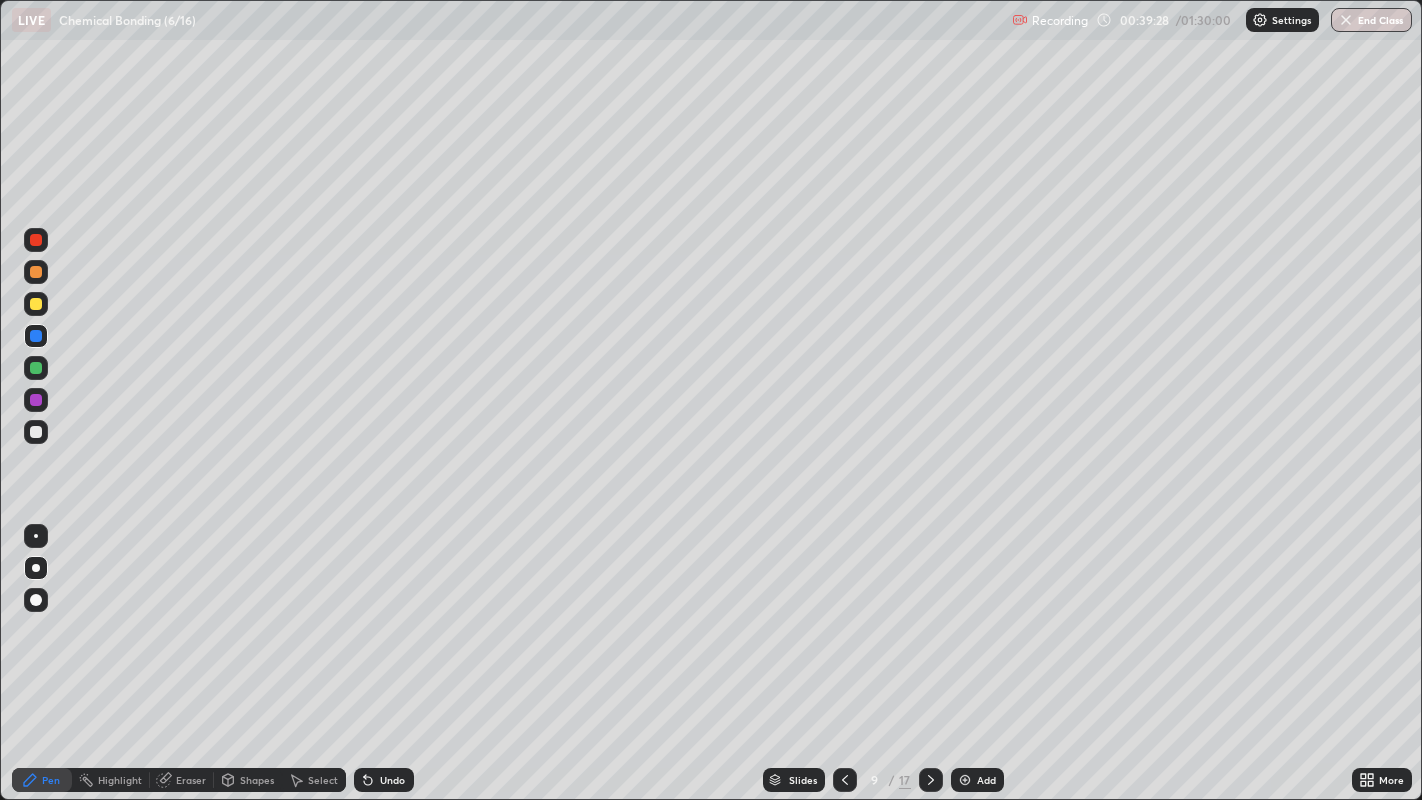 click at bounding box center (36, 432) 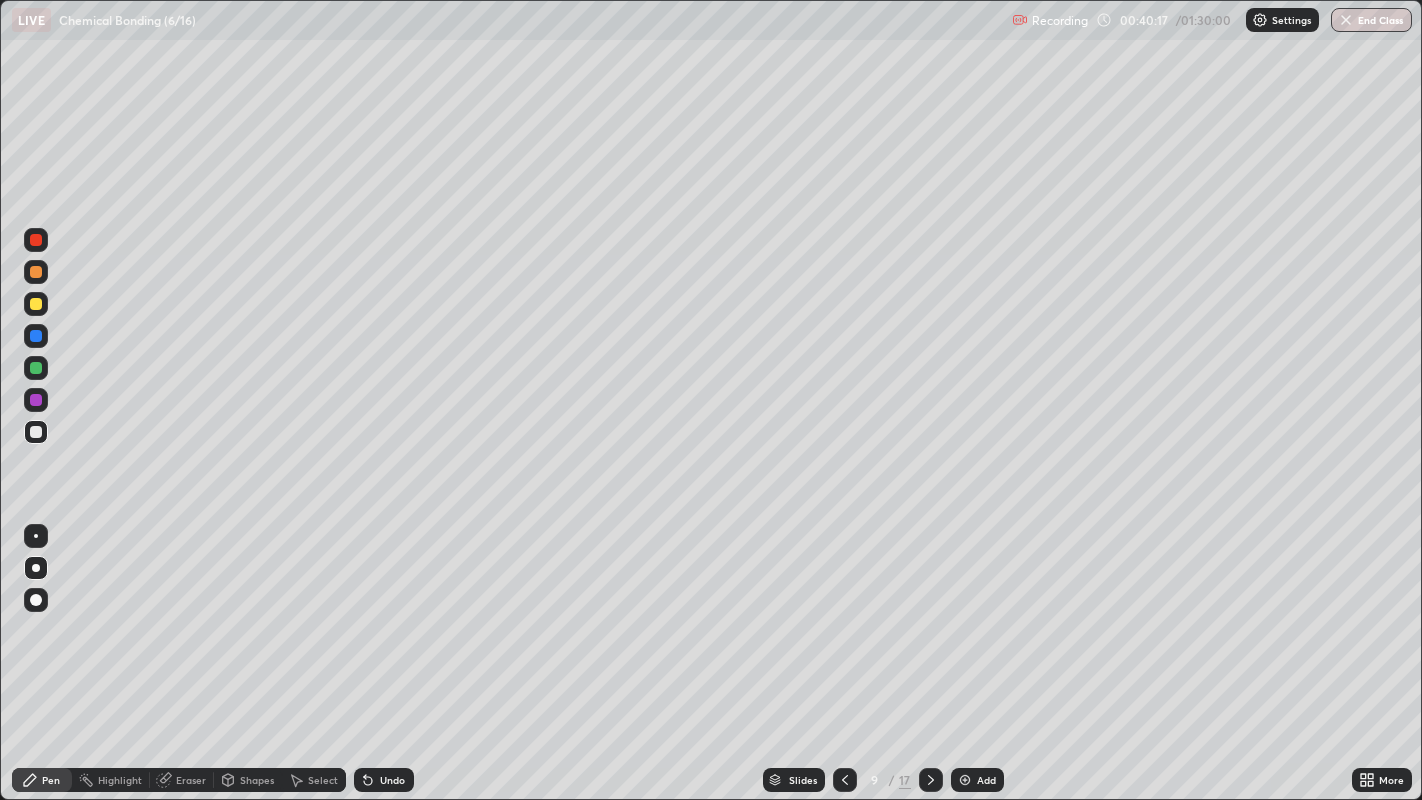 click at bounding box center (36, 432) 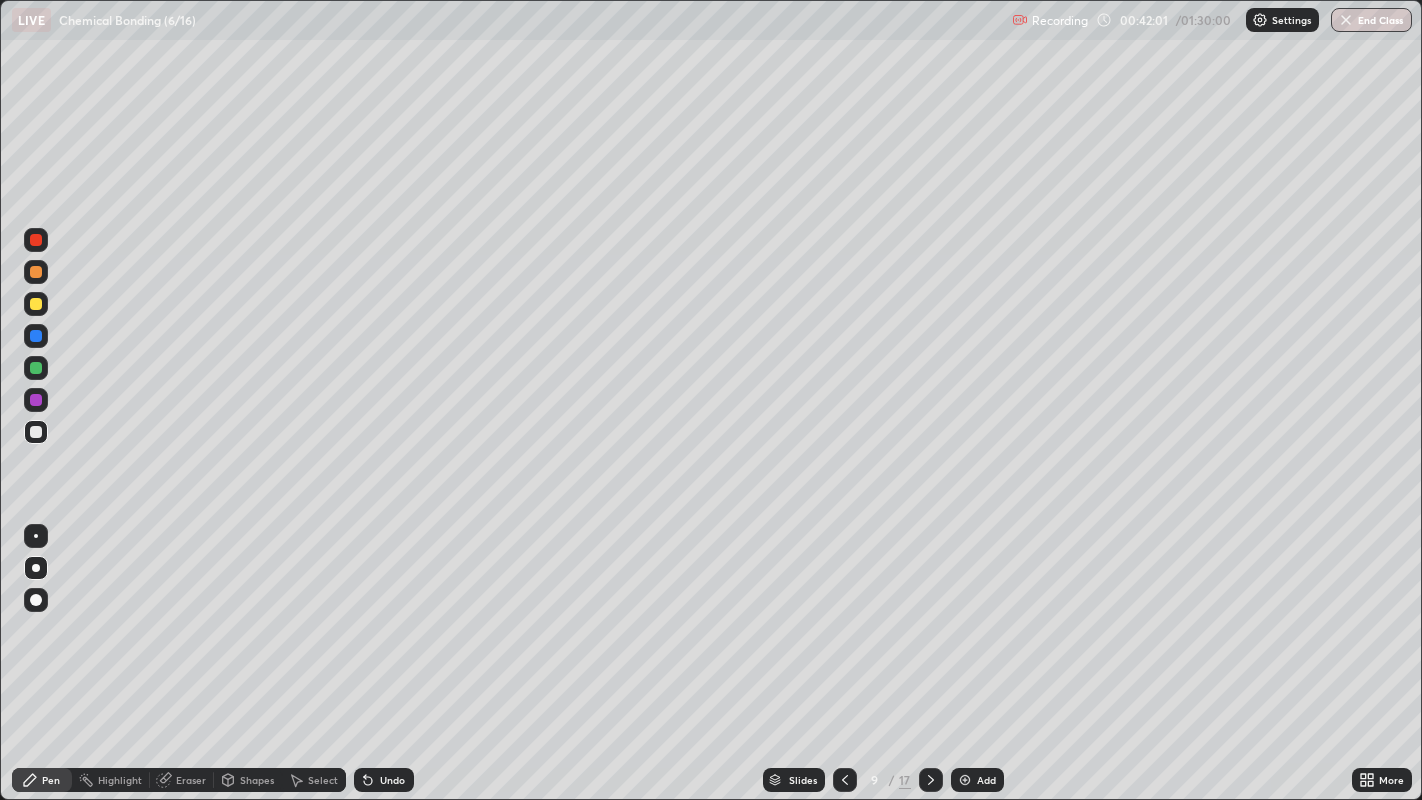 click at bounding box center [931, 780] 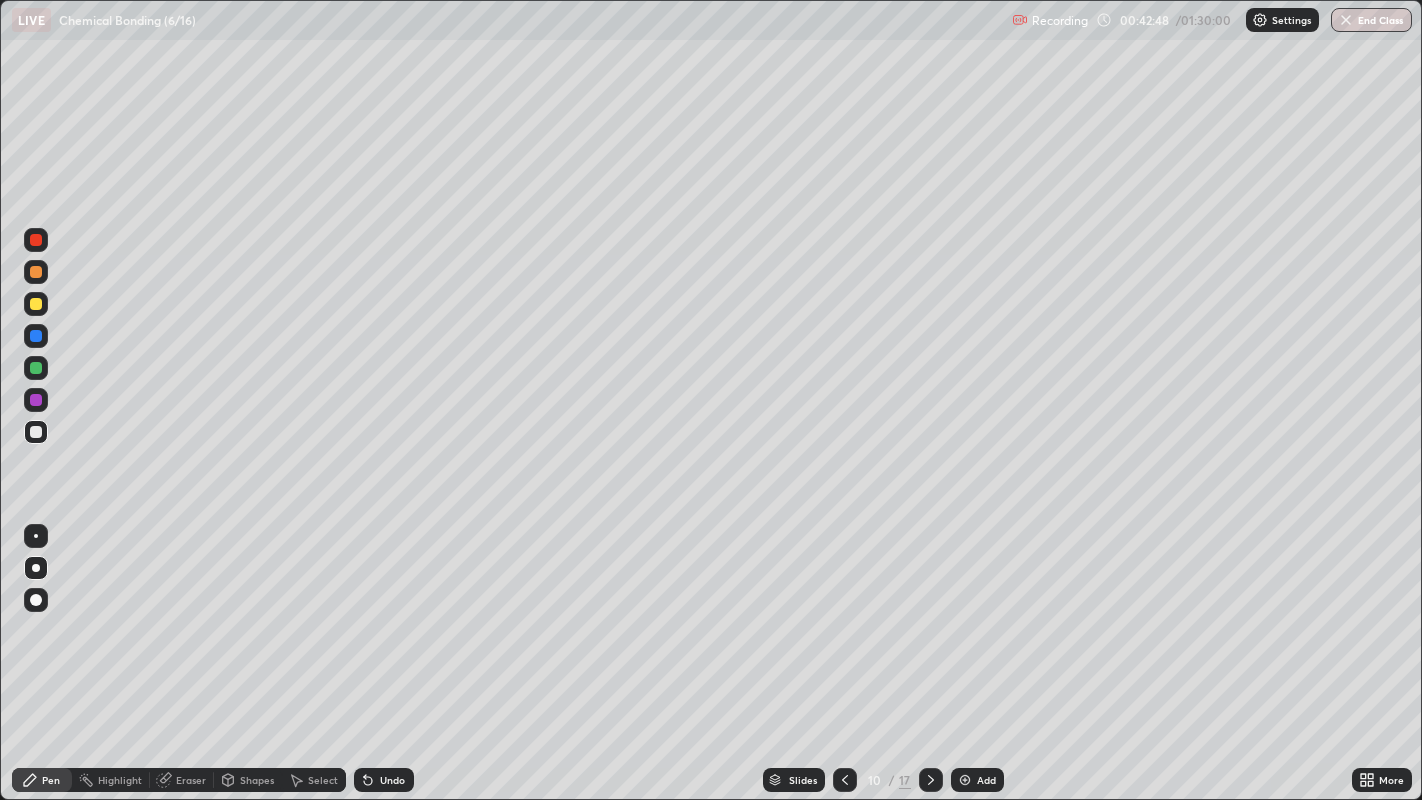 click at bounding box center (36, 336) 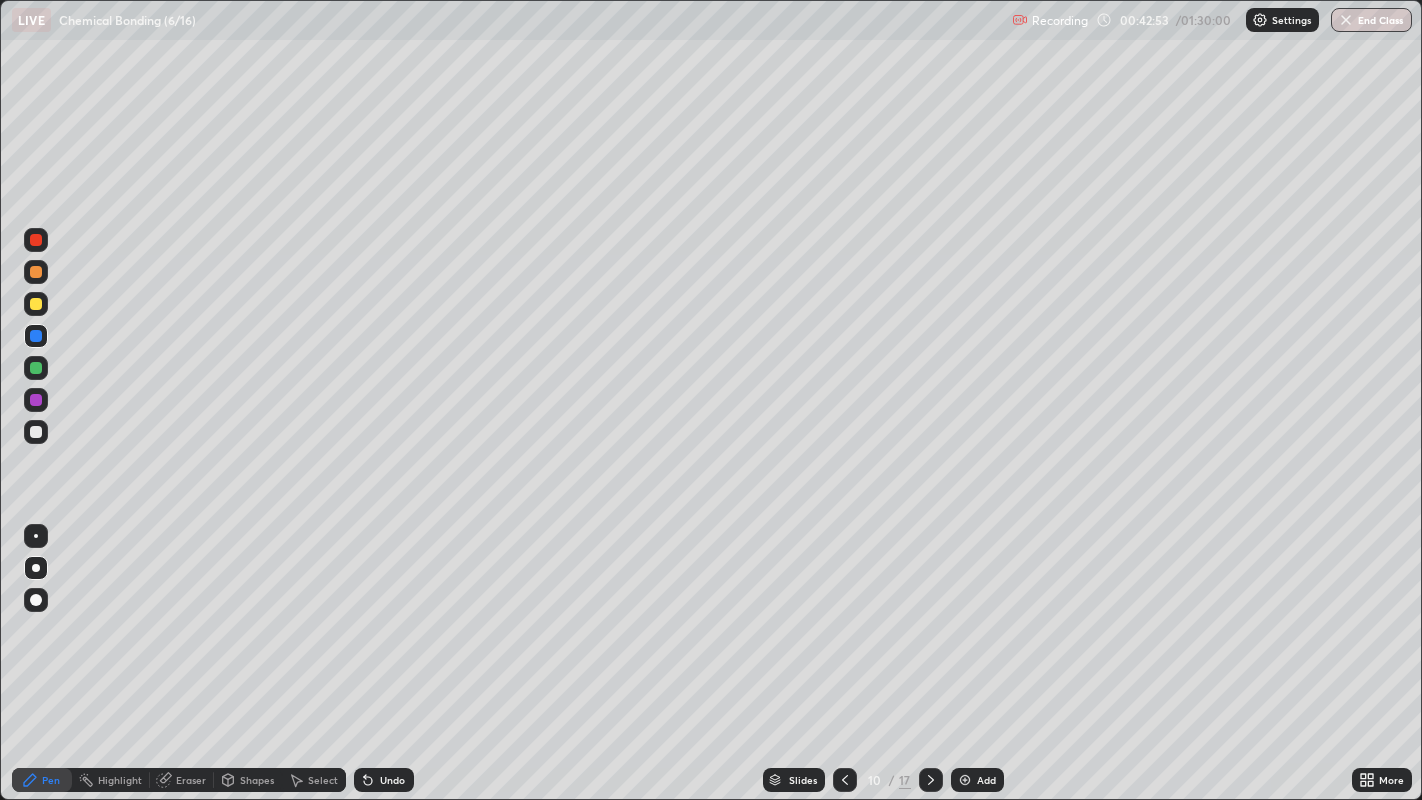 click at bounding box center [36, 432] 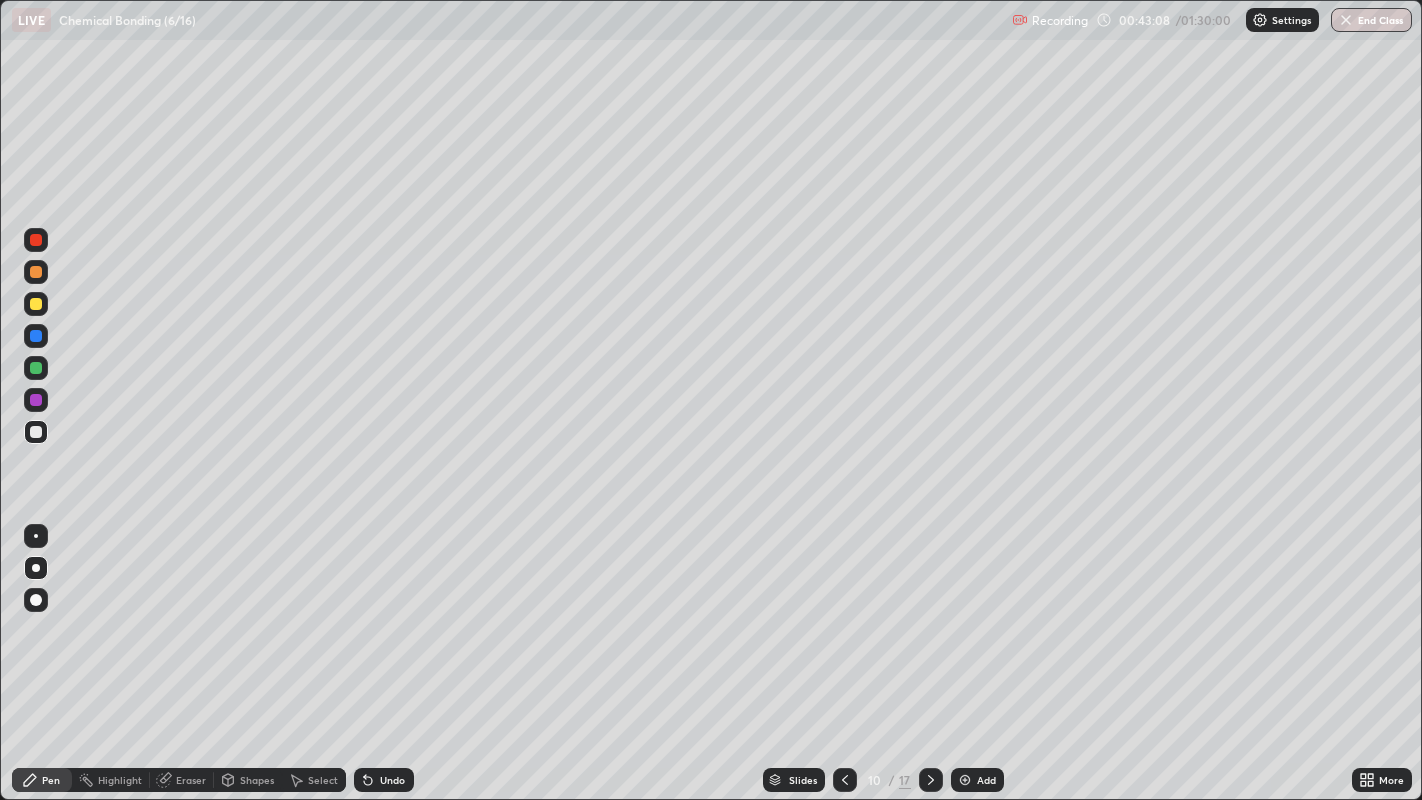 click 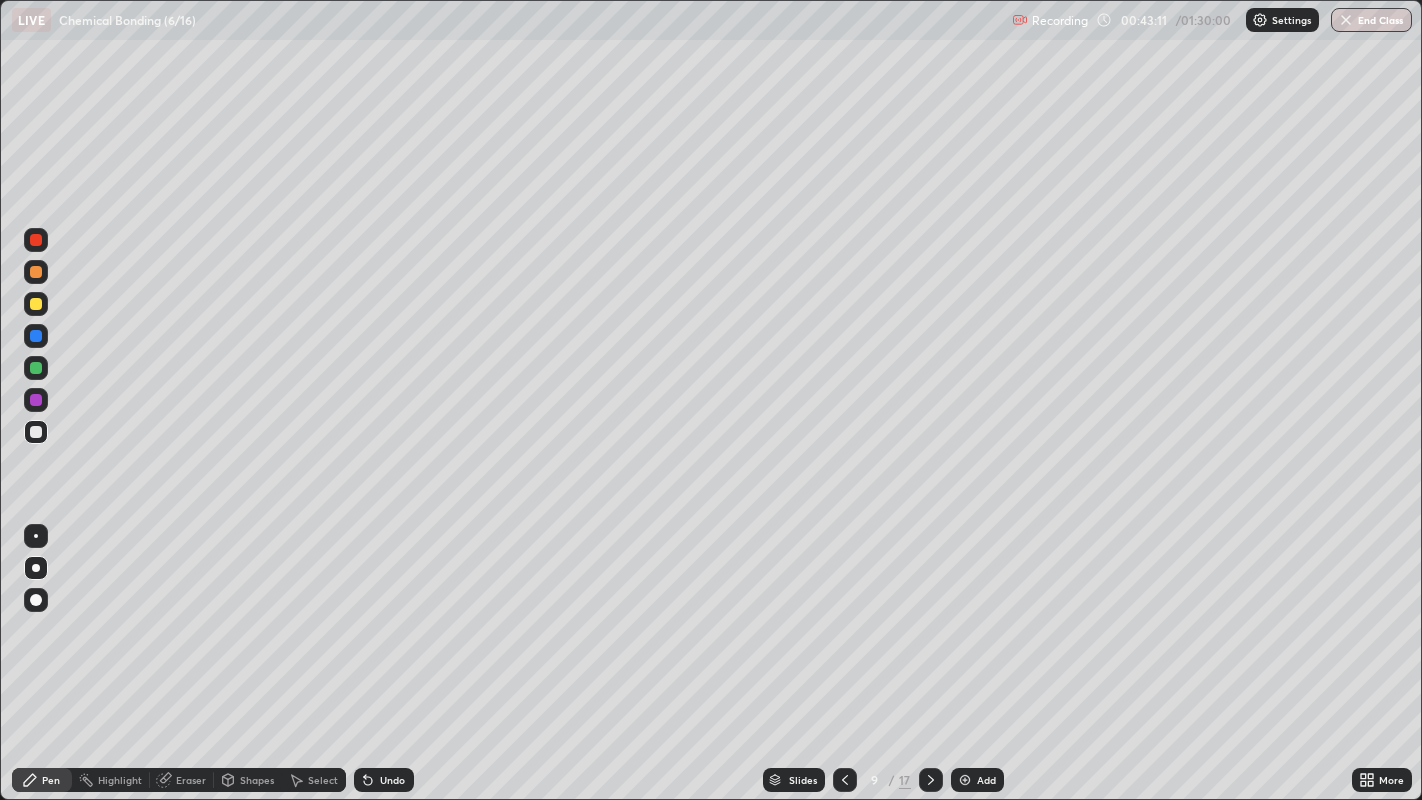 click at bounding box center [36, 272] 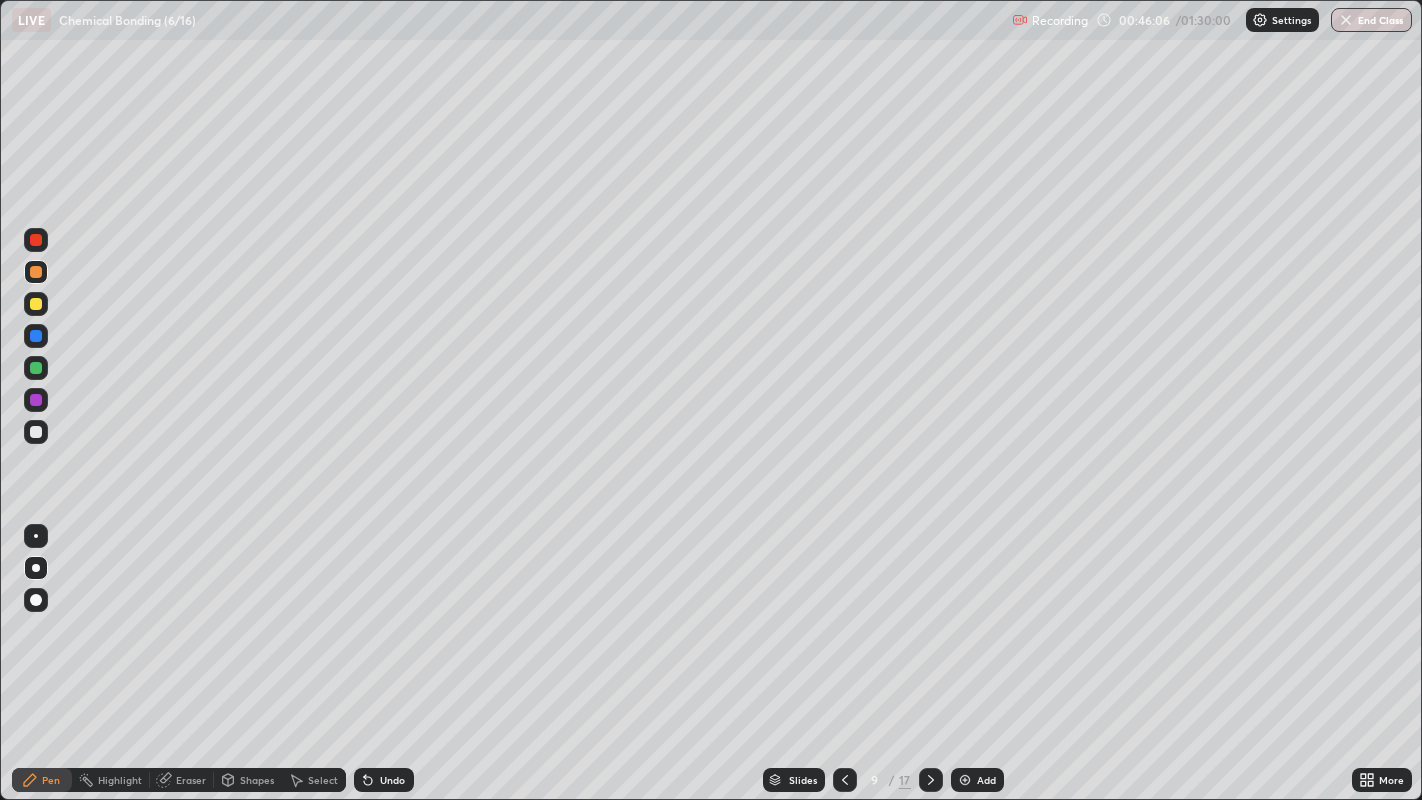 click at bounding box center [36, 432] 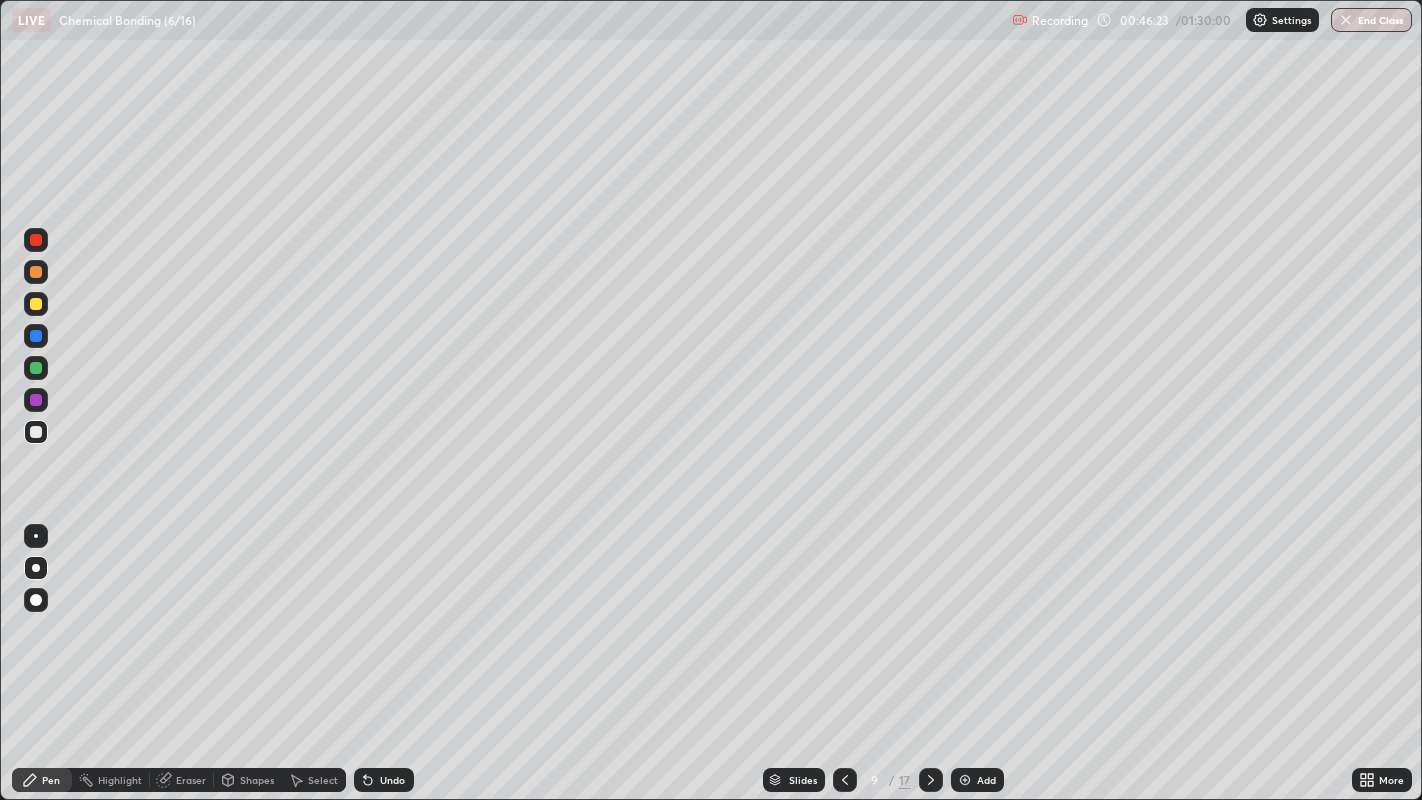 click at bounding box center (36, 432) 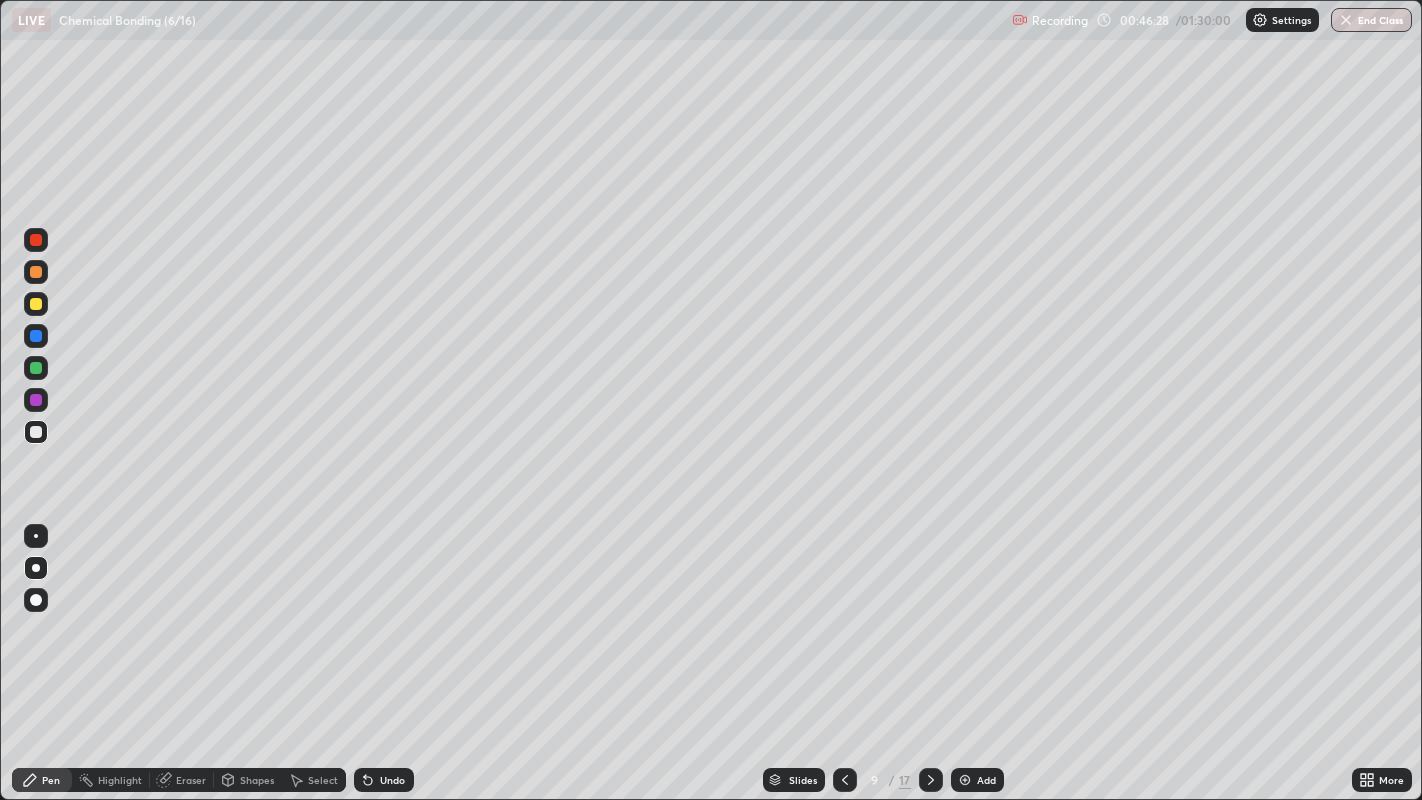 click 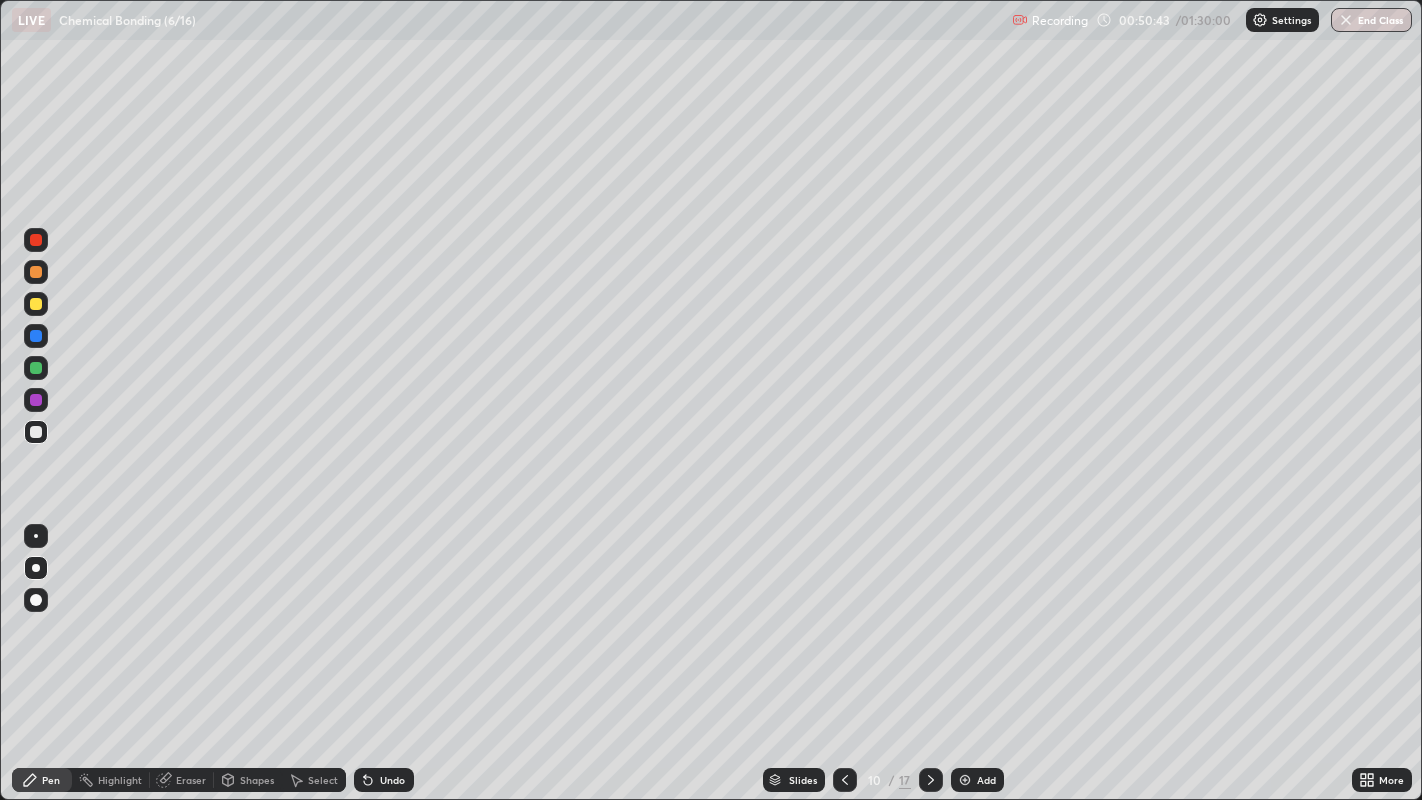 click at bounding box center [36, 432] 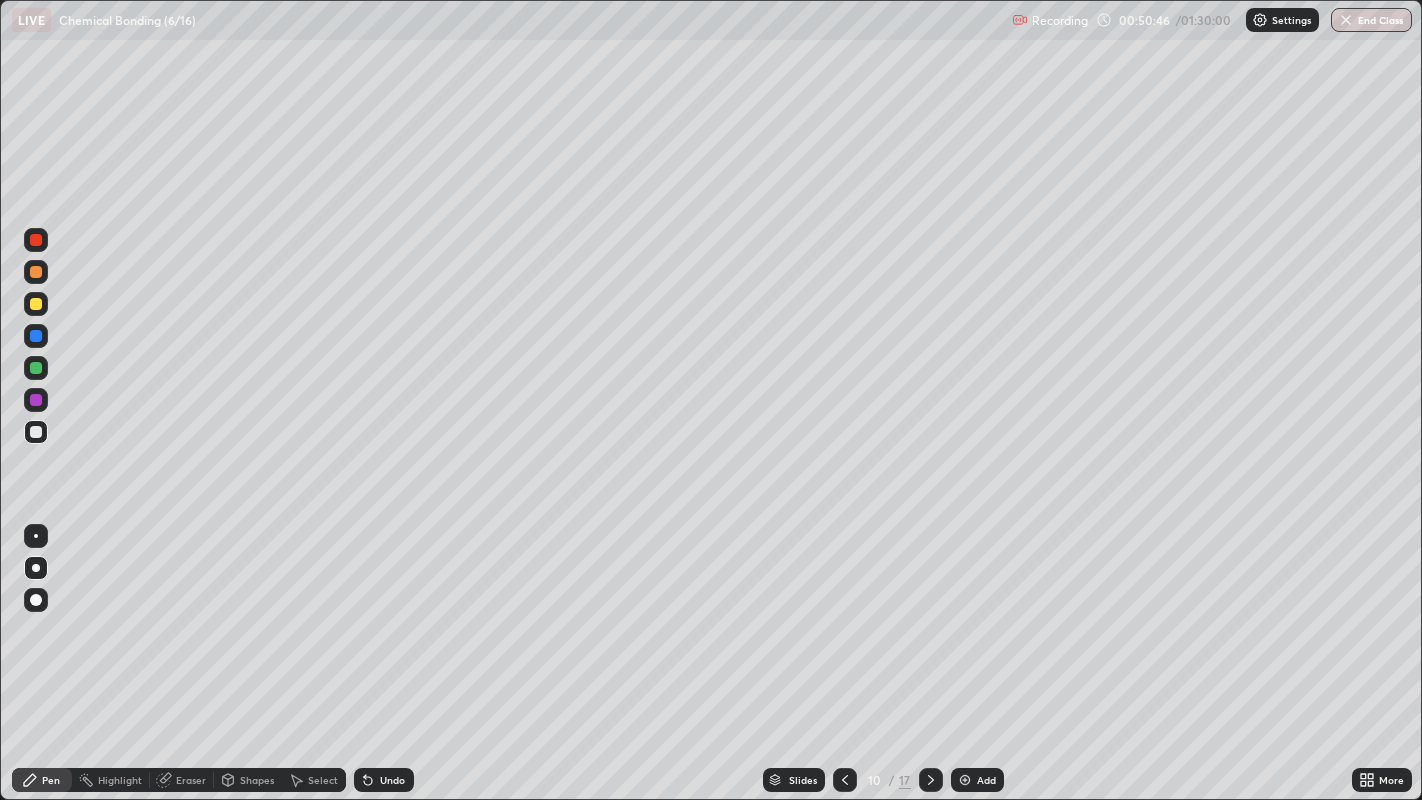 click 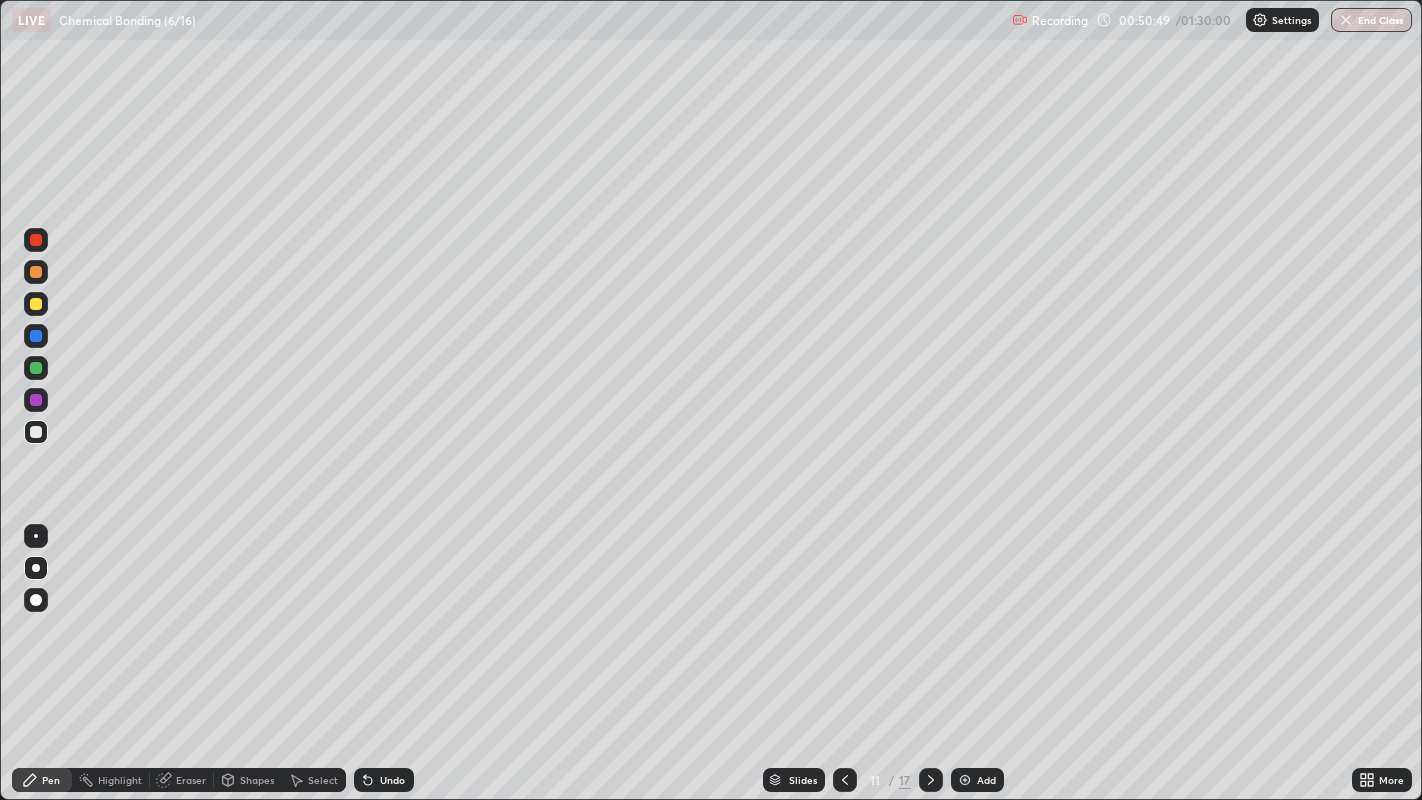 click 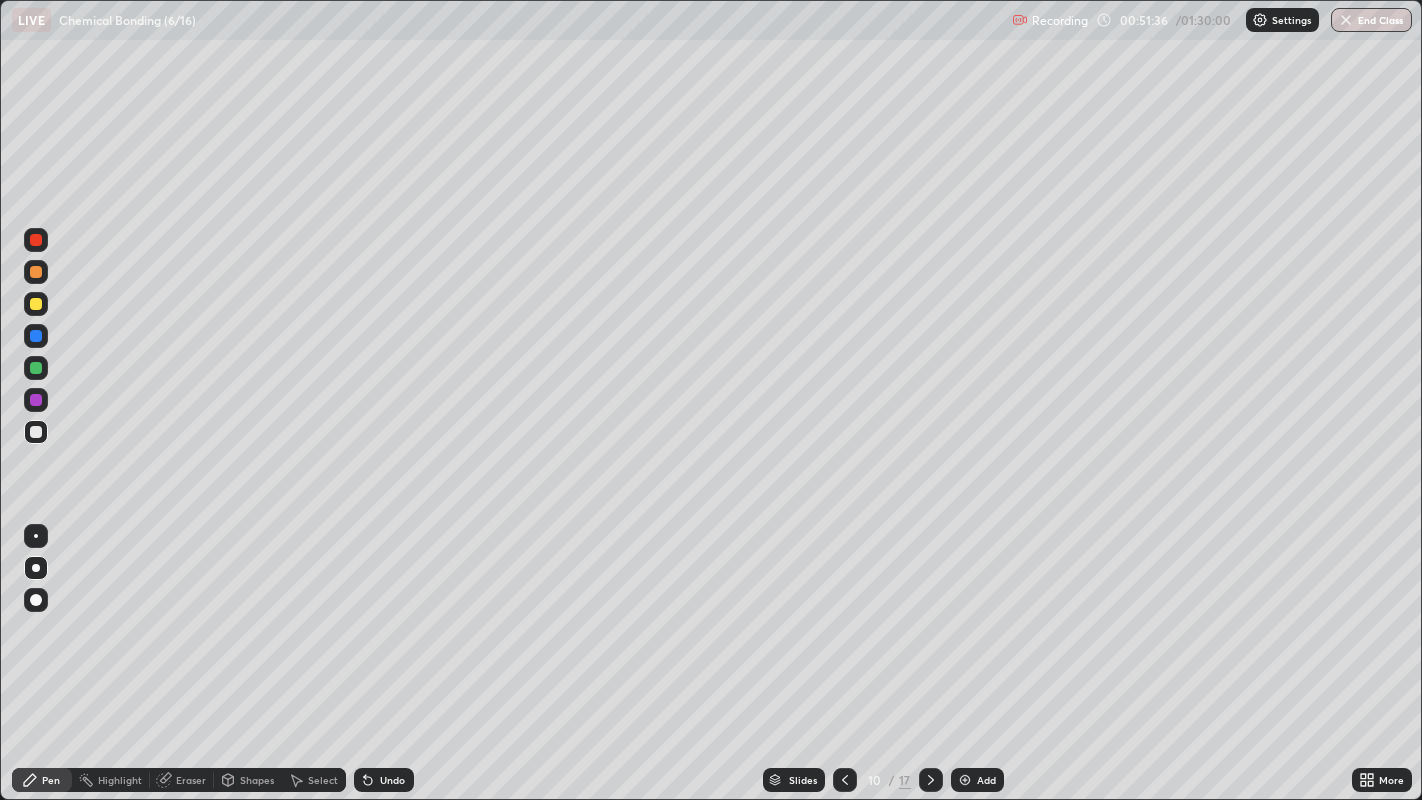 click 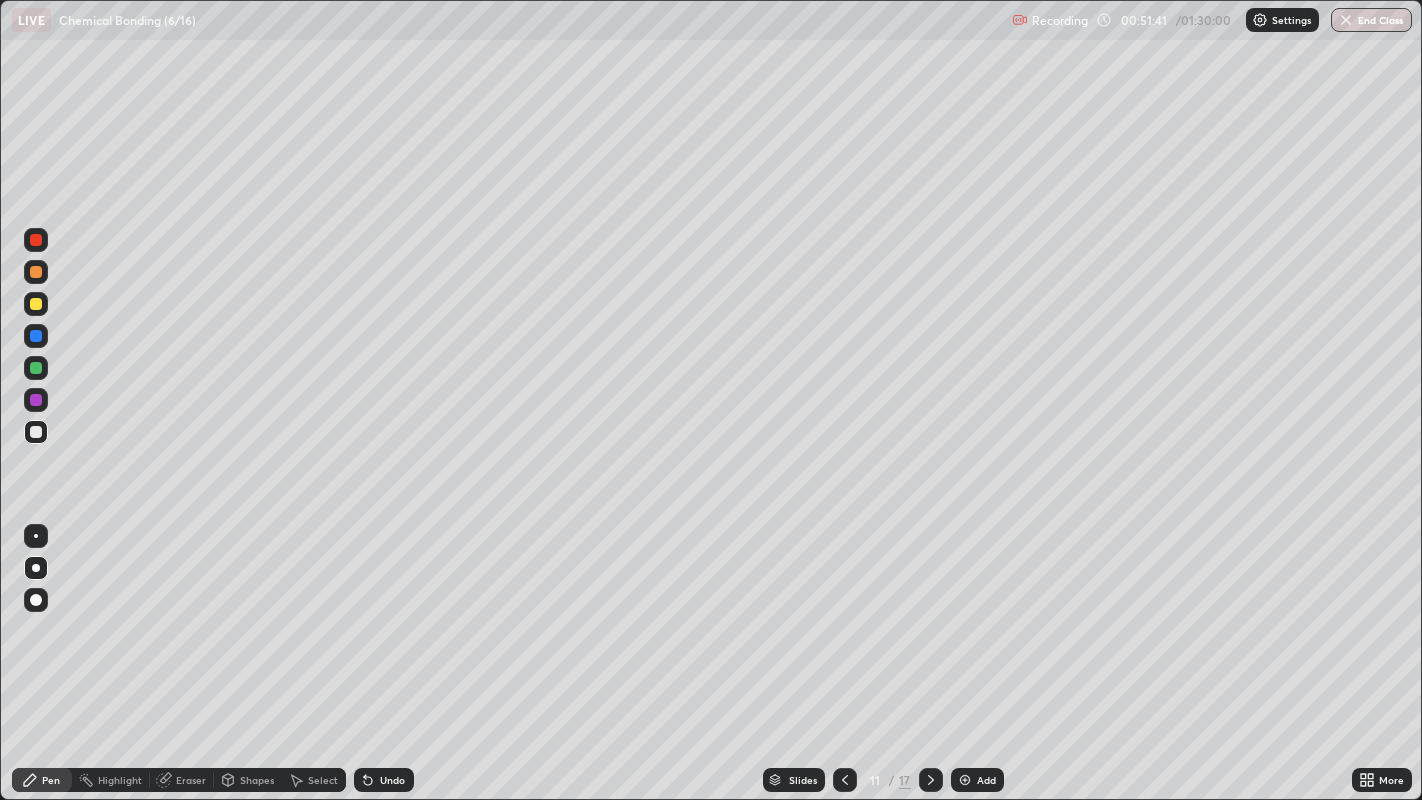 click at bounding box center (36, 272) 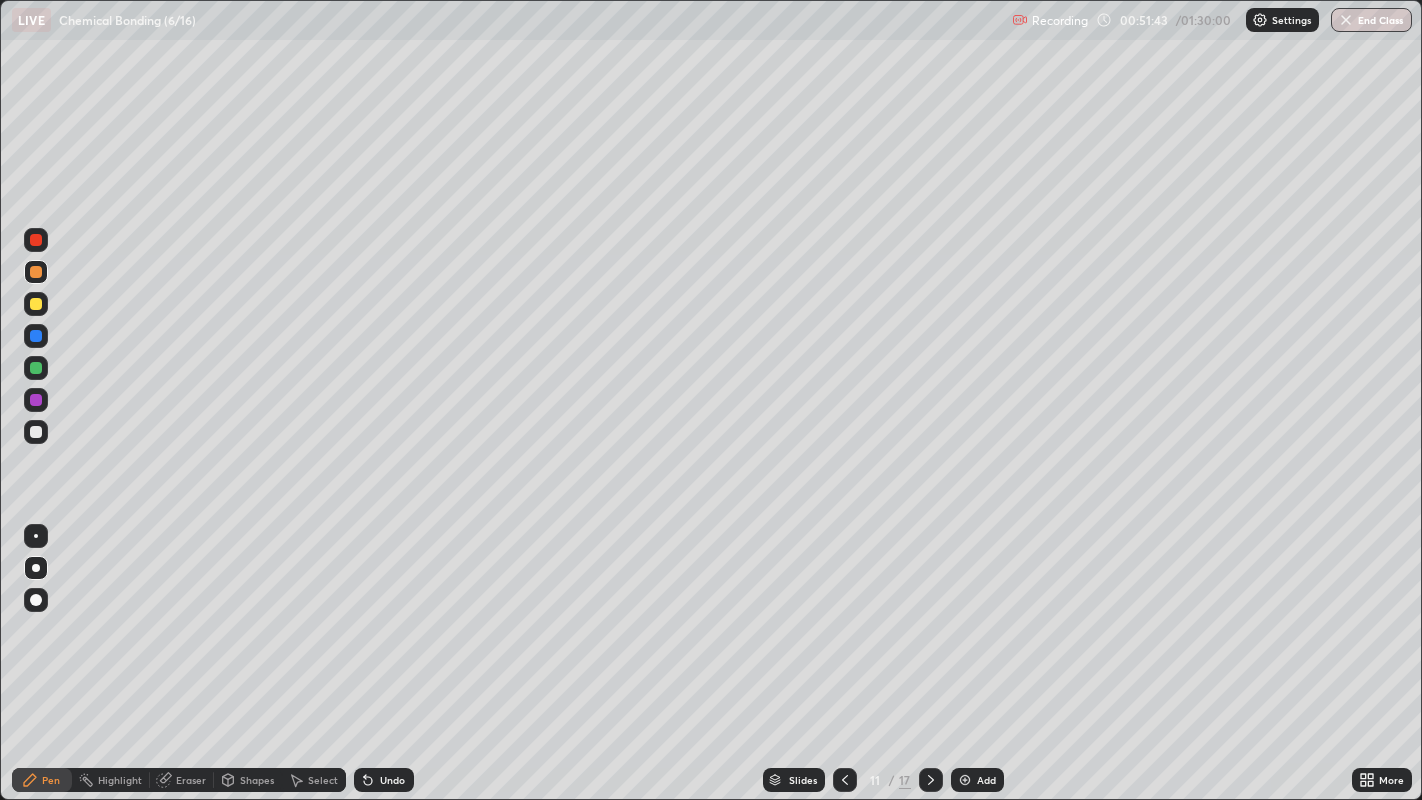 click at bounding box center (36, 432) 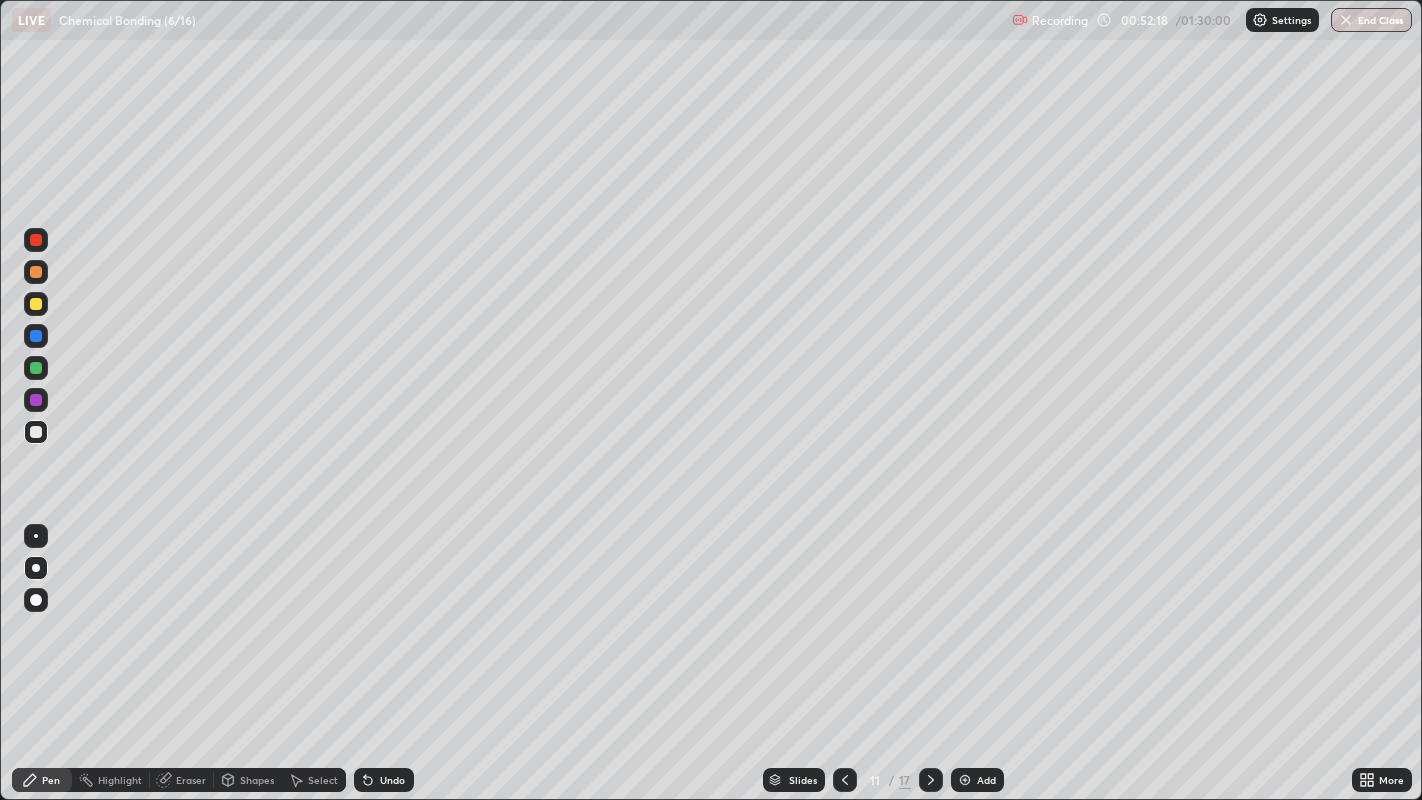click on "Undo" at bounding box center [392, 780] 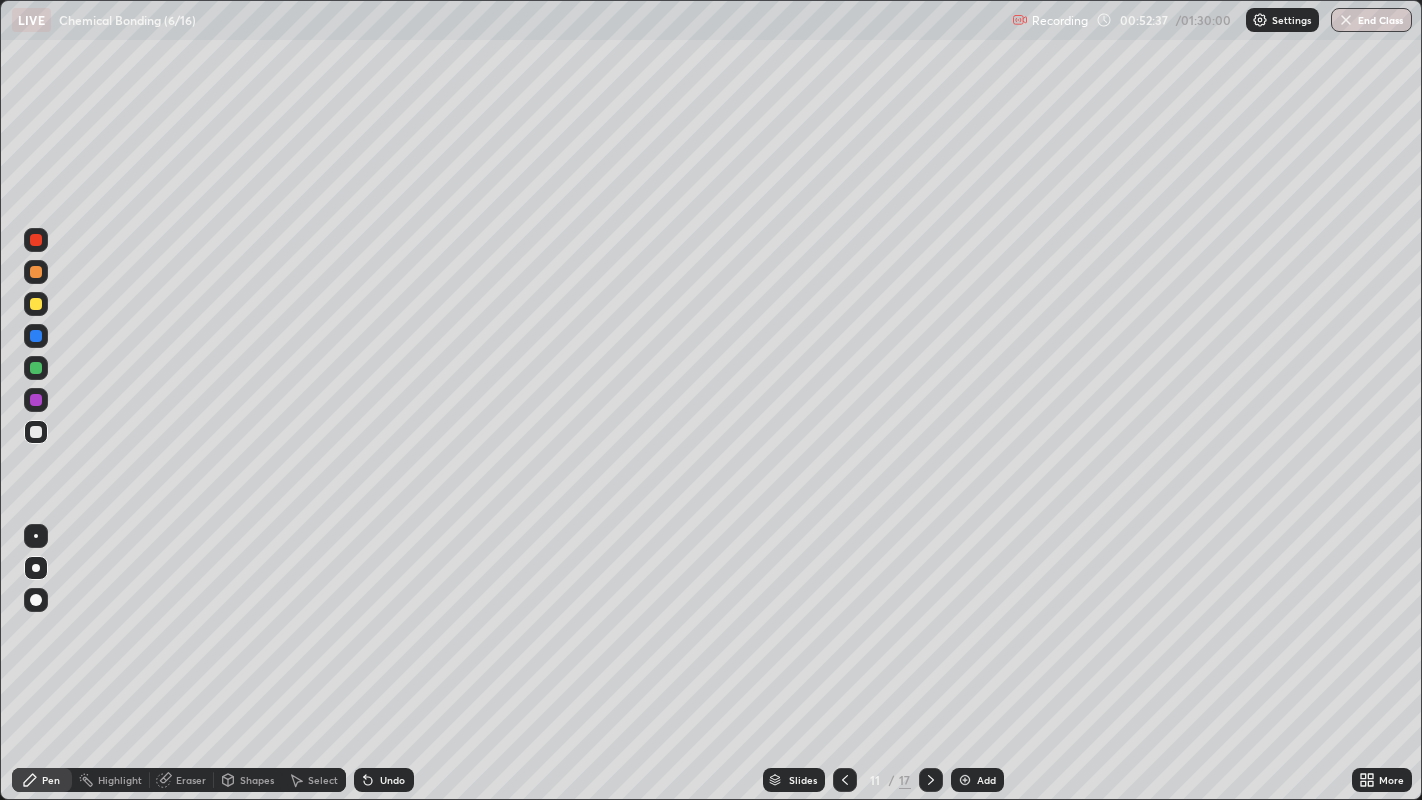 click at bounding box center (36, 304) 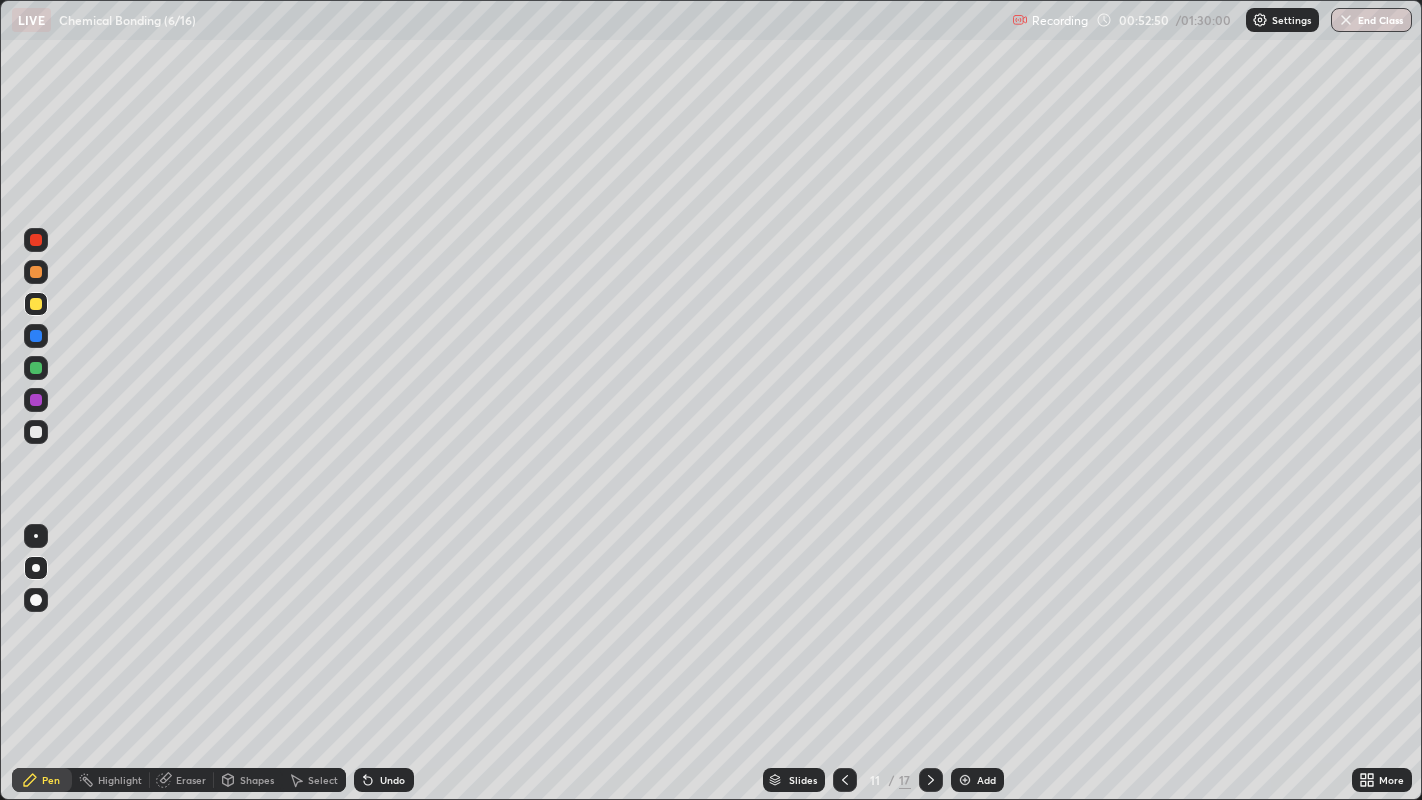 click at bounding box center (36, 432) 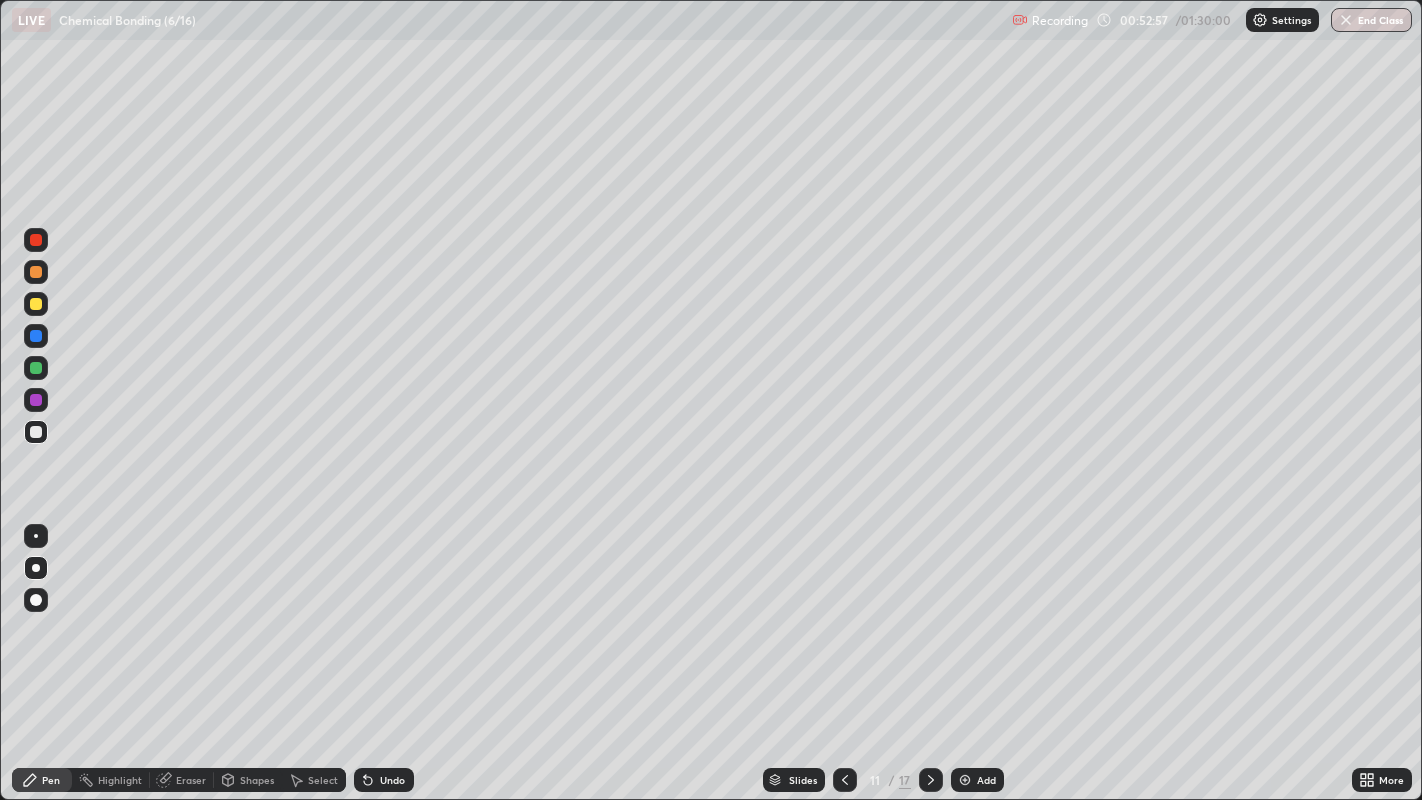click at bounding box center (36, 336) 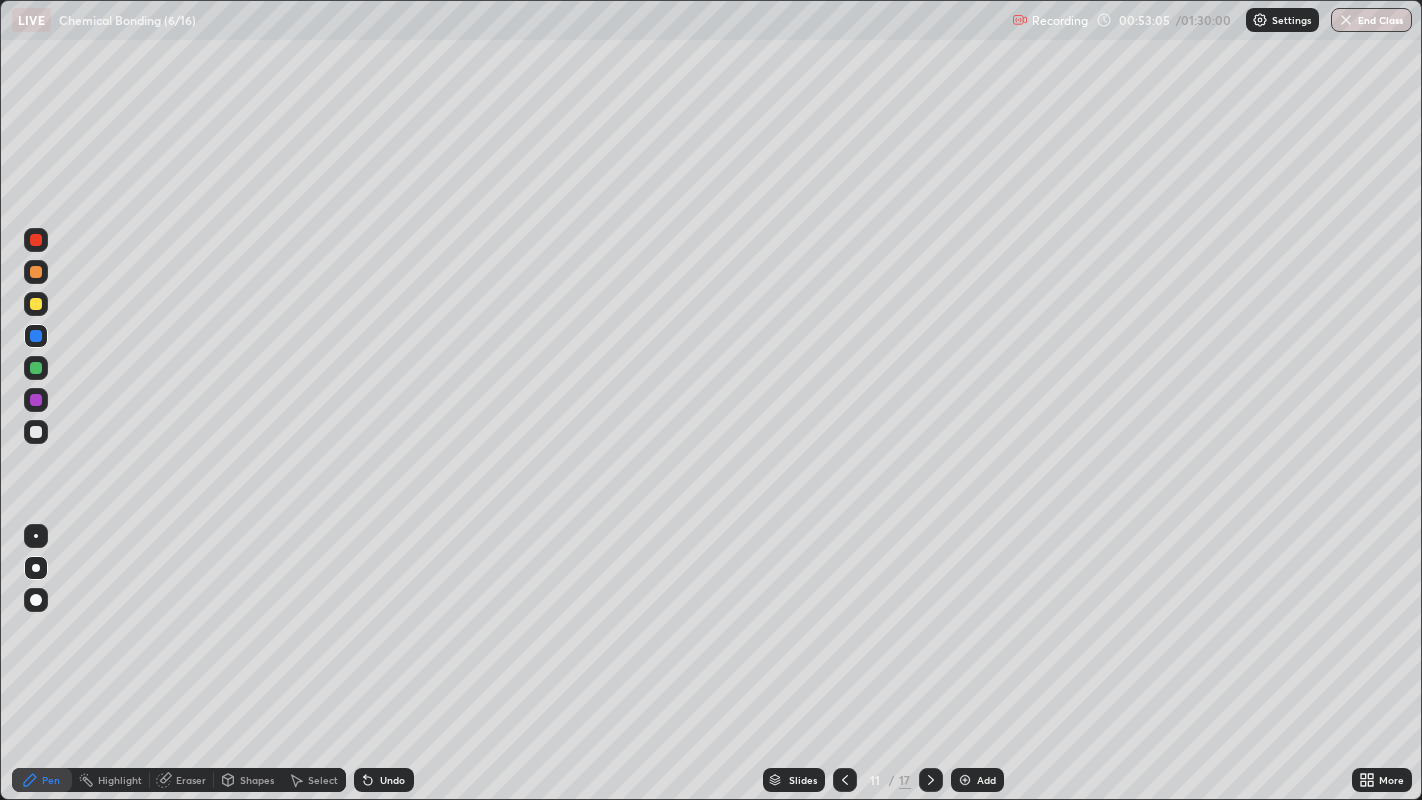 click on "Undo" at bounding box center (392, 780) 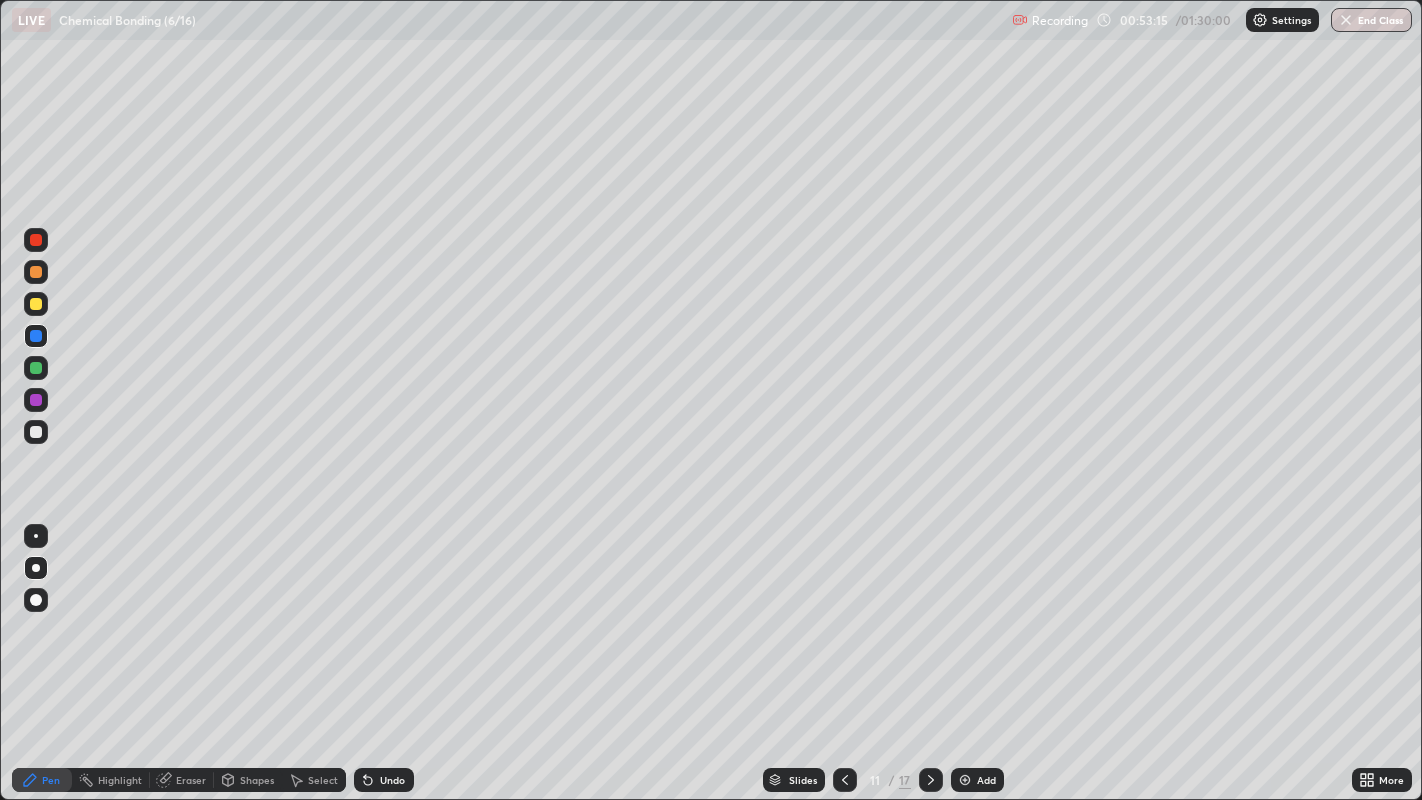click at bounding box center (36, 432) 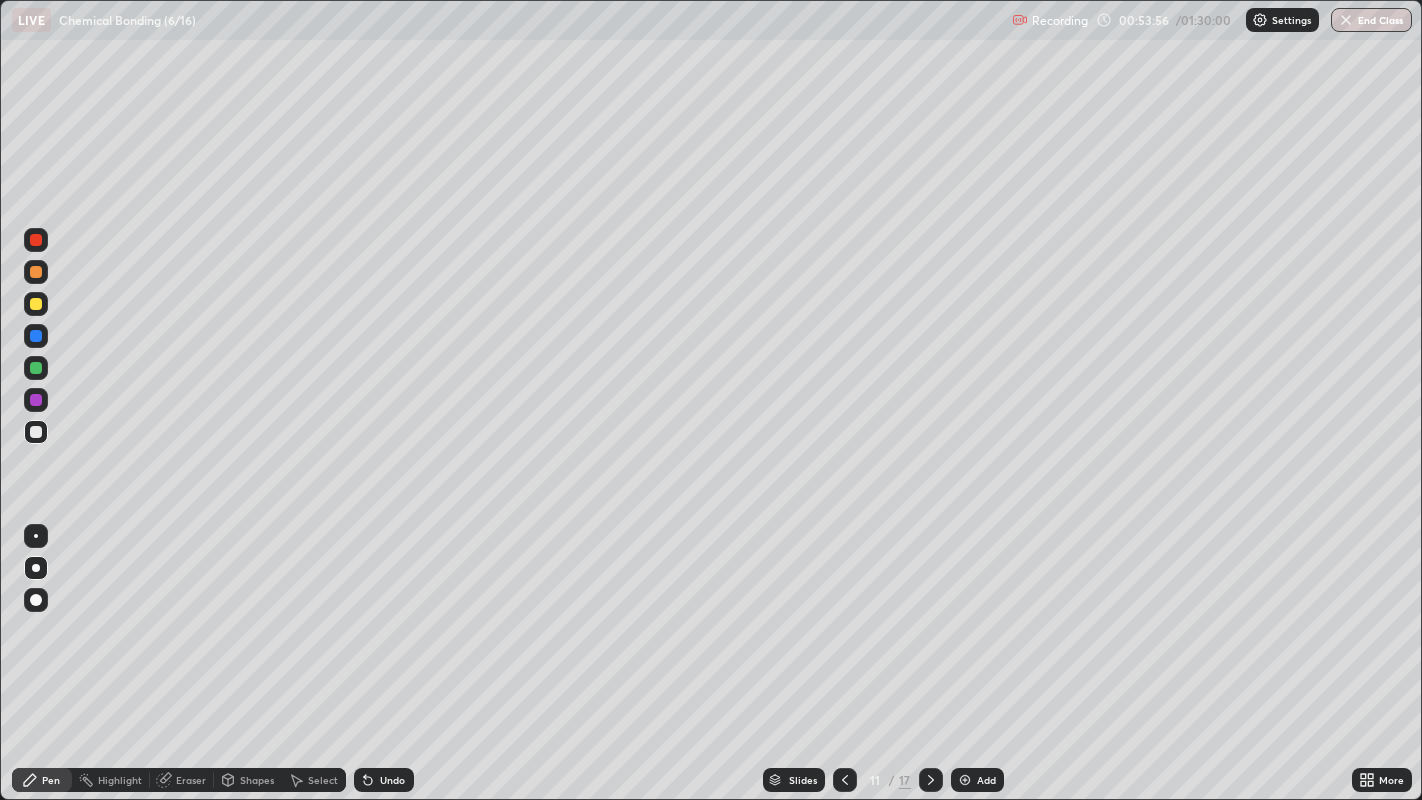 click at bounding box center [36, 336] 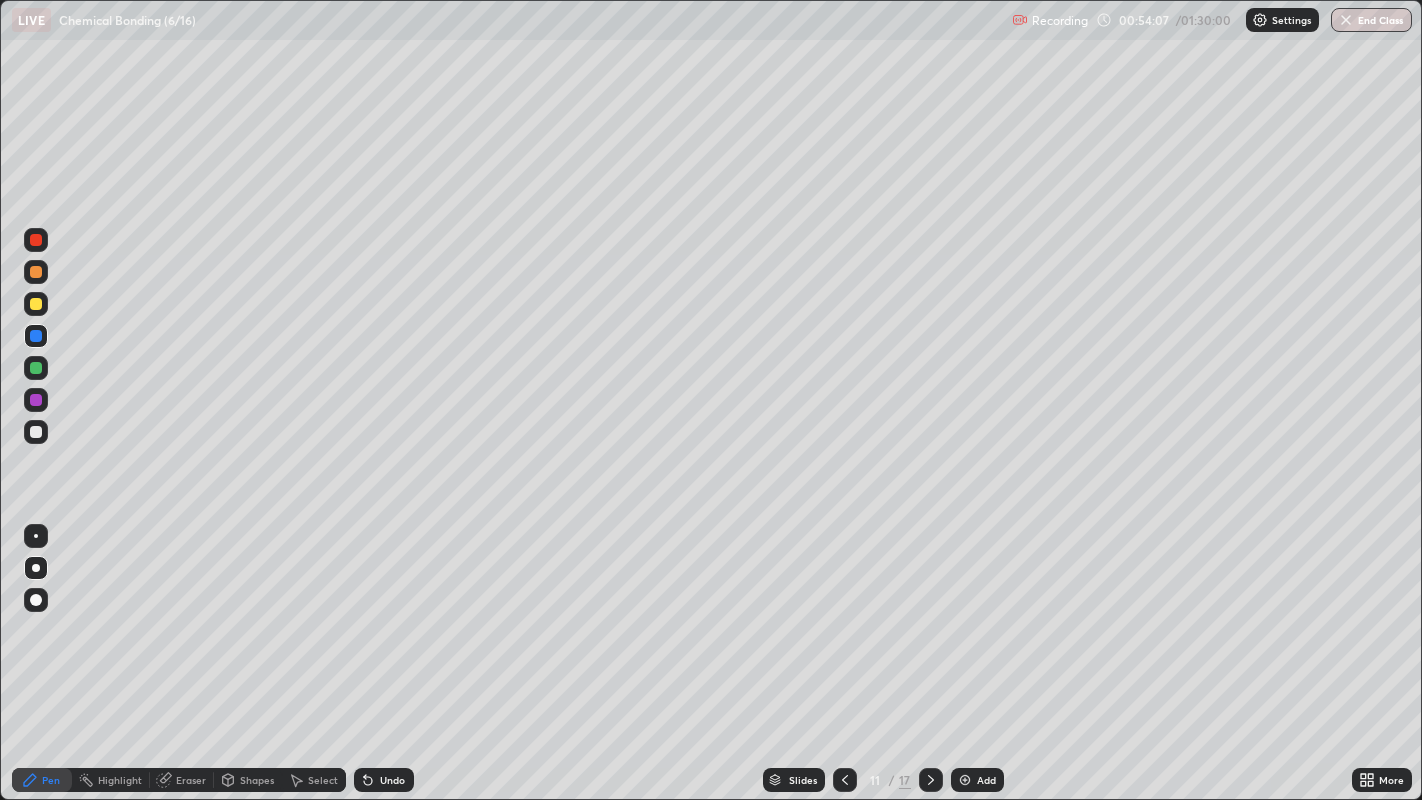 click on "Eraser" at bounding box center (182, 780) 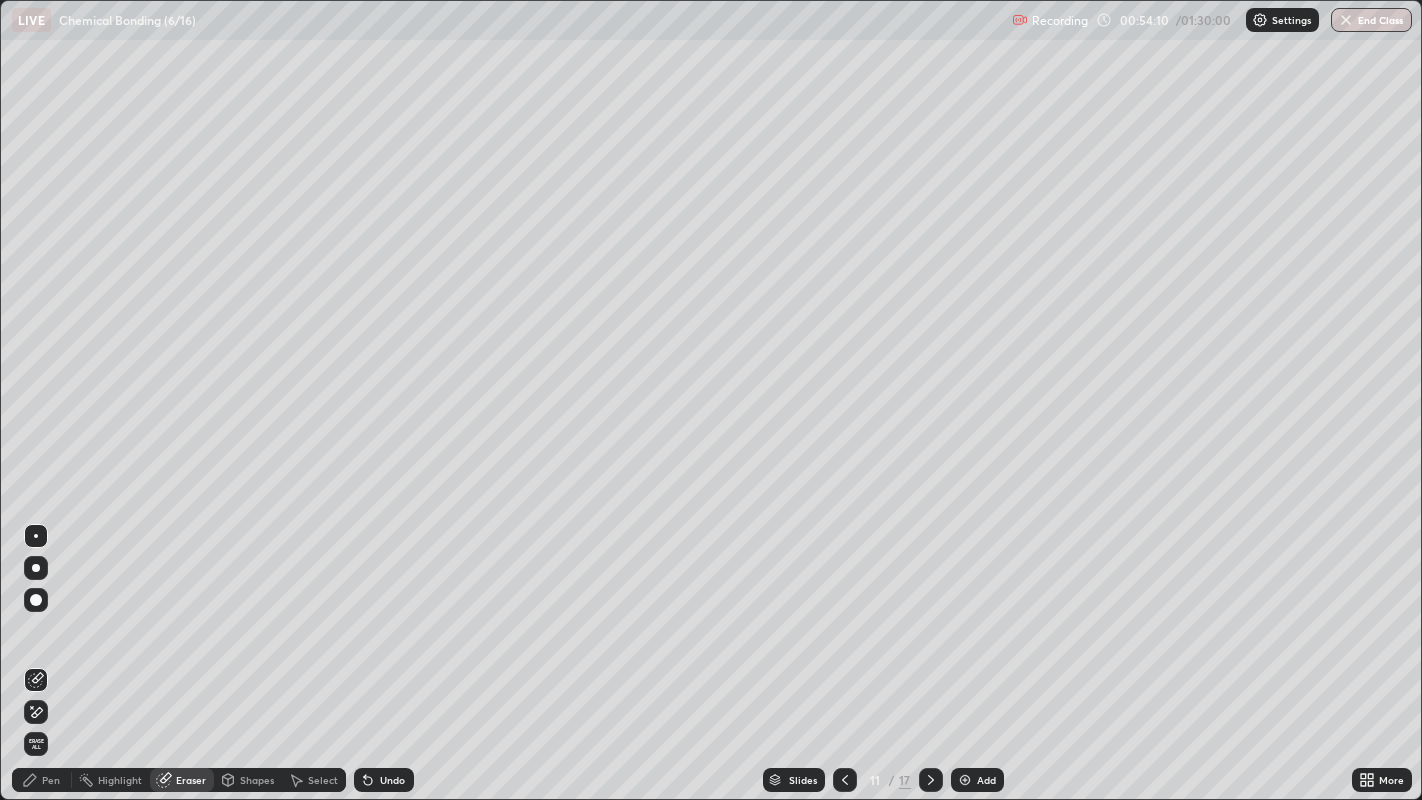 click on "Pen" at bounding box center (51, 780) 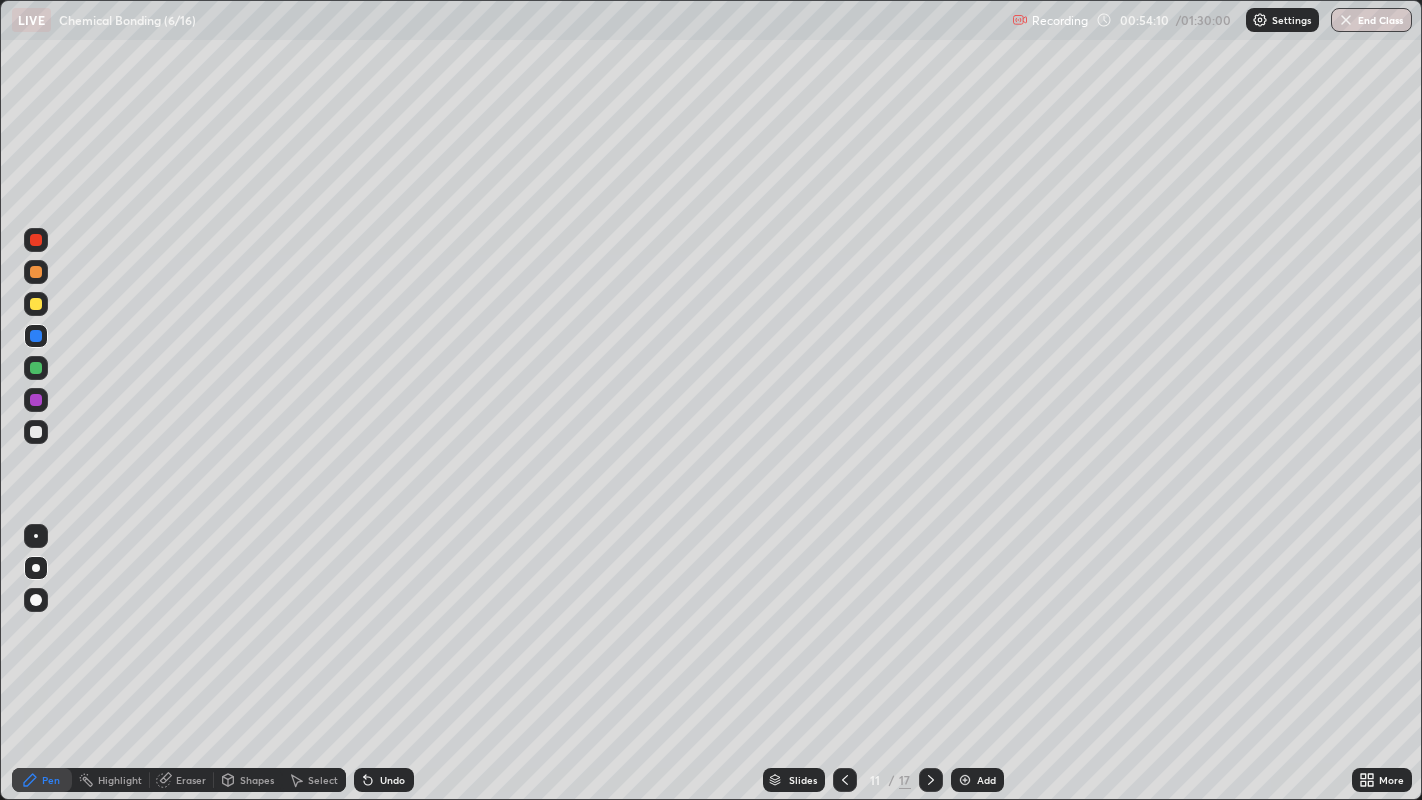 click at bounding box center (36, 432) 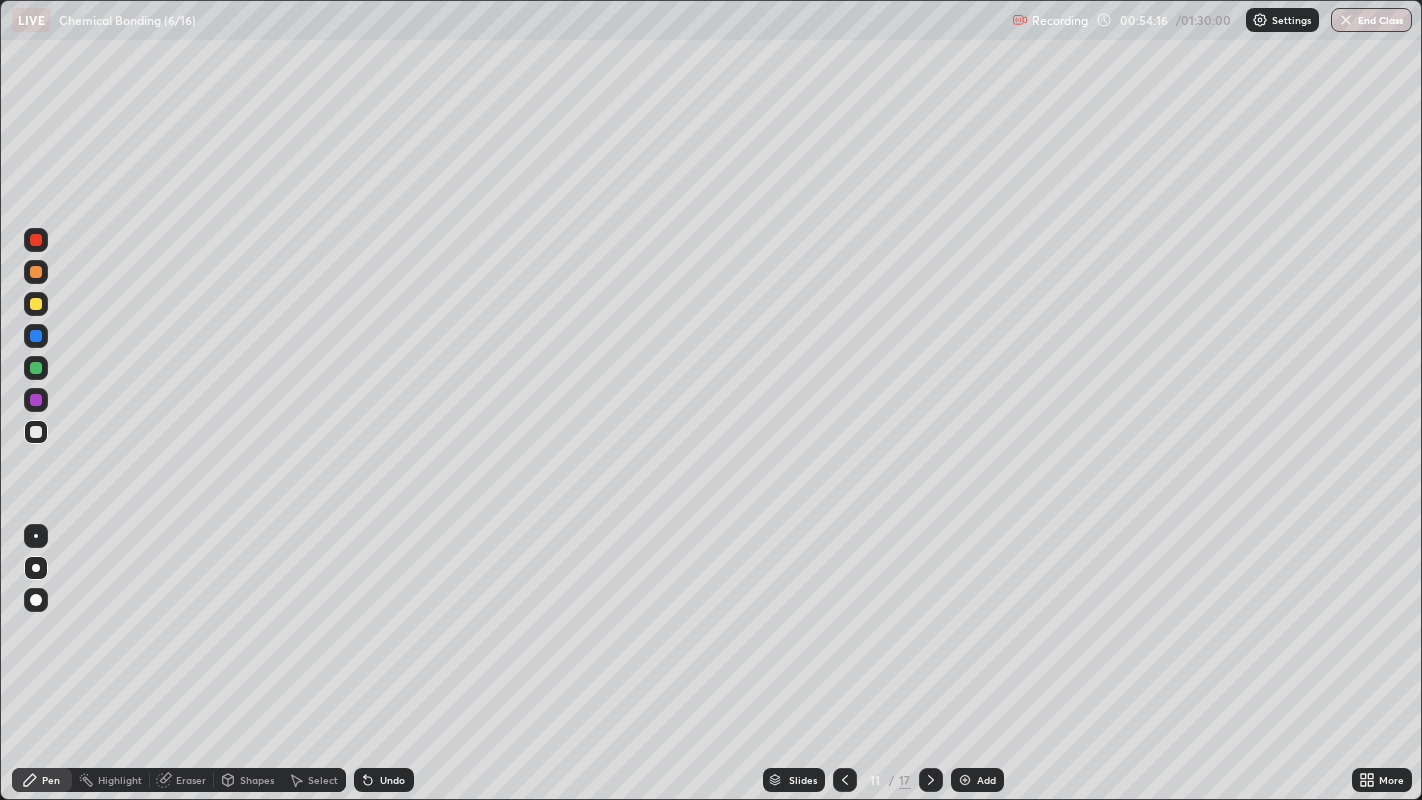 click at bounding box center (36, 336) 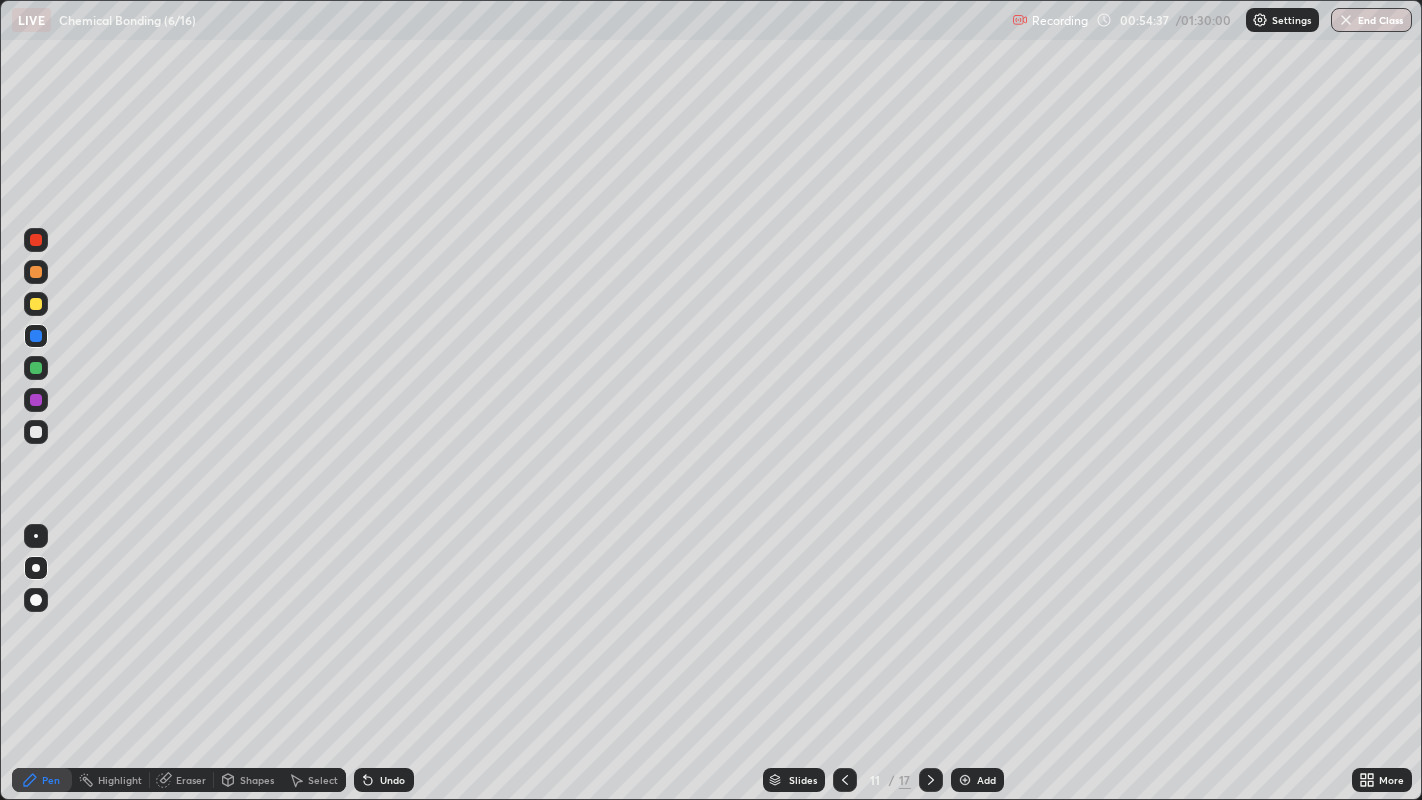 click 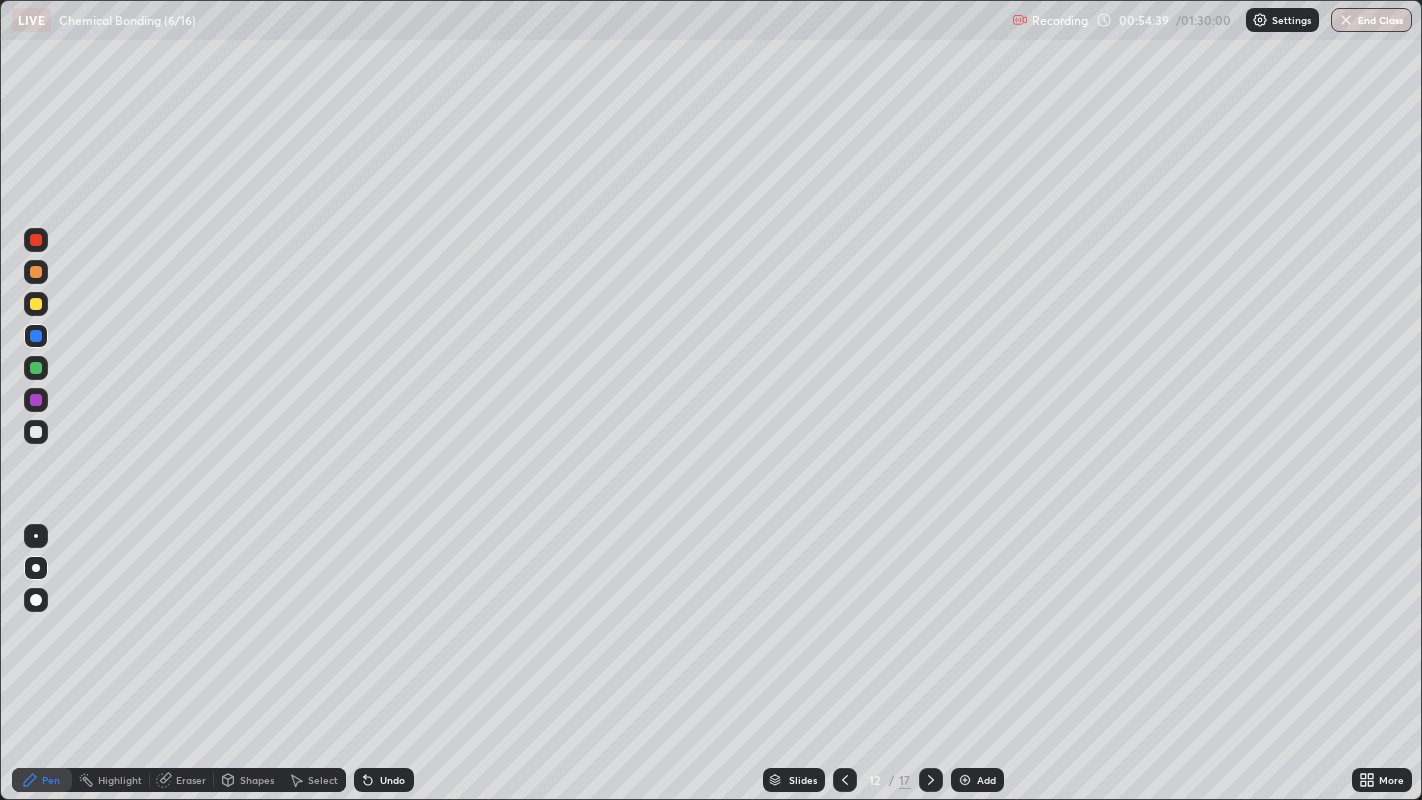 click at bounding box center (845, 780) 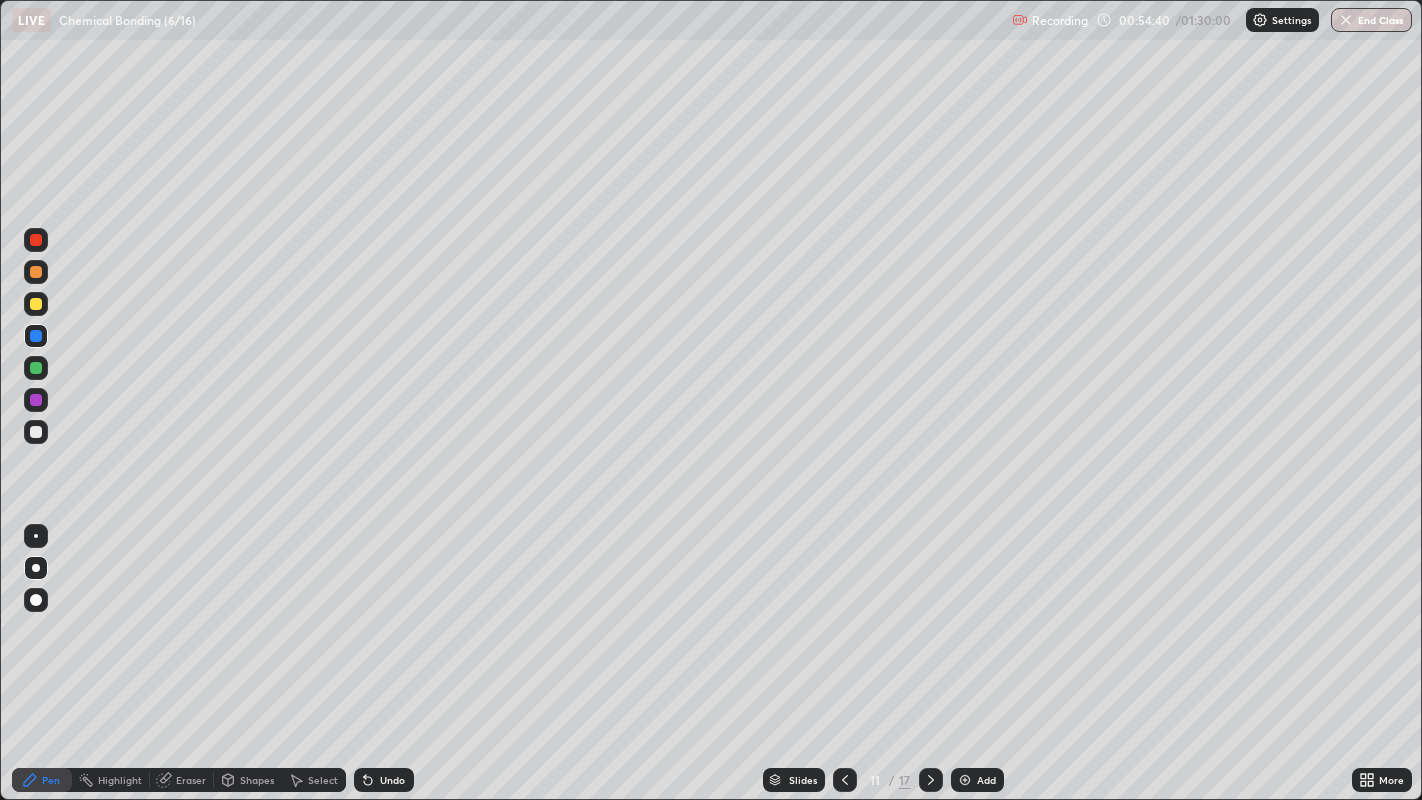 click 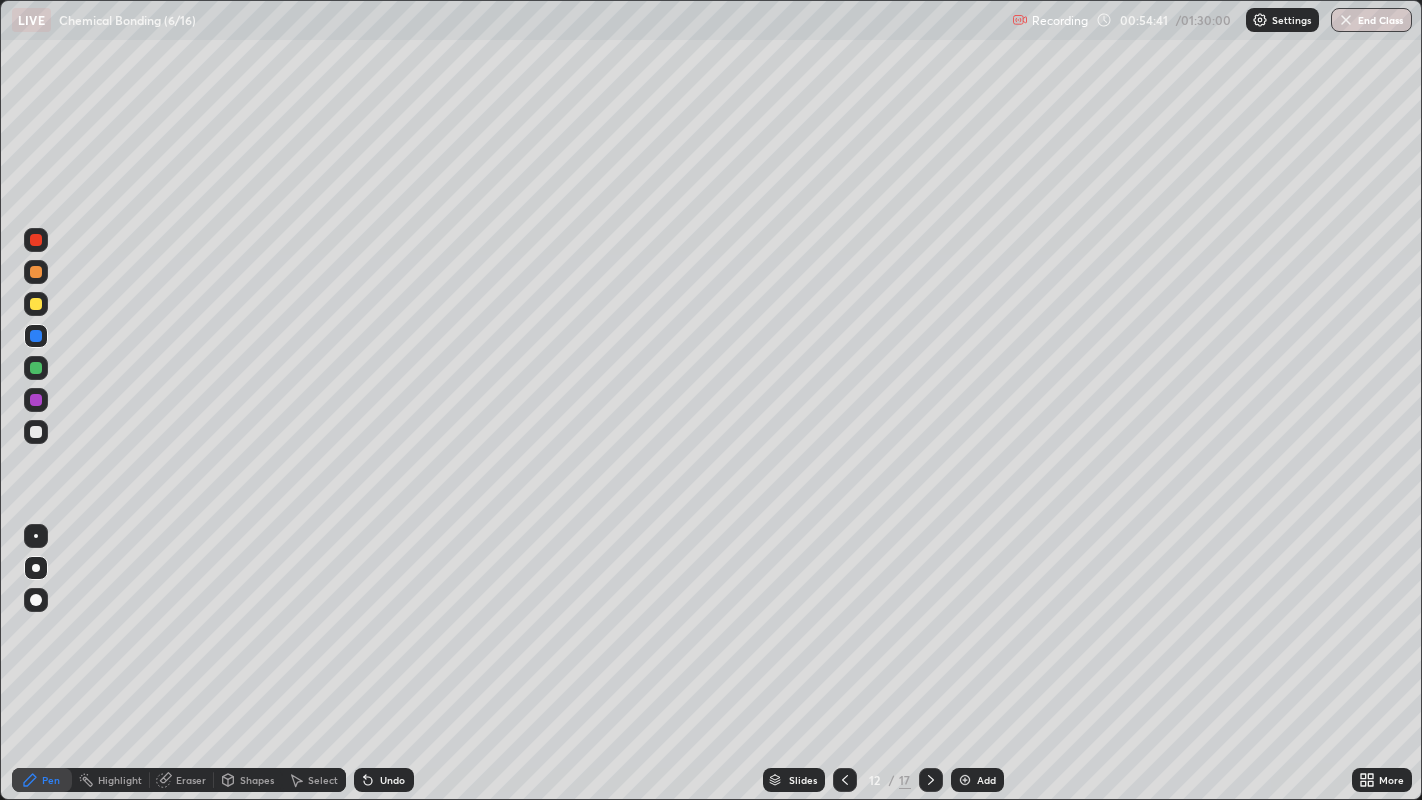 click at bounding box center [36, 432] 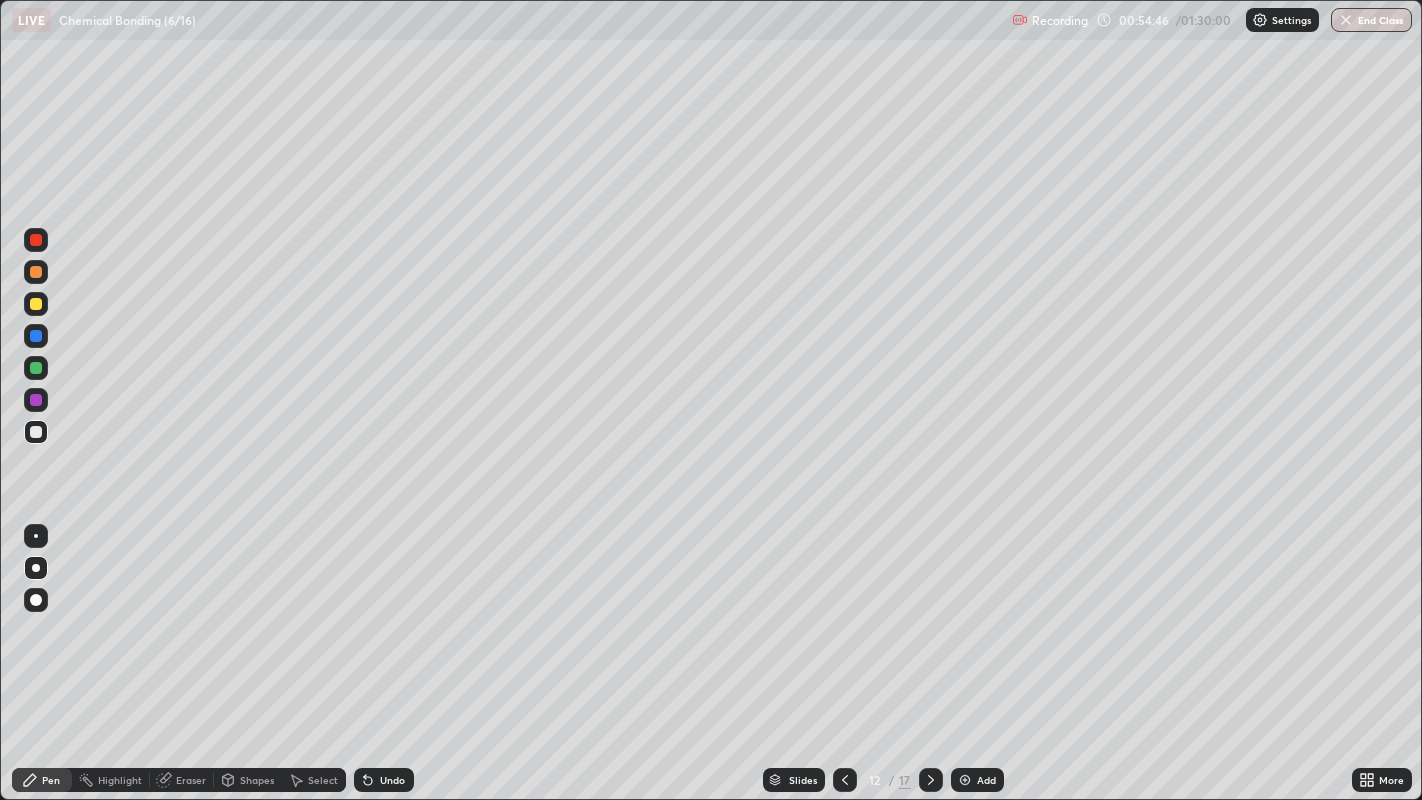 click at bounding box center (36, 304) 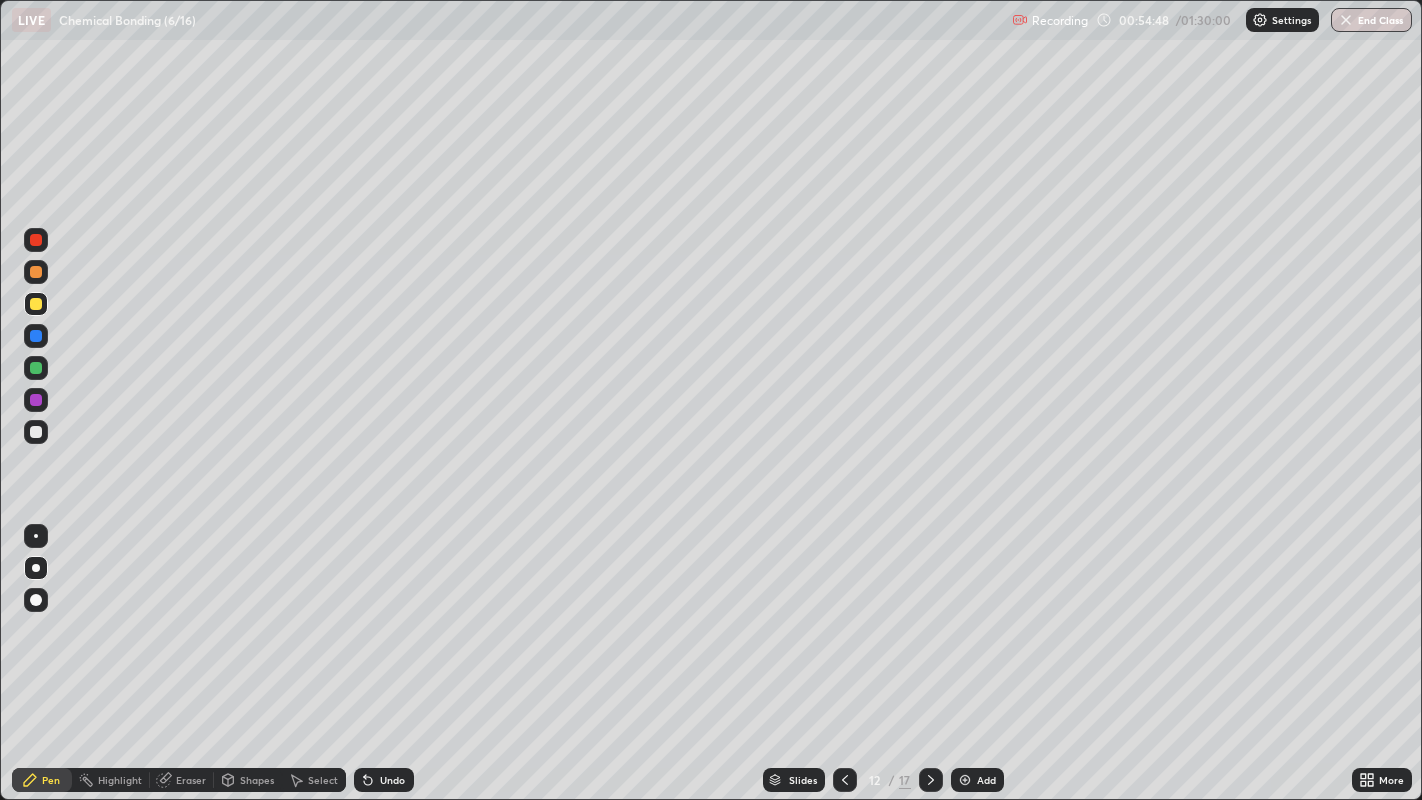 click at bounding box center [36, 336] 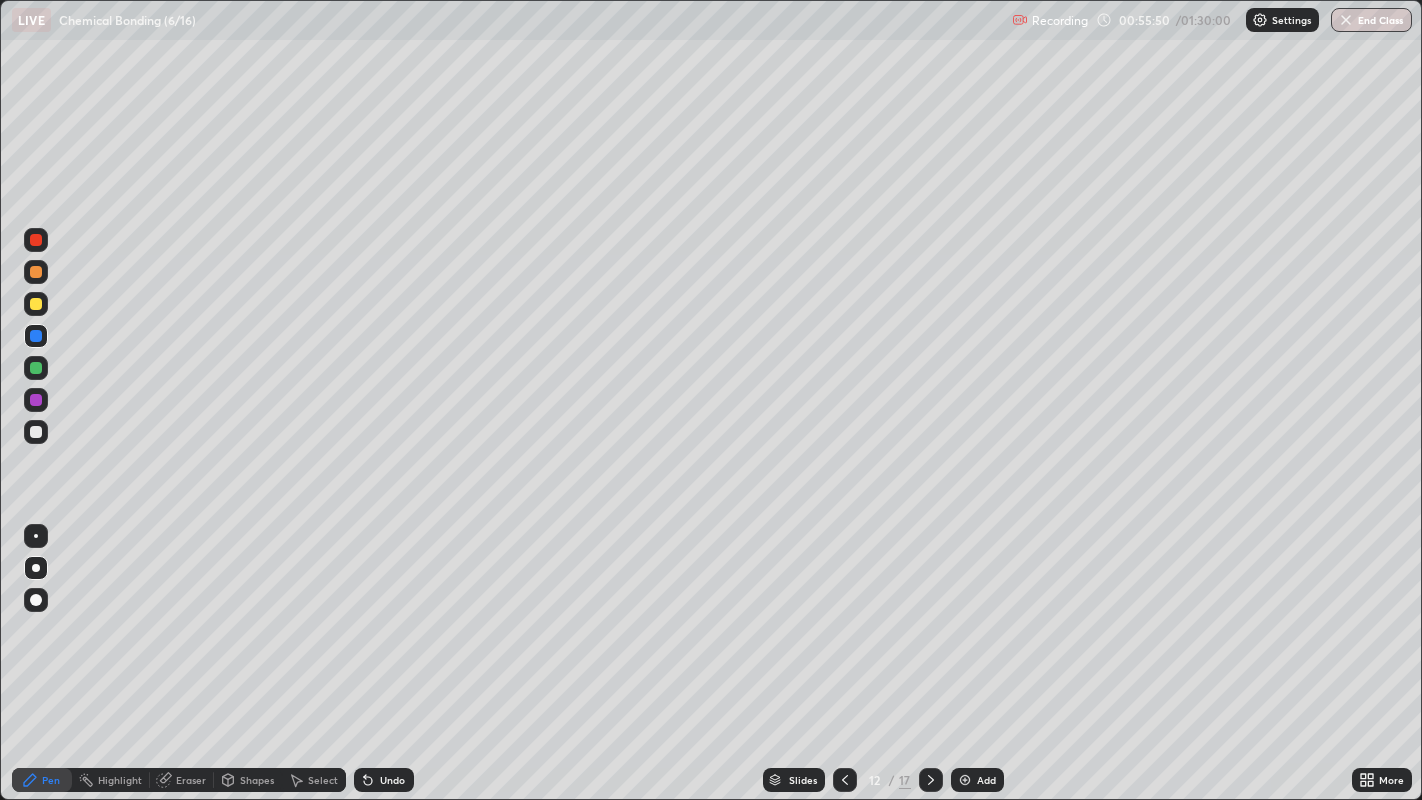 click at bounding box center (36, 432) 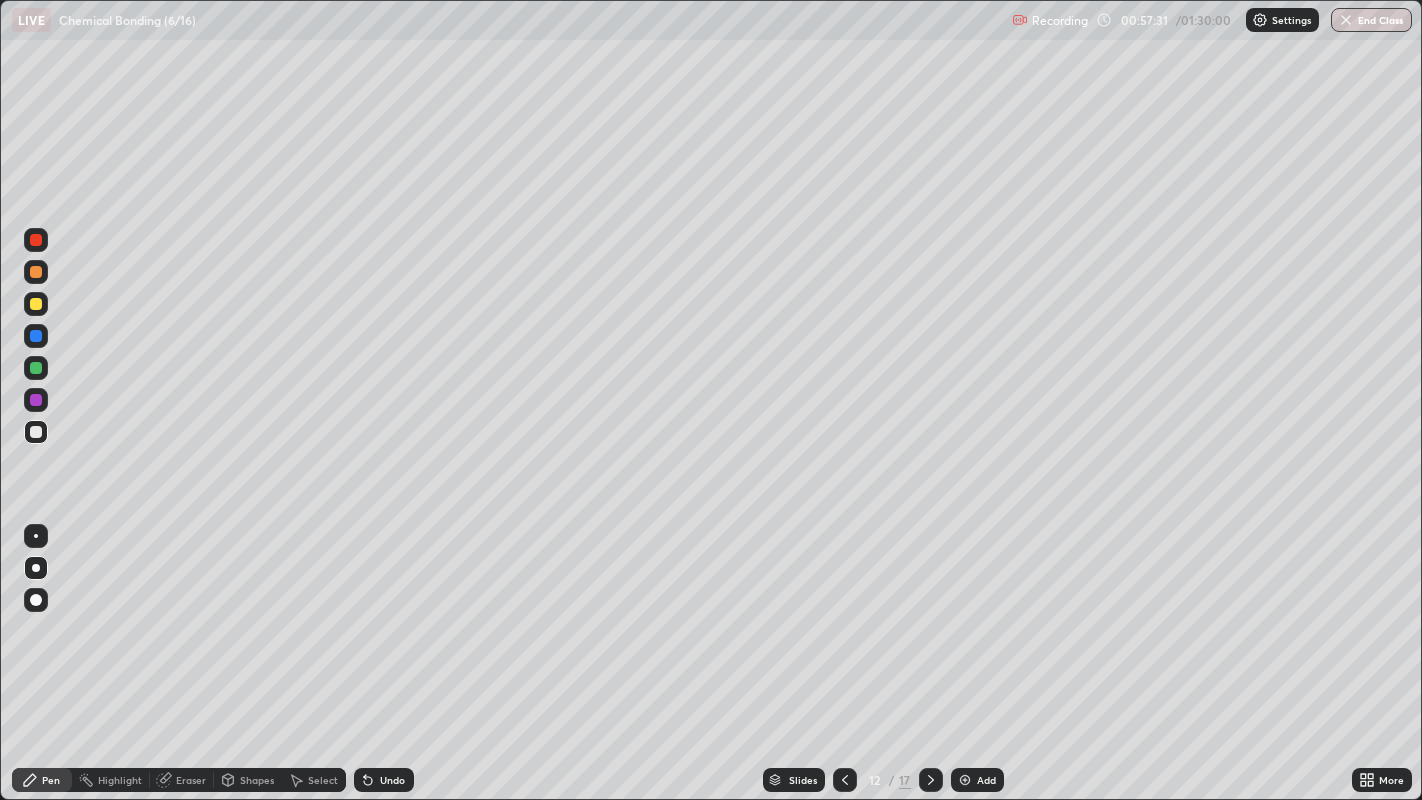 click at bounding box center [36, 336] 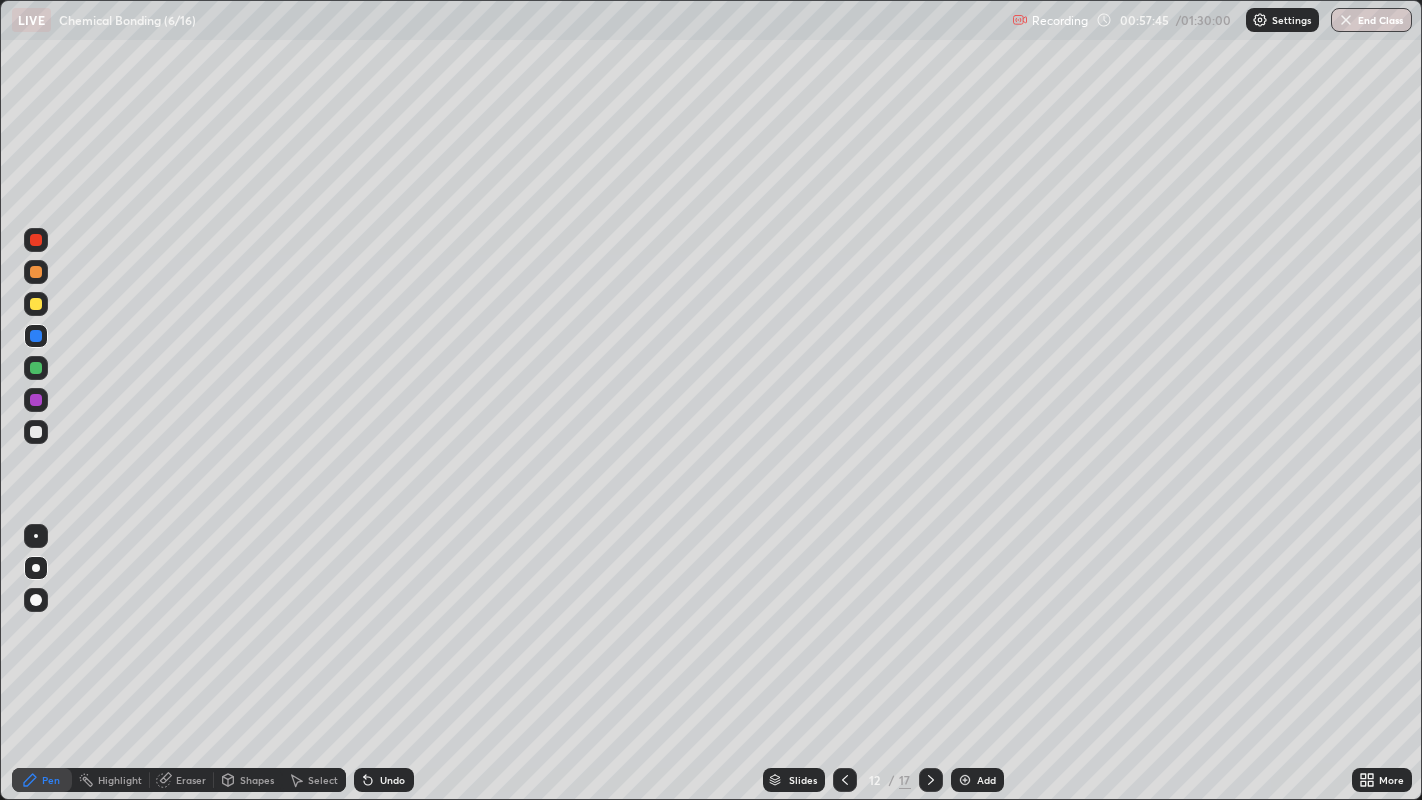 click at bounding box center [36, 400] 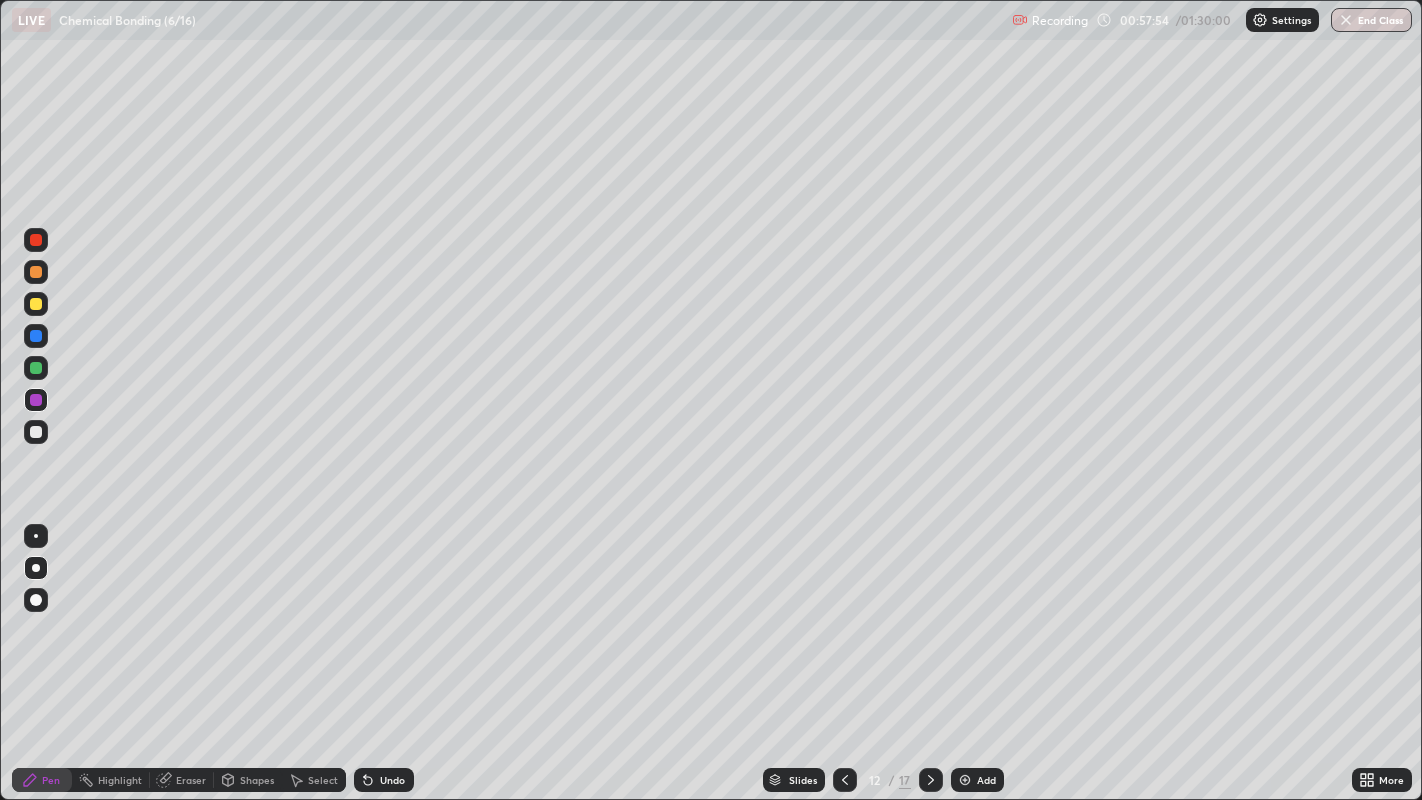 click at bounding box center (36, 432) 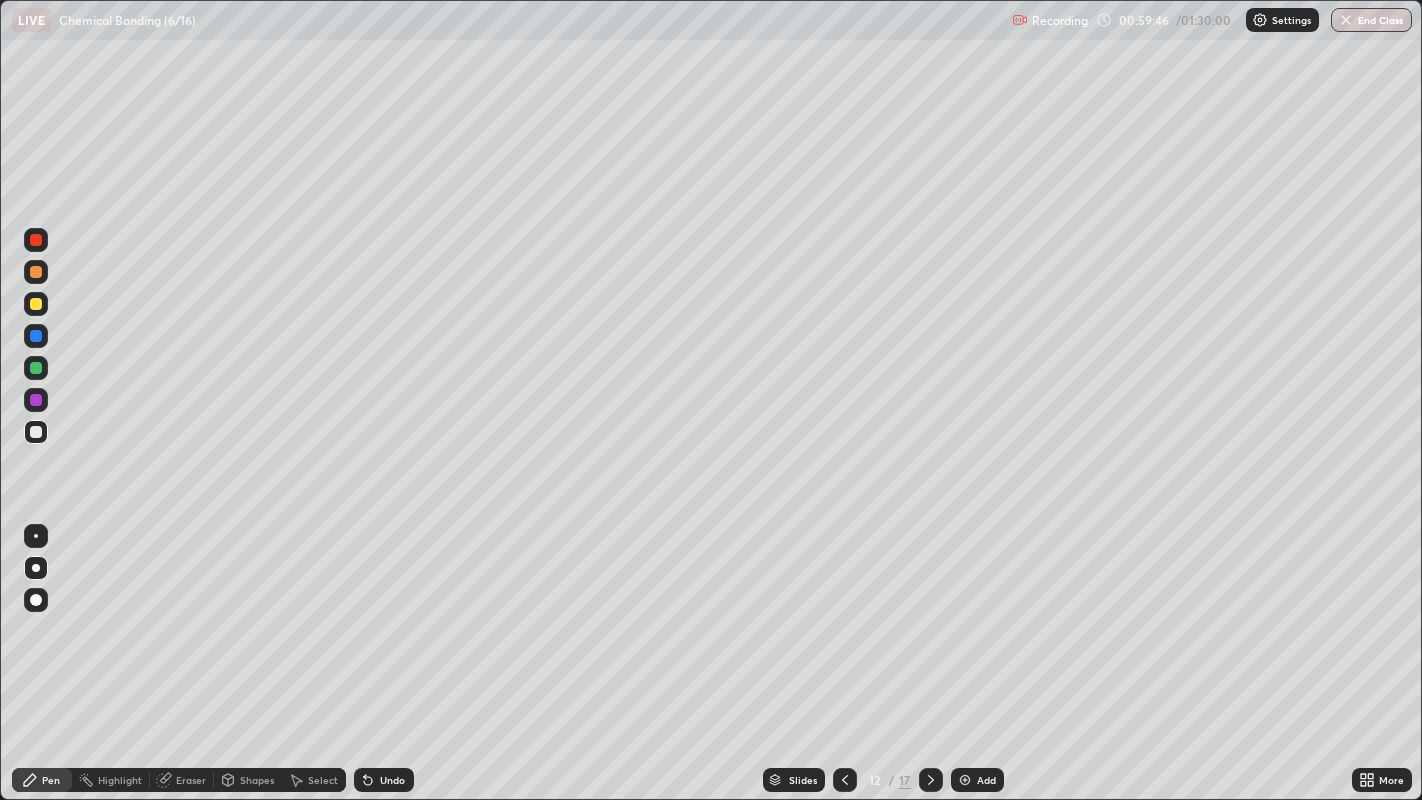 click at bounding box center (36, 336) 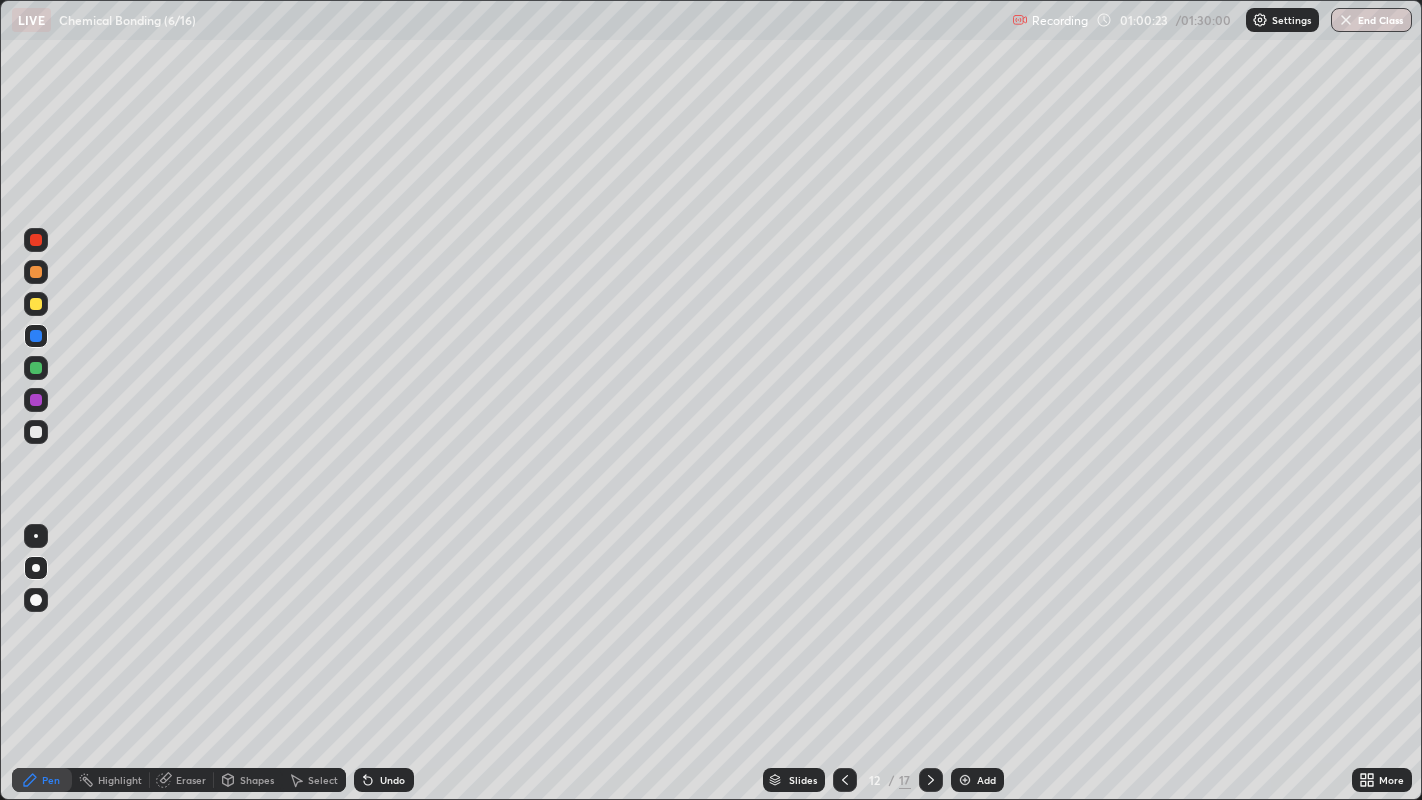 click at bounding box center [36, 368] 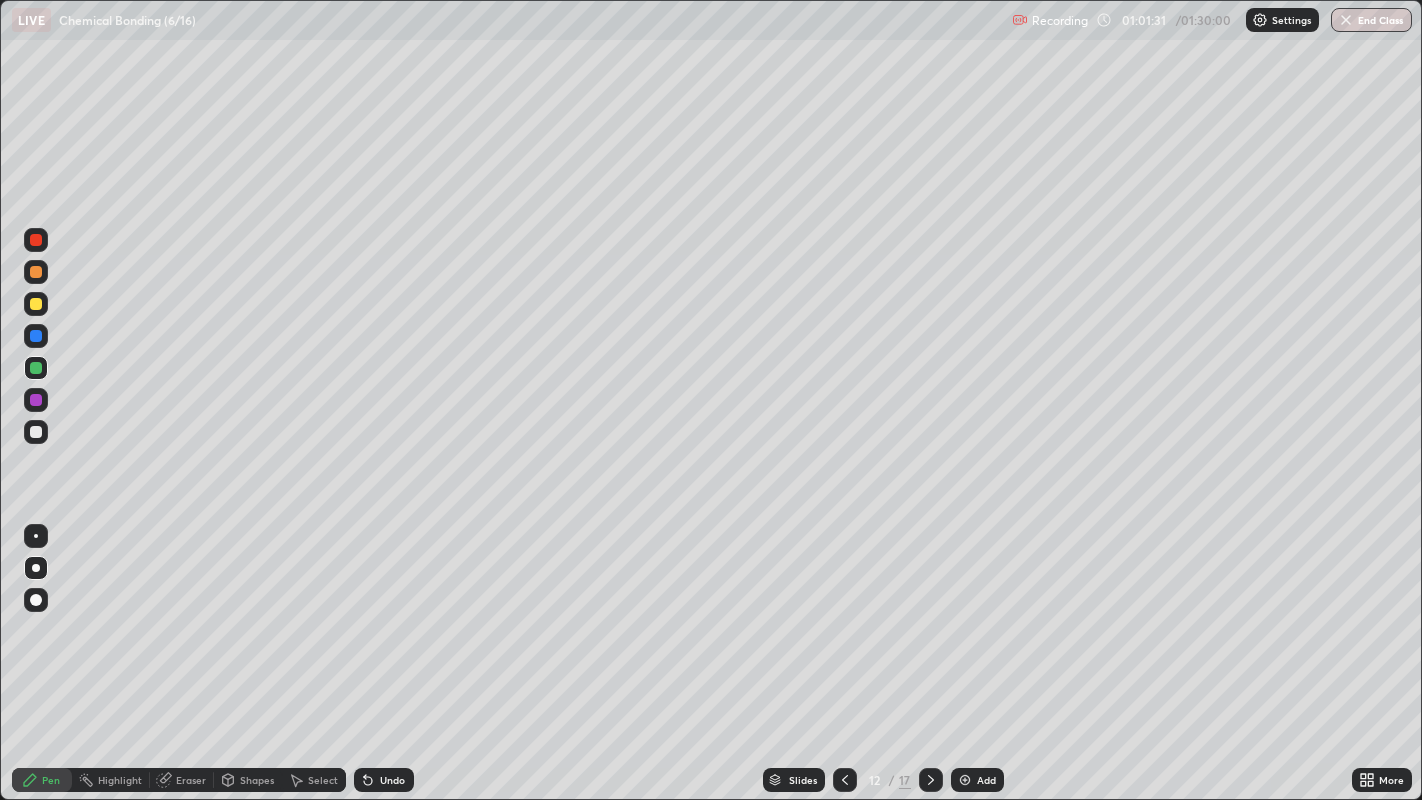 click at bounding box center (36, 400) 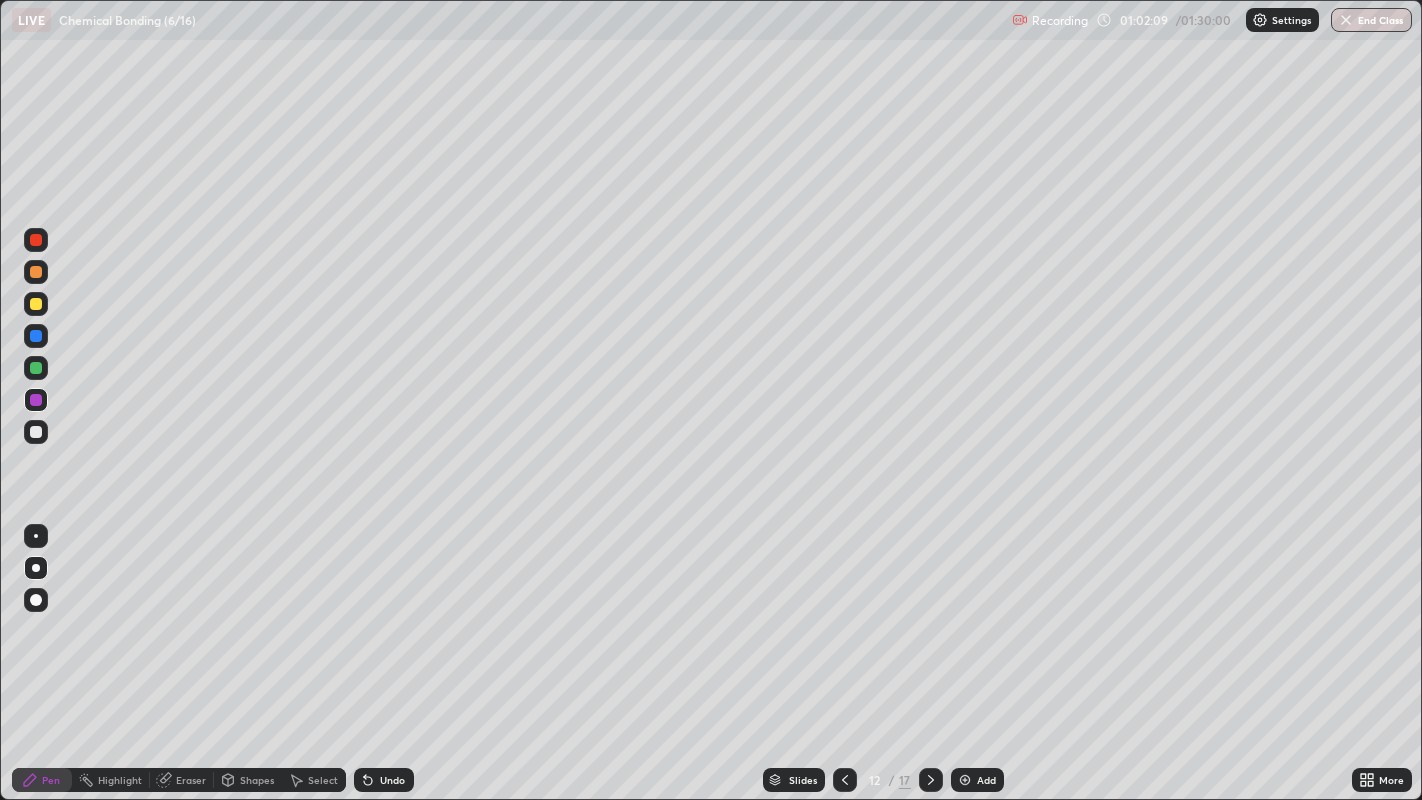 click at bounding box center (36, 432) 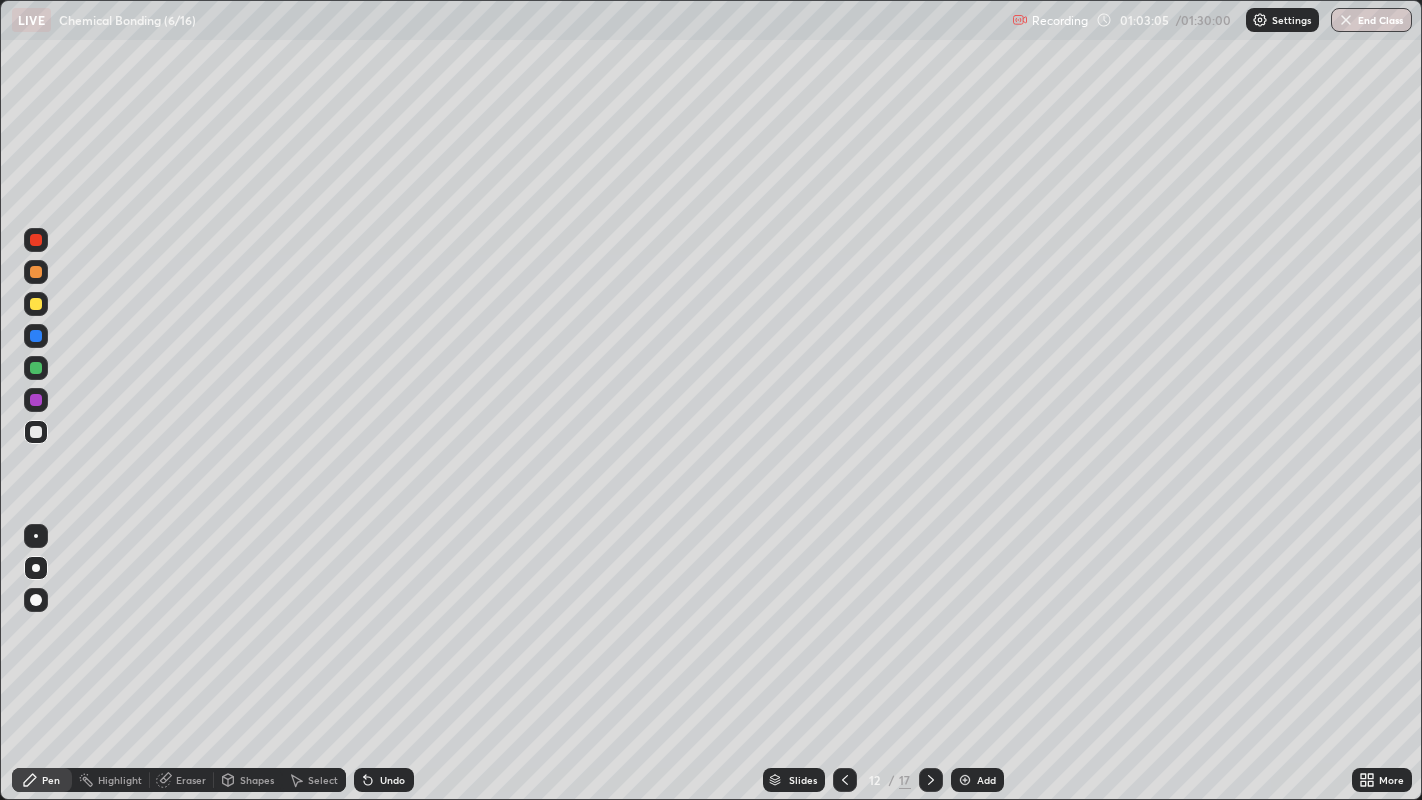 click at bounding box center (36, 432) 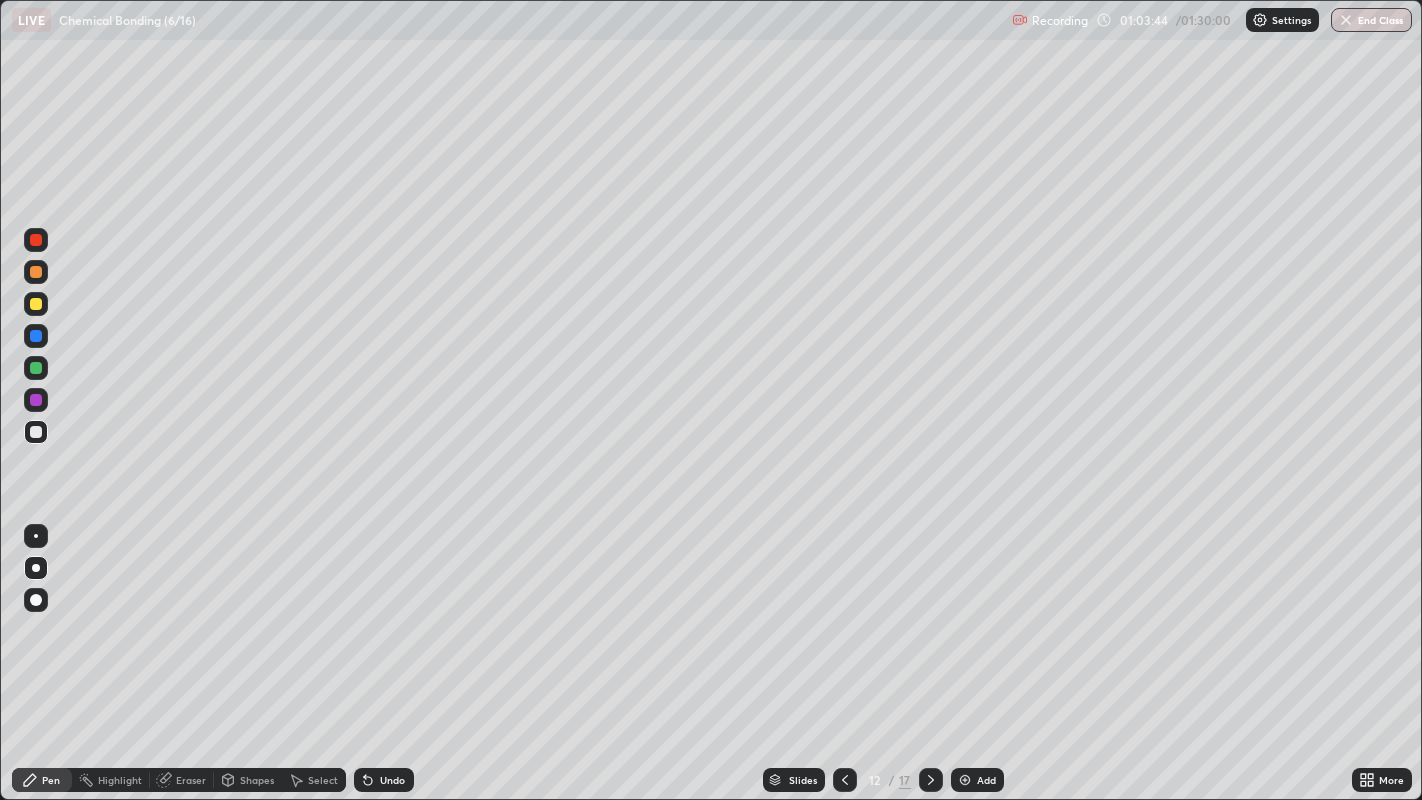 click at bounding box center (36, 272) 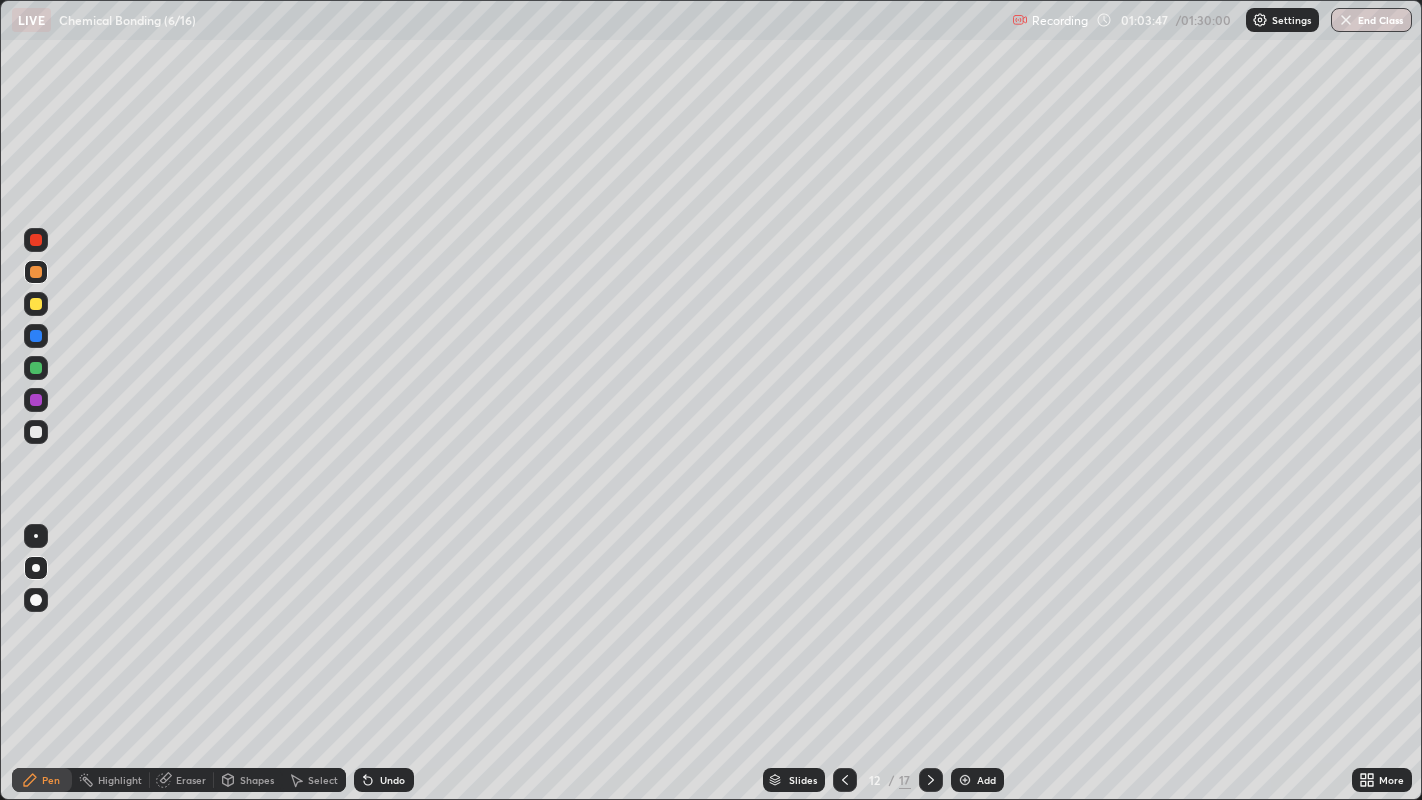 click at bounding box center (931, 780) 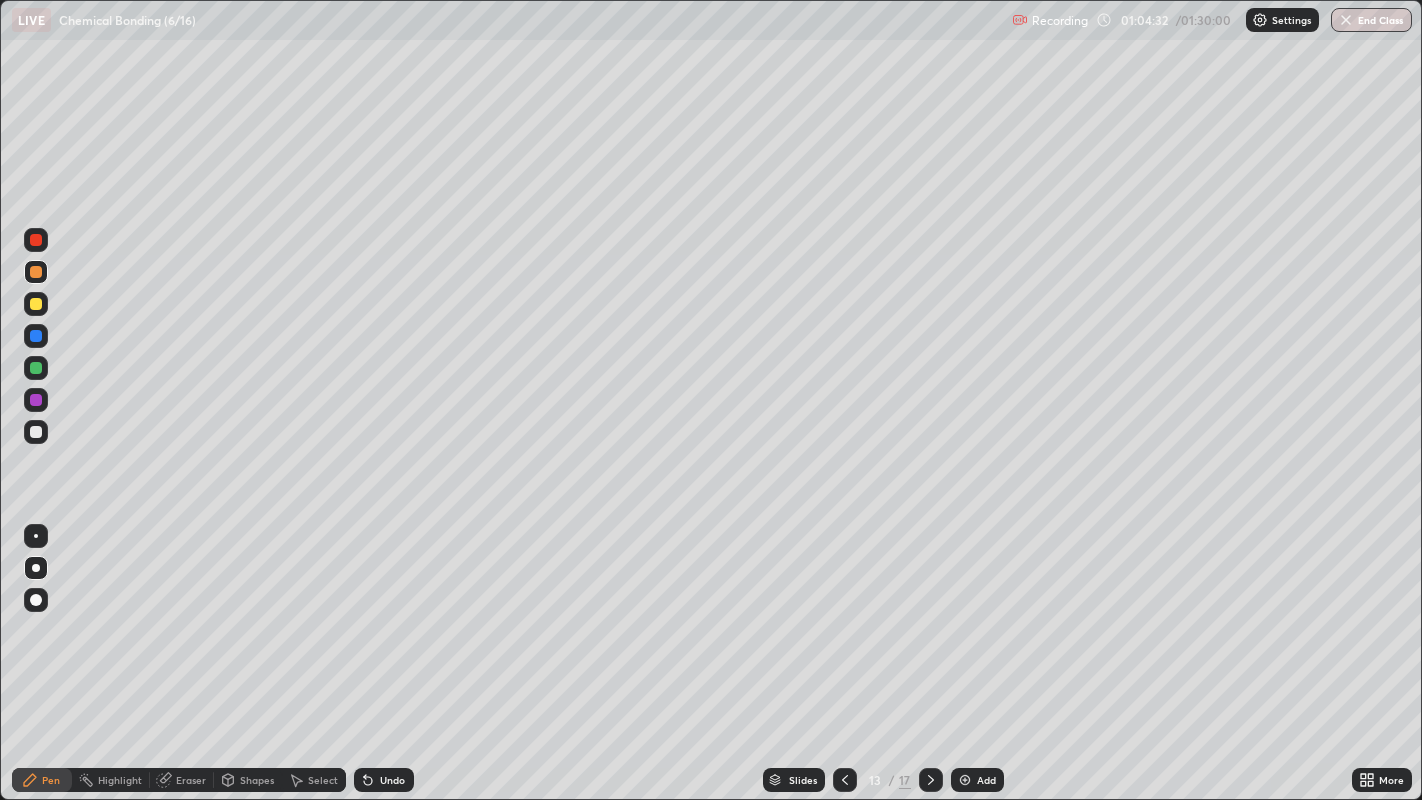 click at bounding box center (36, 432) 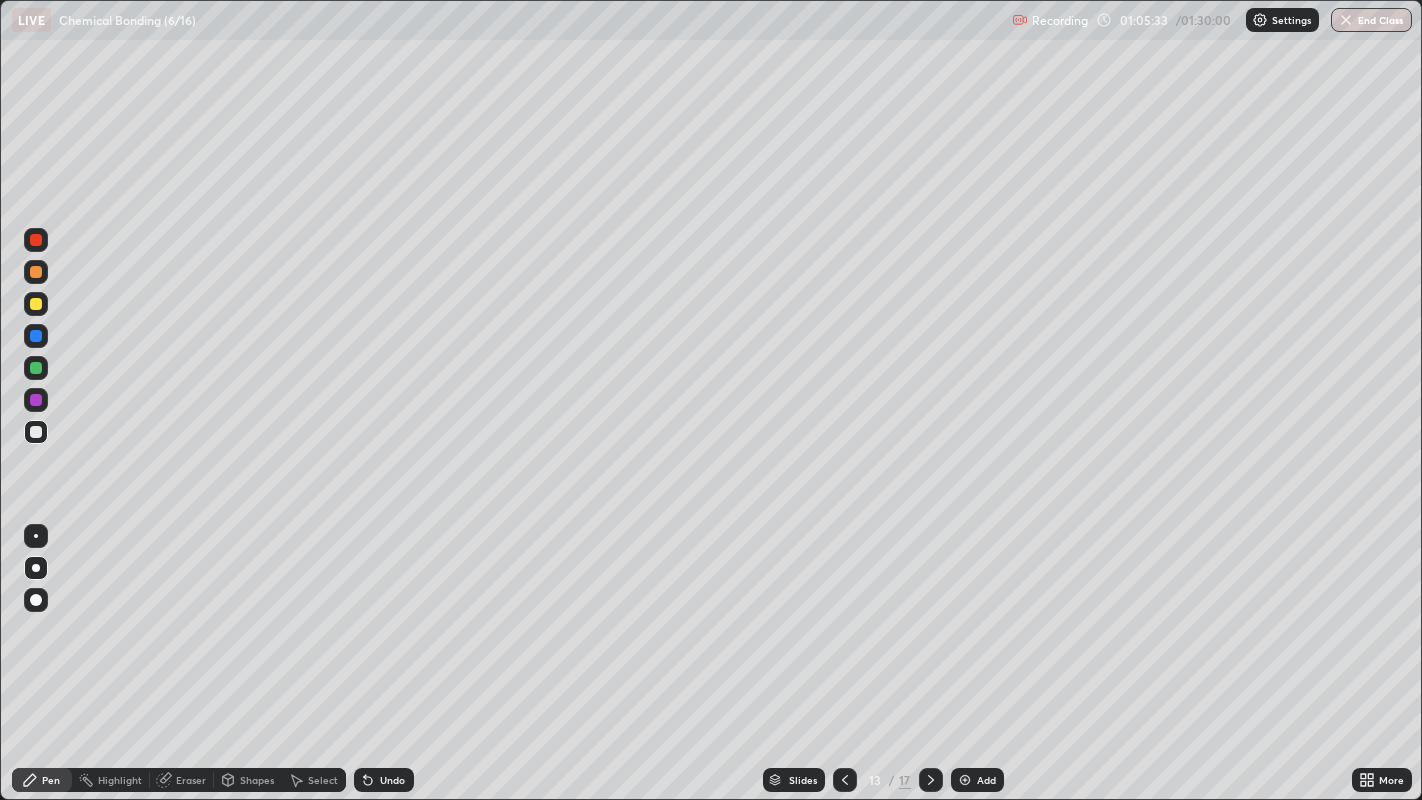 click on "Undo" at bounding box center [384, 780] 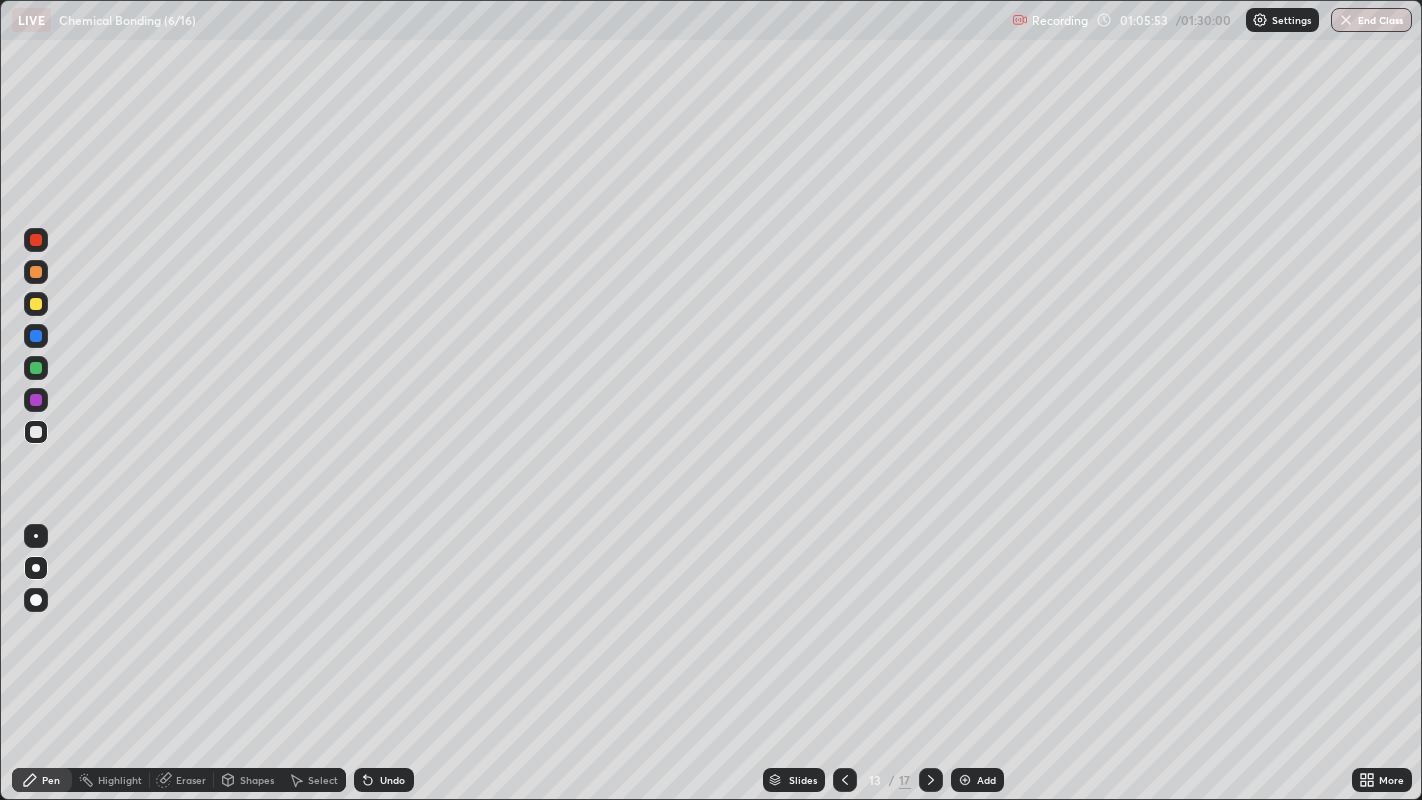 click at bounding box center [36, 336] 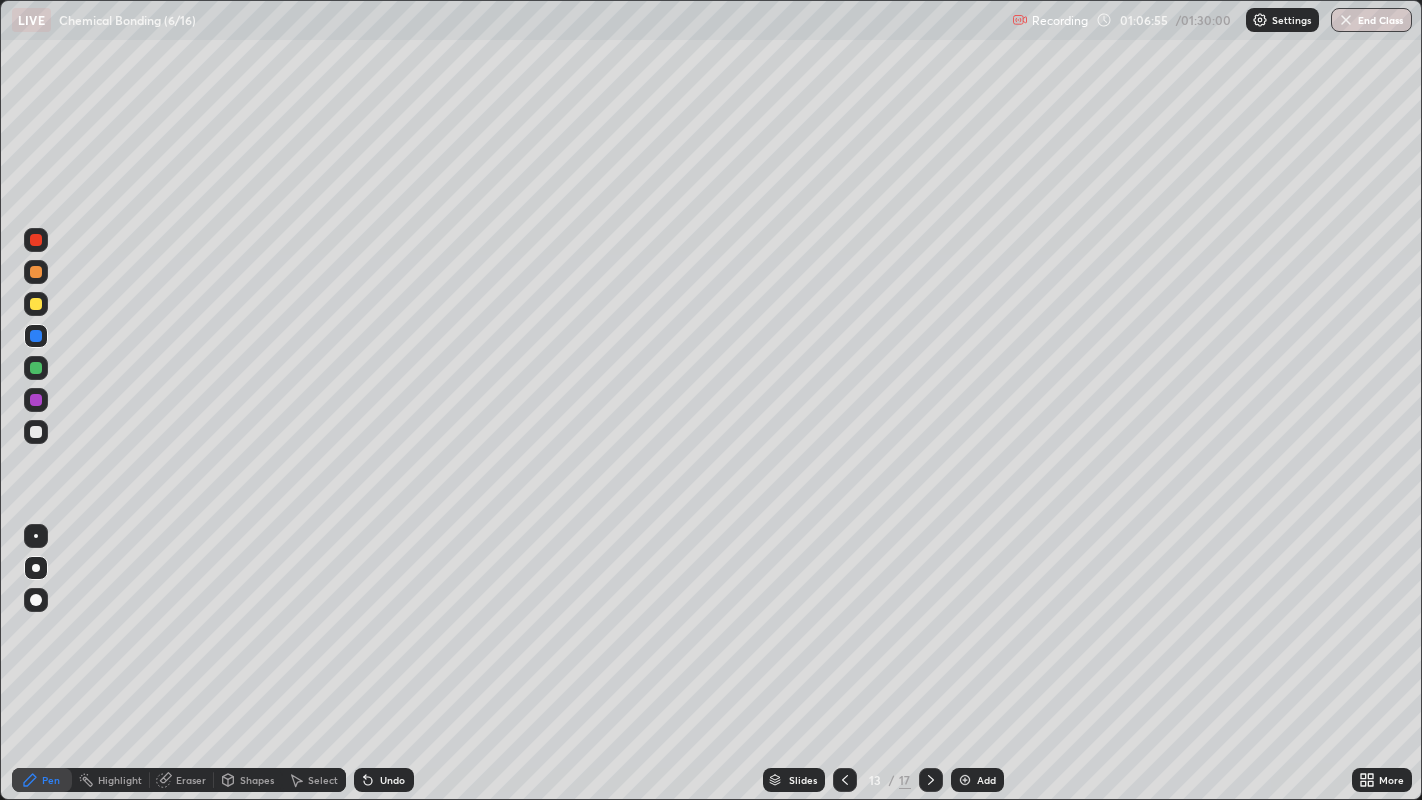 click at bounding box center (36, 432) 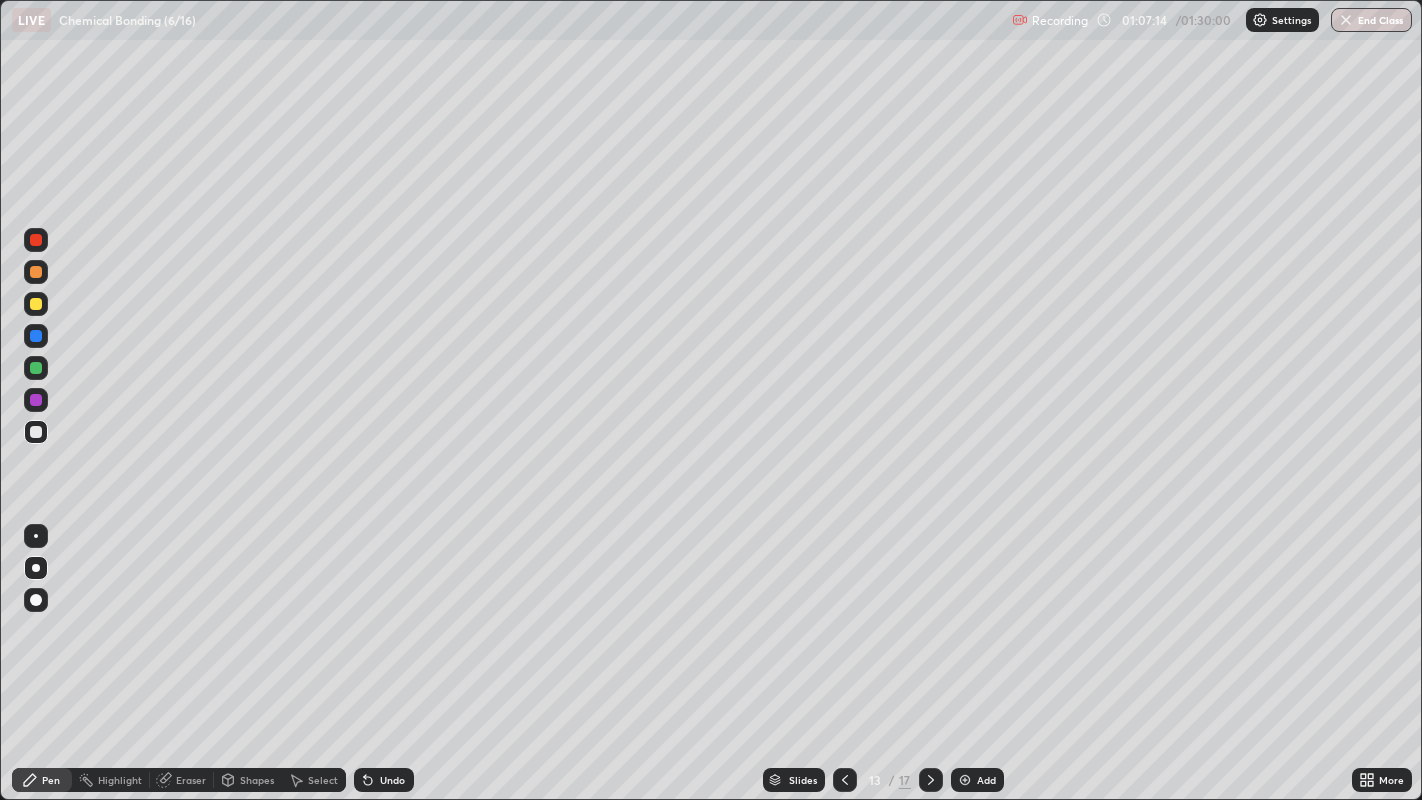 click 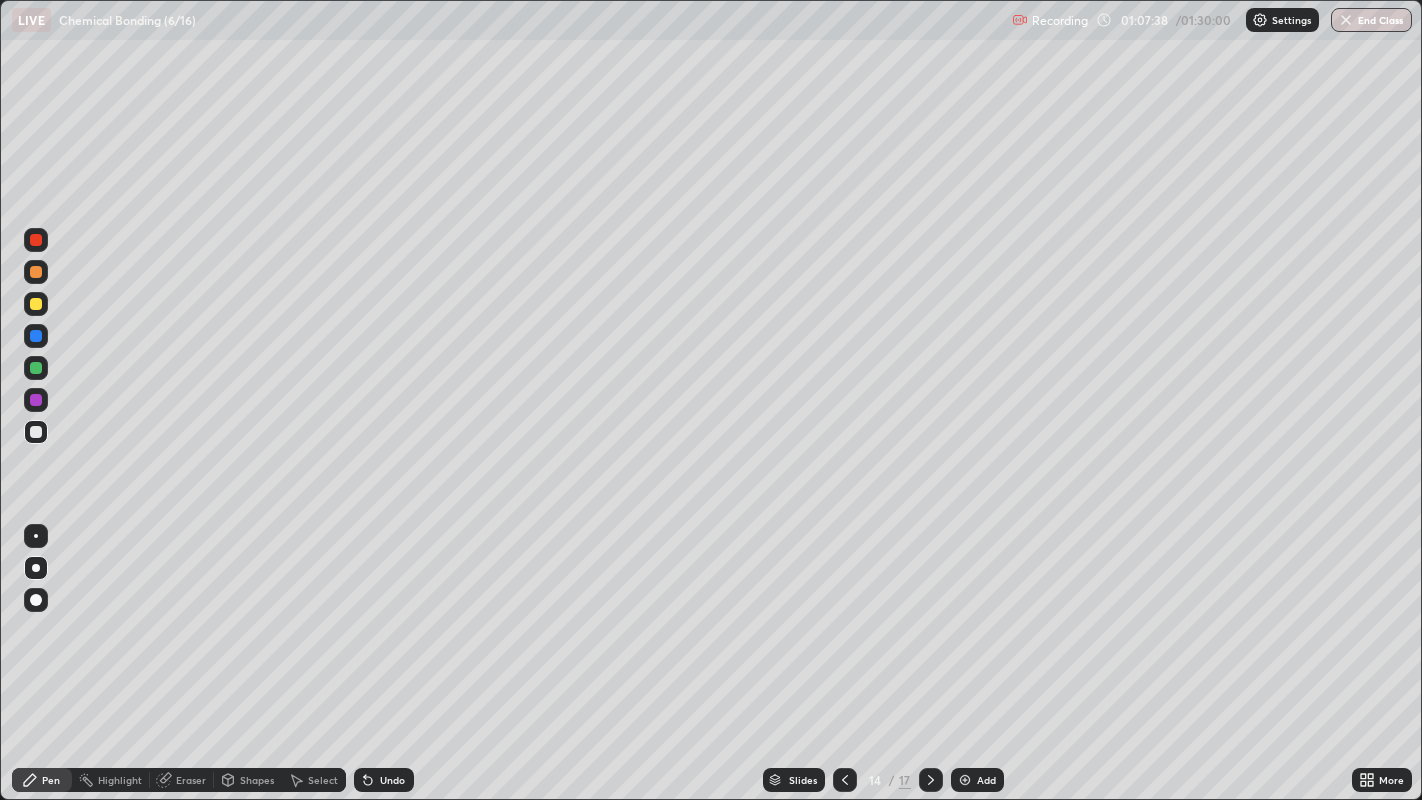 click on "Undo" at bounding box center (392, 780) 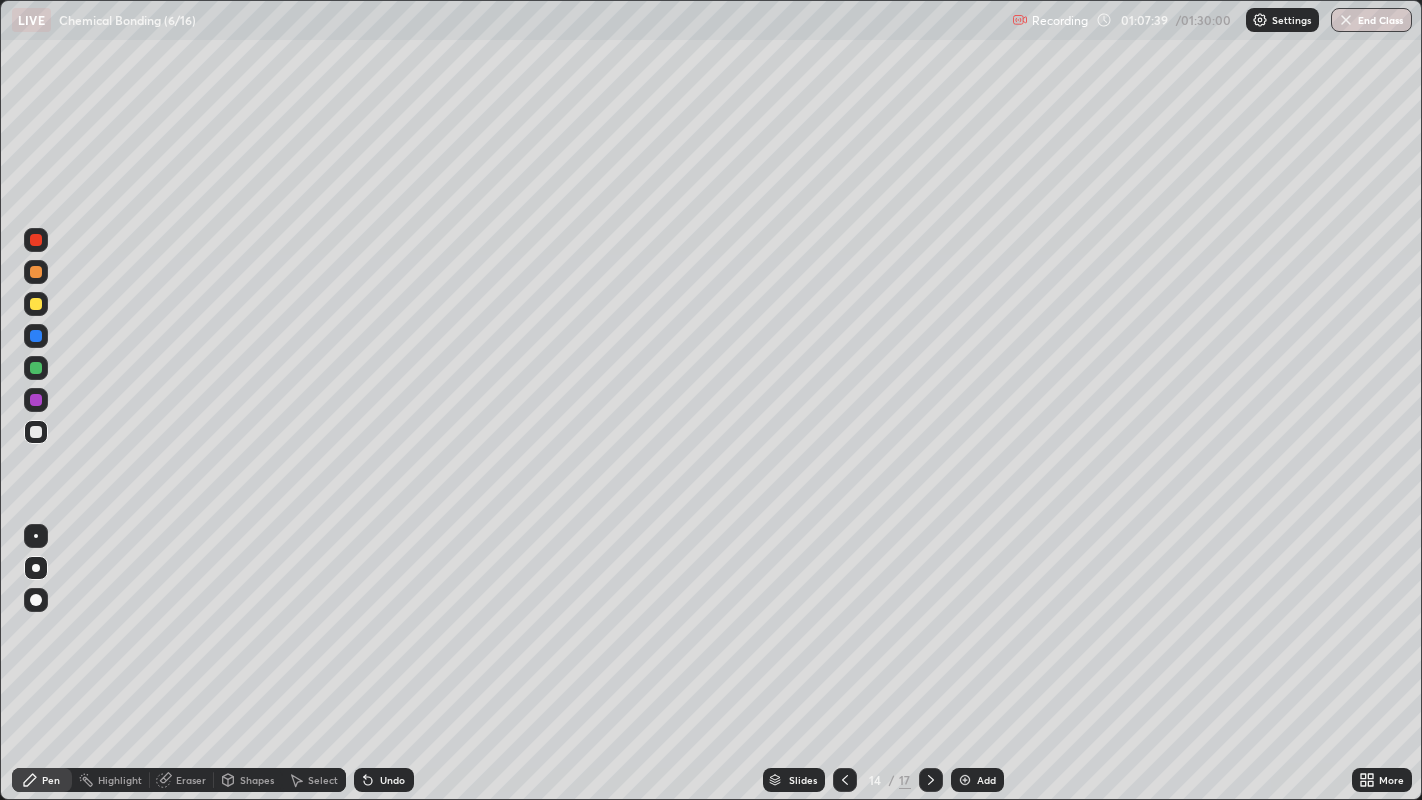 click on "Undo" at bounding box center [392, 780] 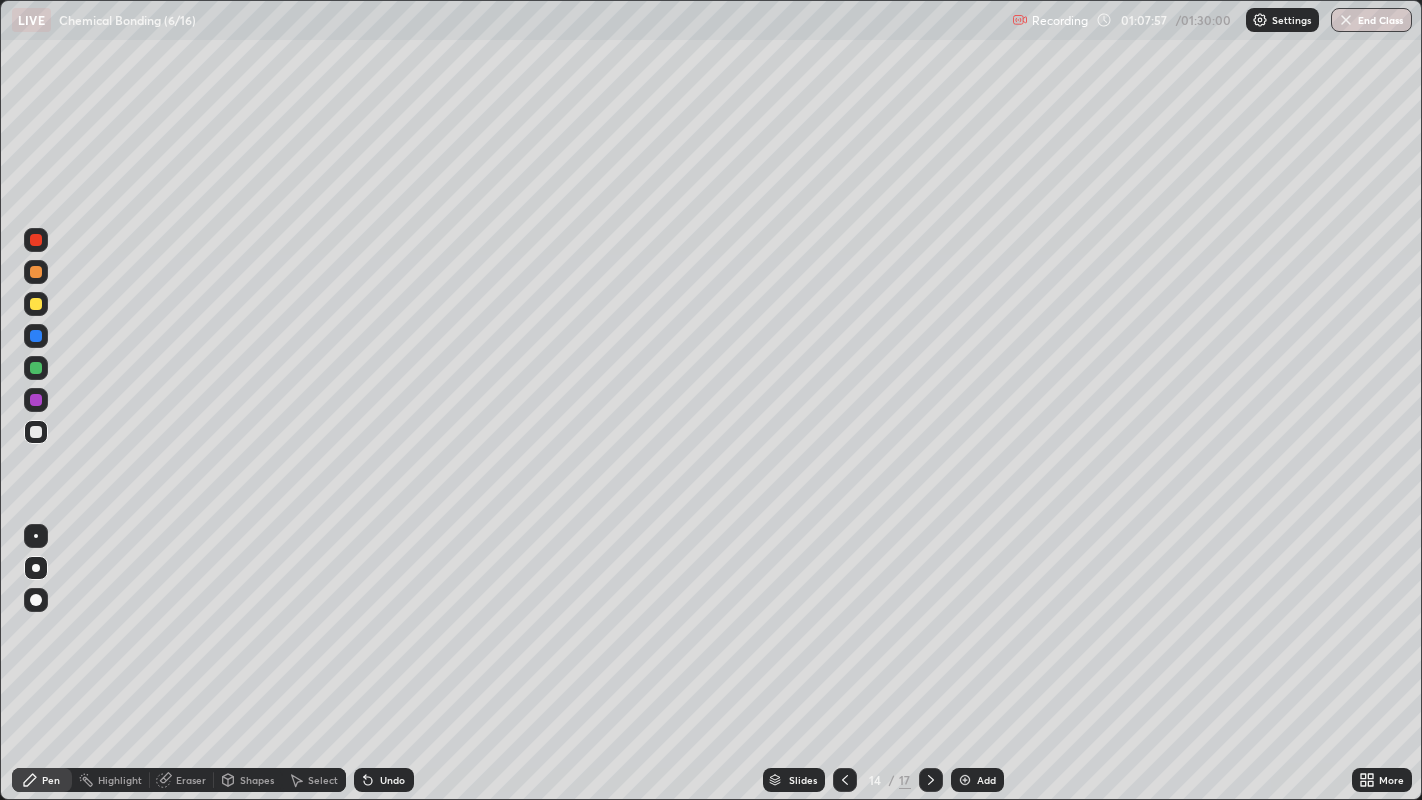 click on "Undo" at bounding box center (392, 780) 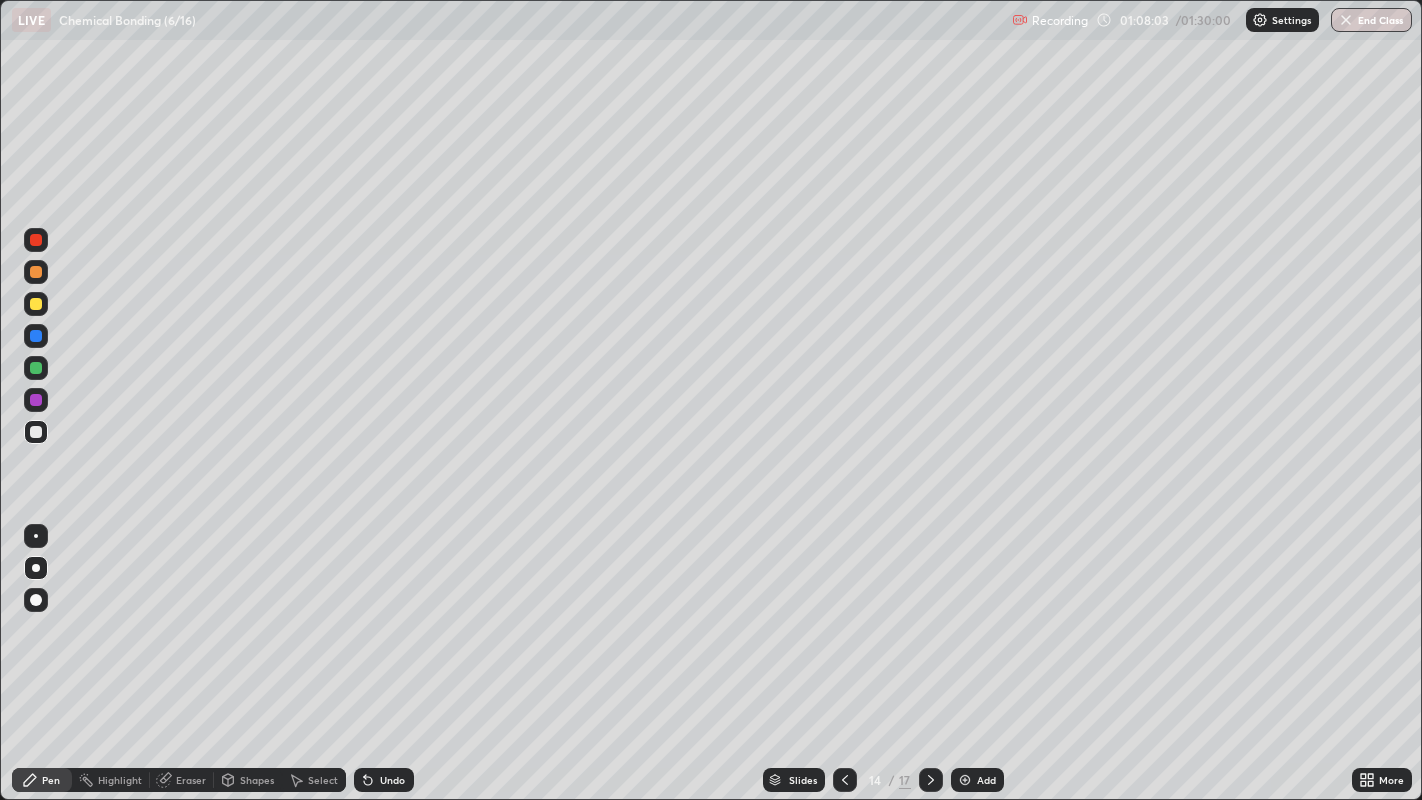 click on "Undo" at bounding box center [392, 780] 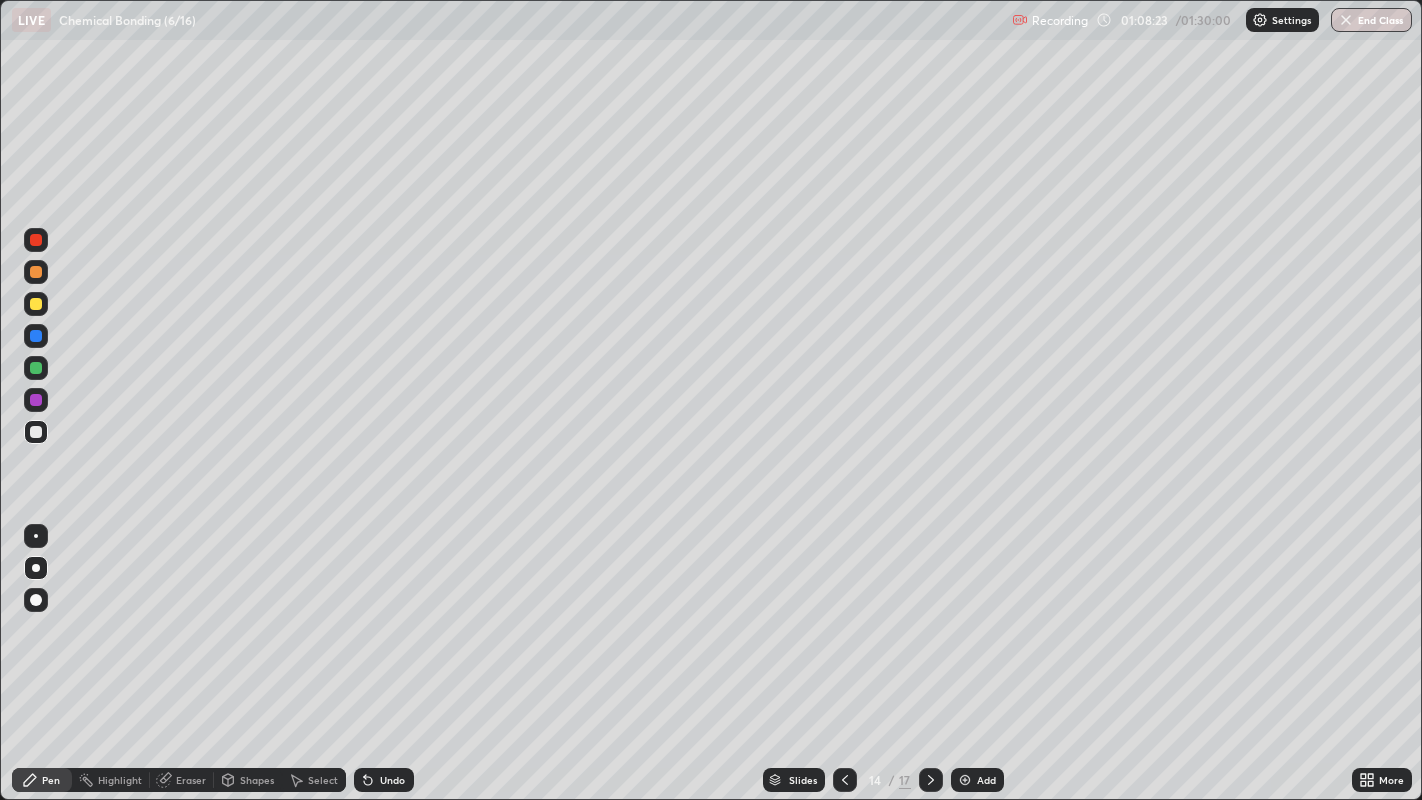 click at bounding box center [36, 304] 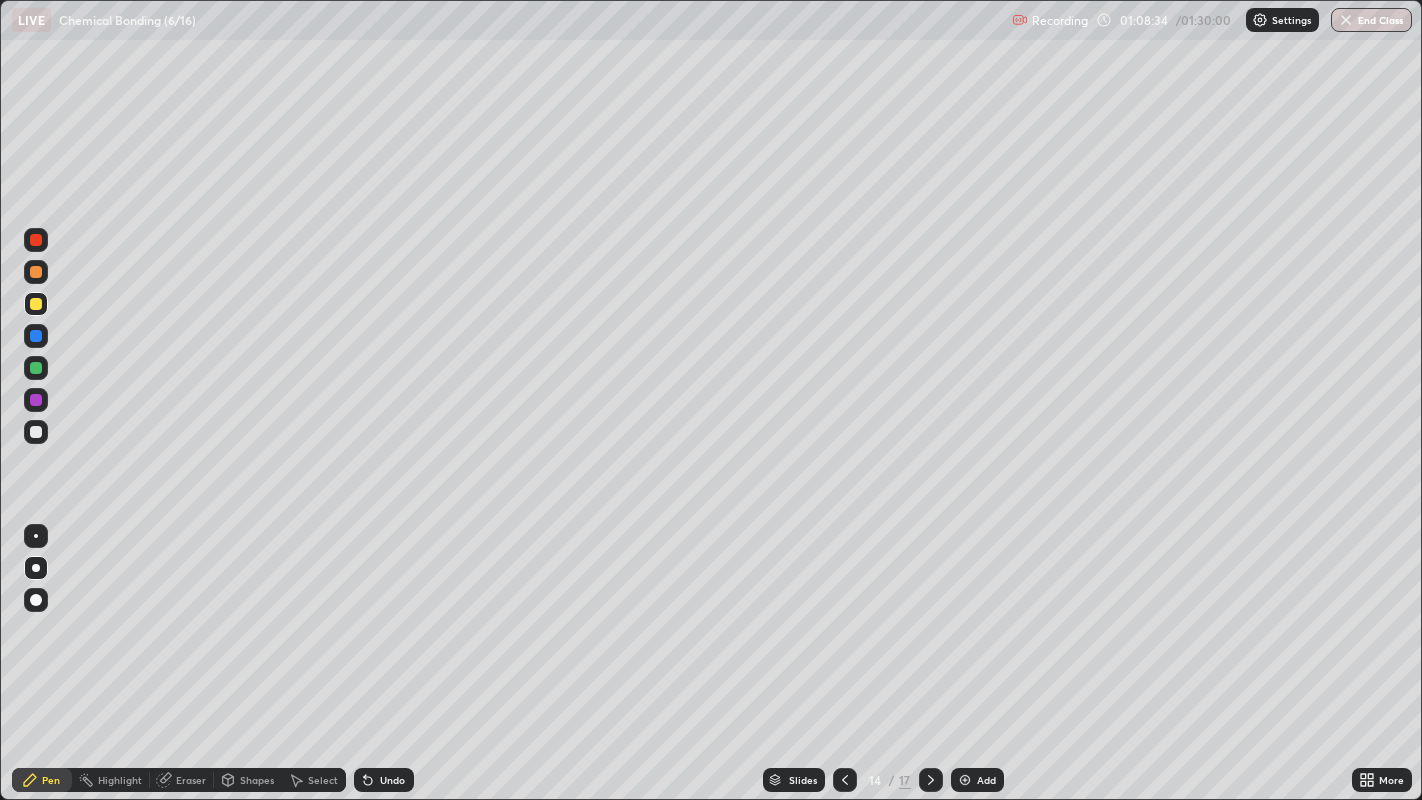 click at bounding box center (36, 336) 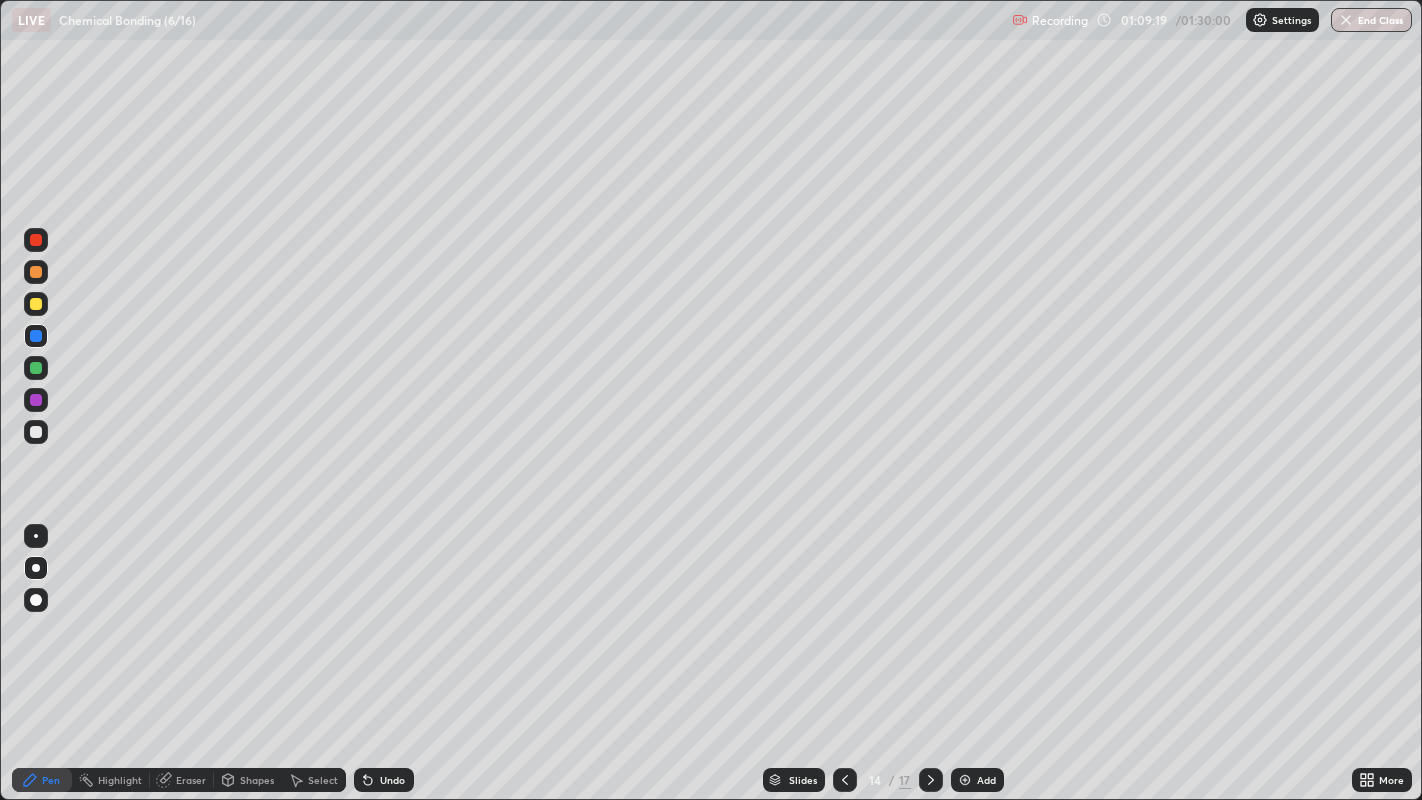 click at bounding box center [36, 304] 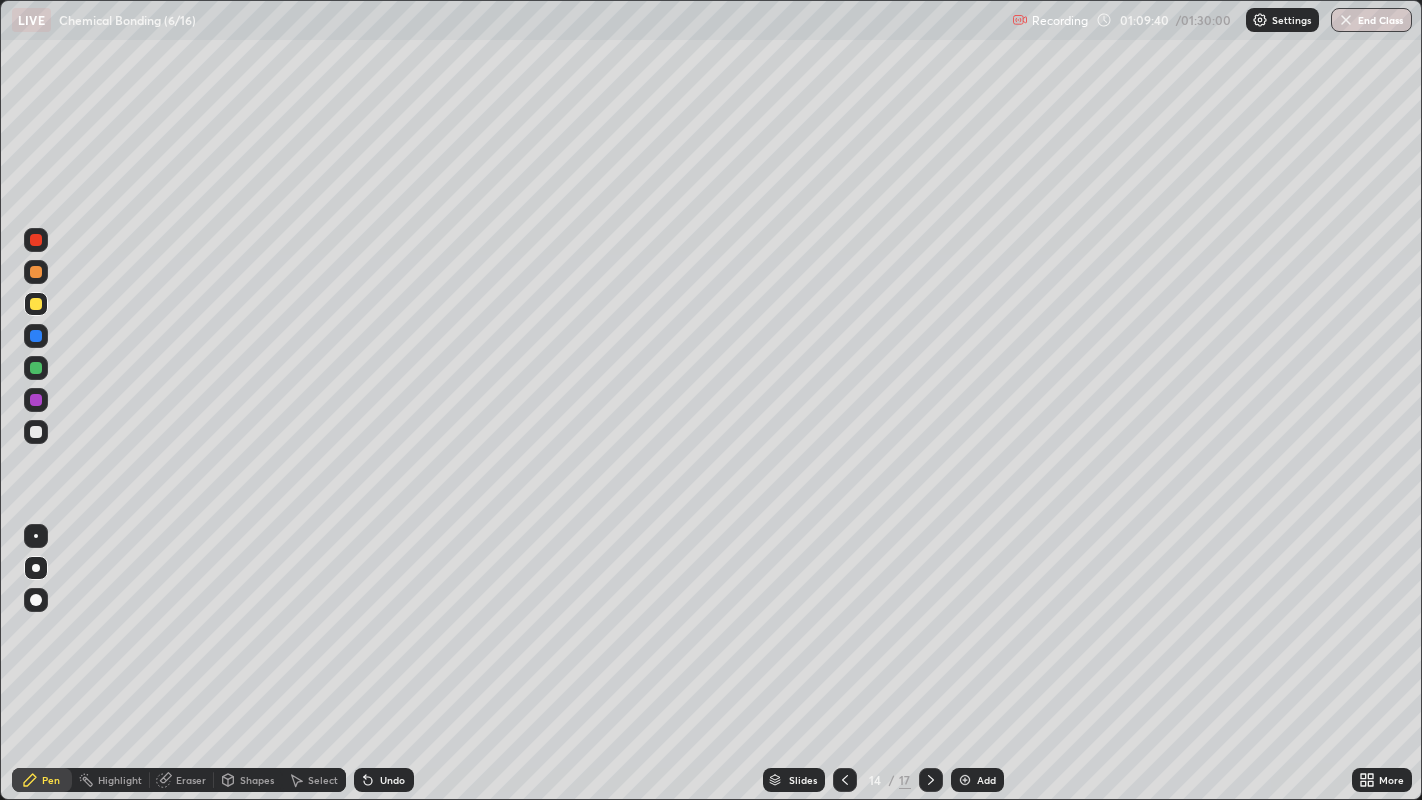 click at bounding box center [36, 432] 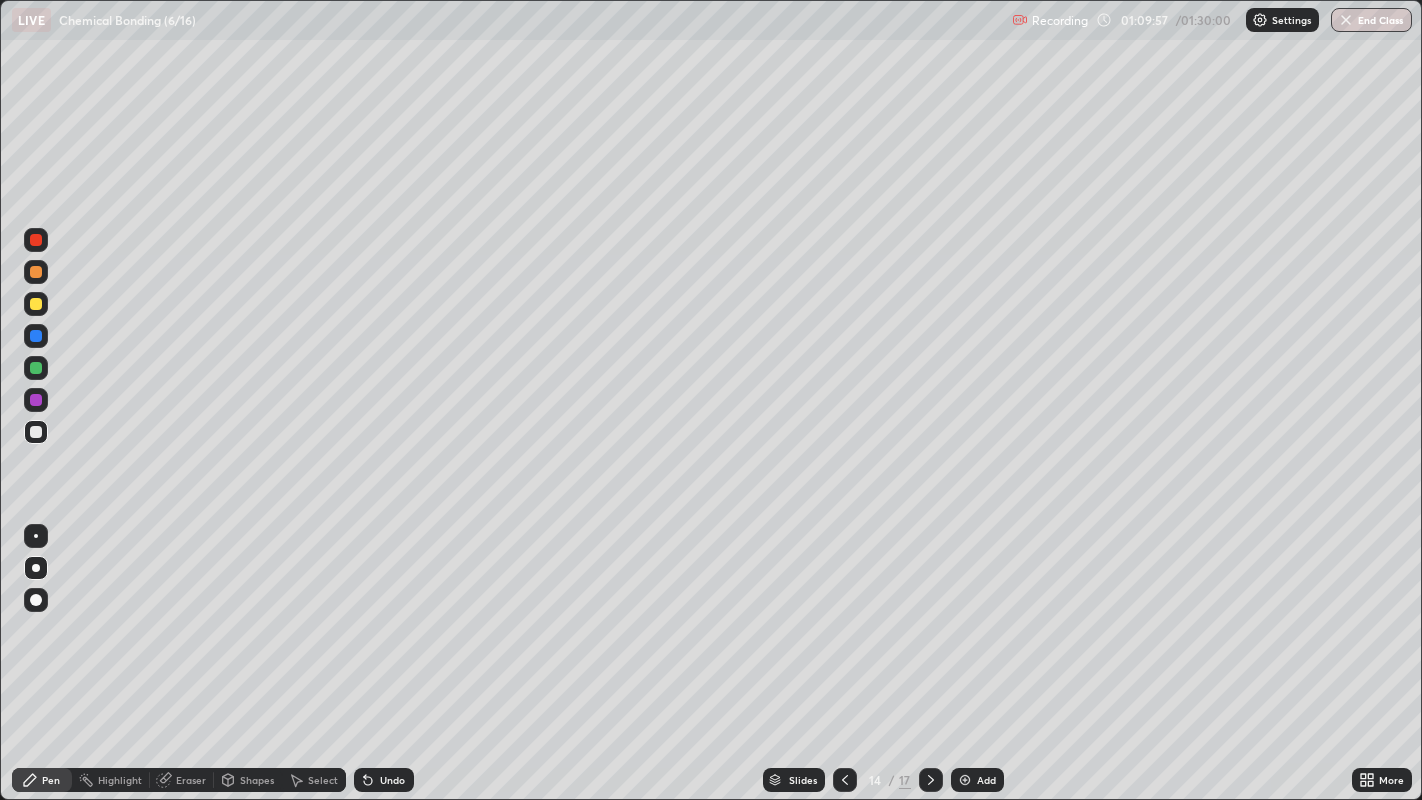 click at bounding box center [36, 336] 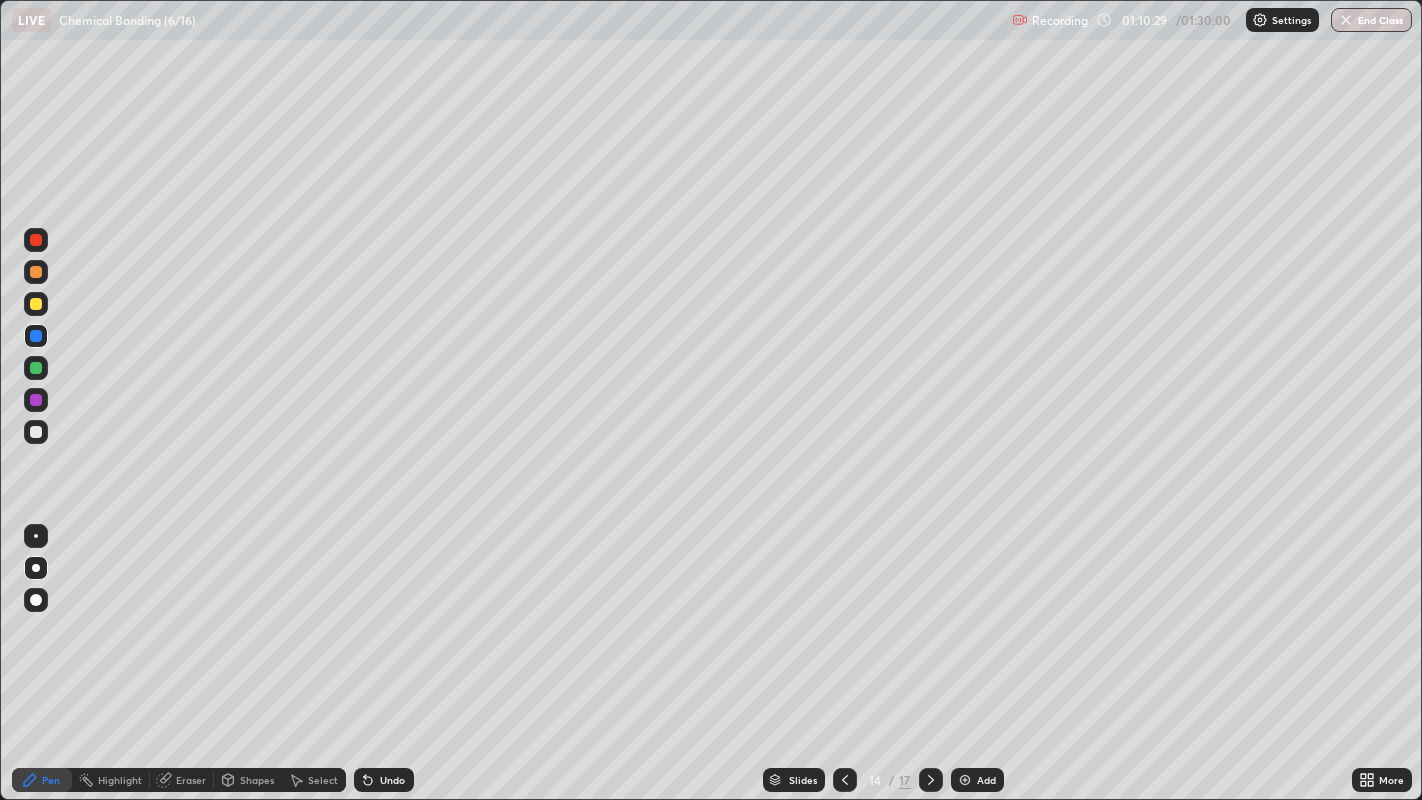 click at bounding box center (36, 336) 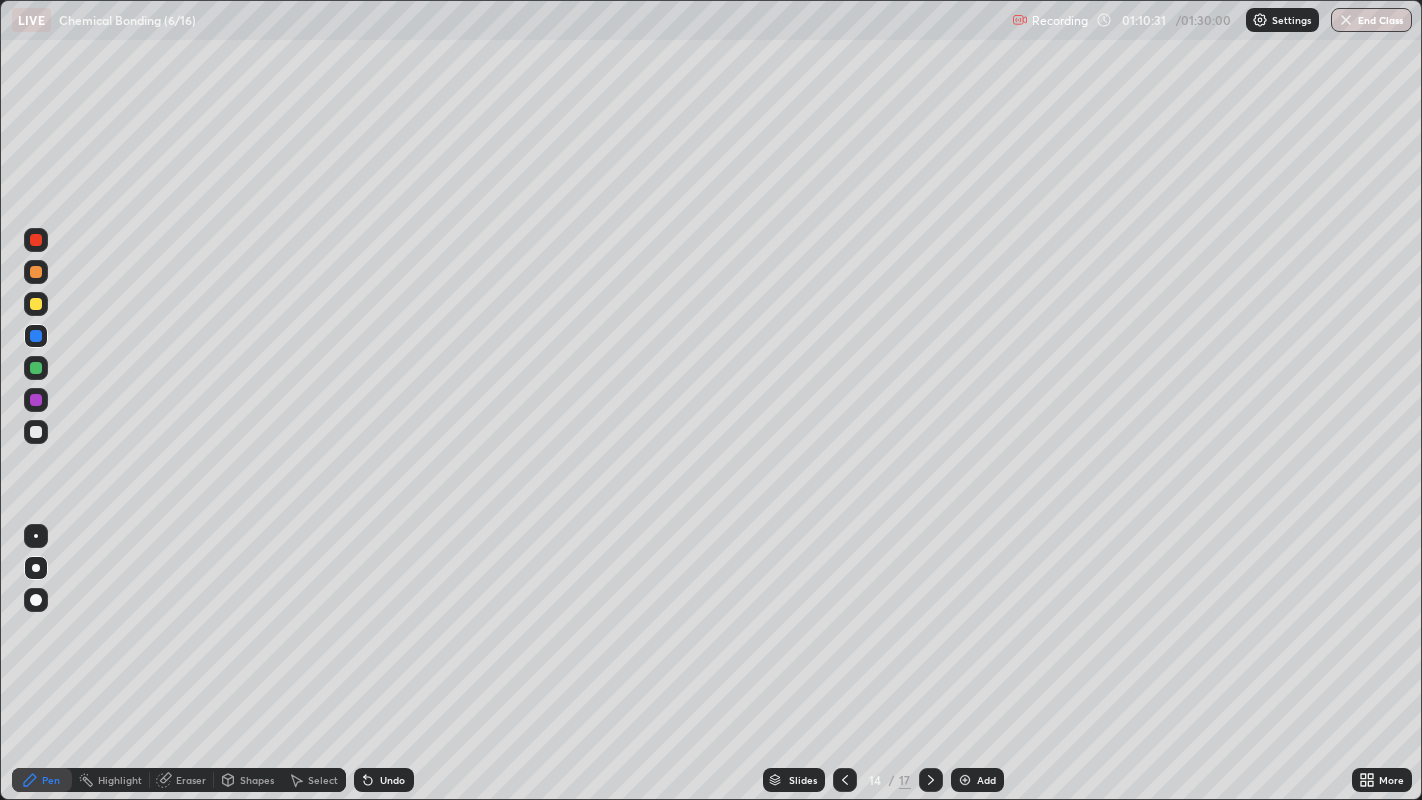 click at bounding box center [36, 304] 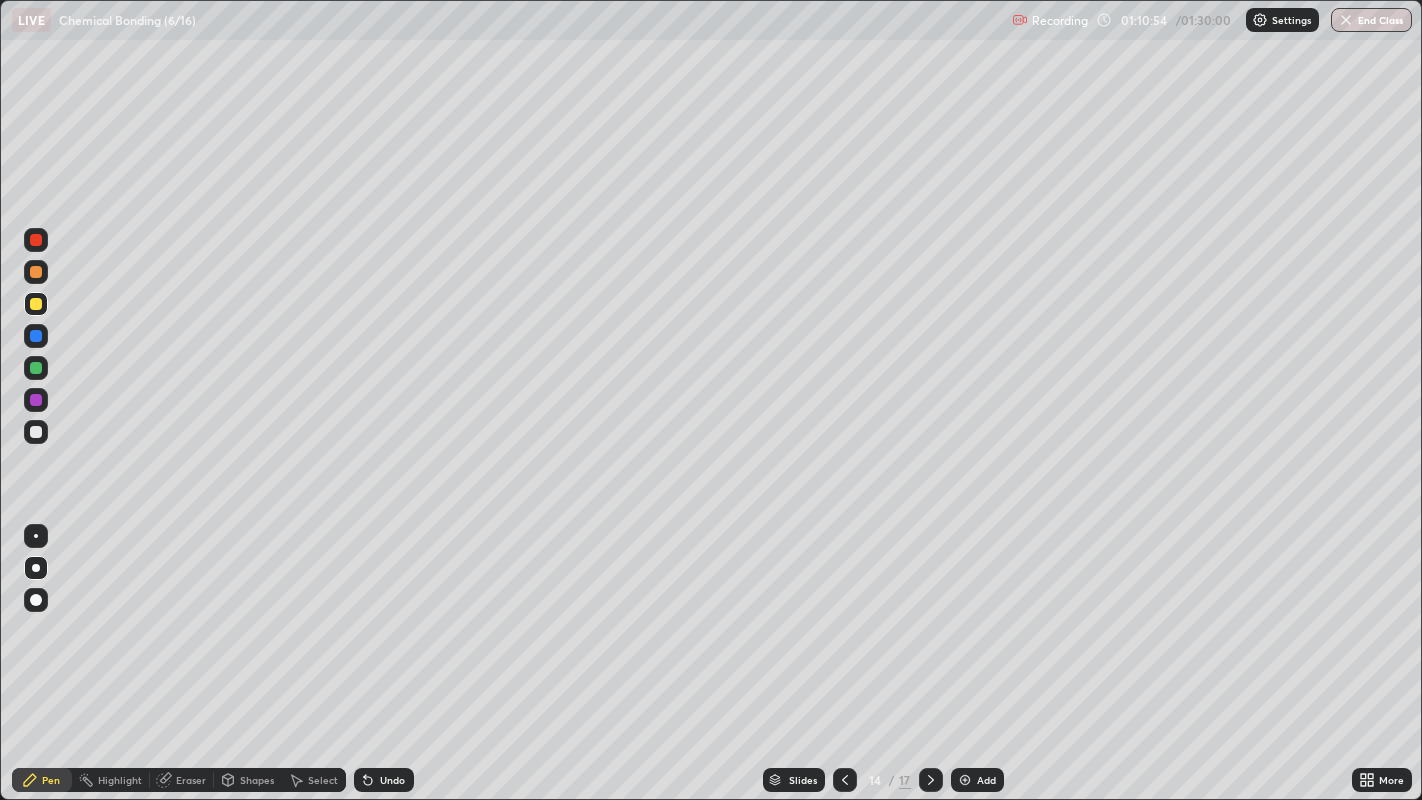 click on "Undo" at bounding box center (392, 780) 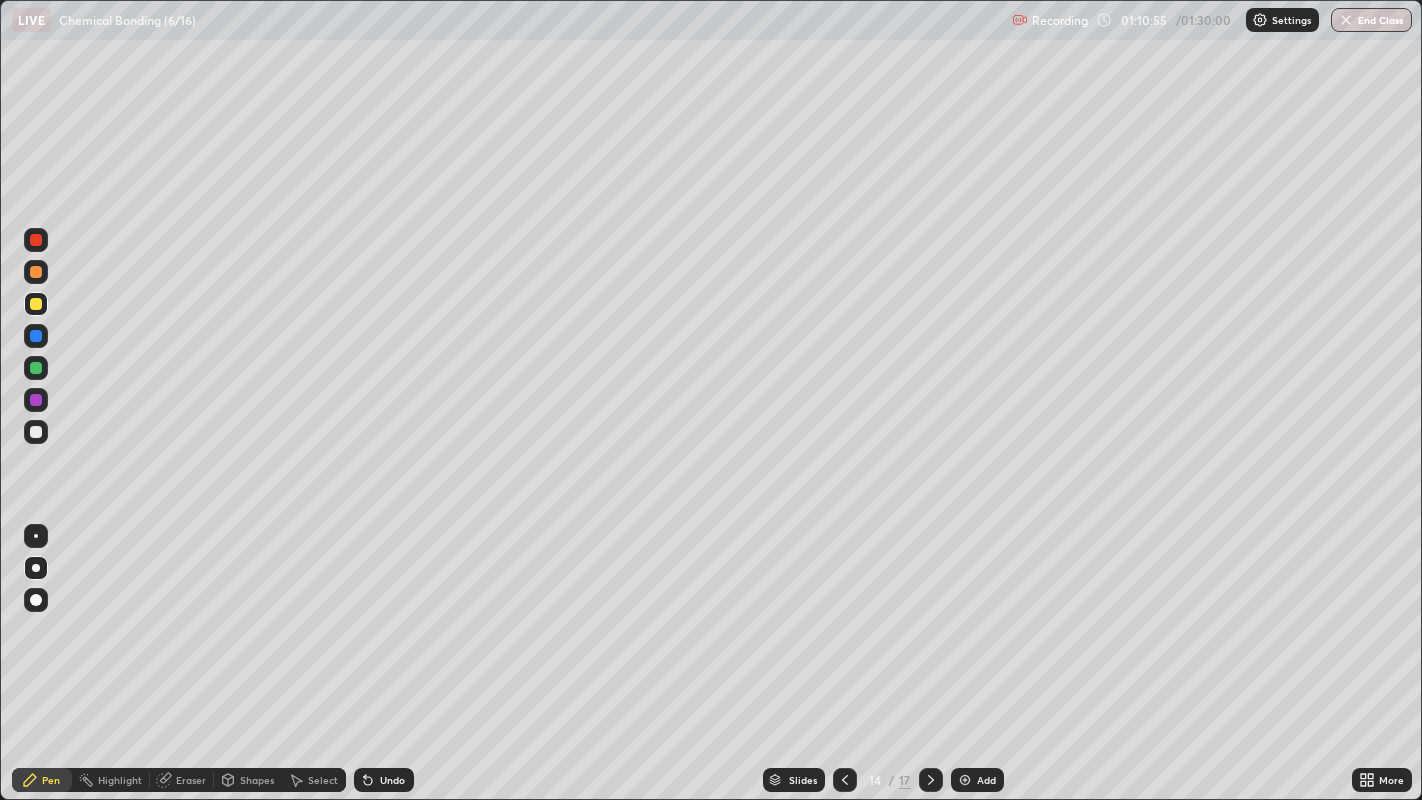 click 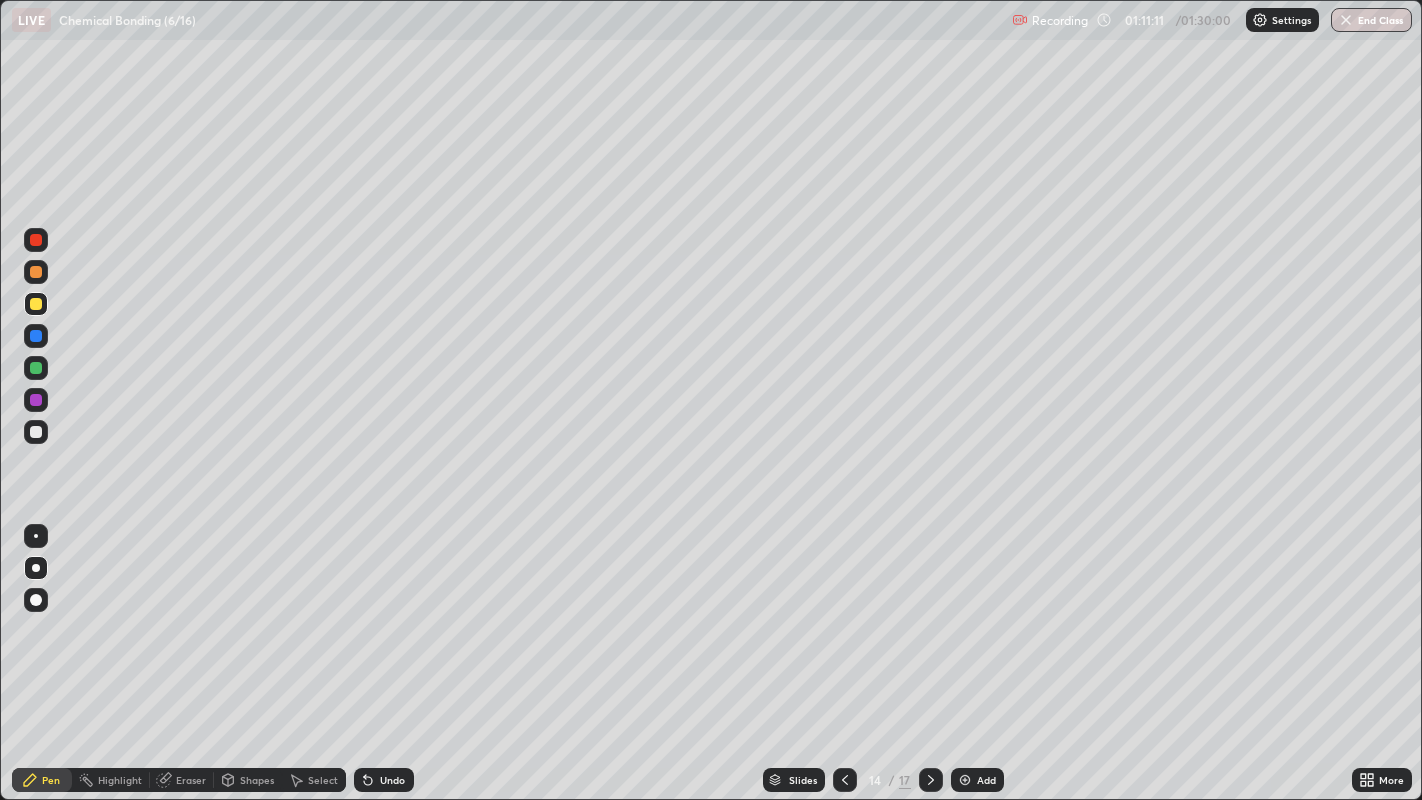click on "Select" at bounding box center (323, 780) 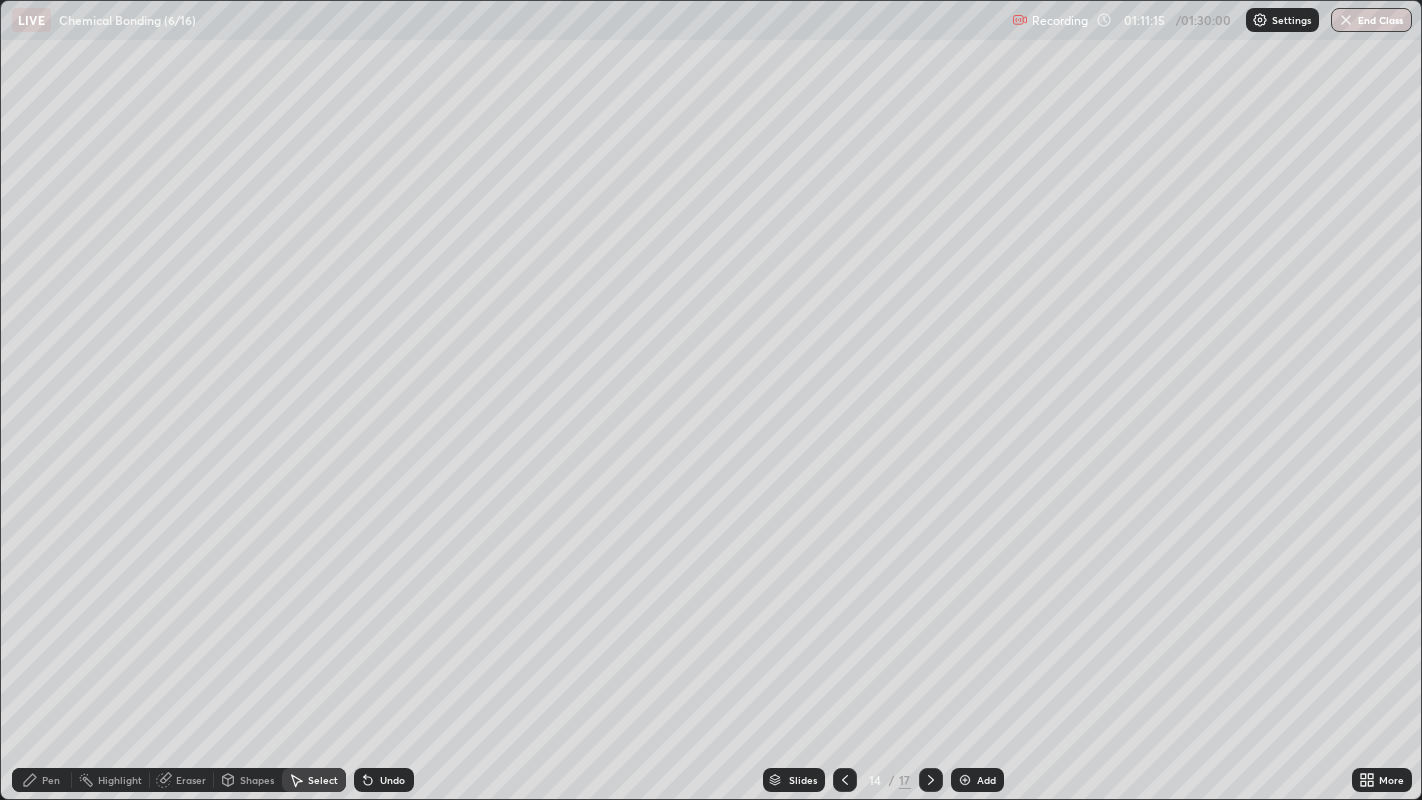 click on "Pen" at bounding box center (42, 780) 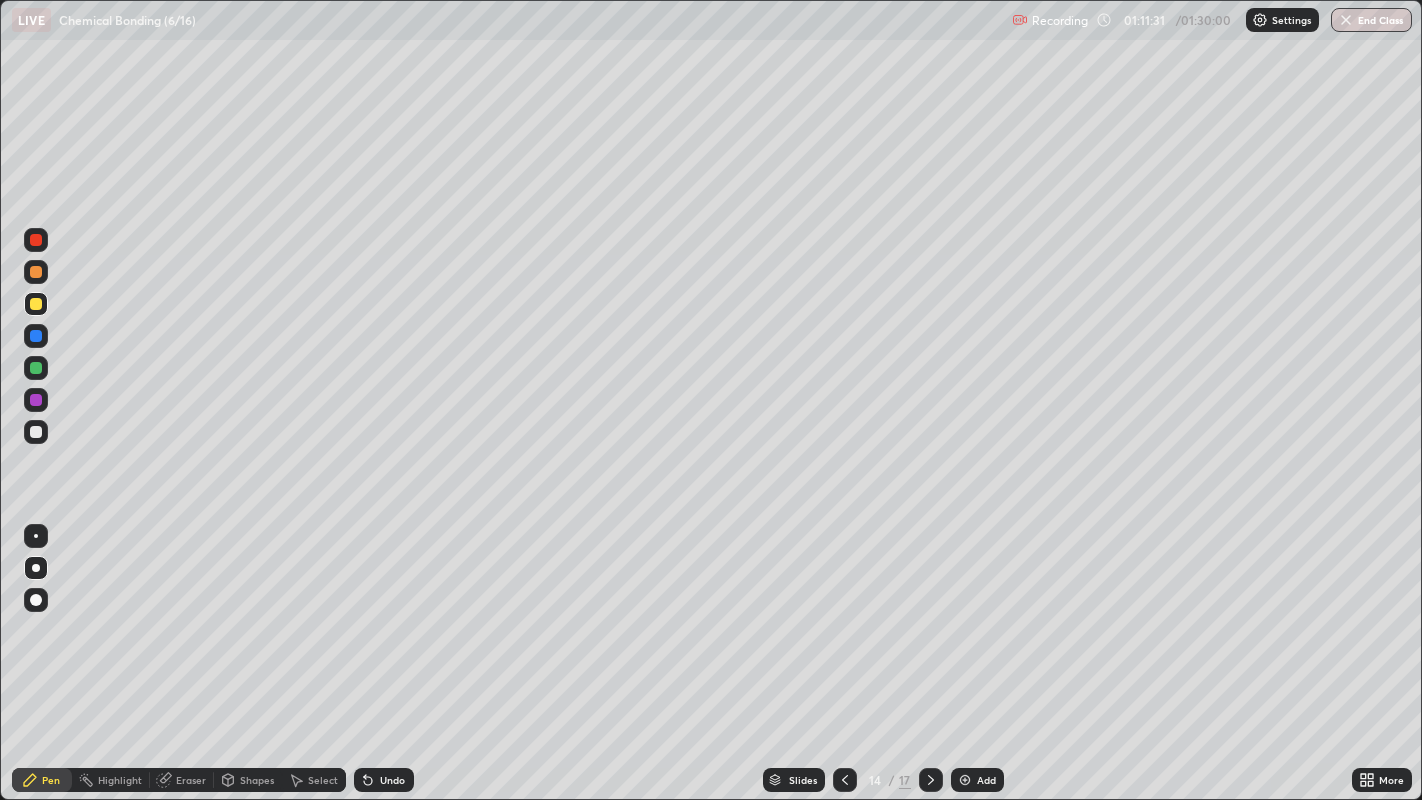 click at bounding box center (36, 432) 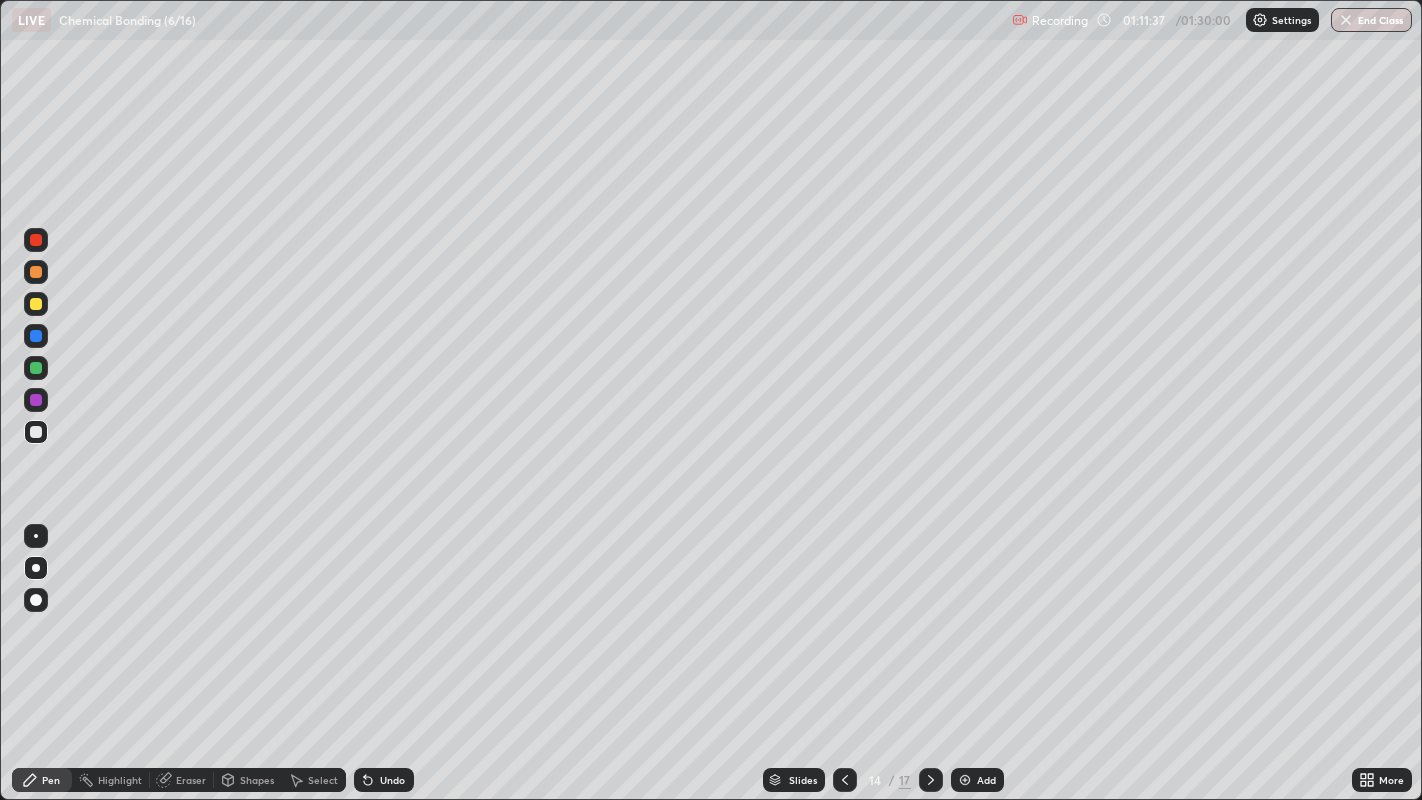 click on "Select" at bounding box center [314, 780] 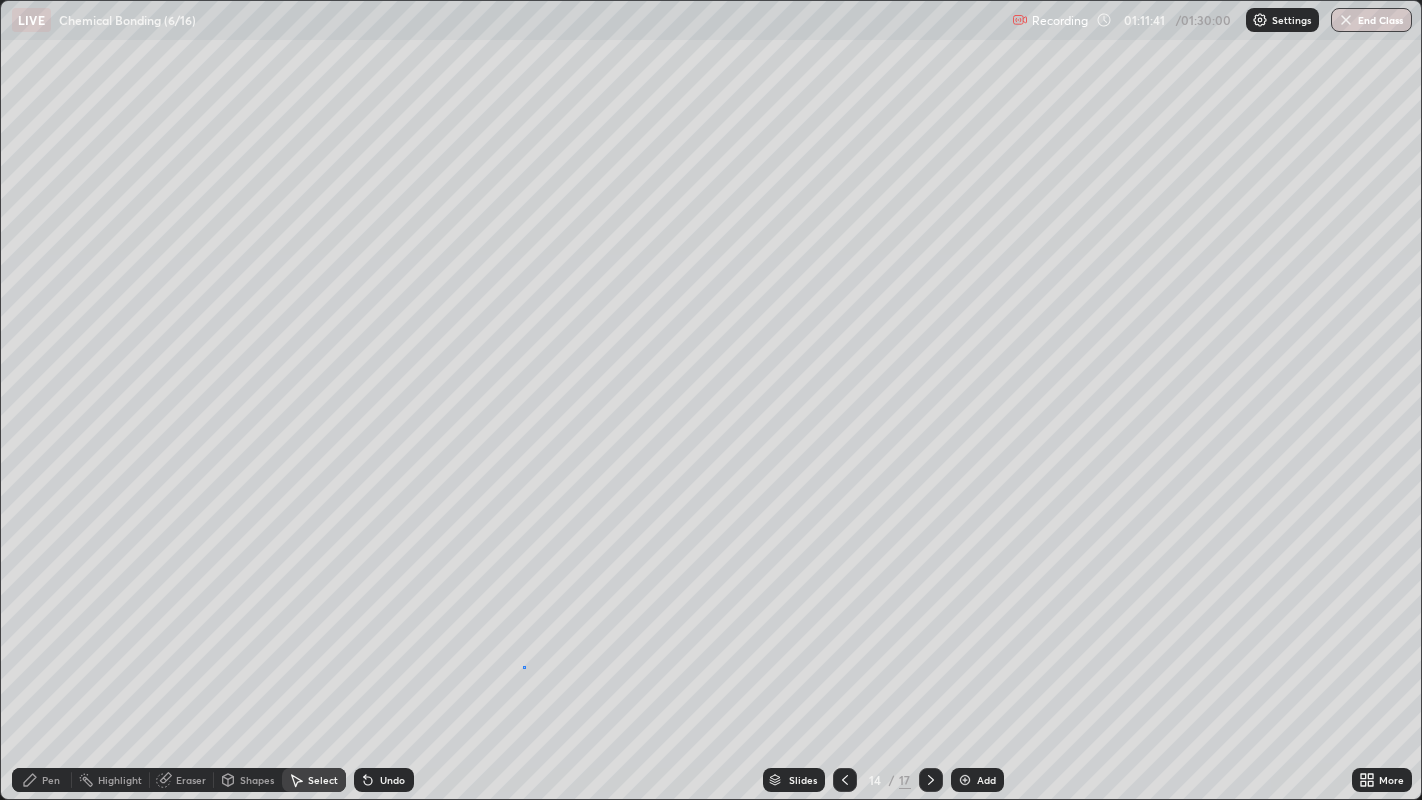 click on "0 ° Undo Copy Duplicate Duplicate to new slide Delete" at bounding box center (711, 400) 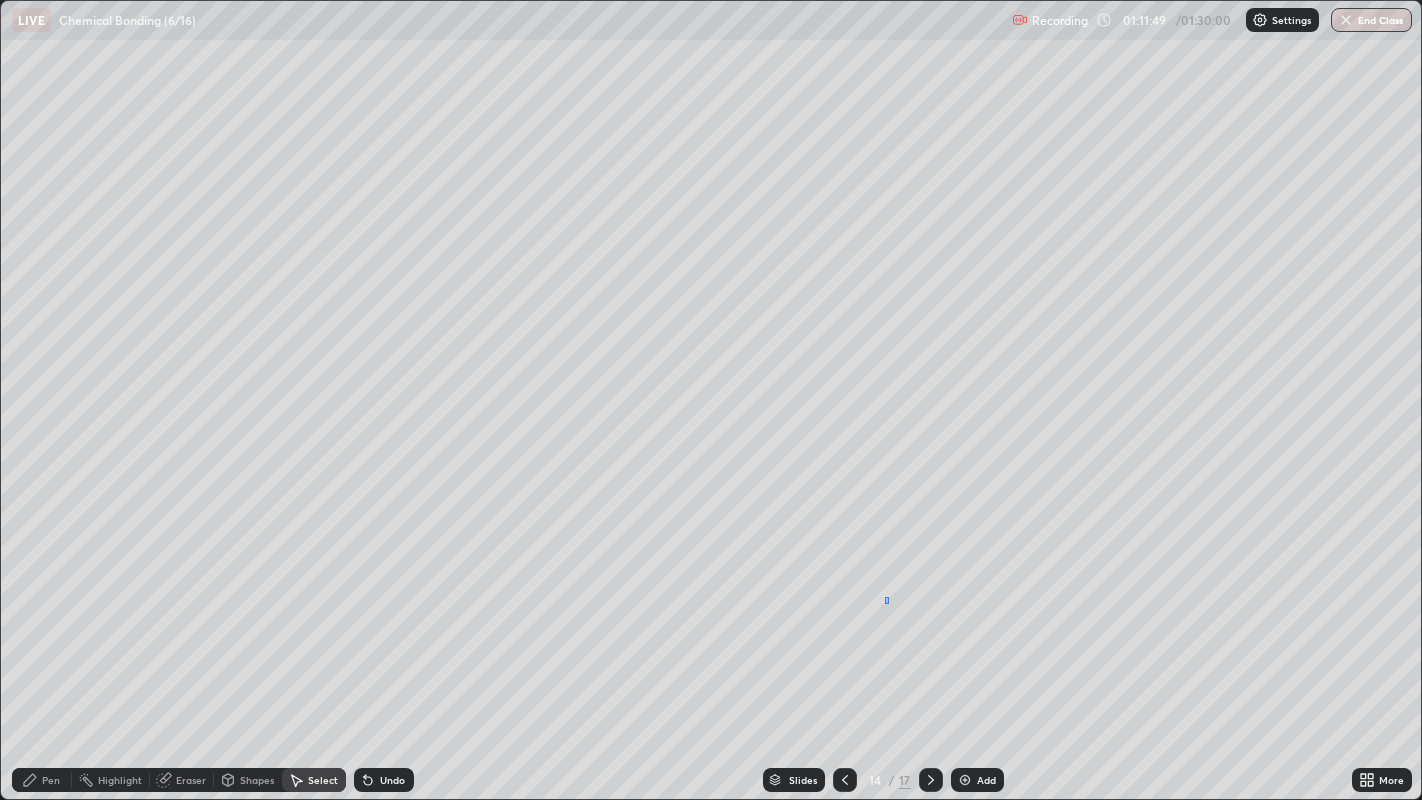 click at bounding box center (0, 0) 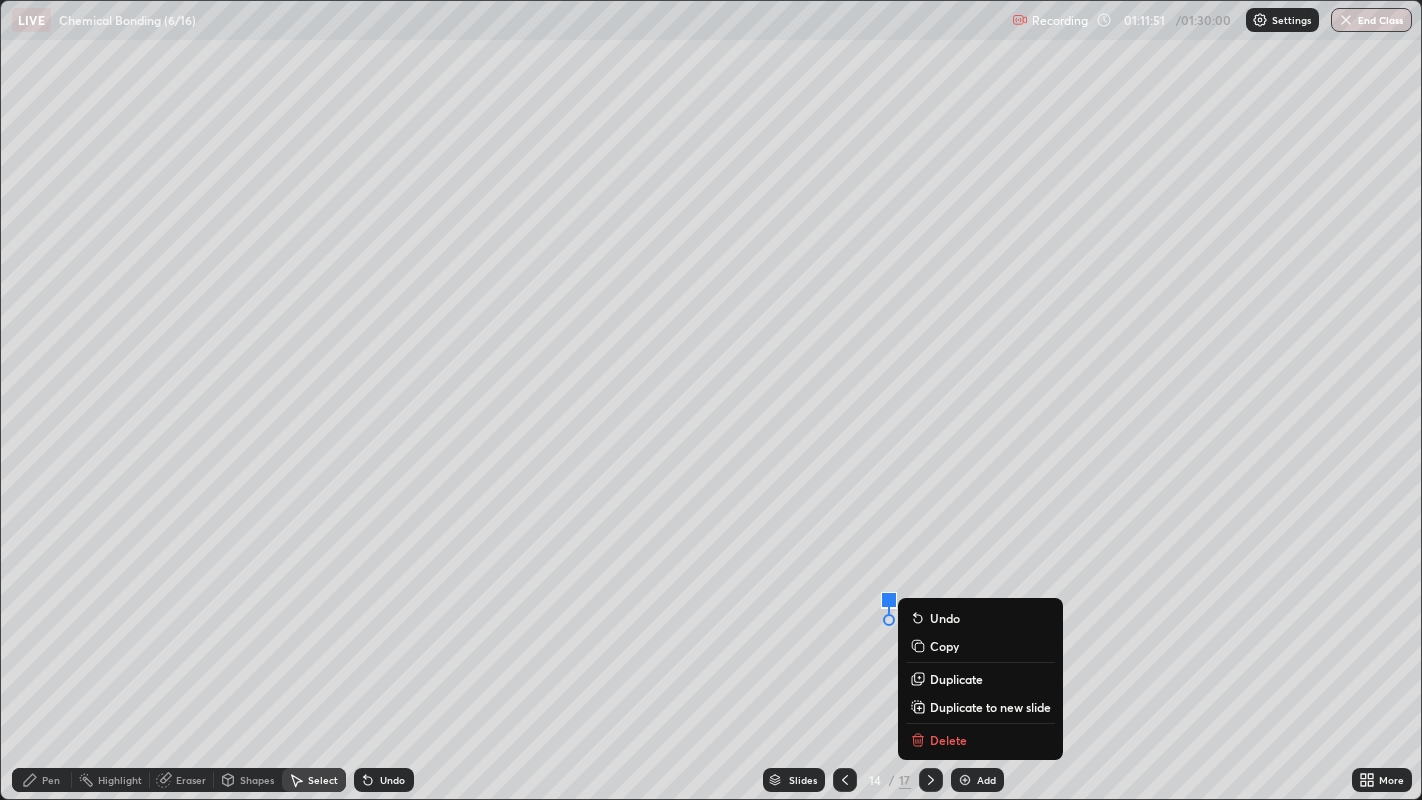 click on "Pen" at bounding box center [42, 780] 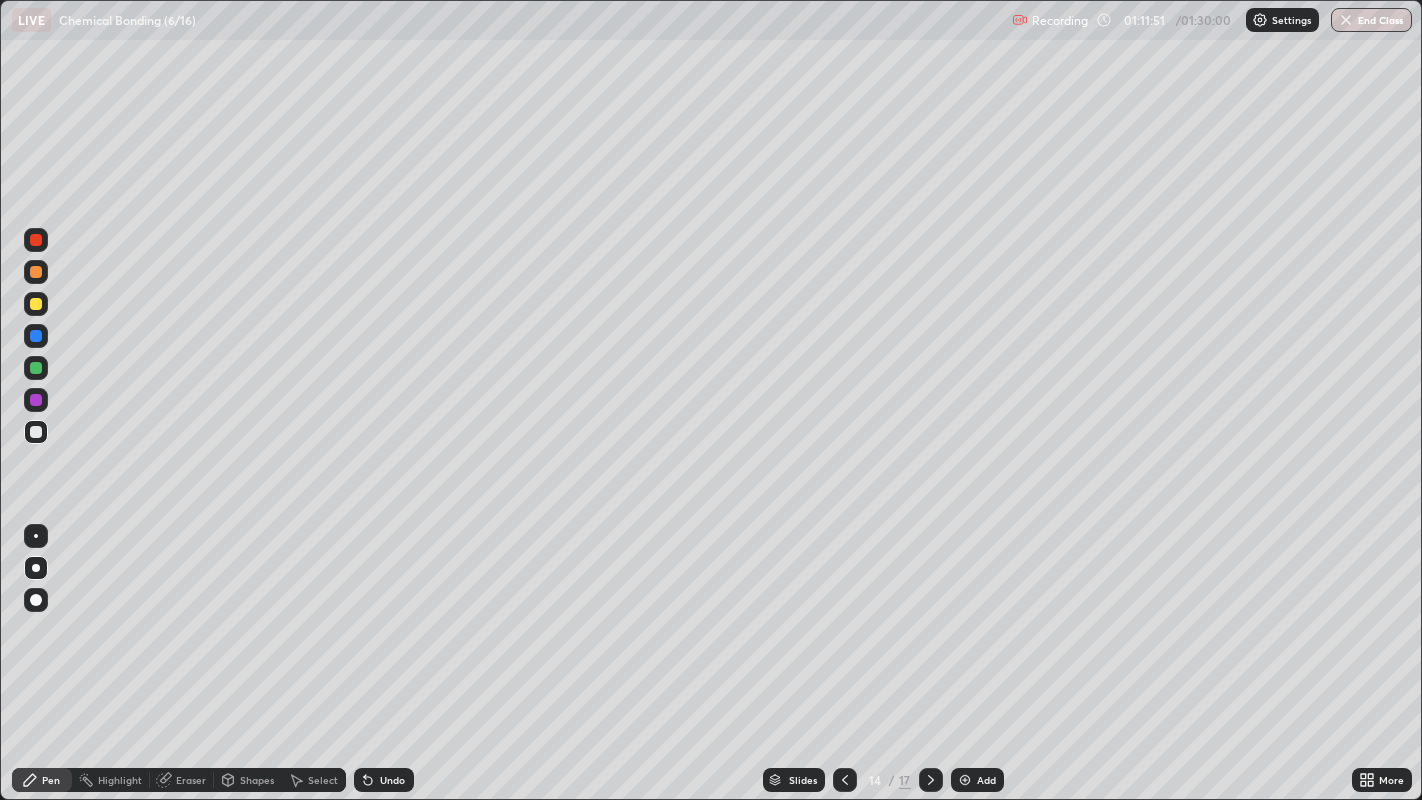 click 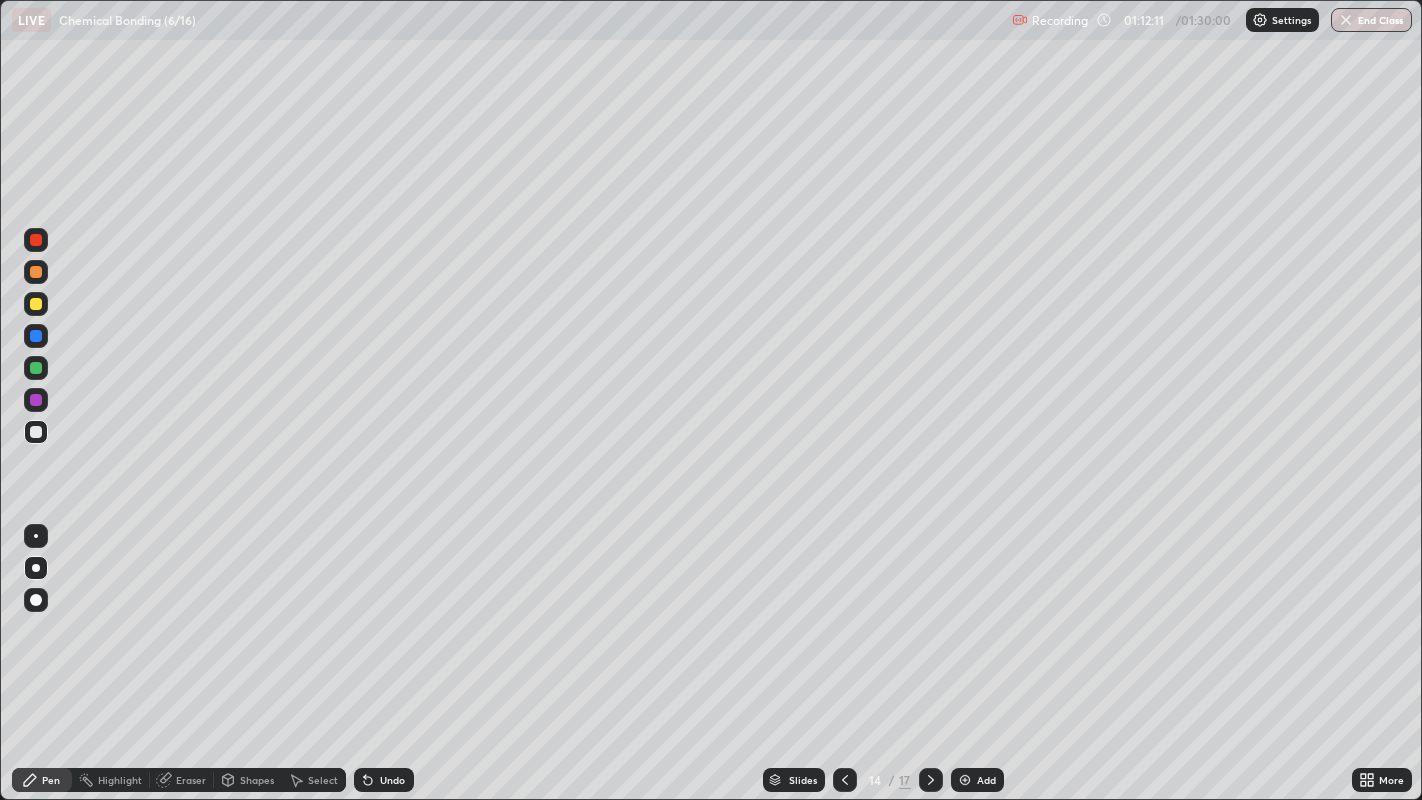 click at bounding box center [36, 432] 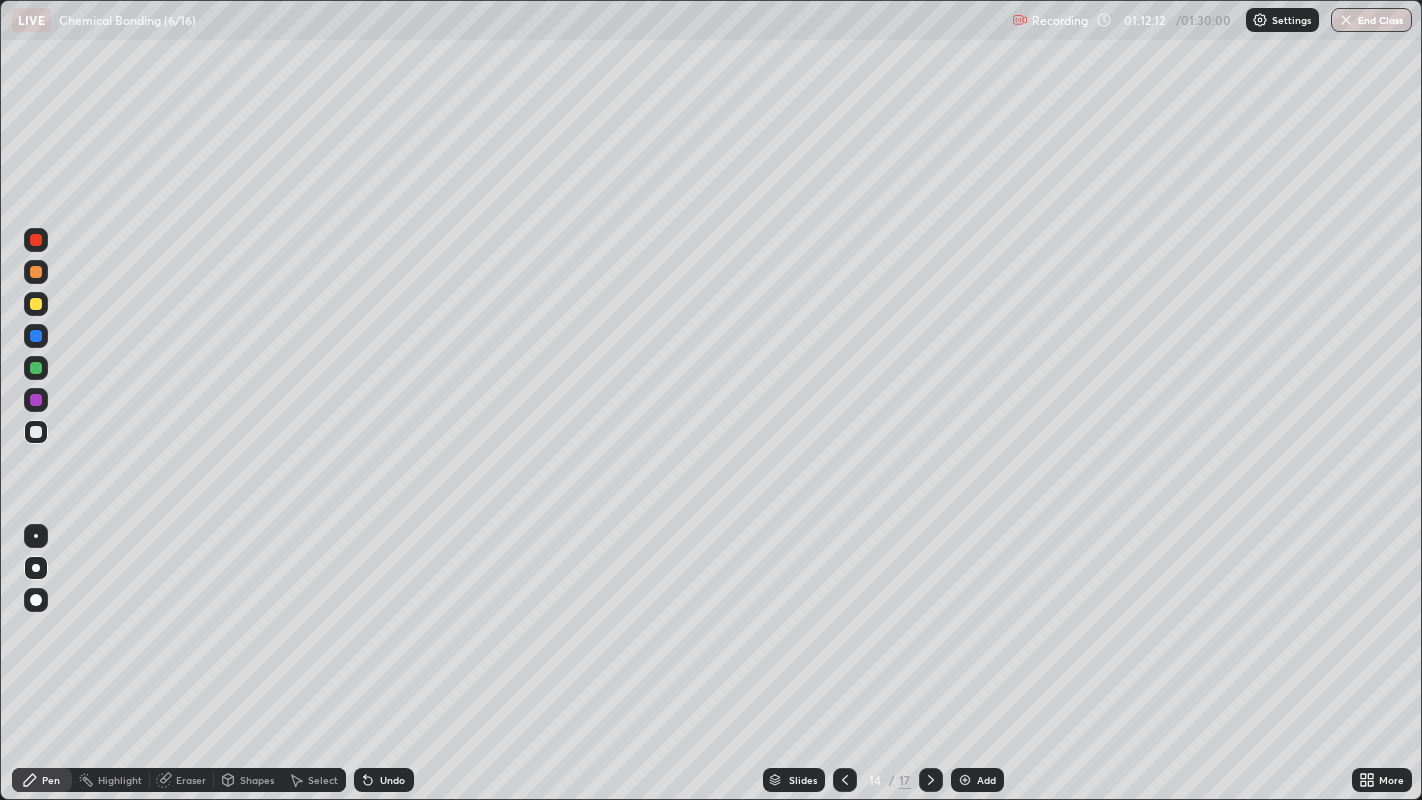 click at bounding box center (36, 400) 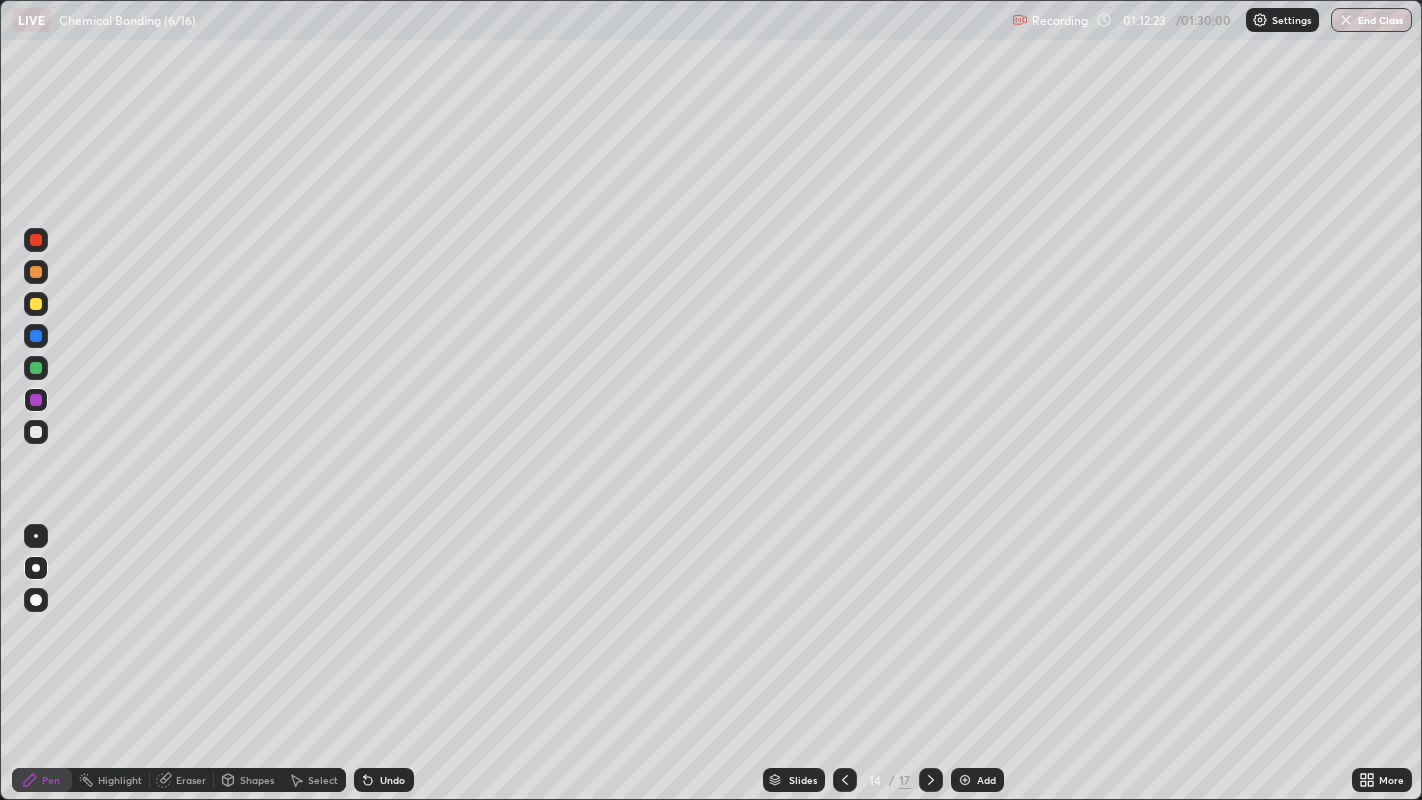 click at bounding box center [36, 536] 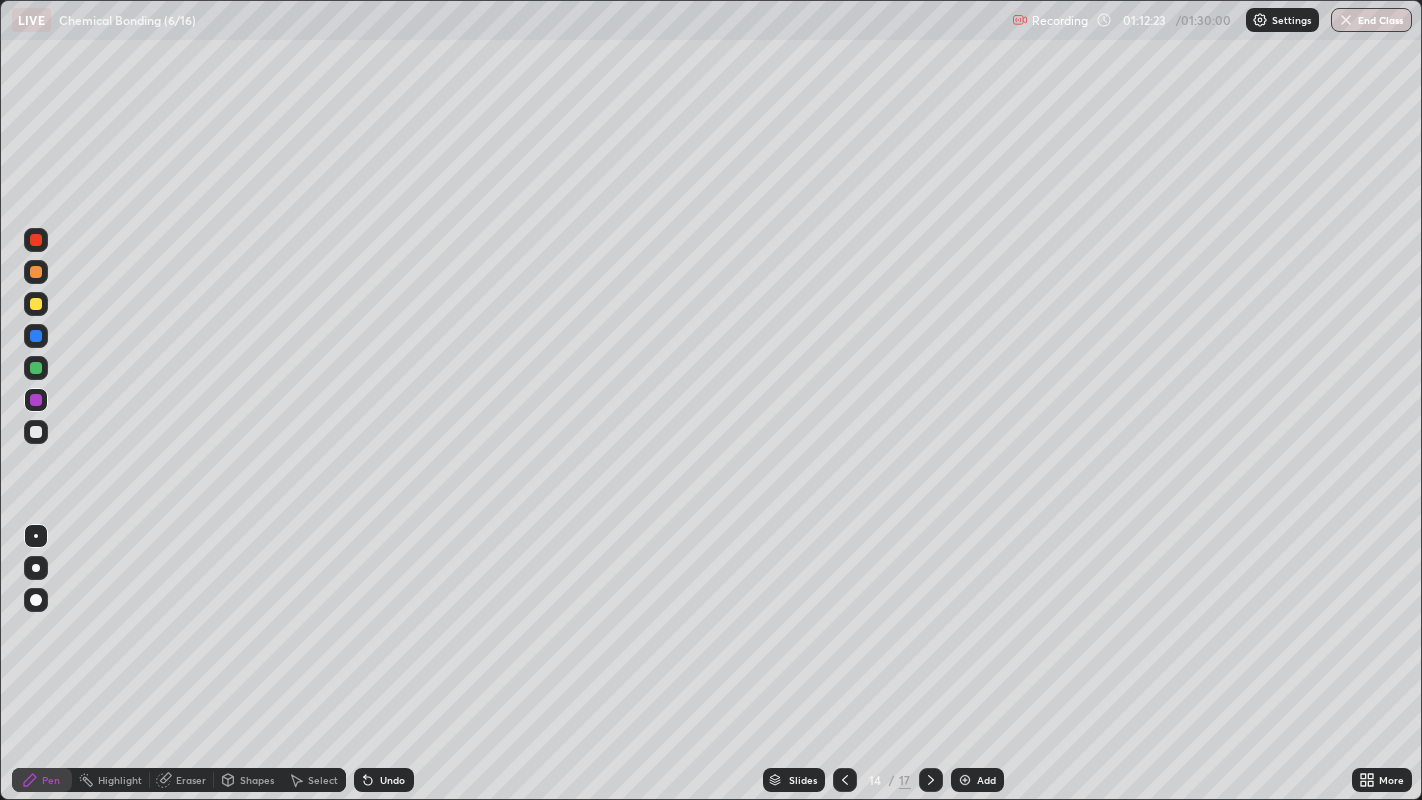click at bounding box center (36, 336) 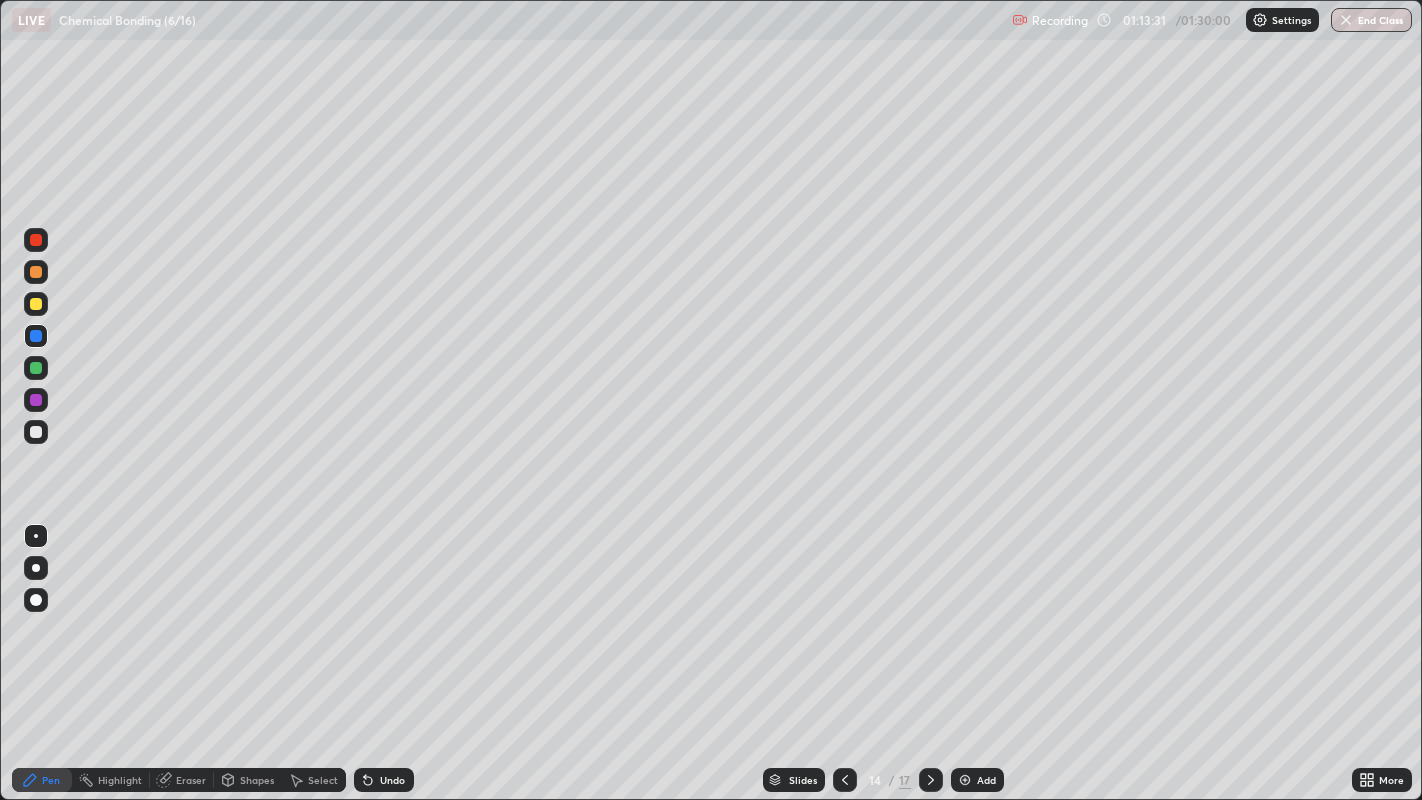 click on "Undo" at bounding box center [392, 780] 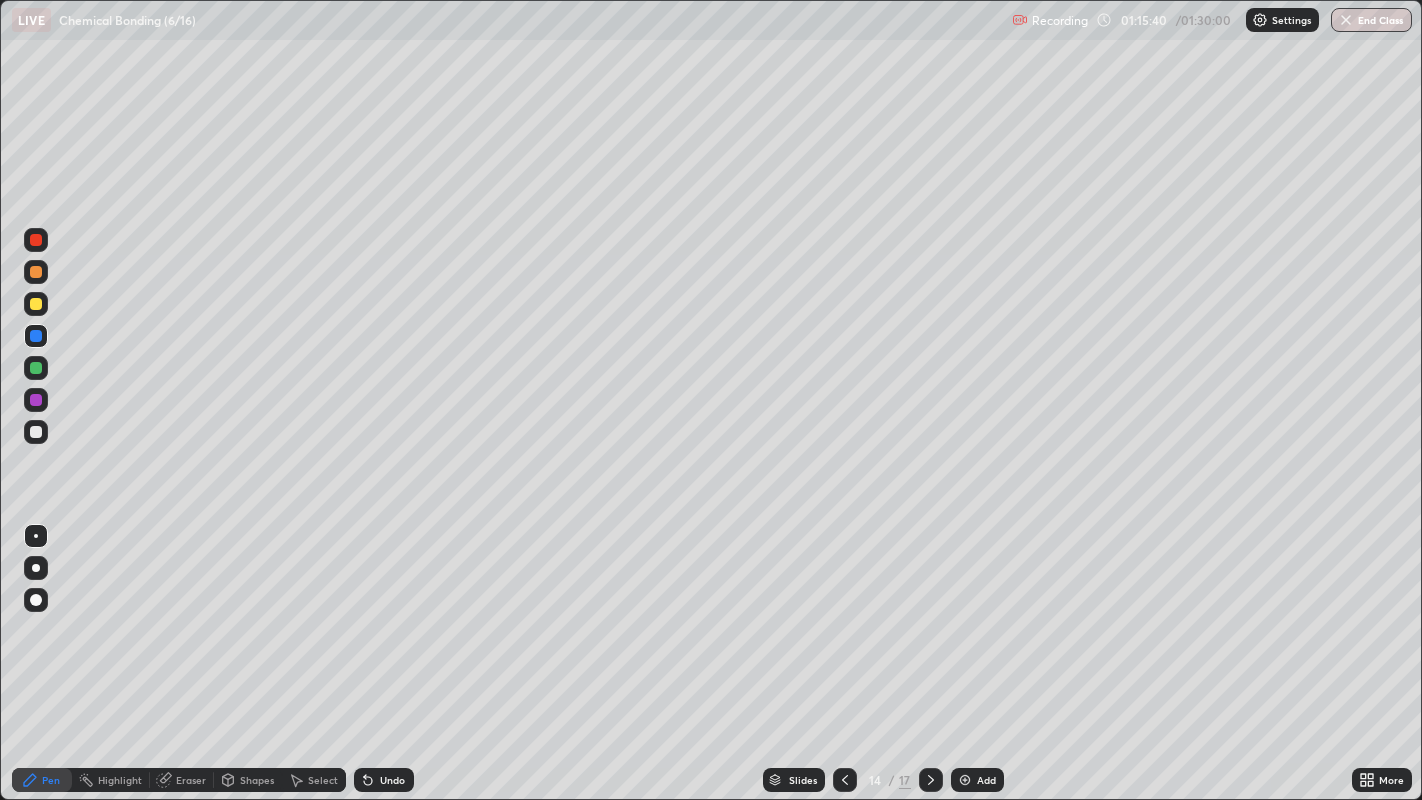 click 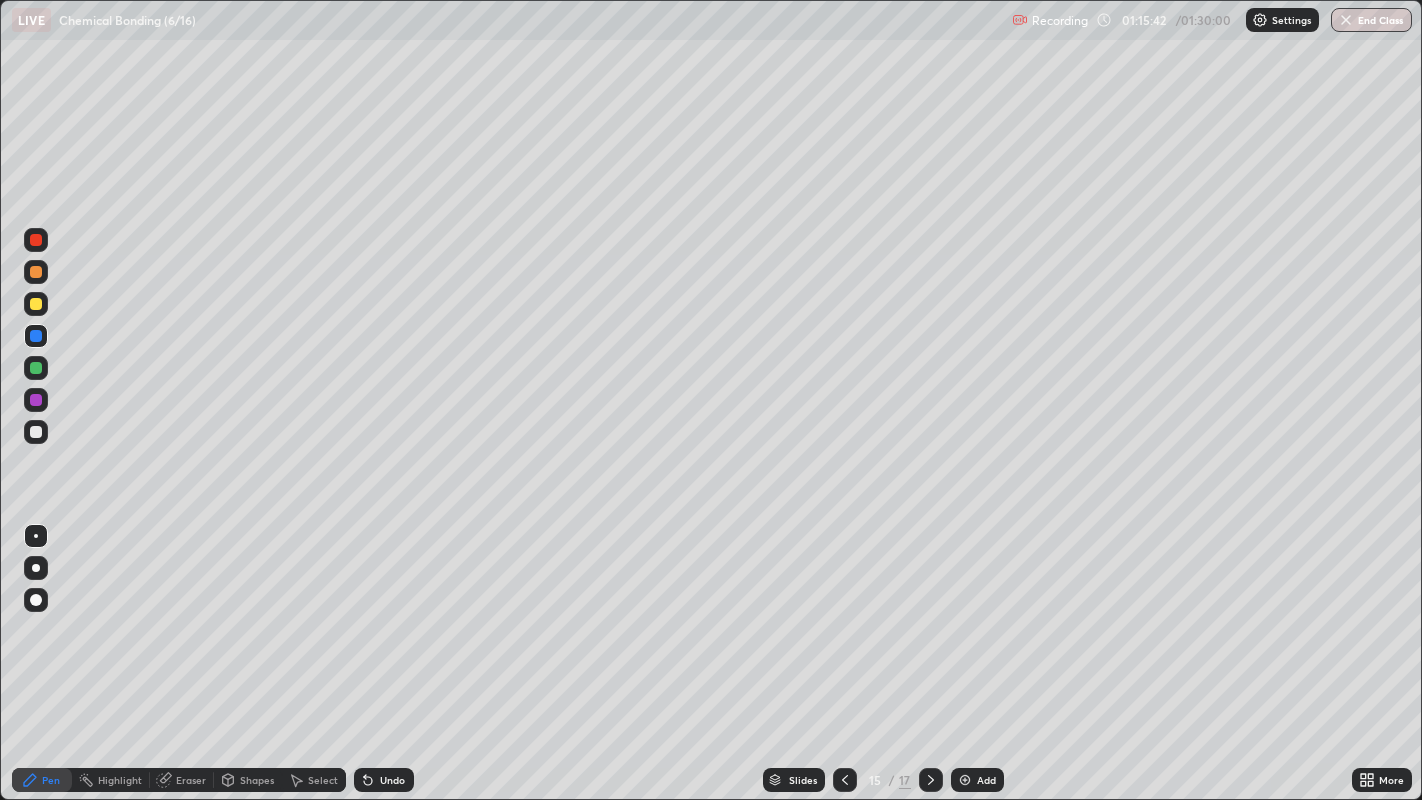 click at bounding box center (36, 272) 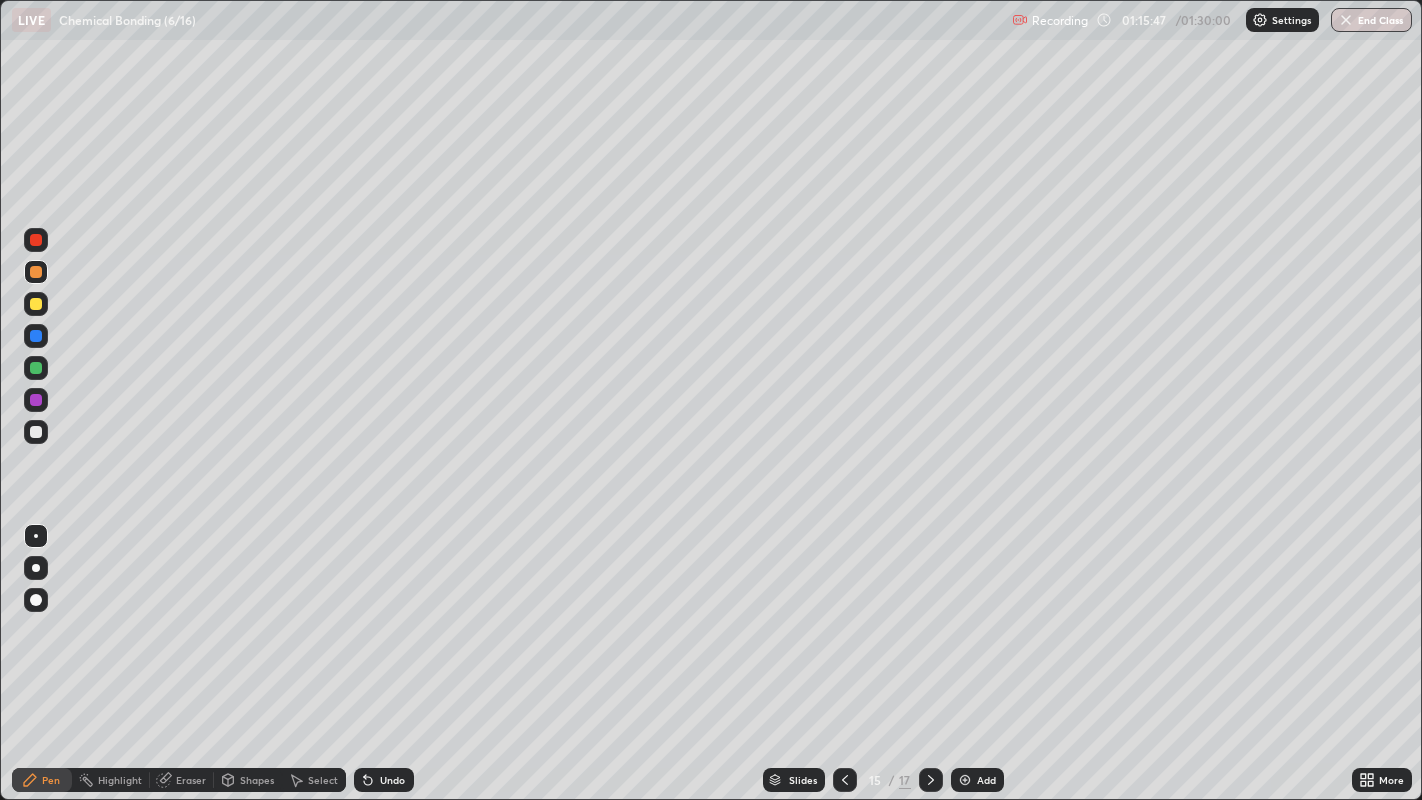 click at bounding box center (36, 432) 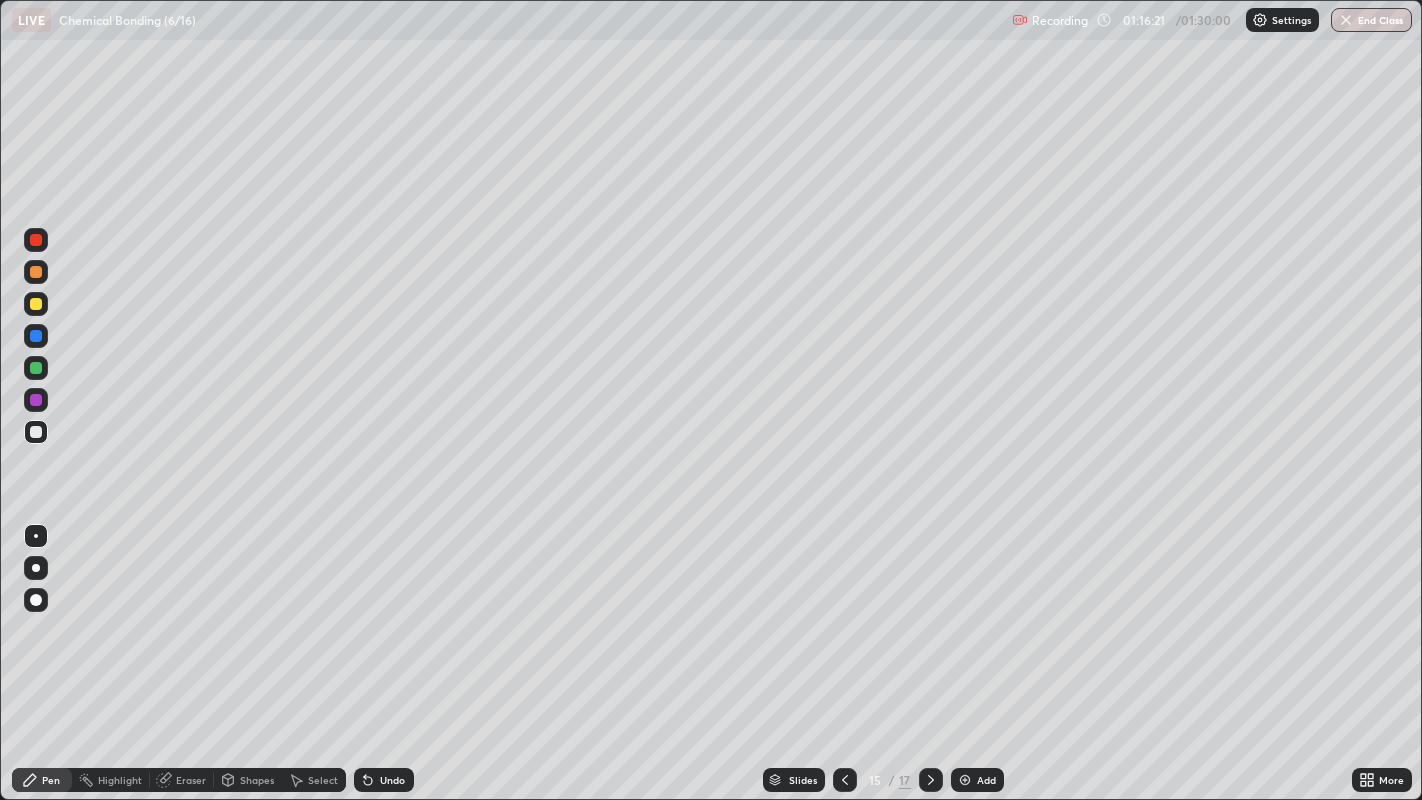click at bounding box center [36, 304] 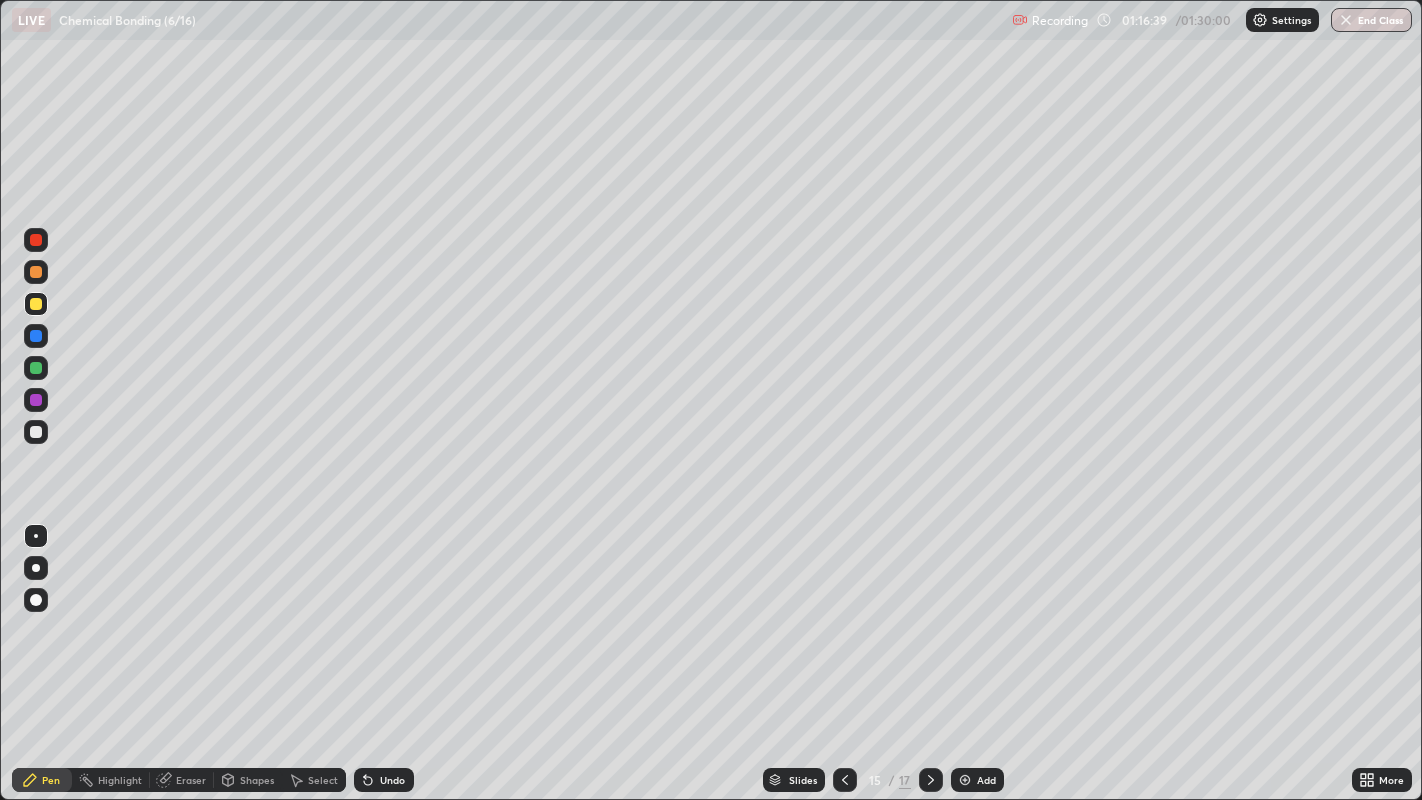click at bounding box center [36, 432] 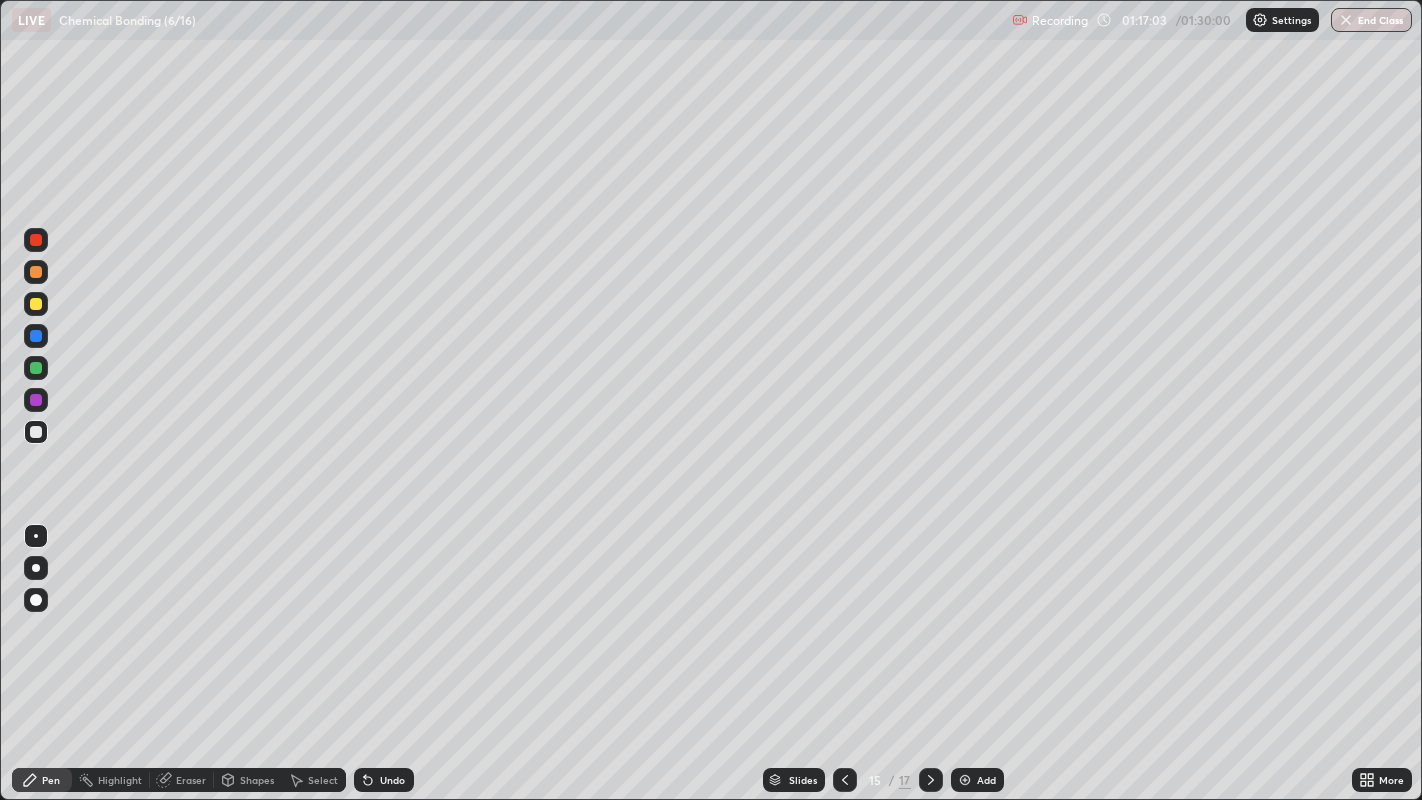 click on "Undo" at bounding box center [384, 780] 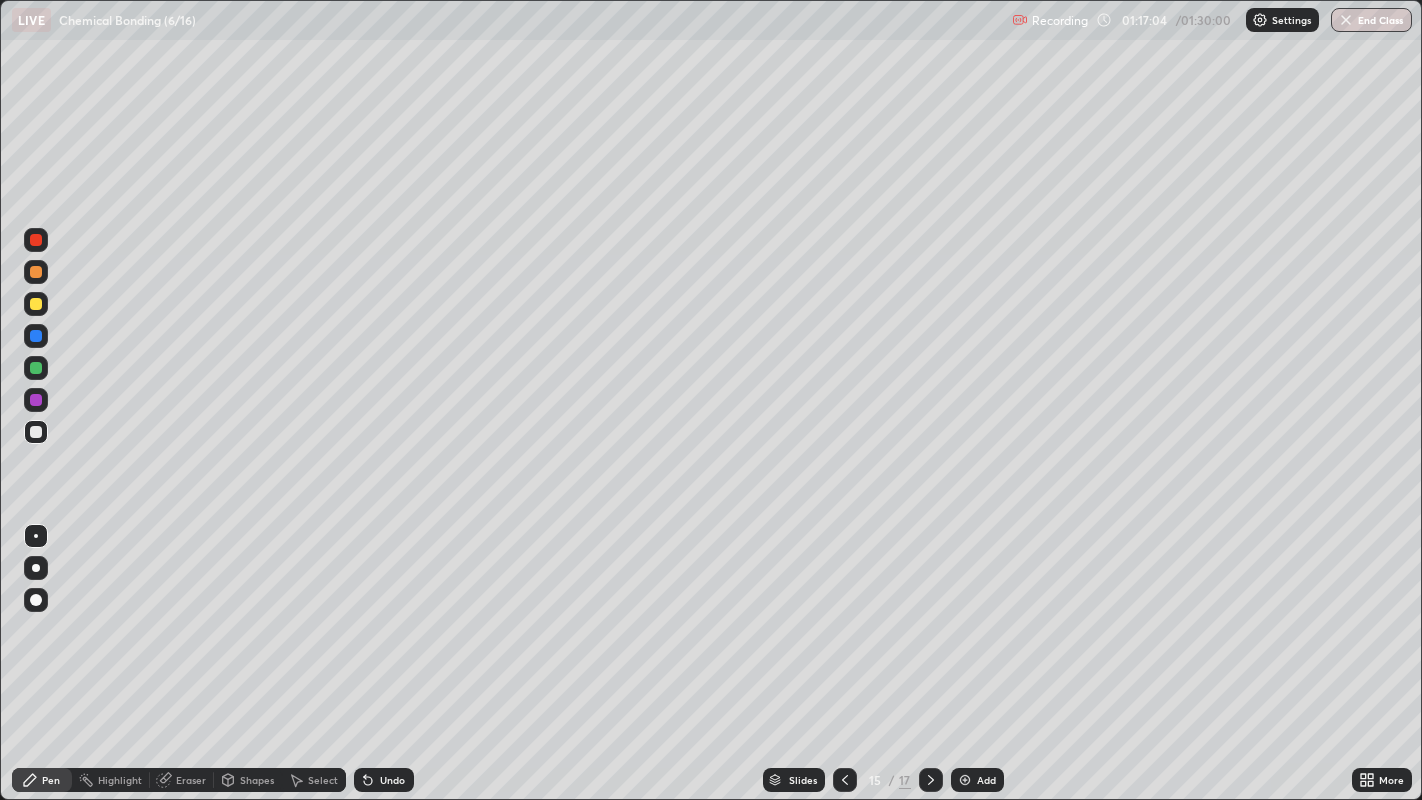 click 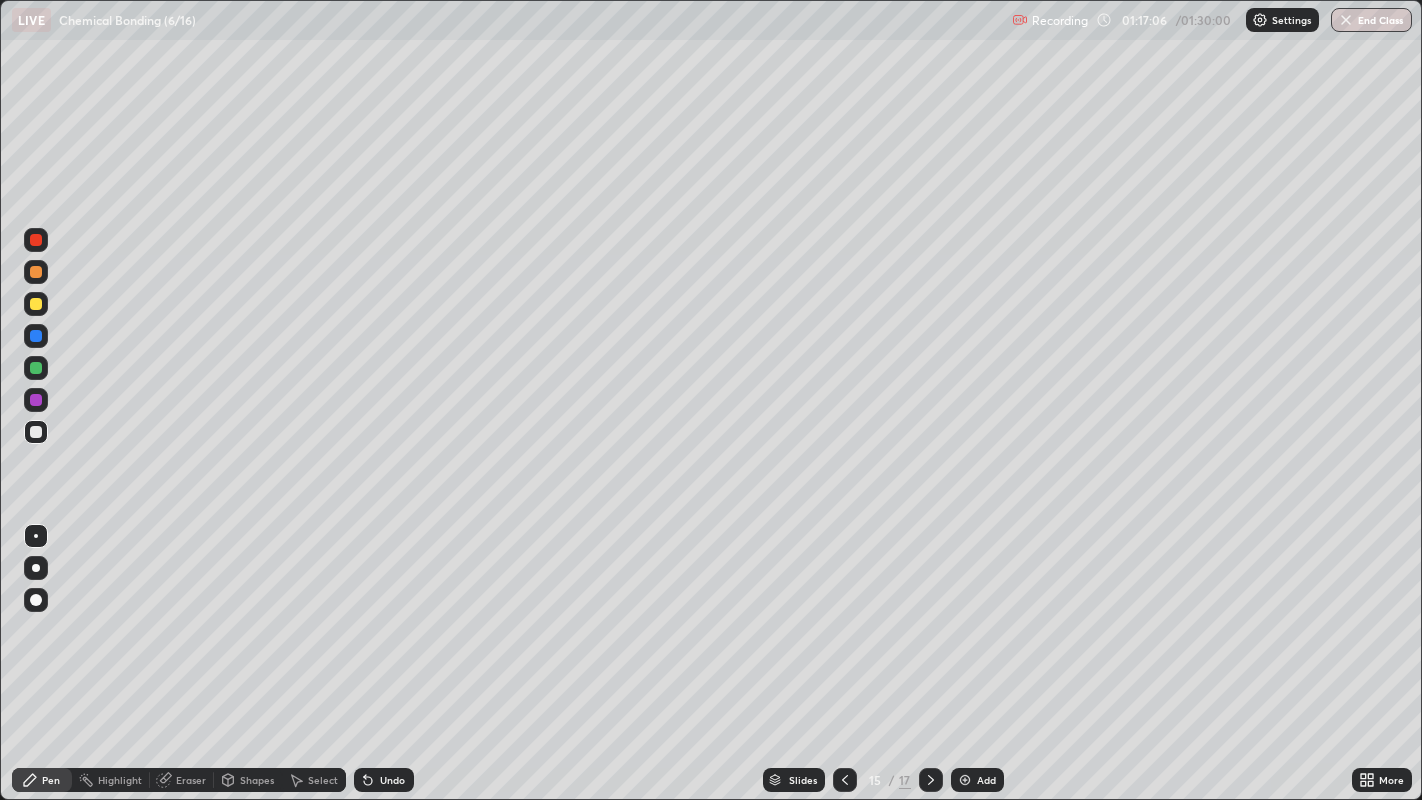 click on "Undo" at bounding box center [384, 780] 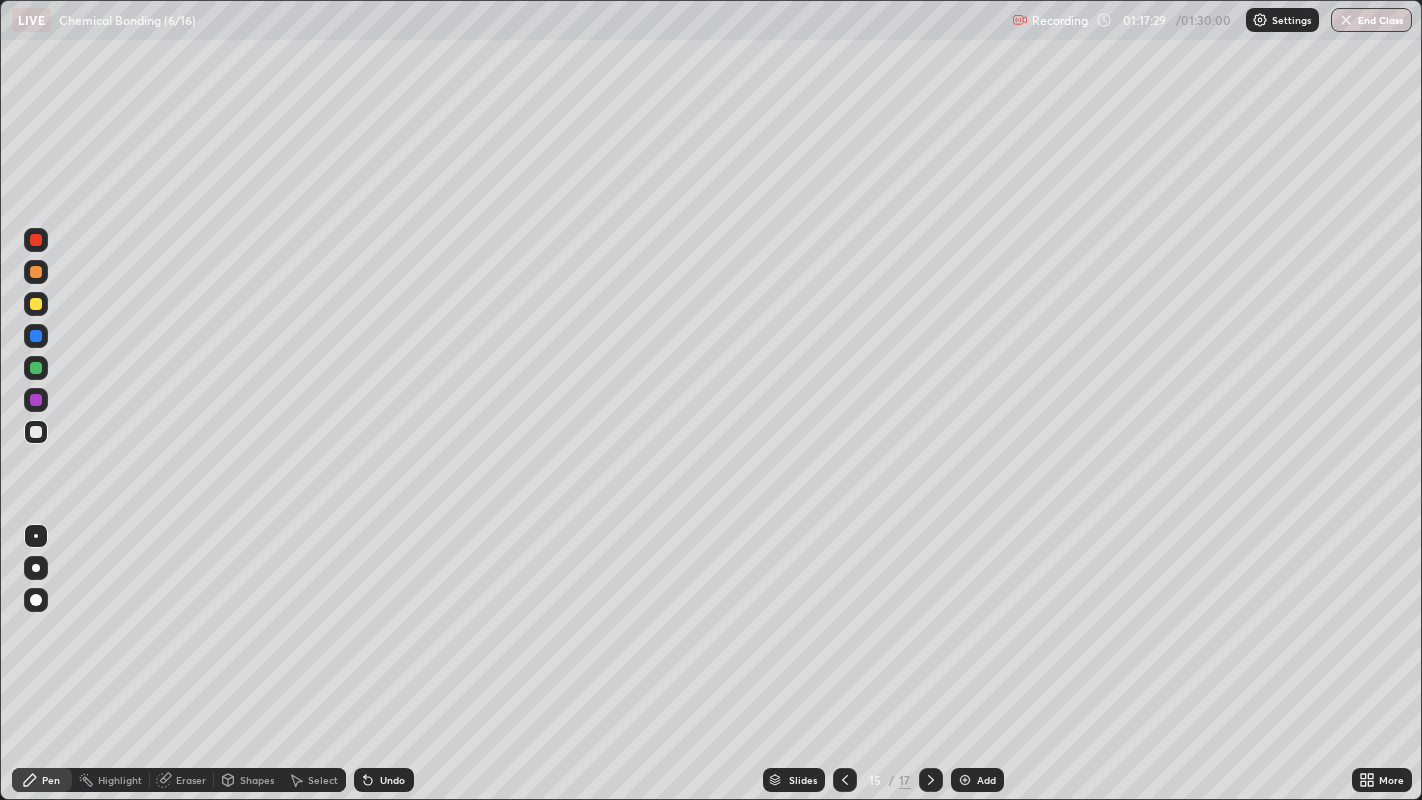 click 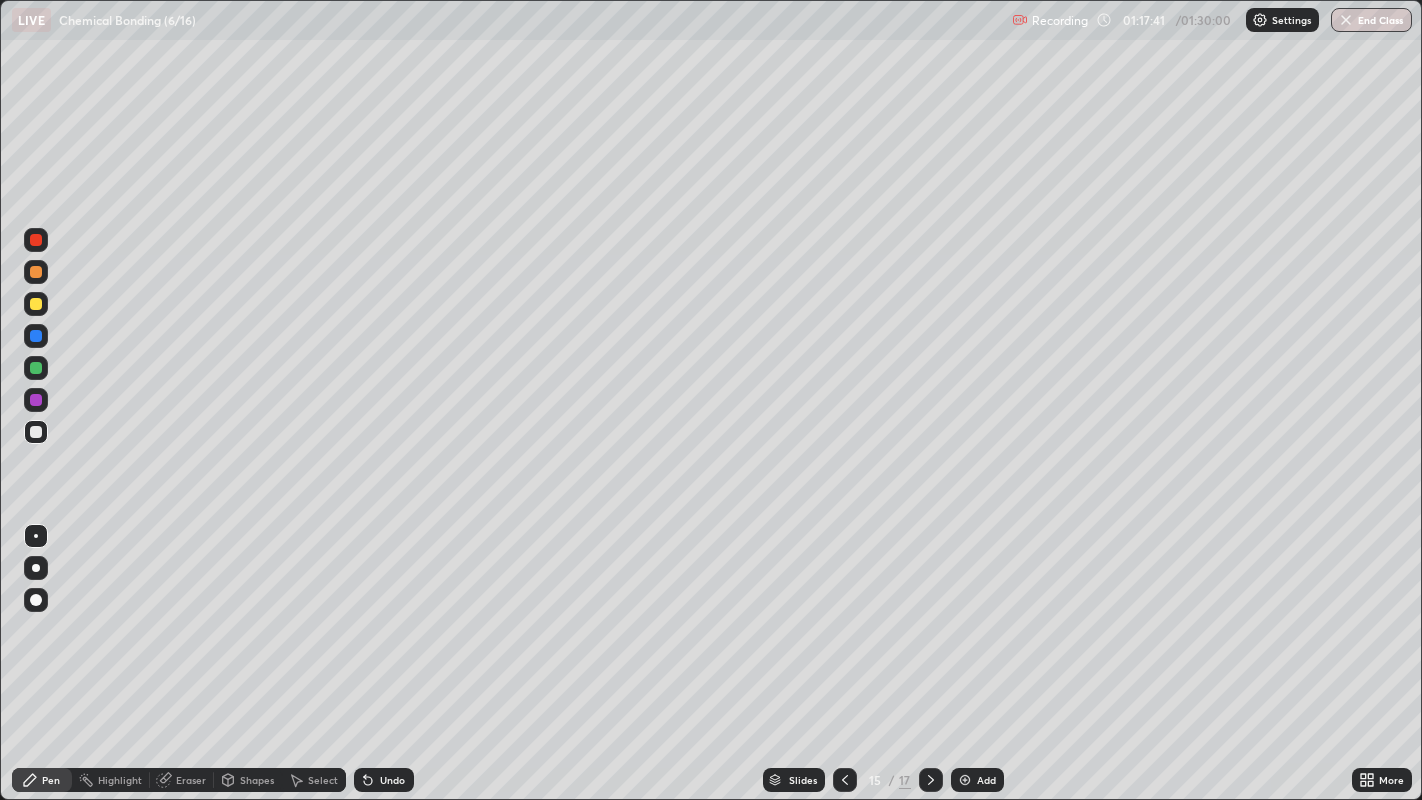 click at bounding box center [36, 336] 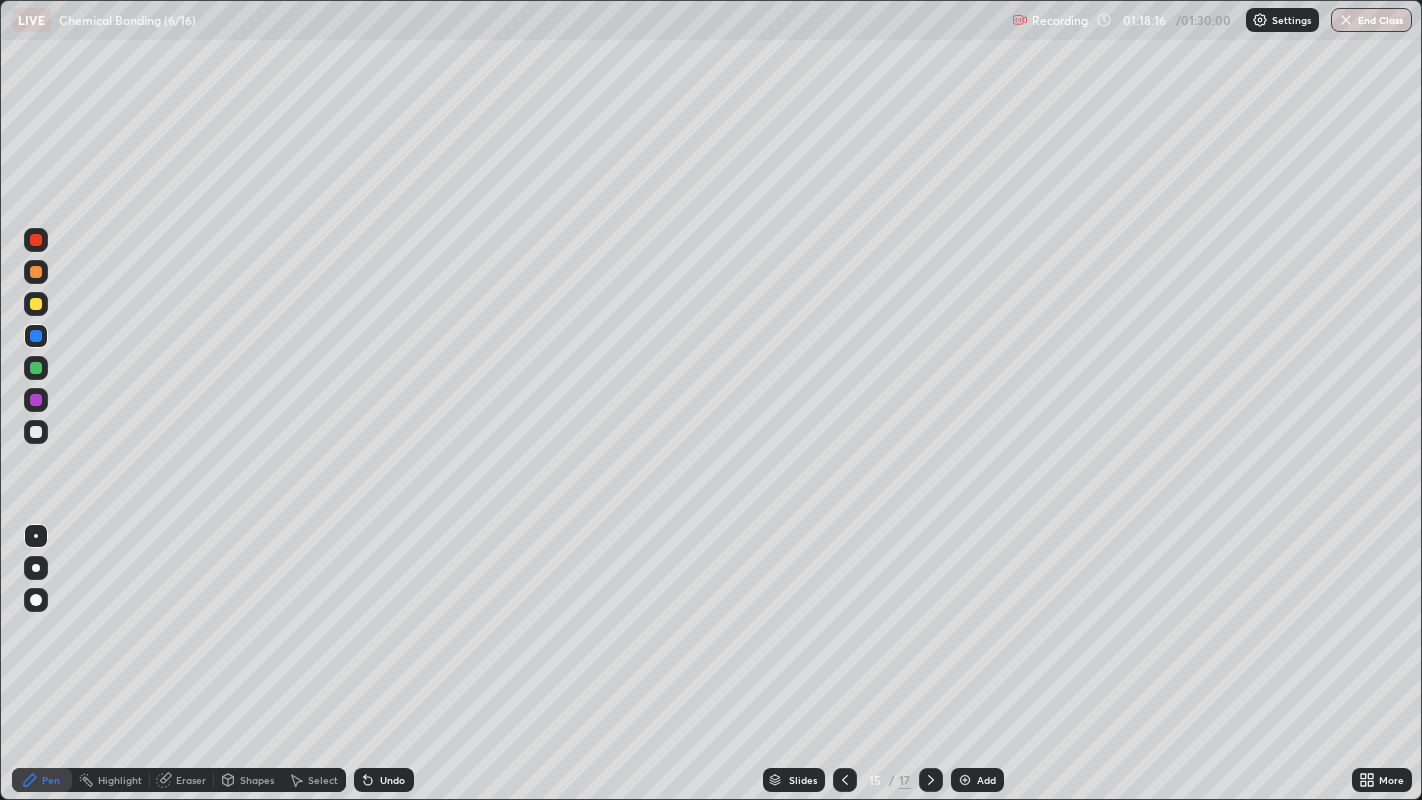 click on "Highlight" at bounding box center (111, 780) 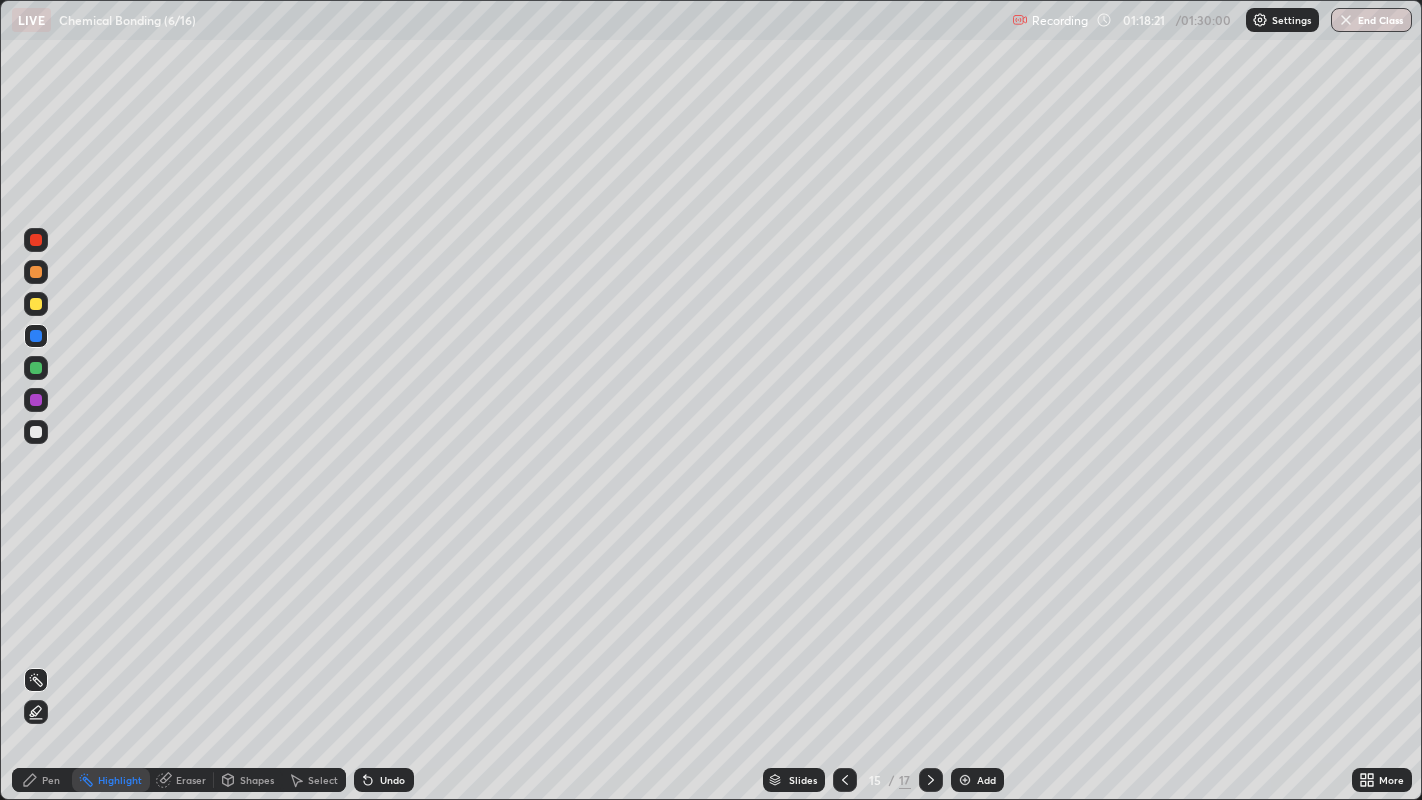 click at bounding box center [36, 304] 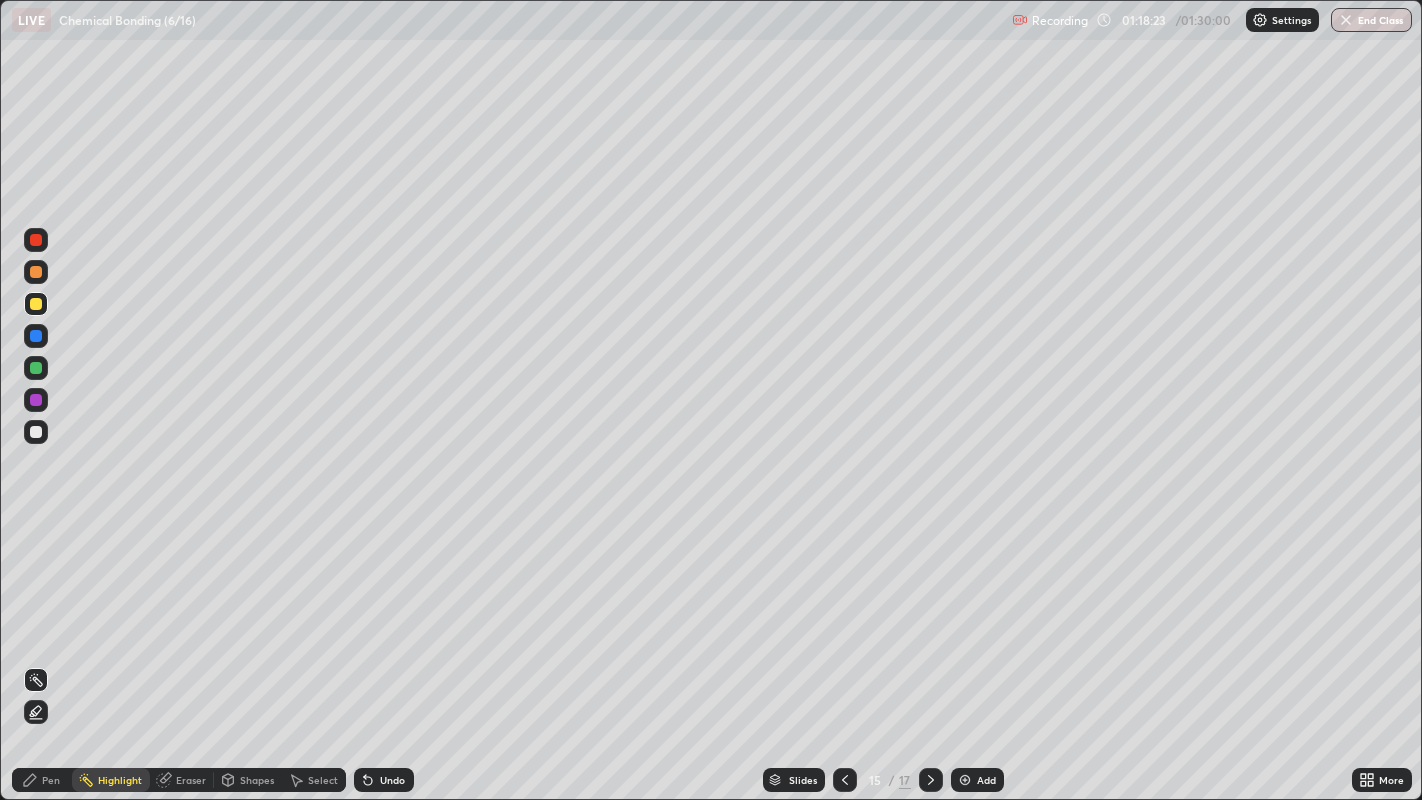 click on "Undo" at bounding box center [392, 780] 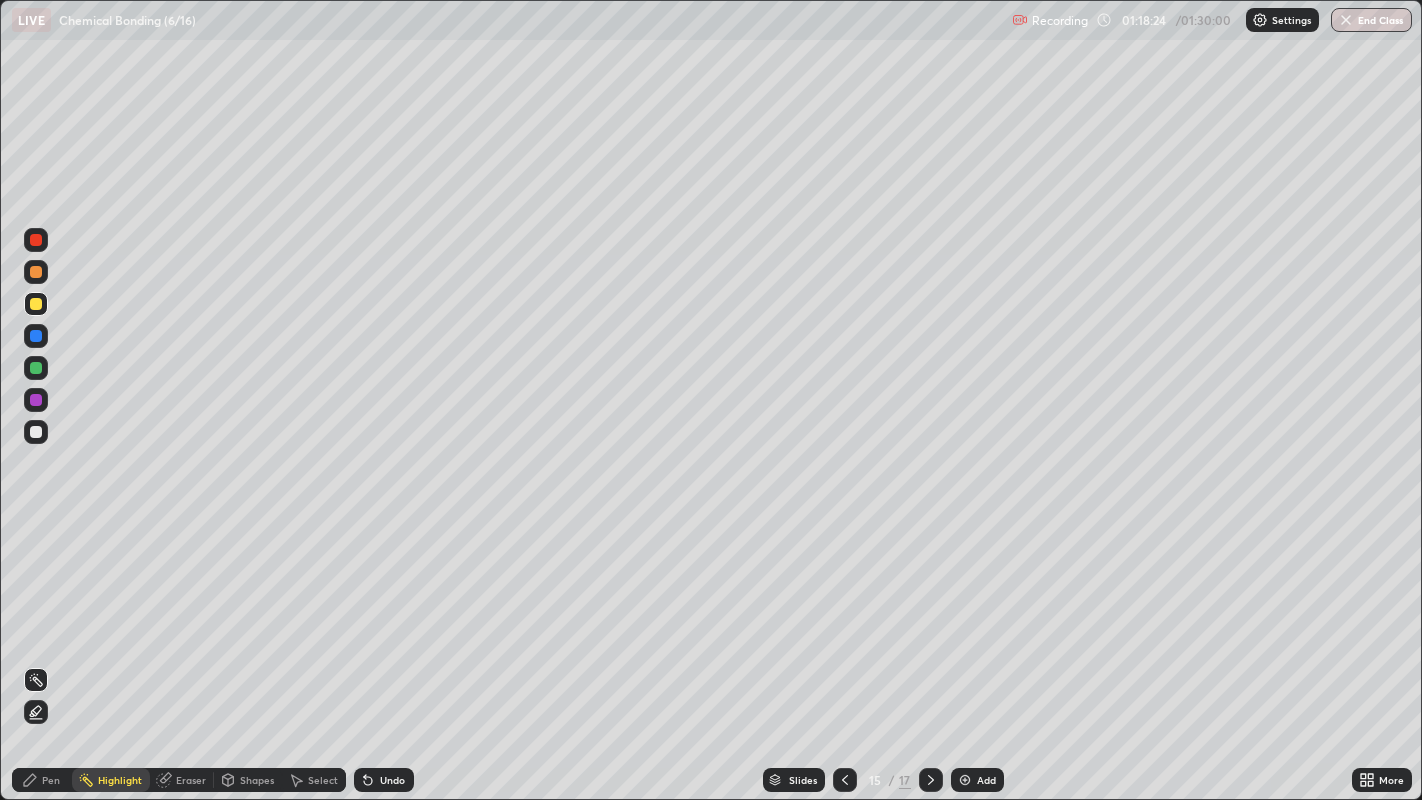 click on "Pen" at bounding box center [42, 780] 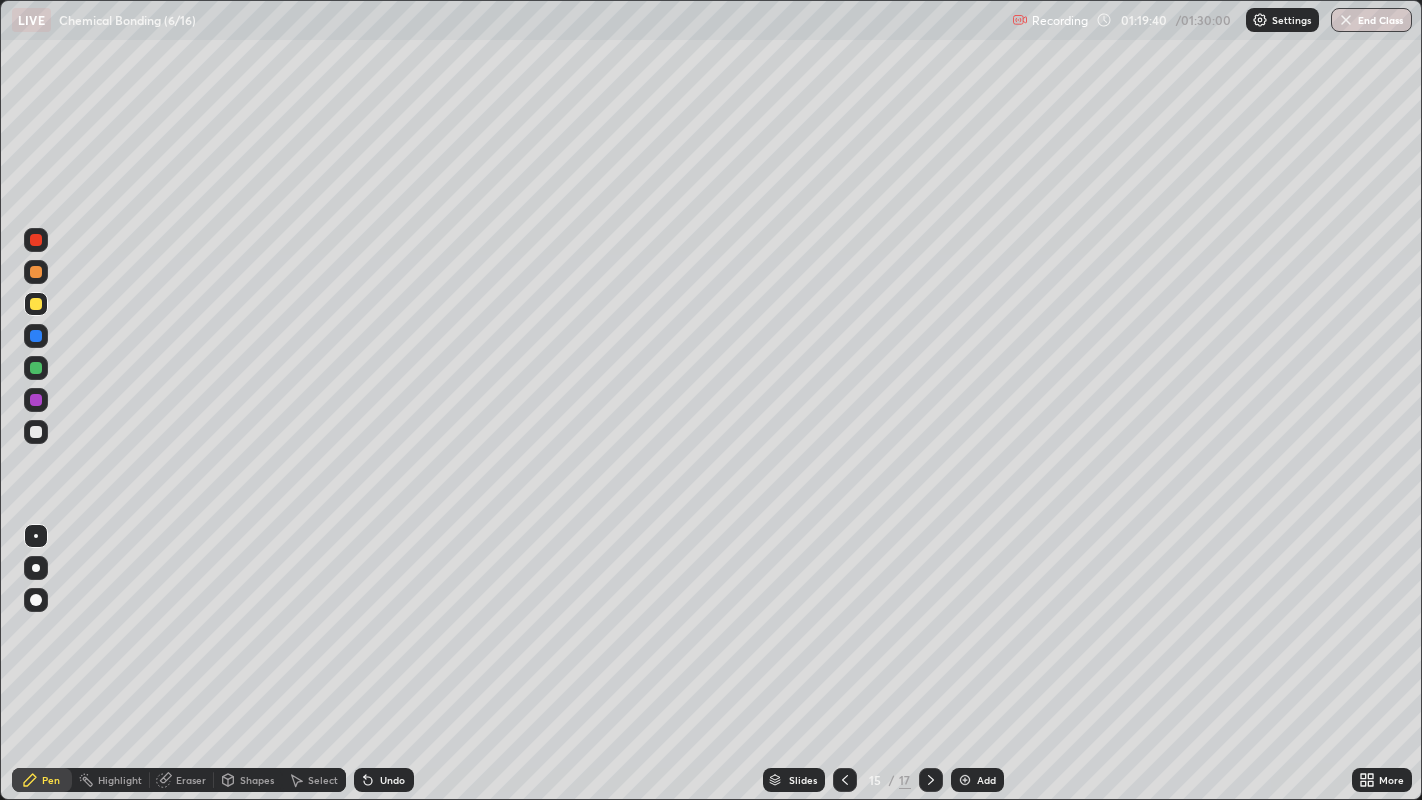click at bounding box center (36, 272) 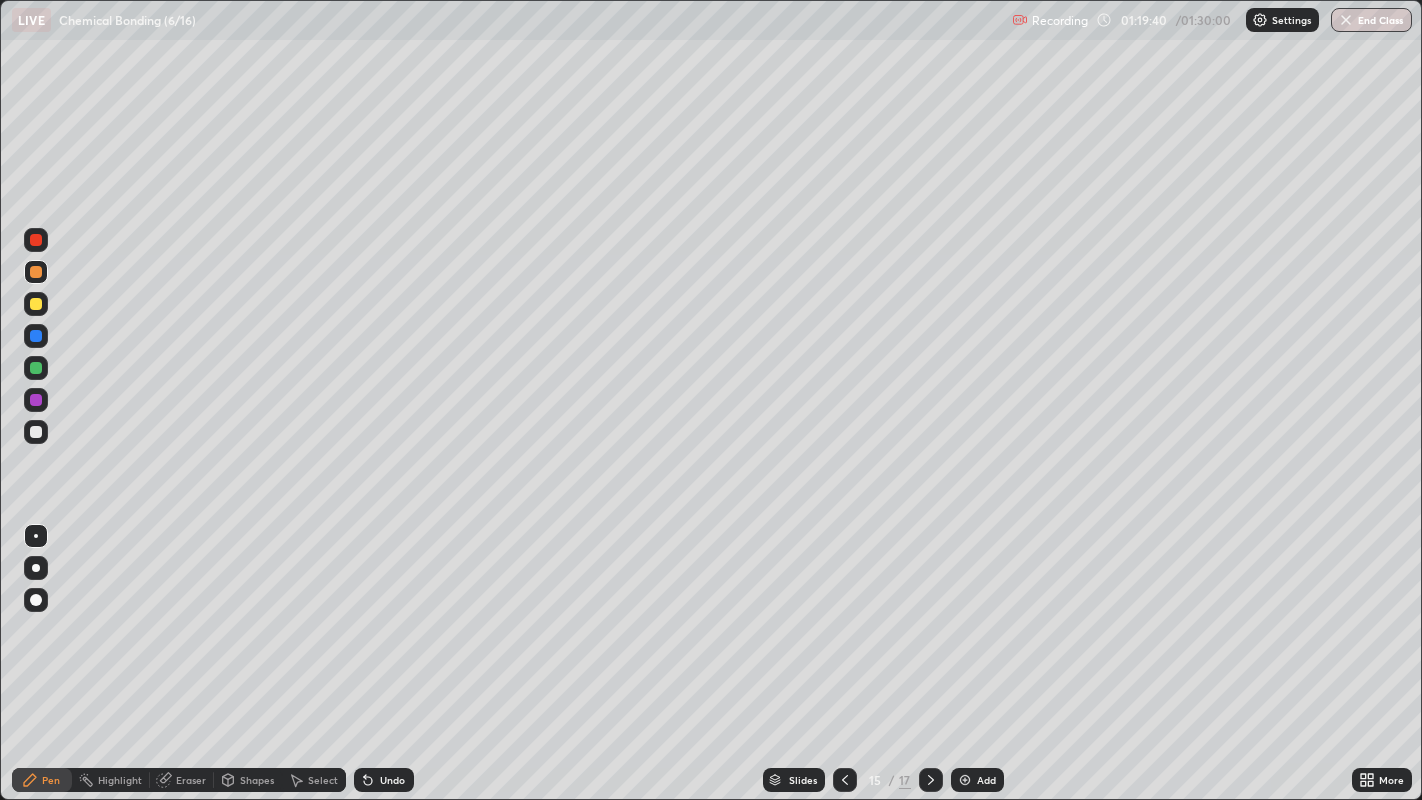 click at bounding box center [36, 432] 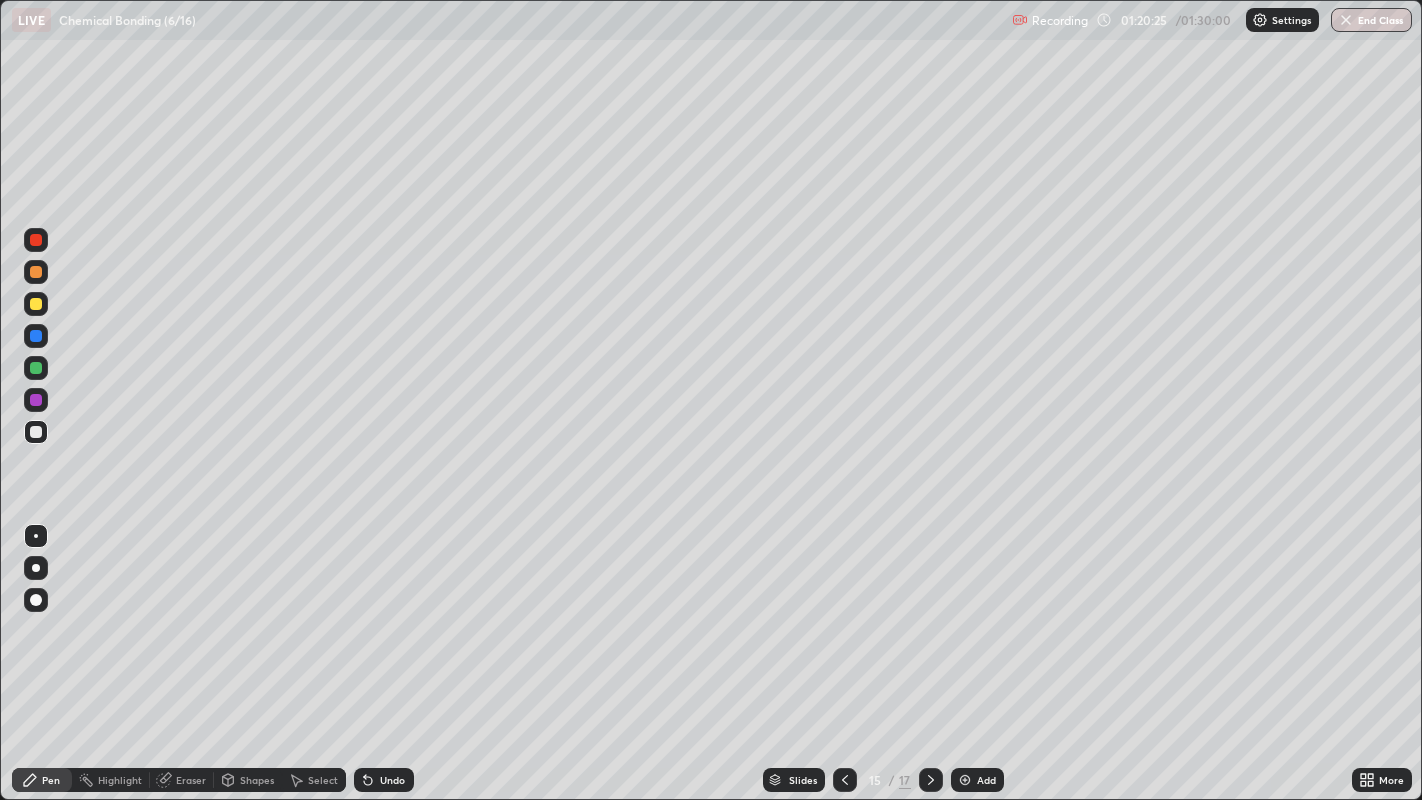 click on "Undo" at bounding box center (392, 780) 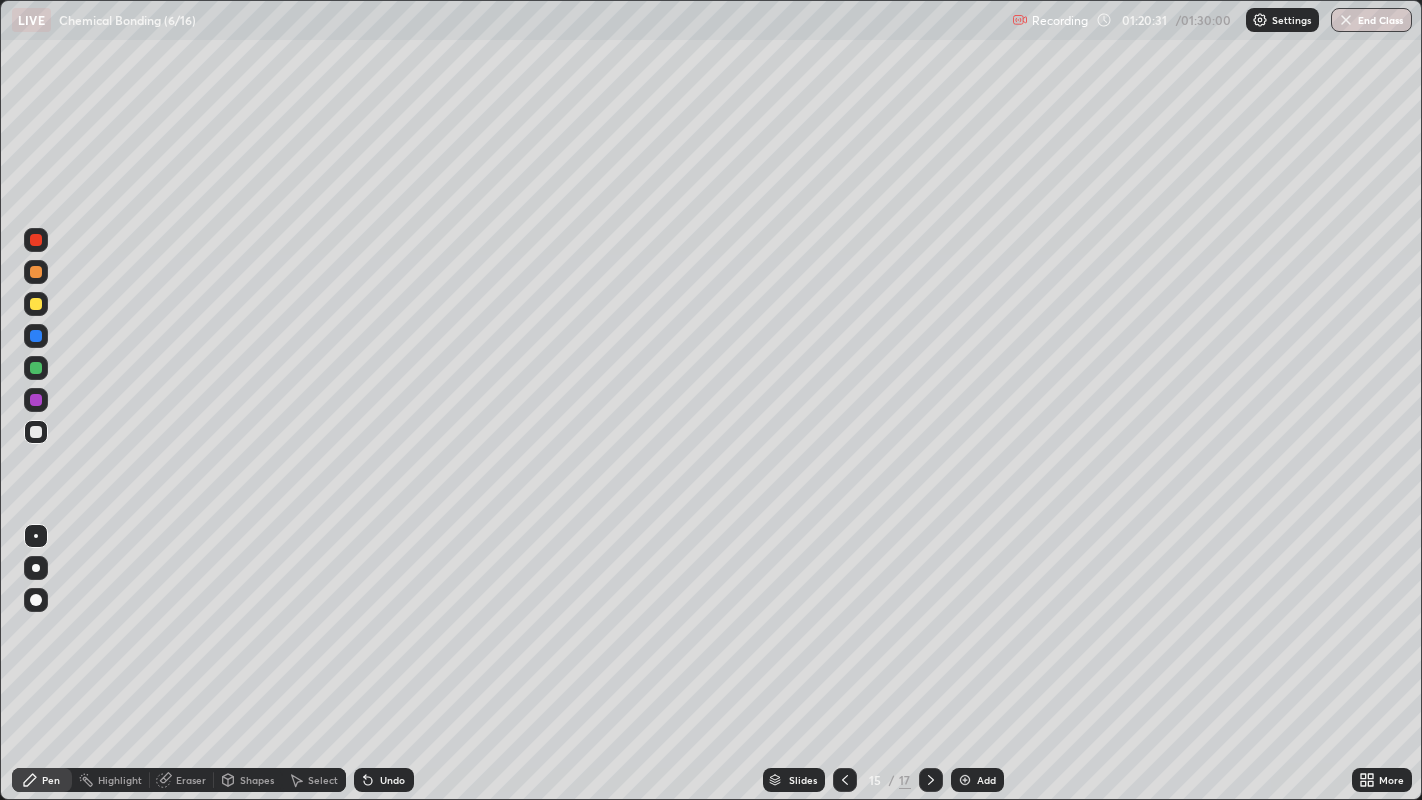 click on "Undo" at bounding box center (392, 780) 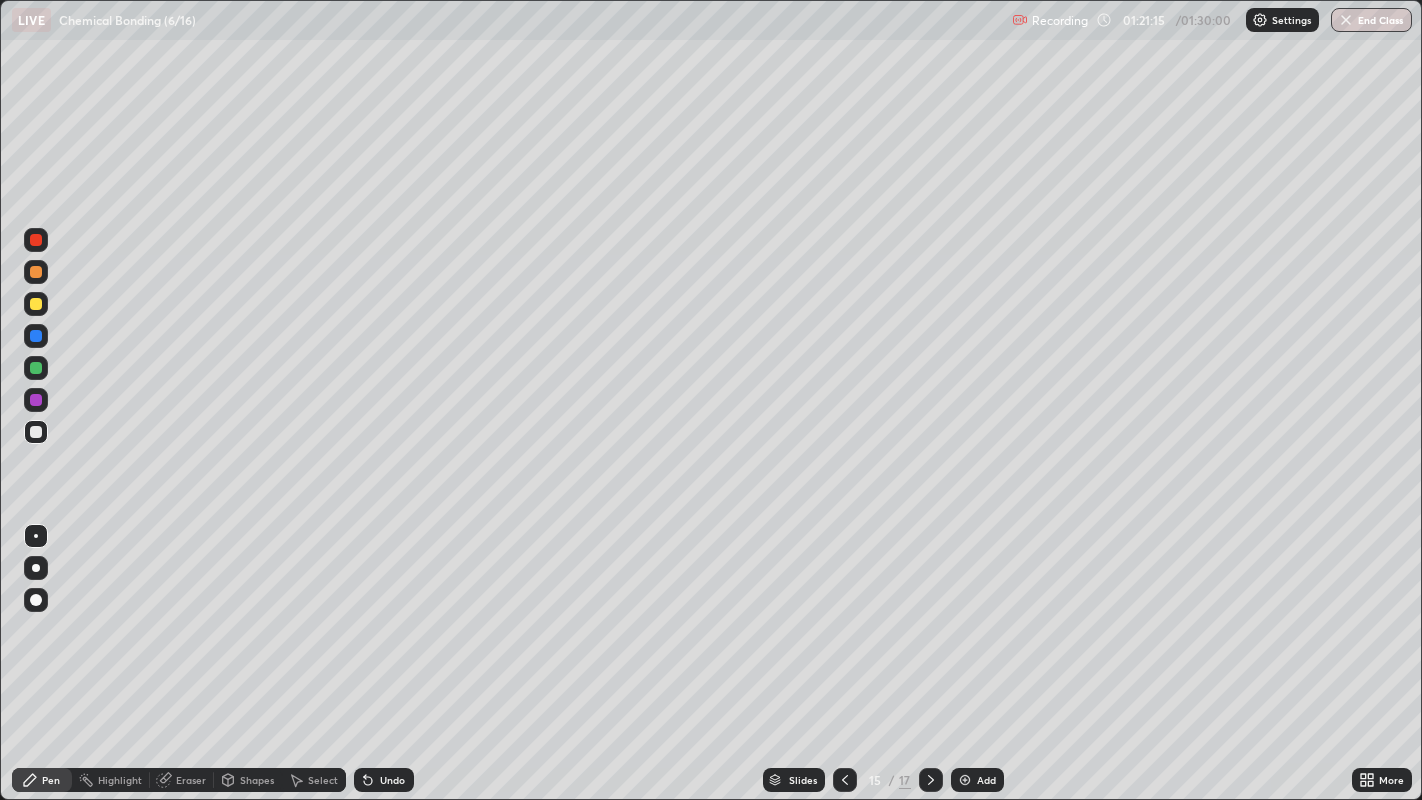 click at bounding box center (36, 304) 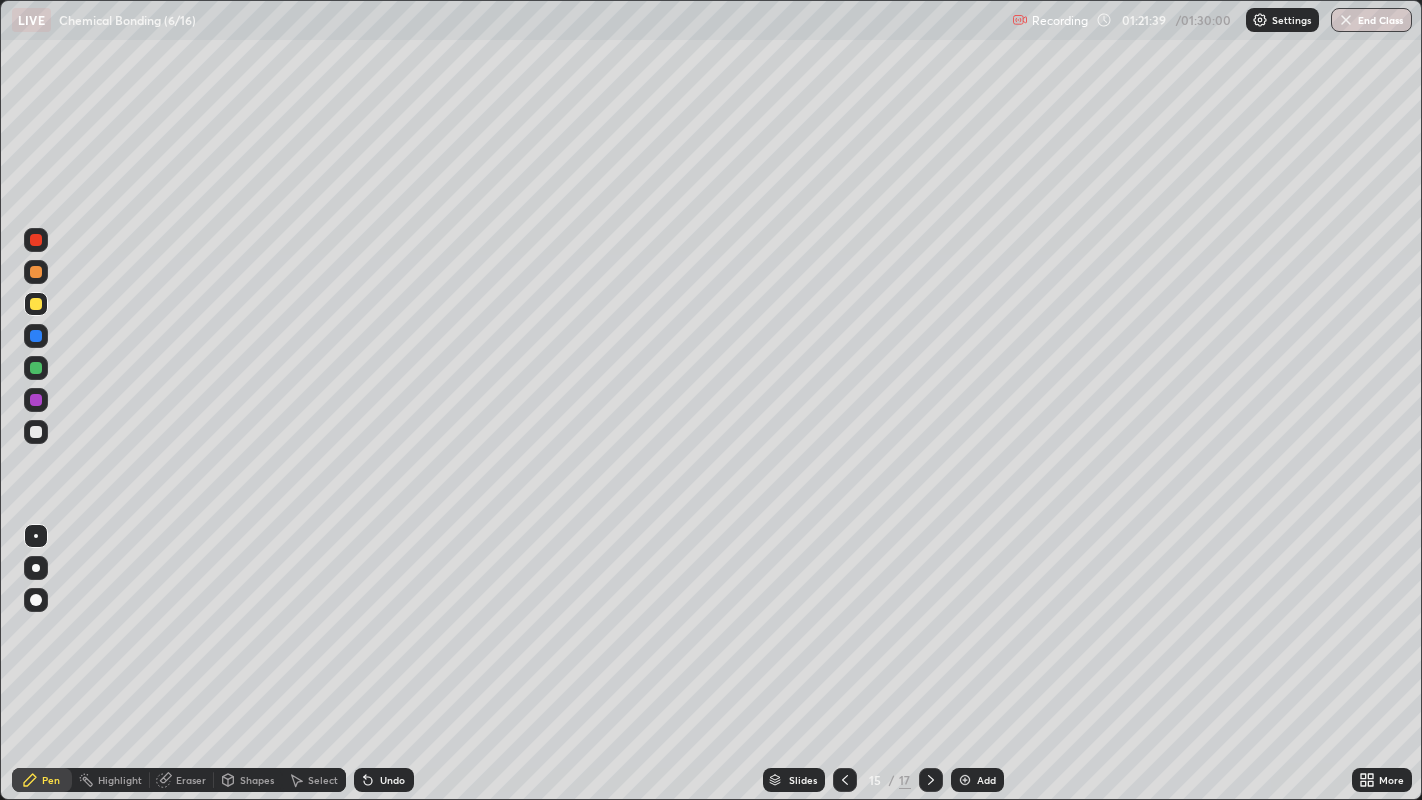 click on "Undo" at bounding box center [392, 780] 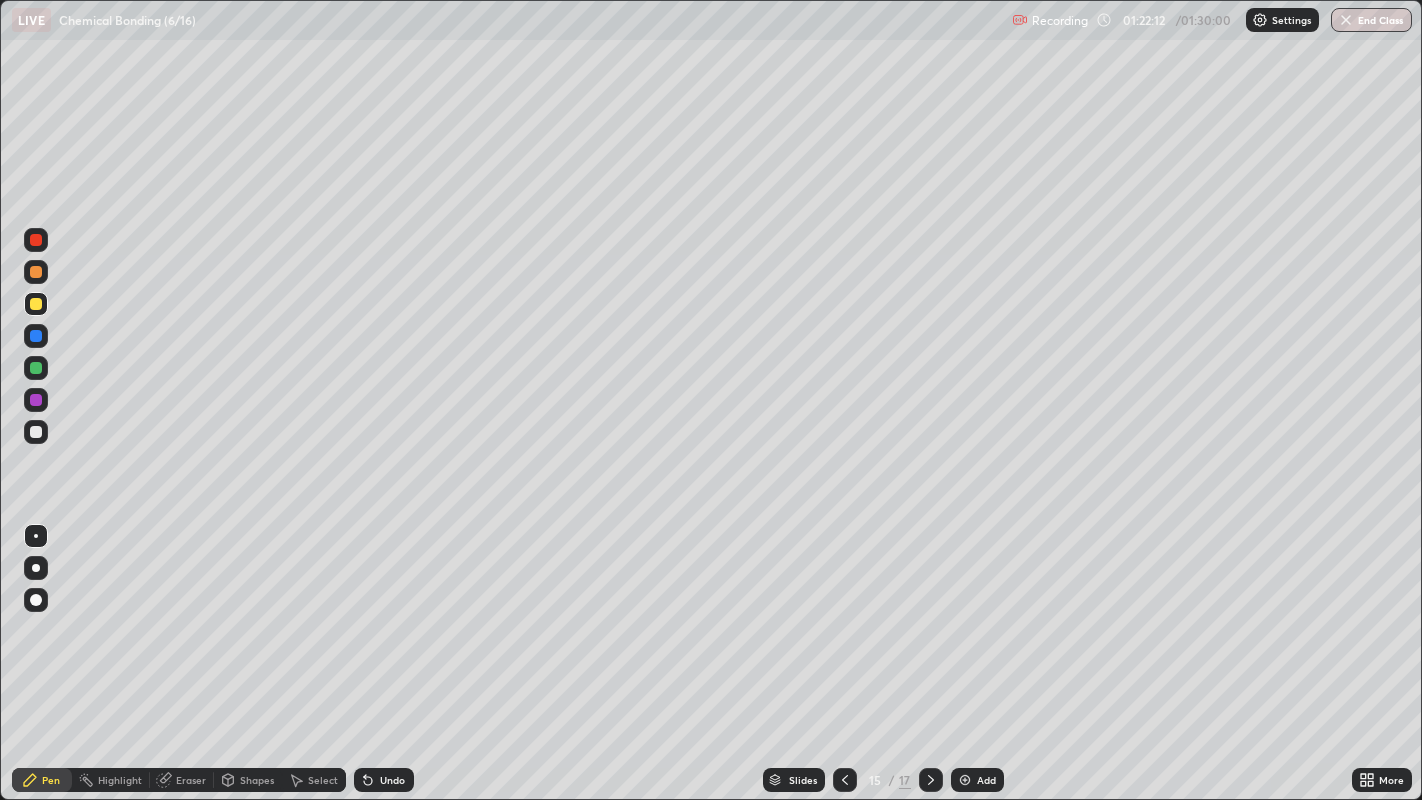 click on "Undo" at bounding box center [392, 780] 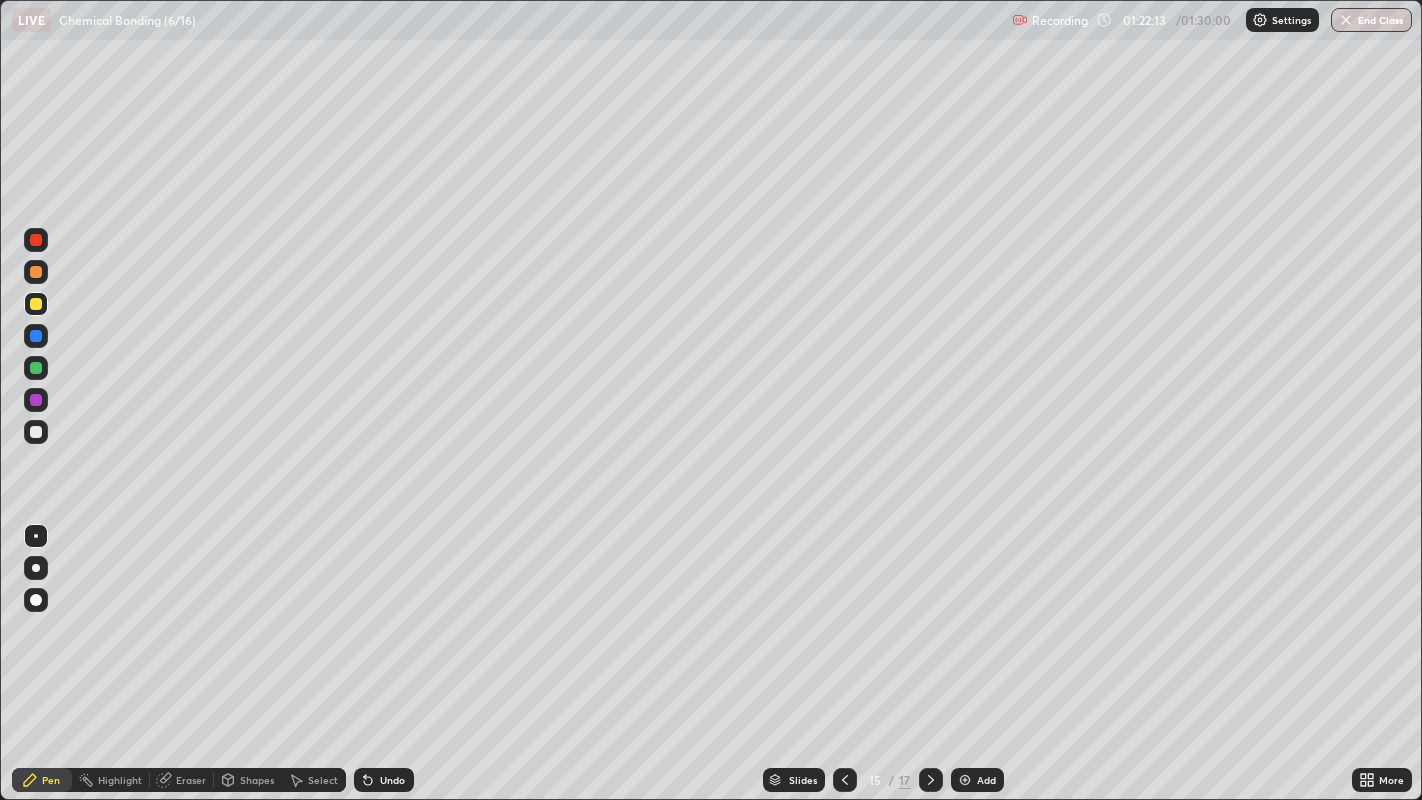 click on "Undo" at bounding box center (384, 780) 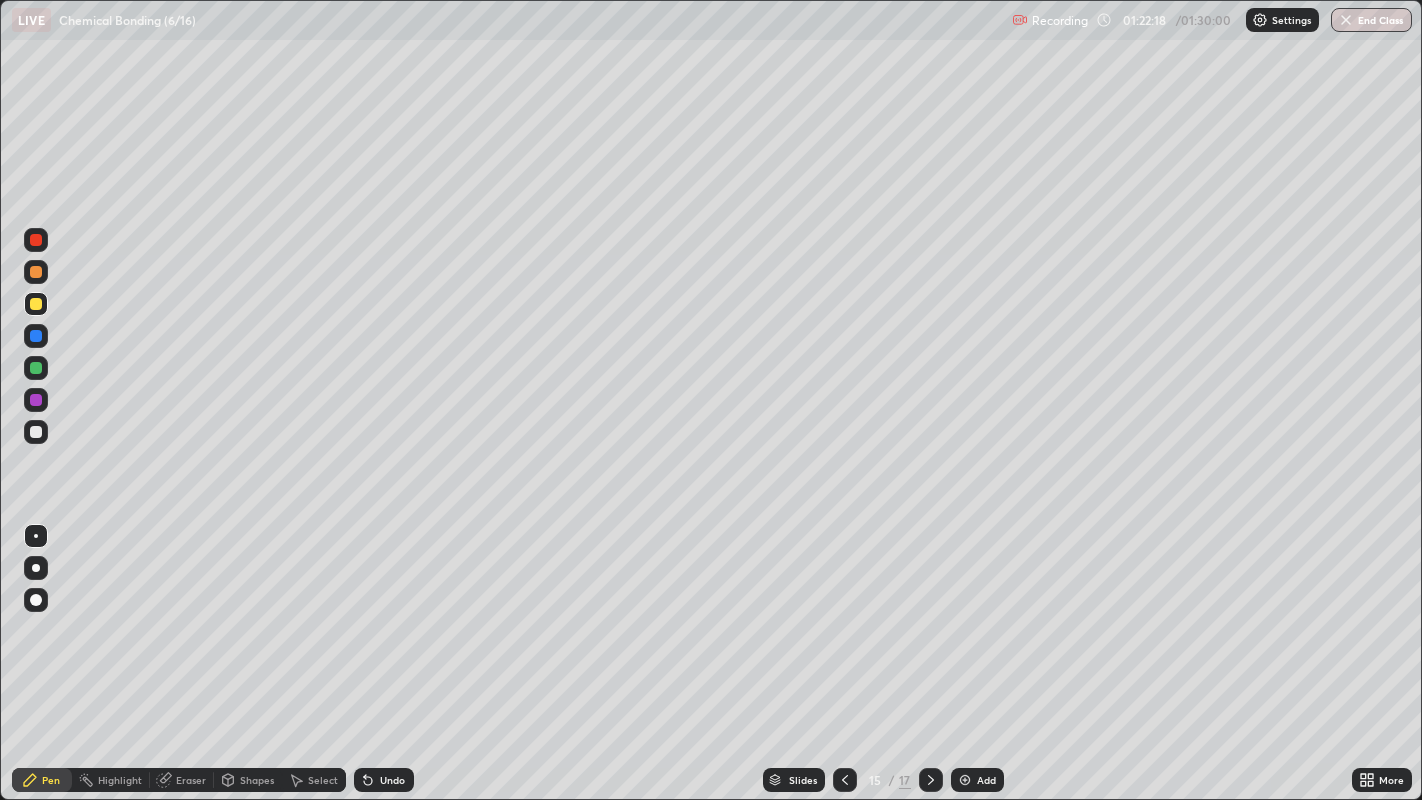 click at bounding box center [36, 400] 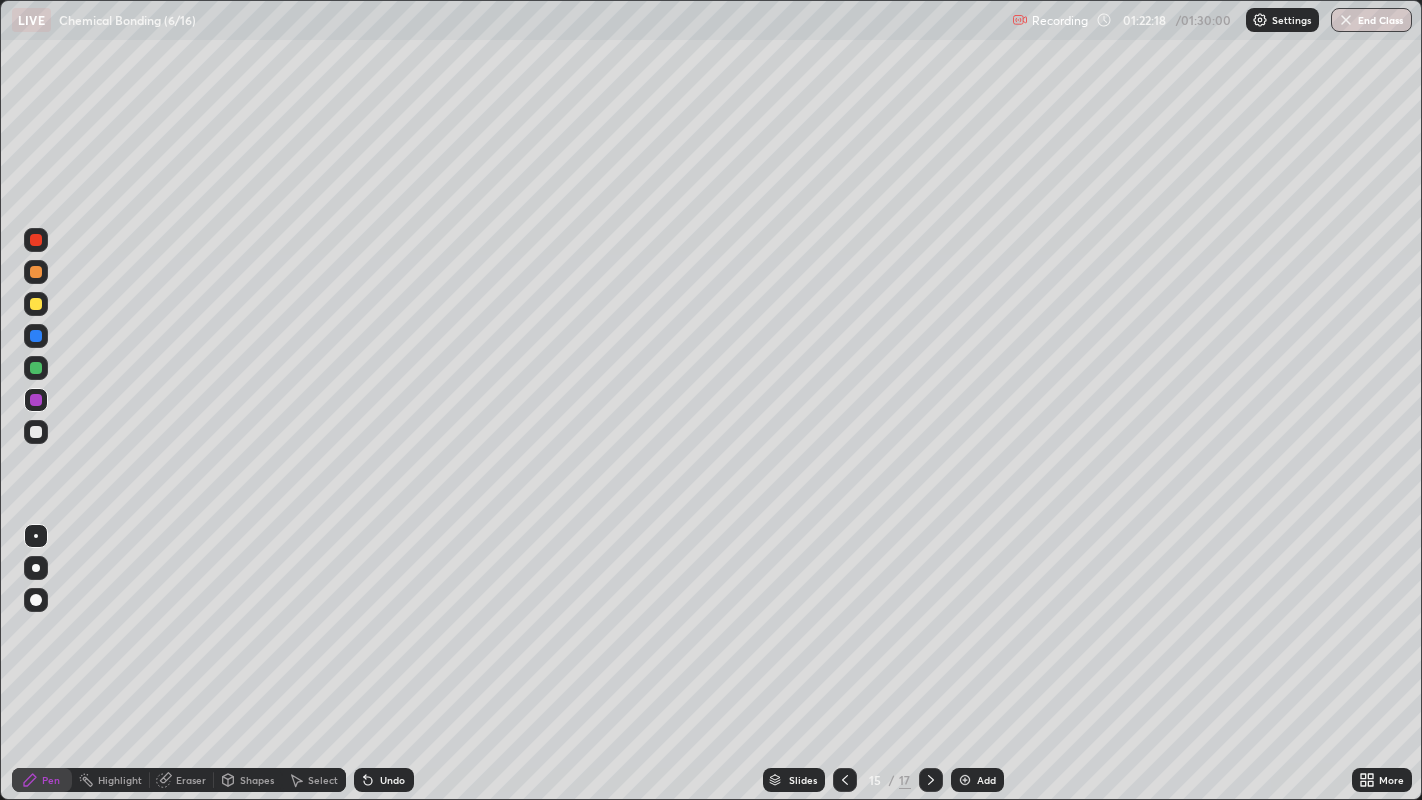 click at bounding box center [36, 568] 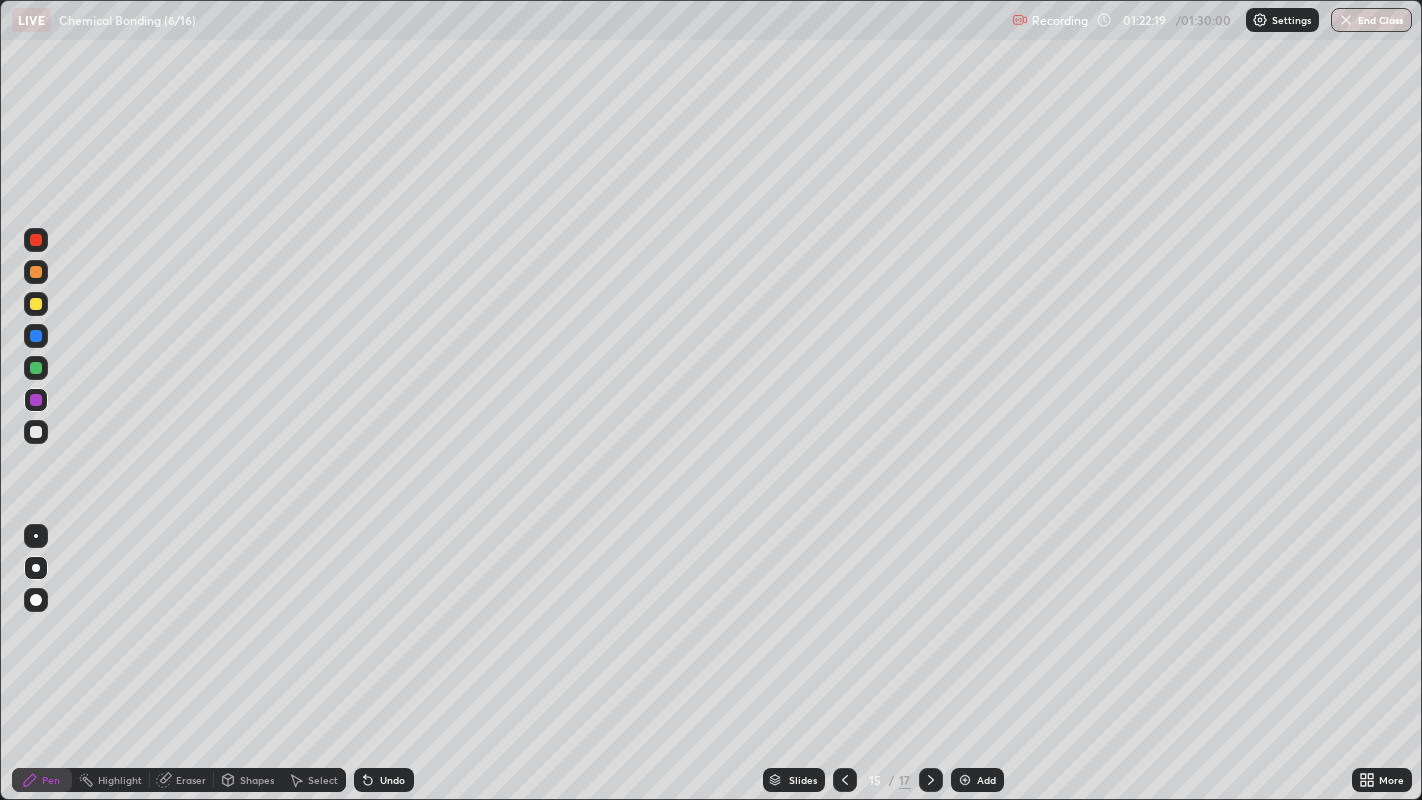 click at bounding box center [36, 336] 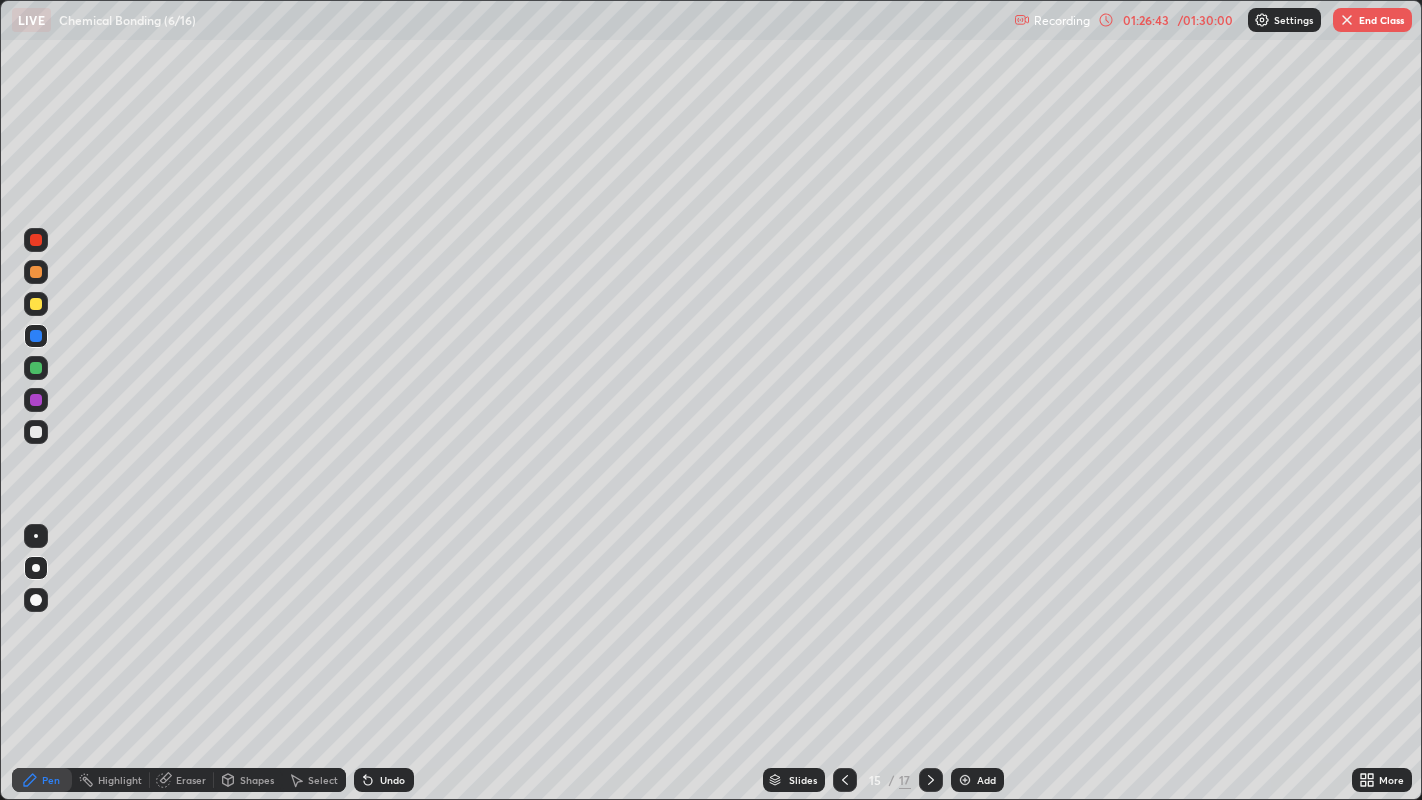 click 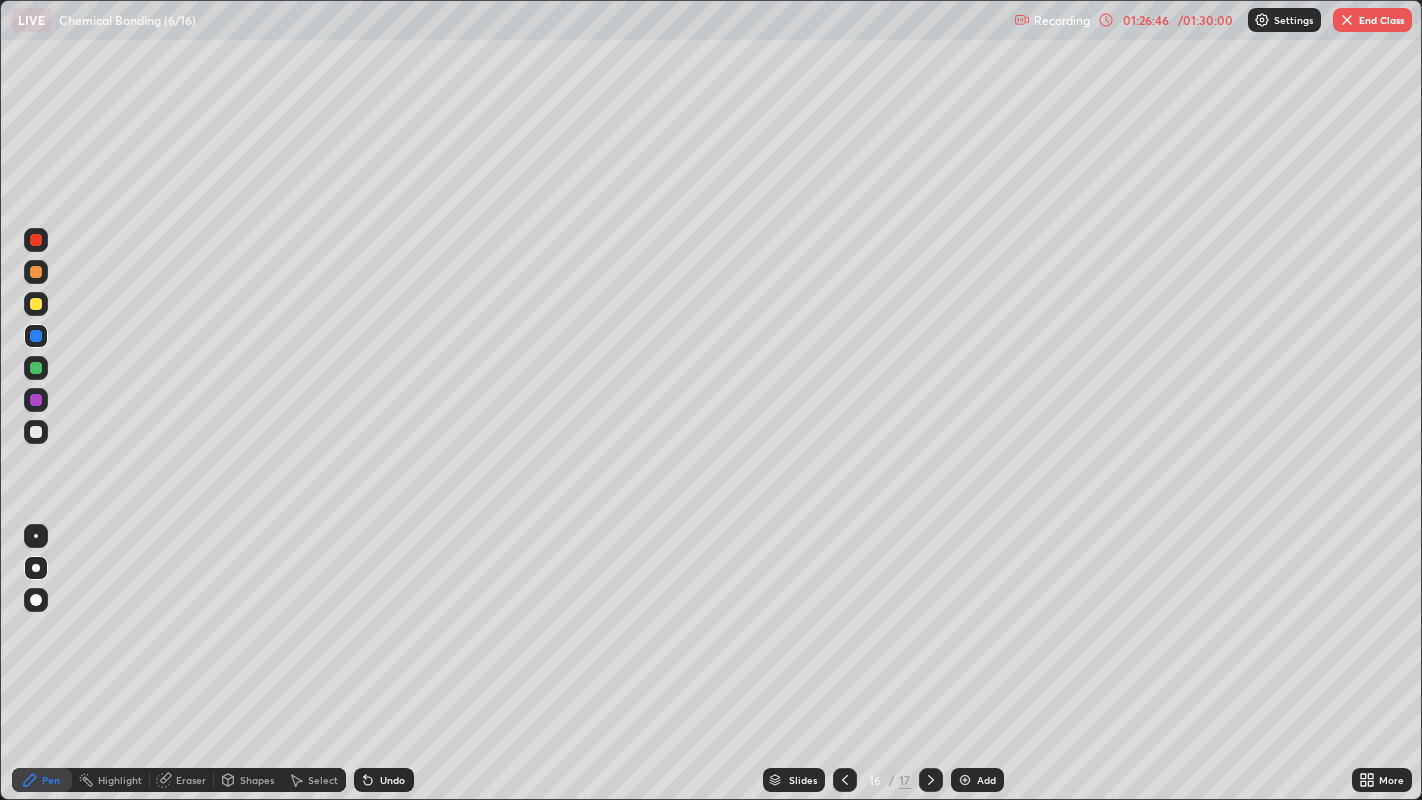 click at bounding box center [36, 432] 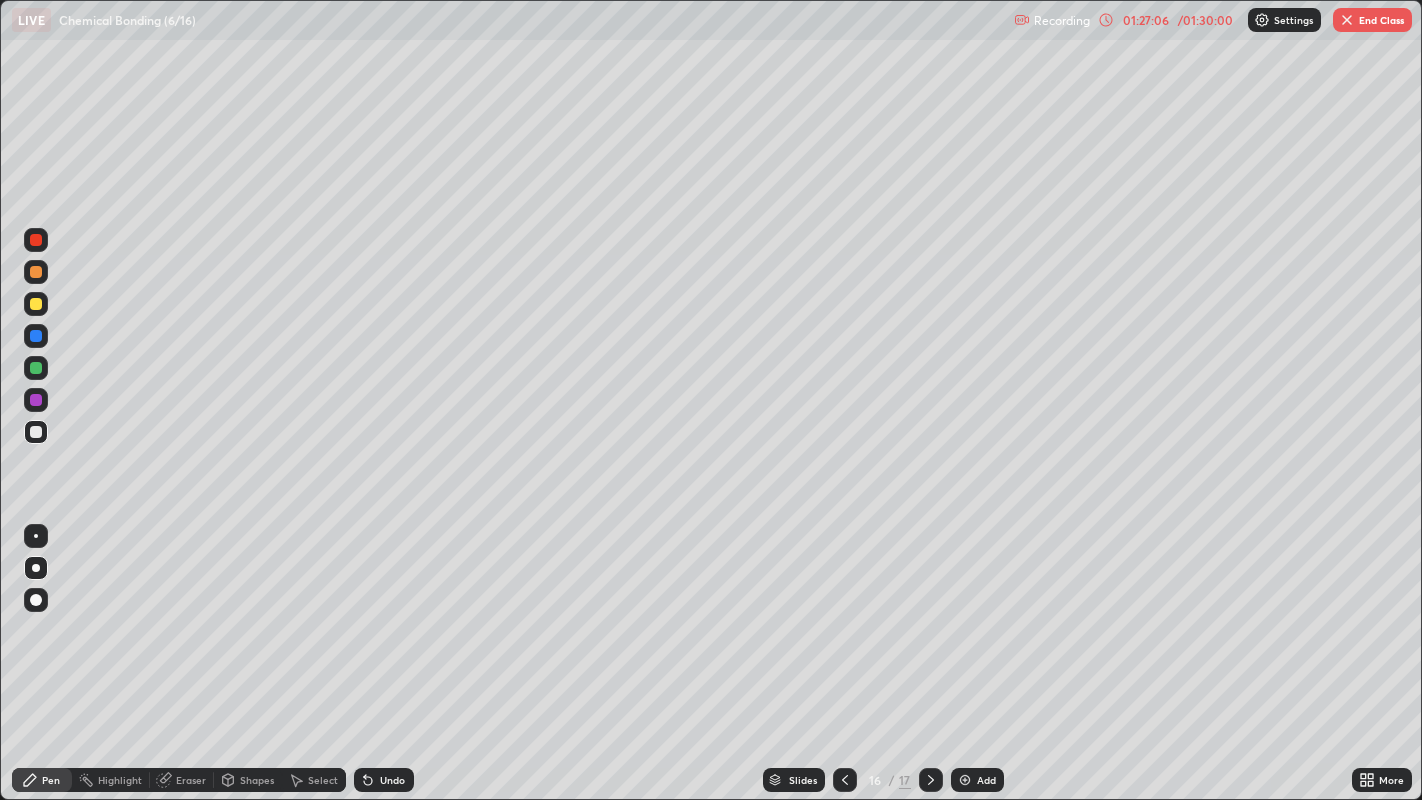 click at bounding box center [36, 432] 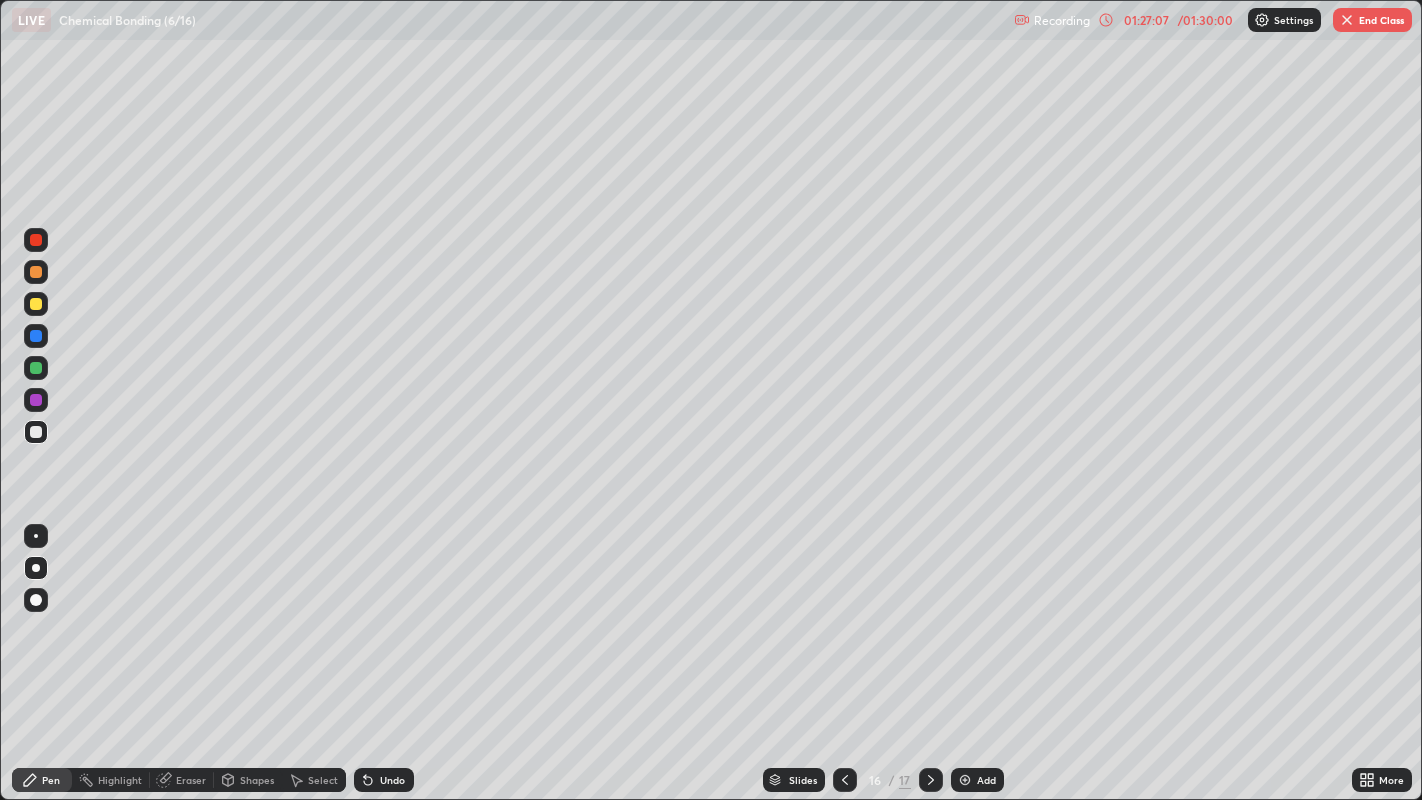 click at bounding box center (36, 304) 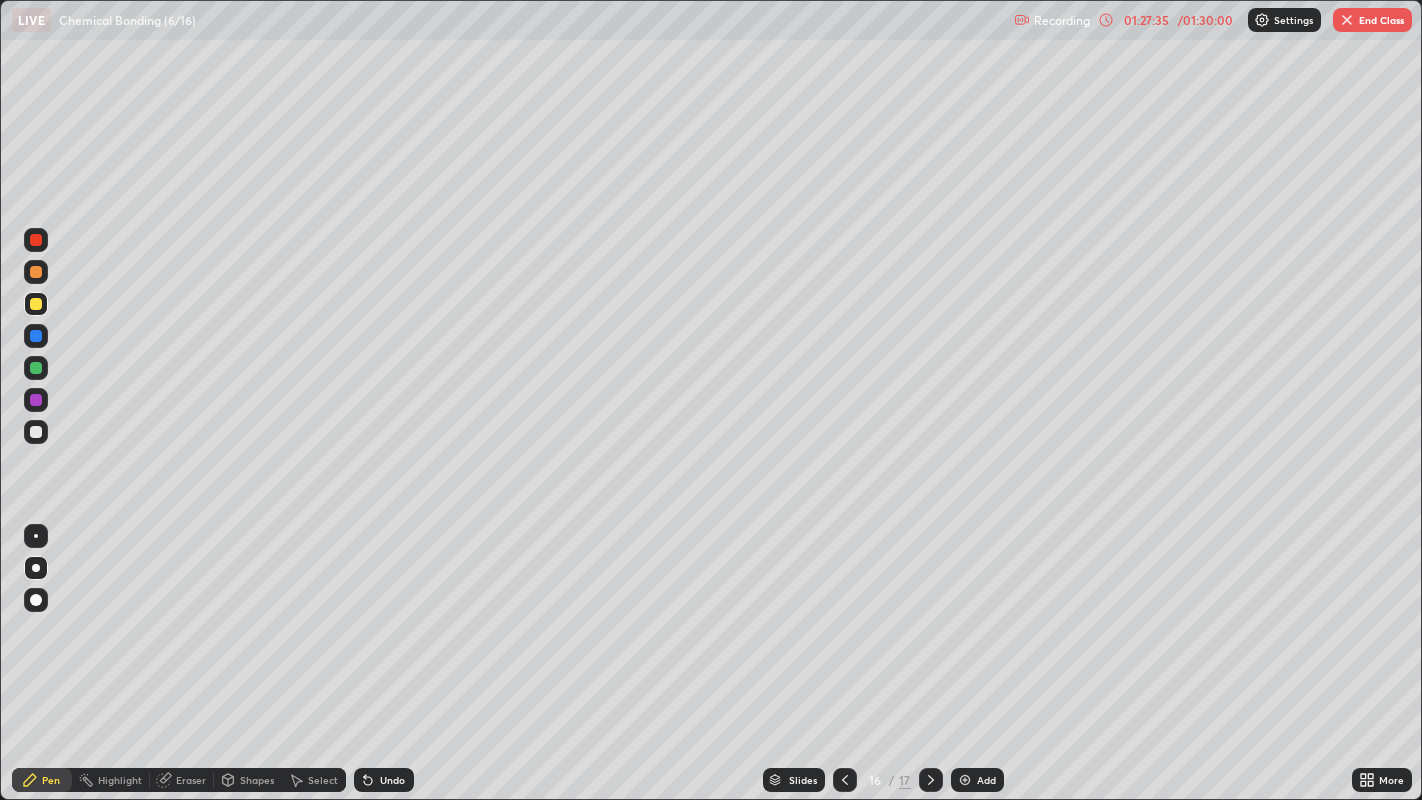 click on "Undo" at bounding box center [384, 780] 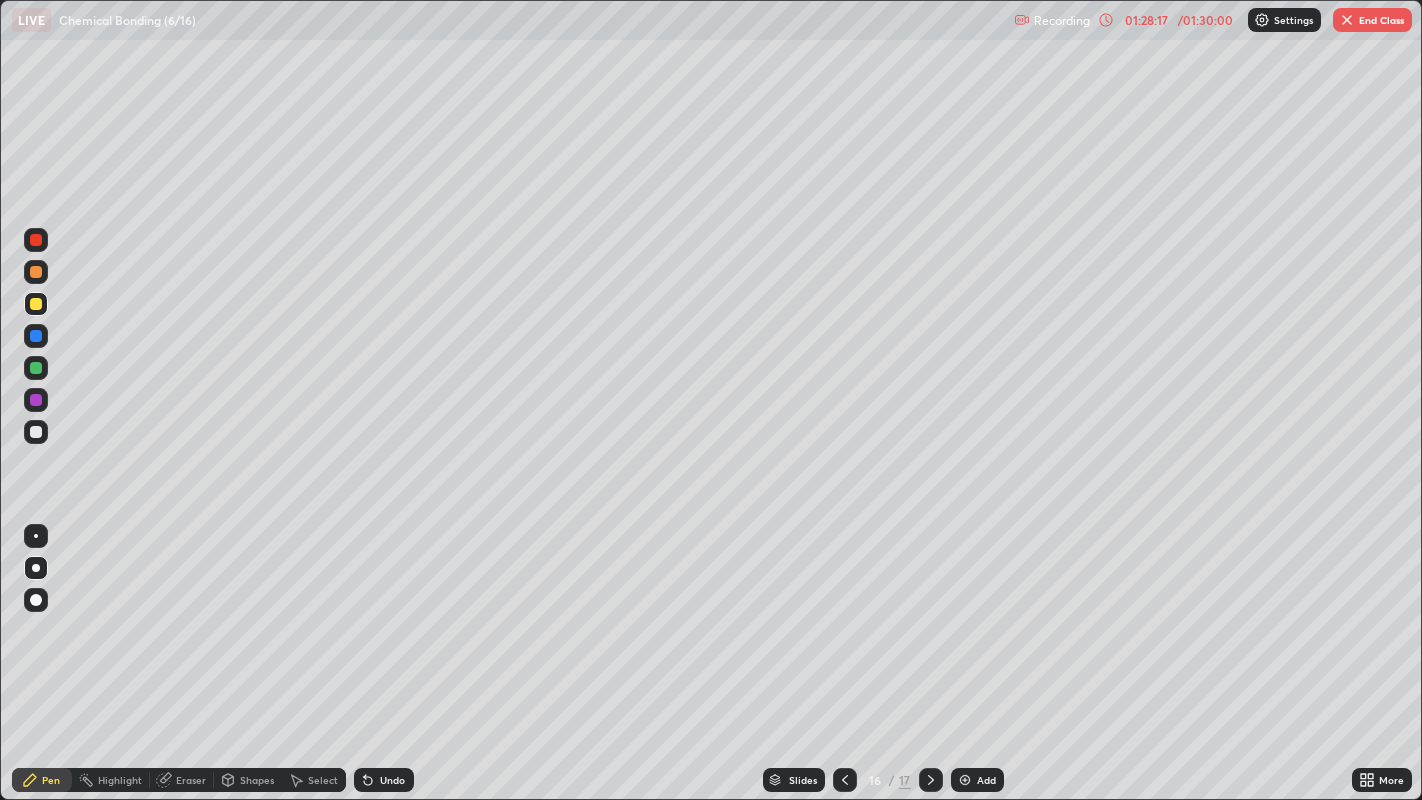 click at bounding box center (36, 432) 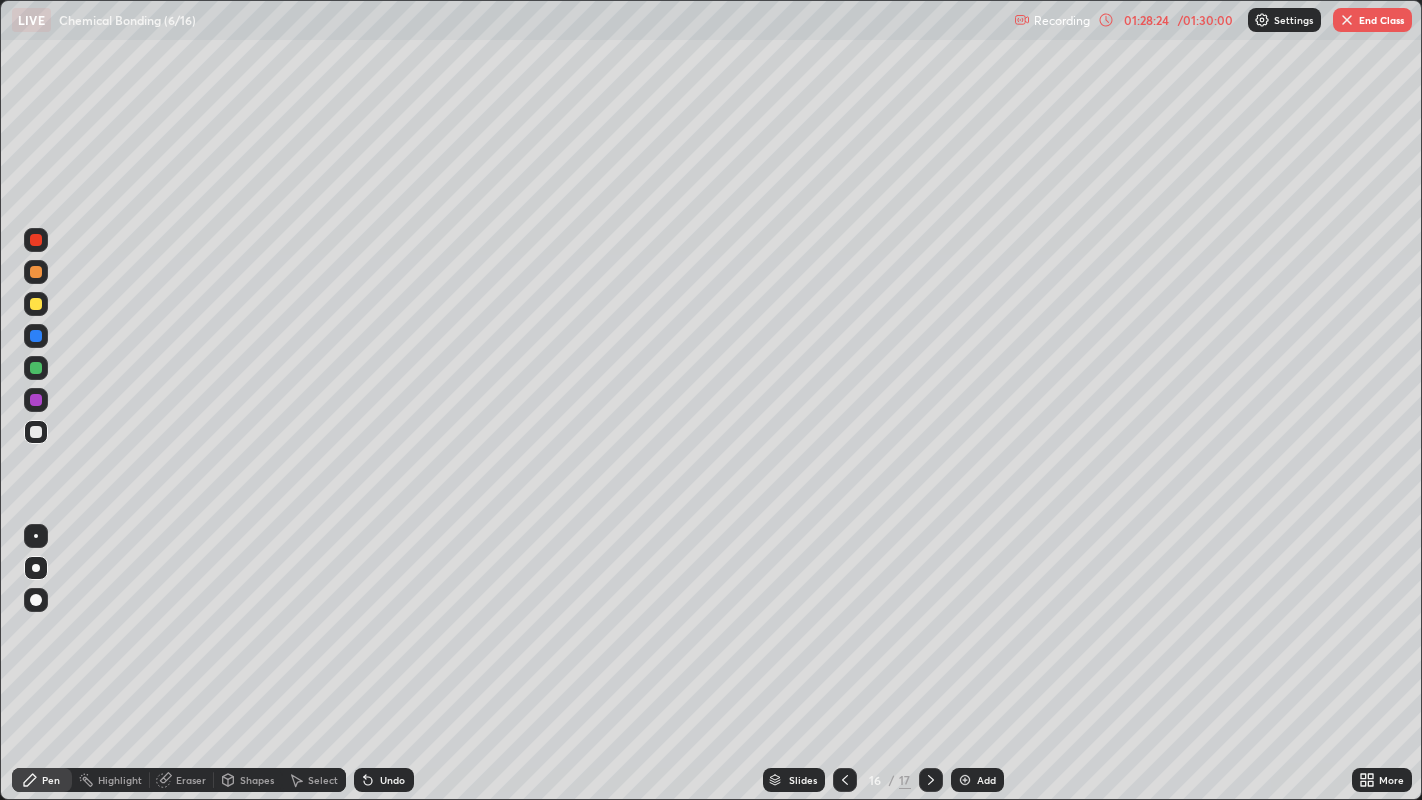 click 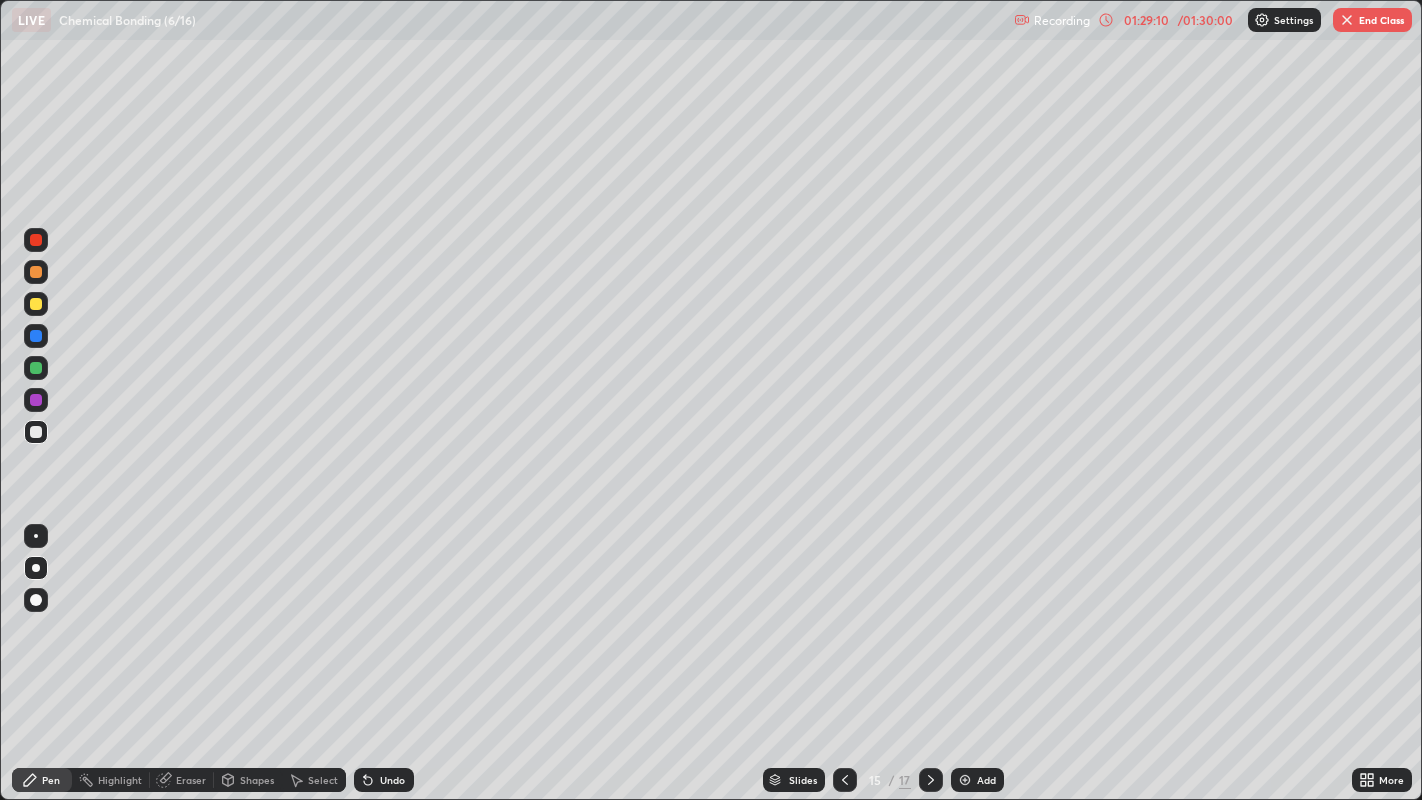 click on "Slides" at bounding box center [803, 780] 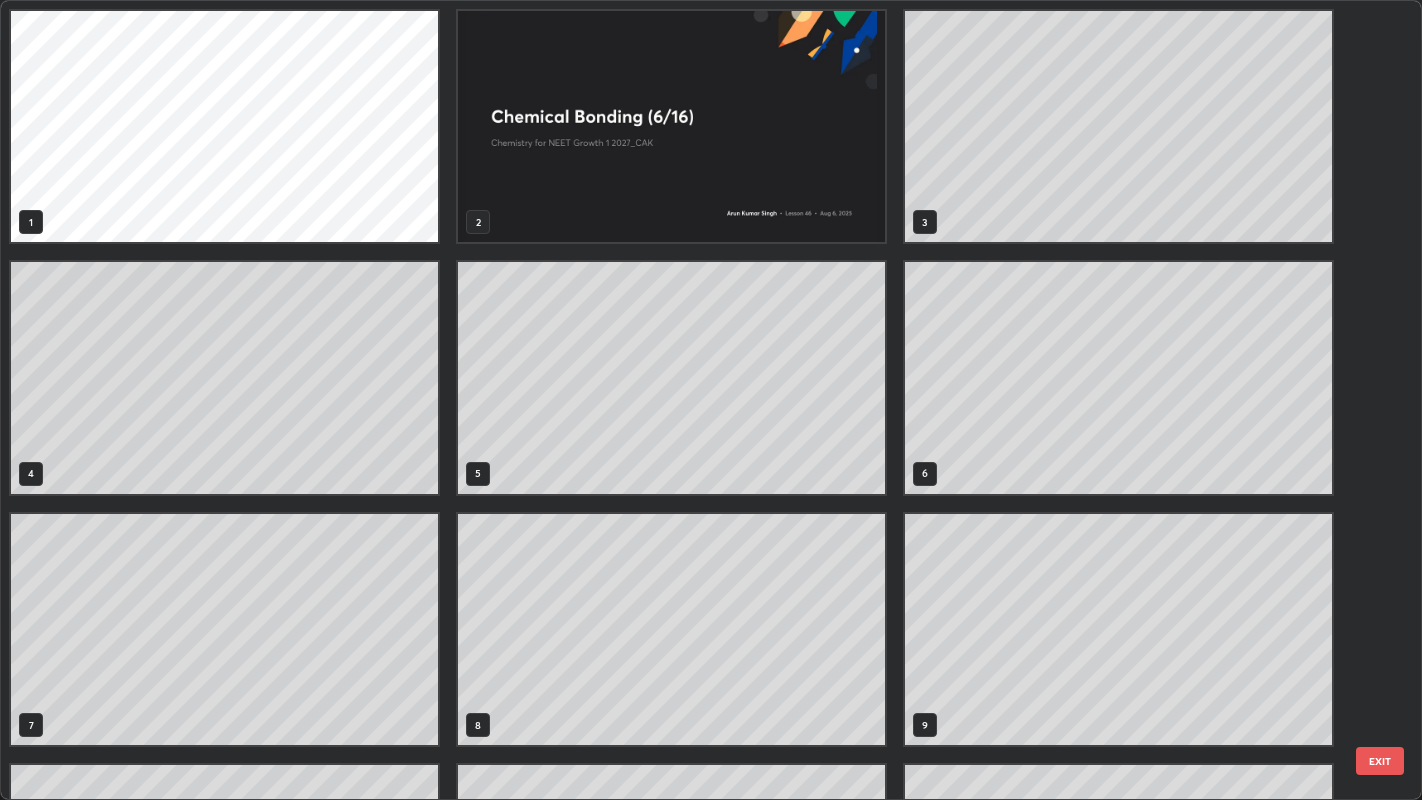 scroll, scrollTop: 458, scrollLeft: 0, axis: vertical 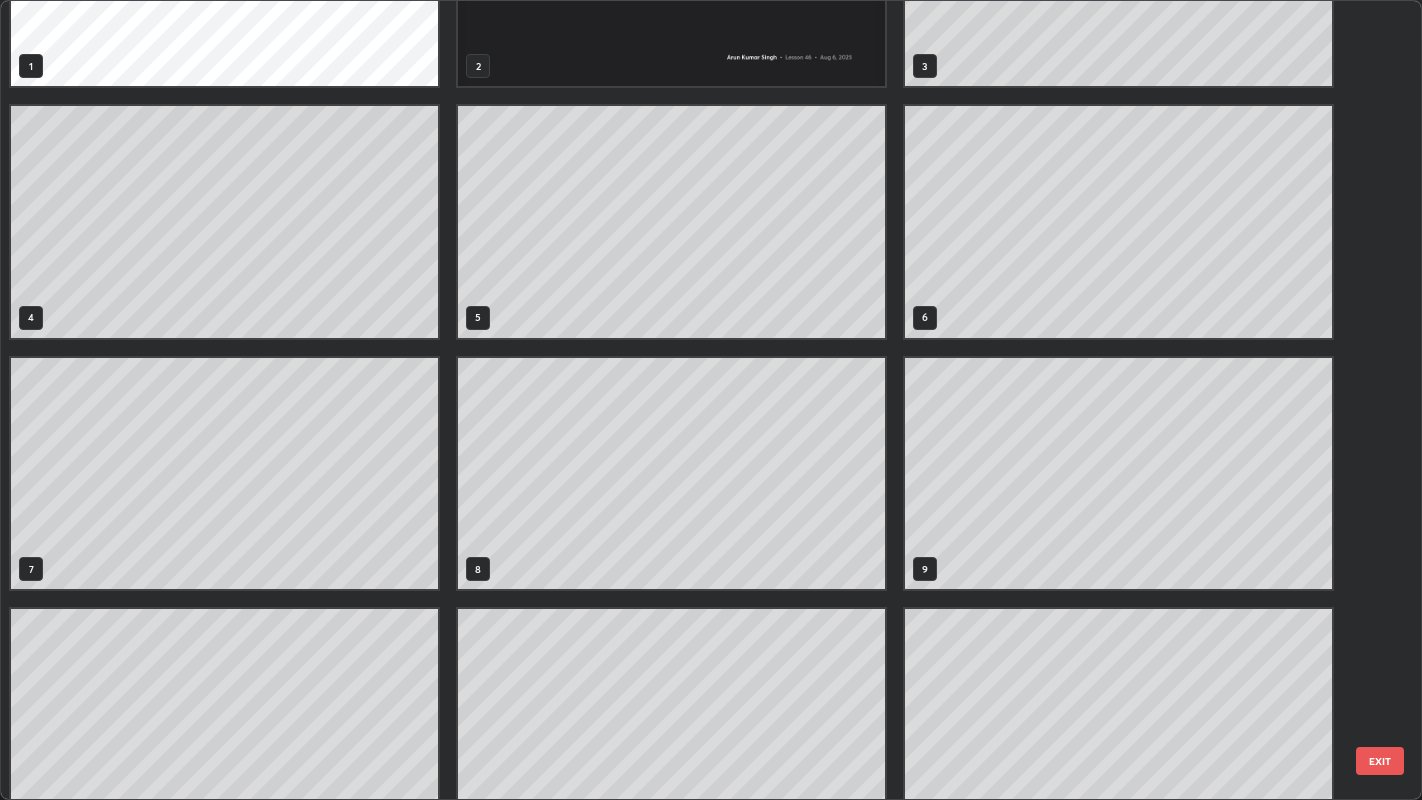 click on "EXIT" at bounding box center [1380, 761] 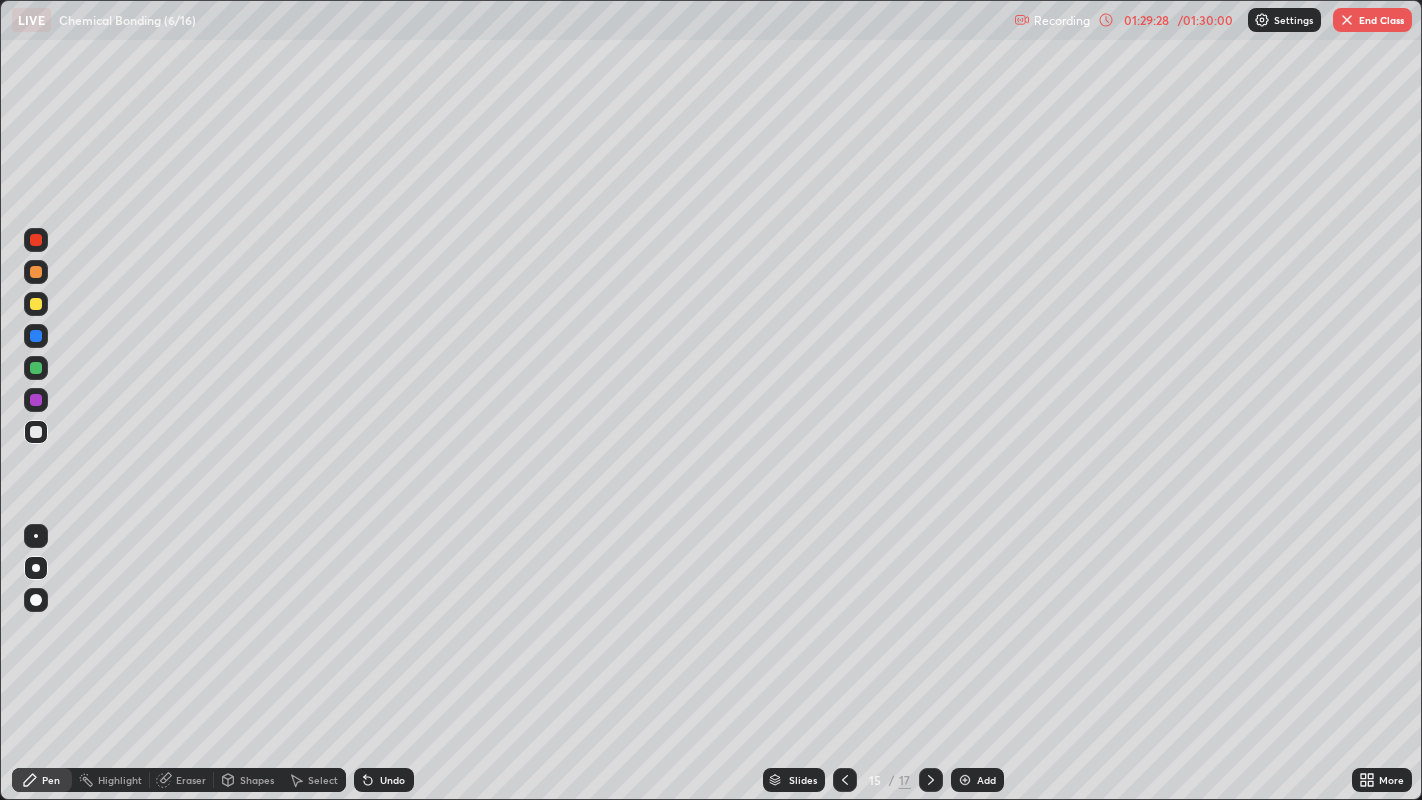 click on "End Class" at bounding box center (1372, 20) 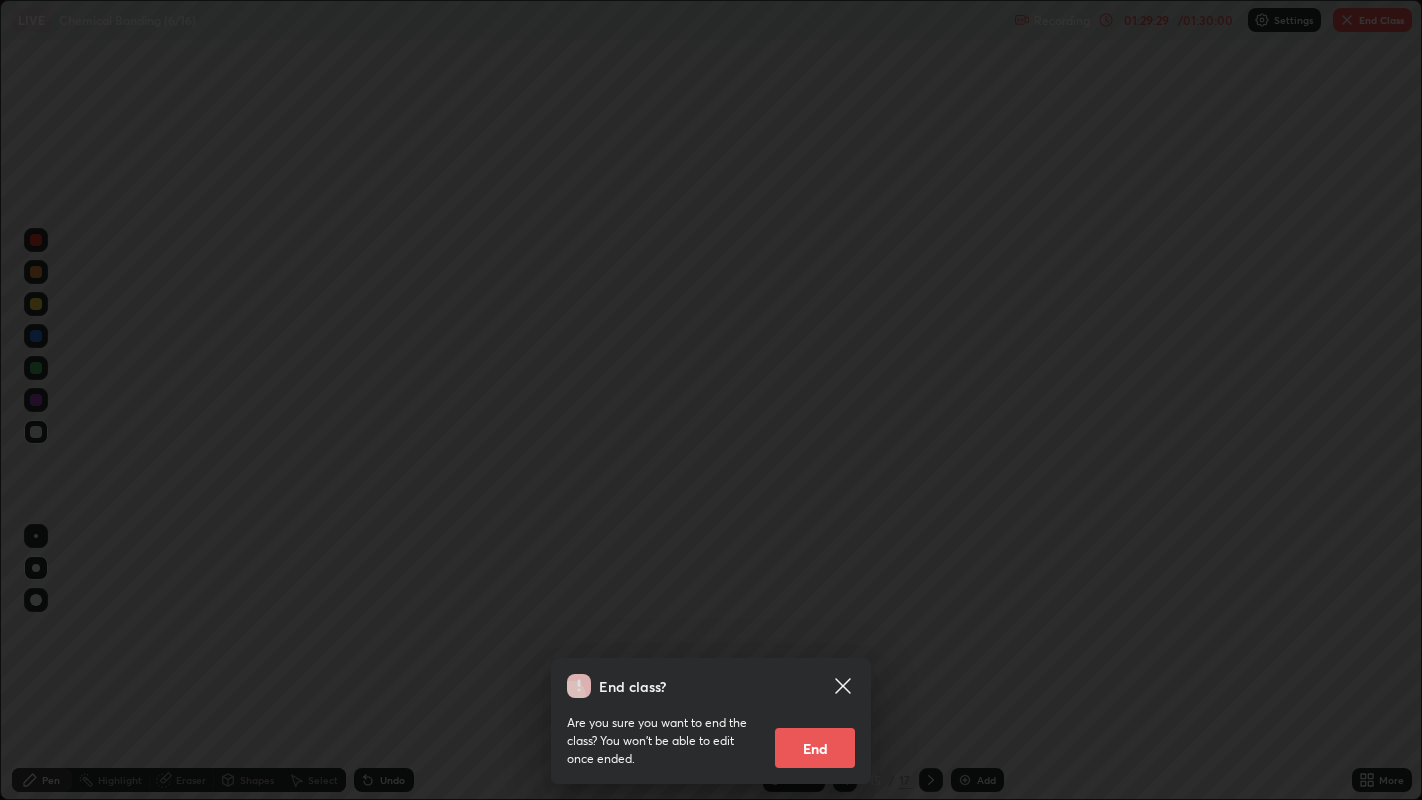 click on "End" at bounding box center [815, 748] 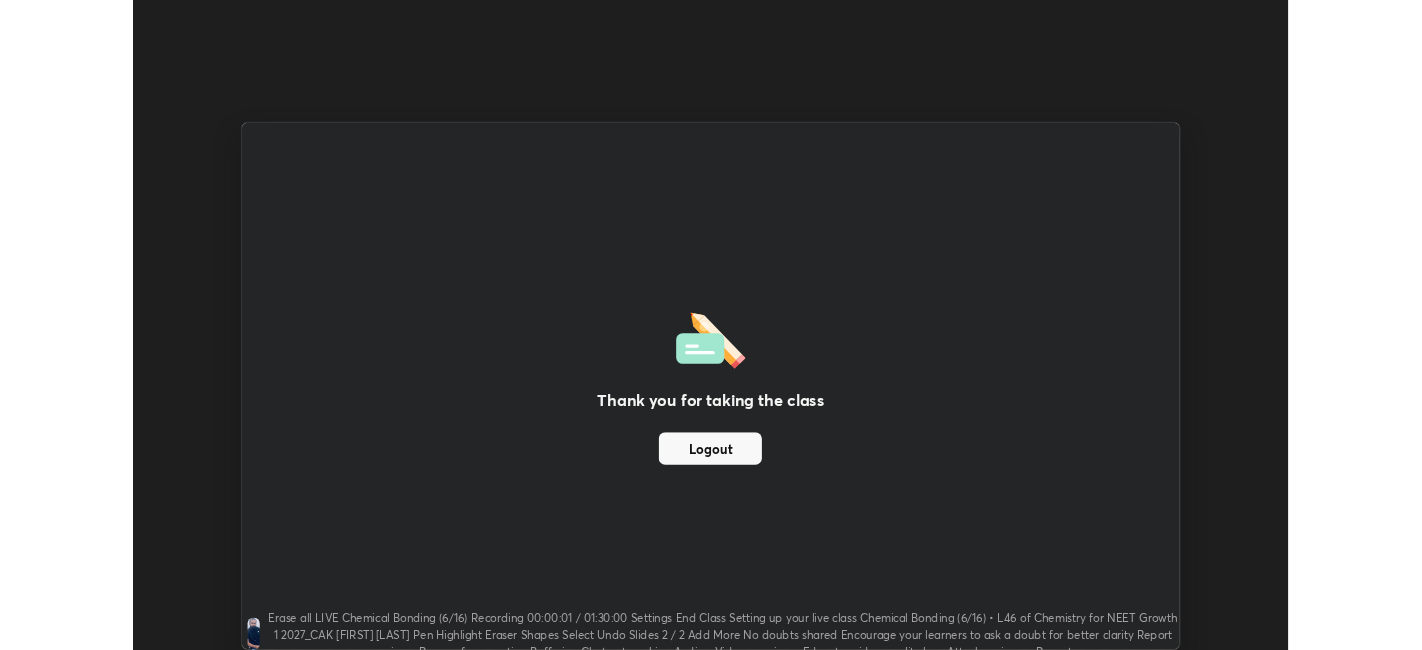 scroll, scrollTop: 650, scrollLeft: 1422, axis: both 